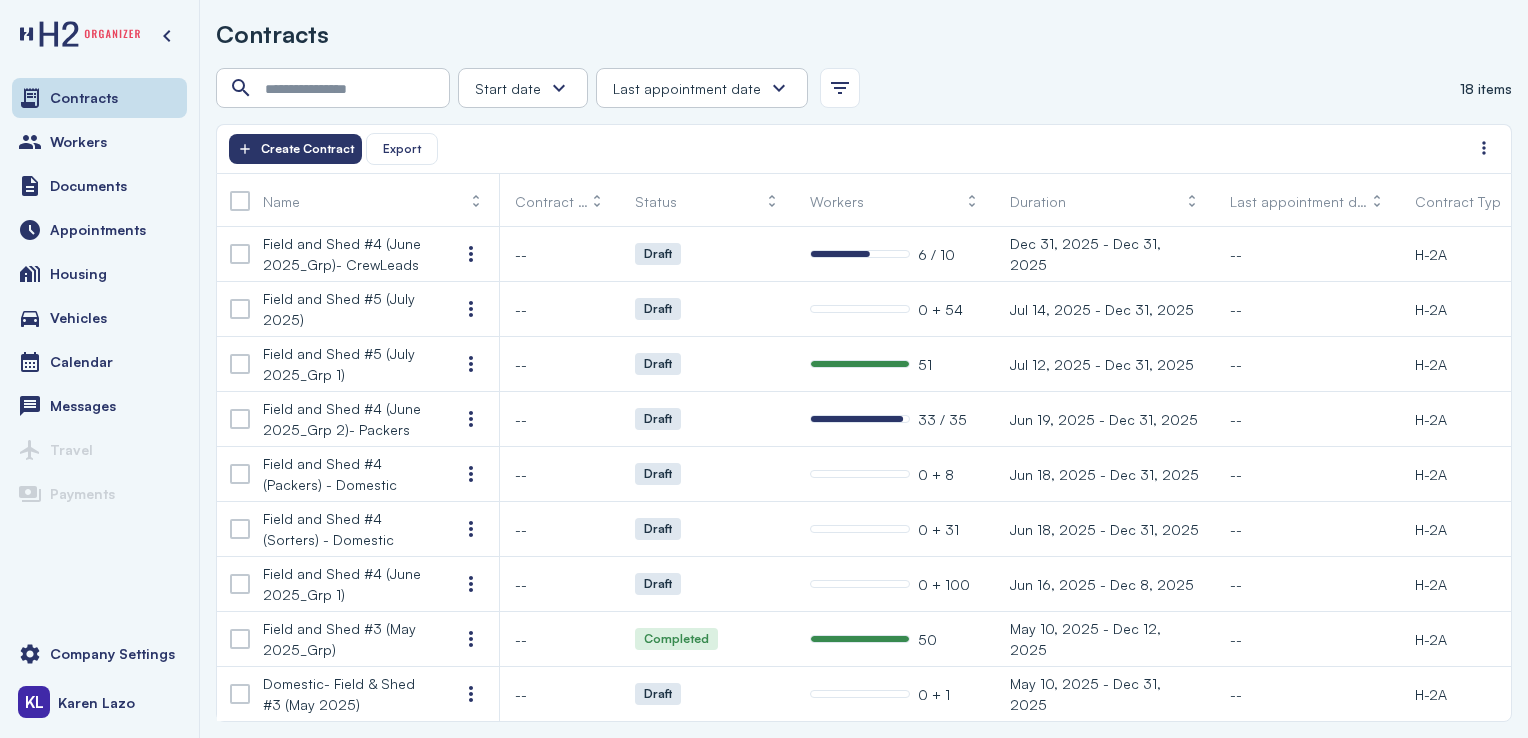 scroll, scrollTop: 0, scrollLeft: 0, axis: both 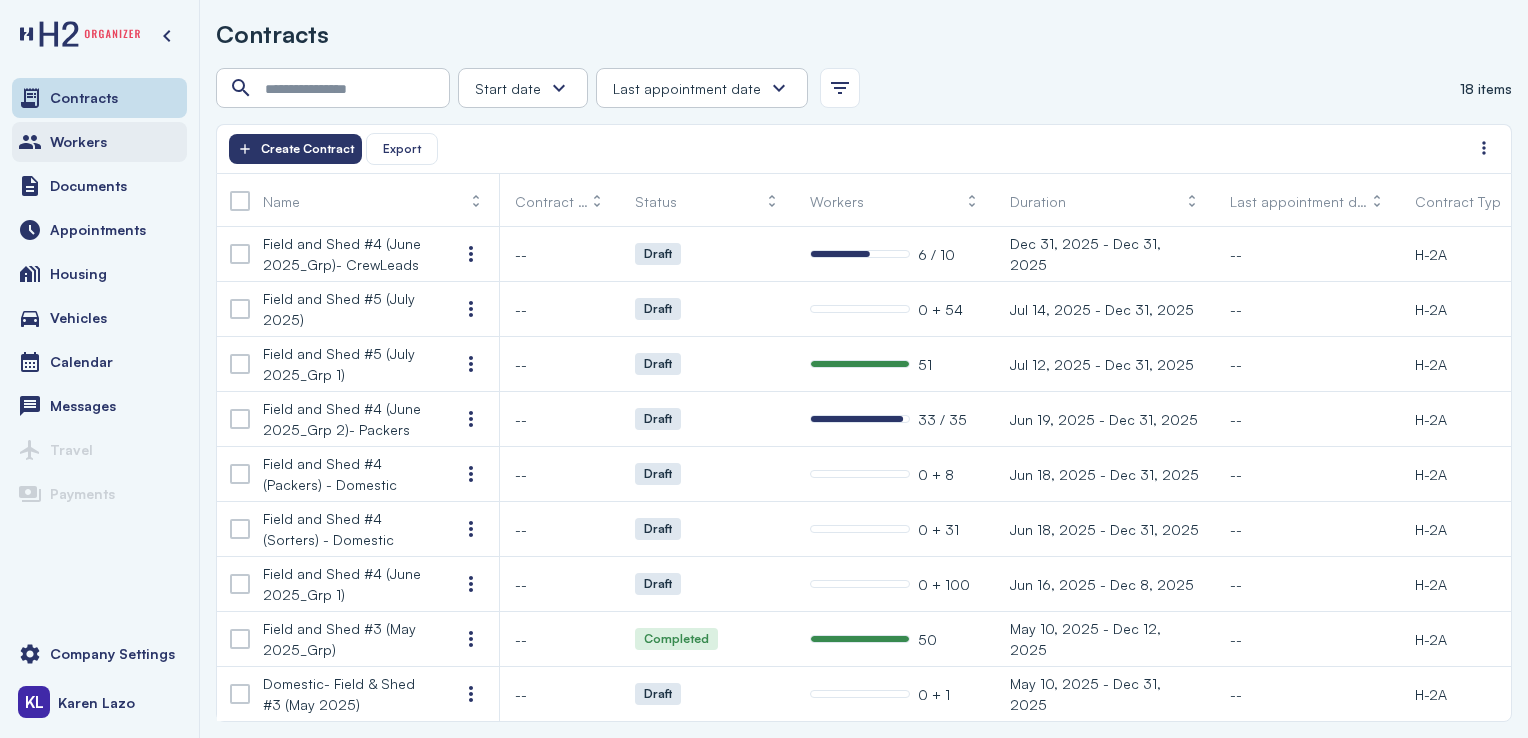 click on "Workers" at bounding box center (99, 142) 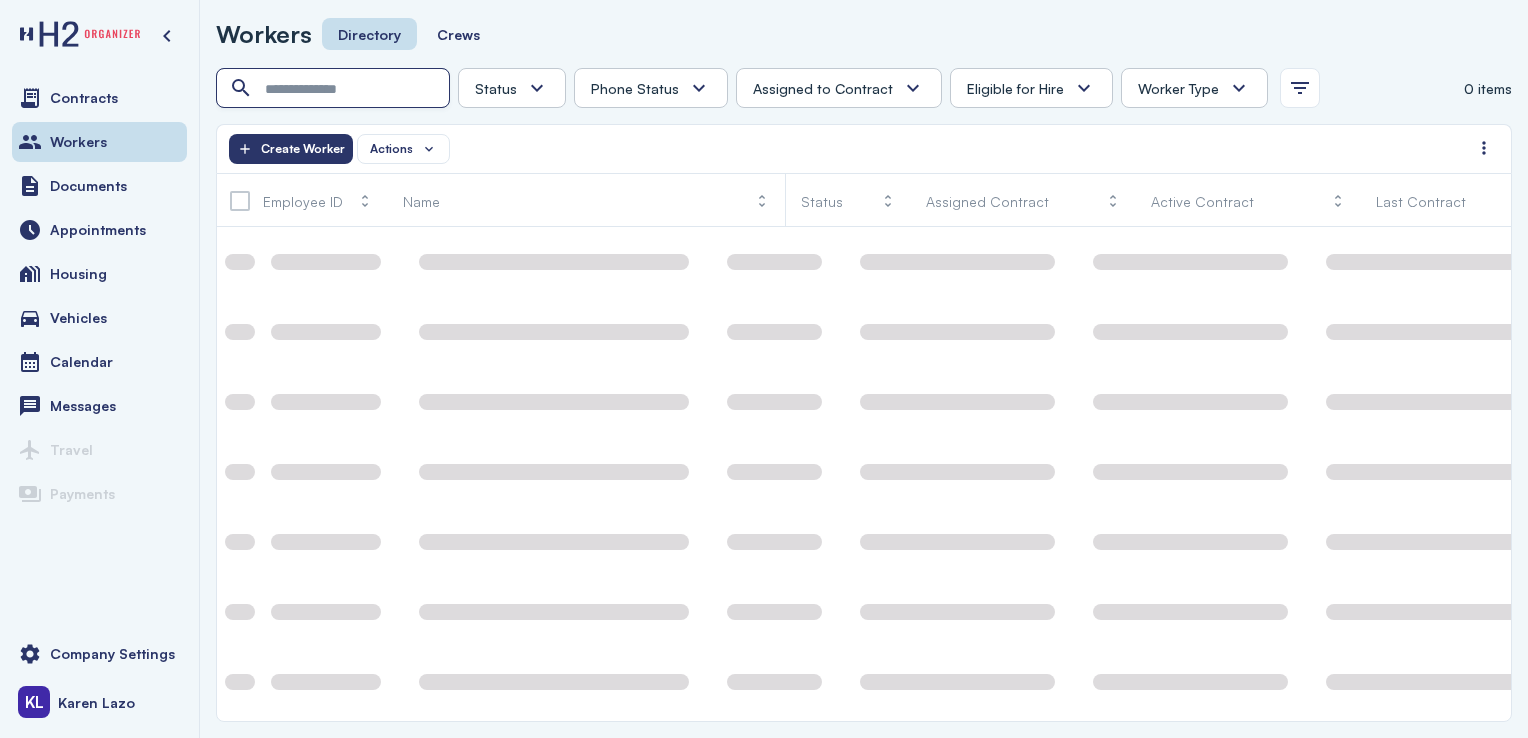 click at bounding box center (335, 89) 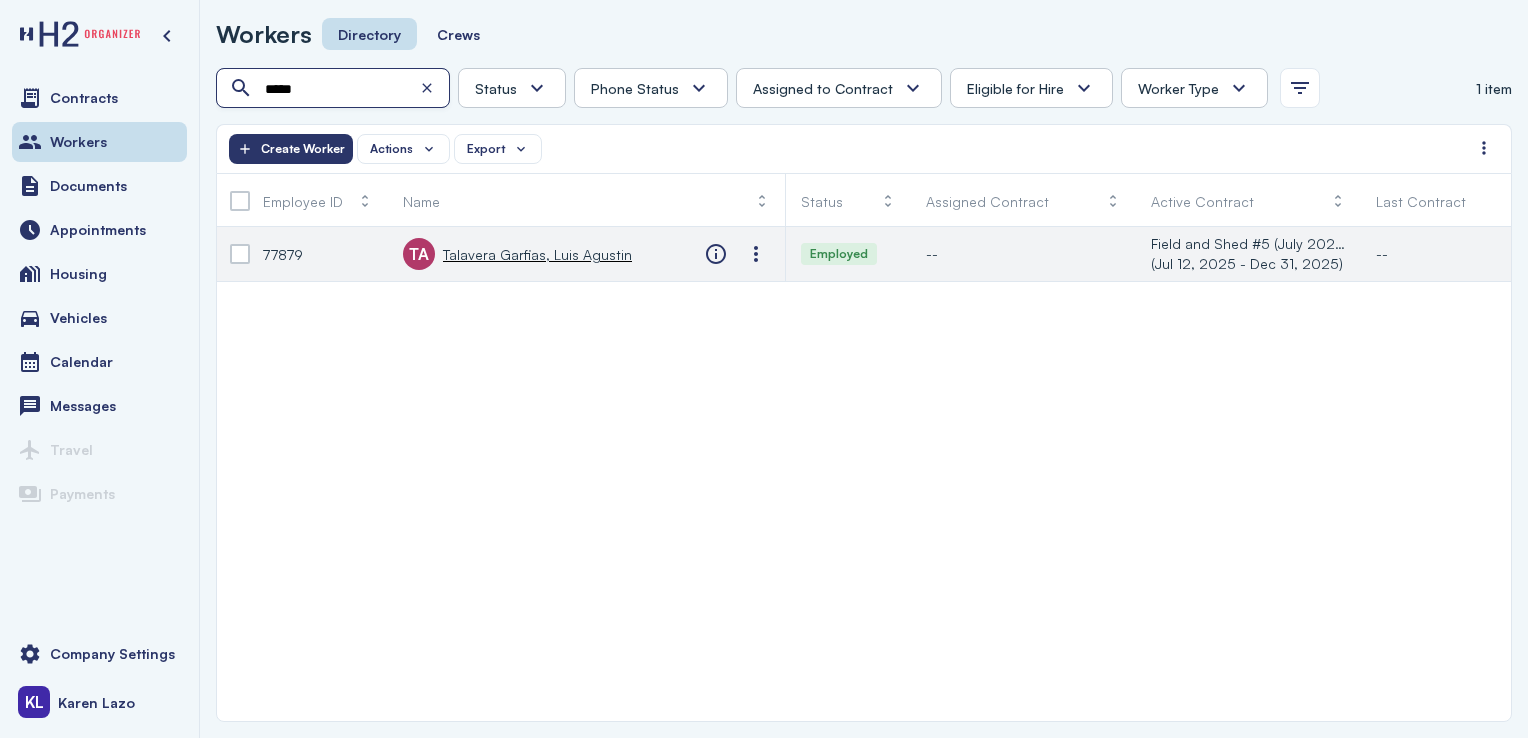 type on "*****" 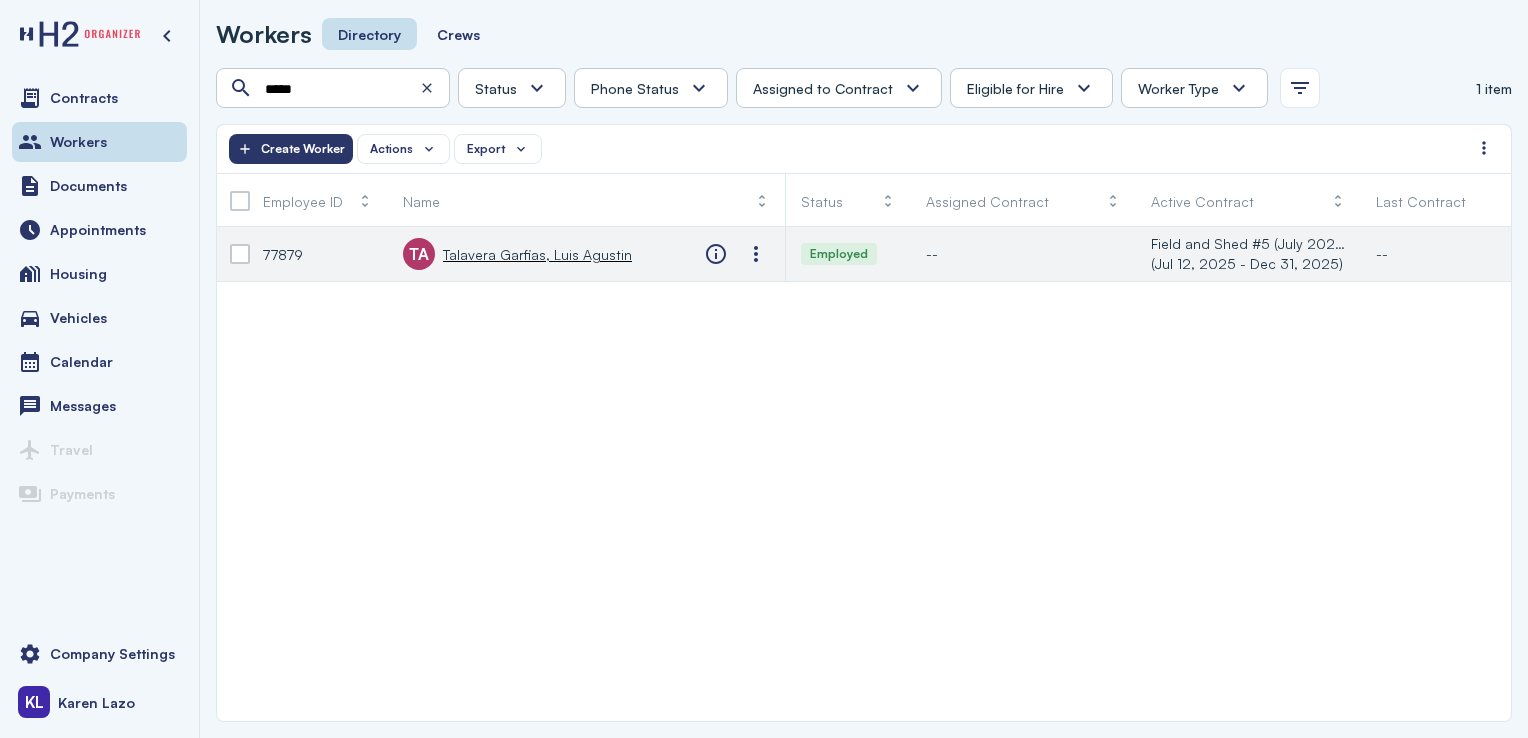 click on "TA       Talavera Garfias, Luis Agustin" at bounding box center (517, 254) 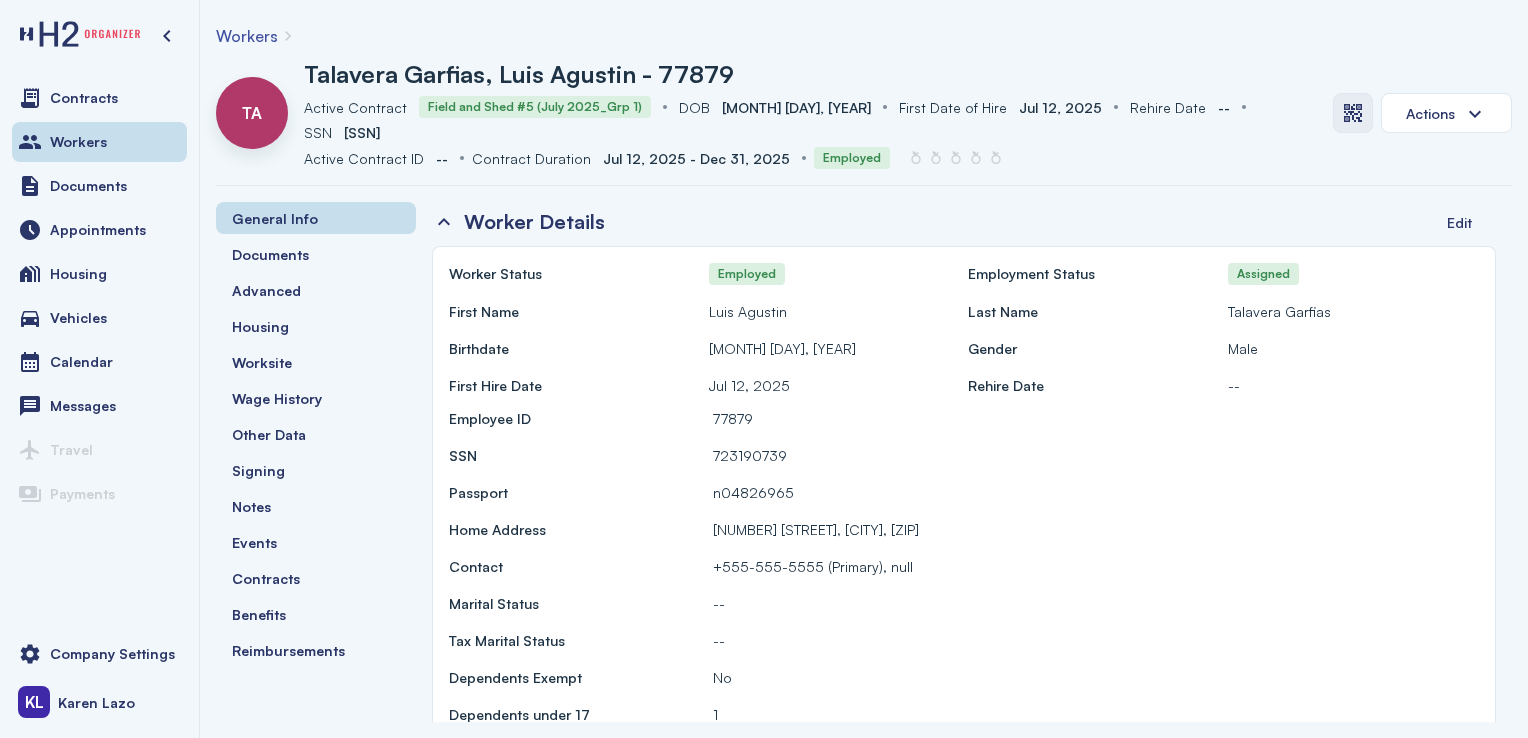 click at bounding box center (1353, 113) 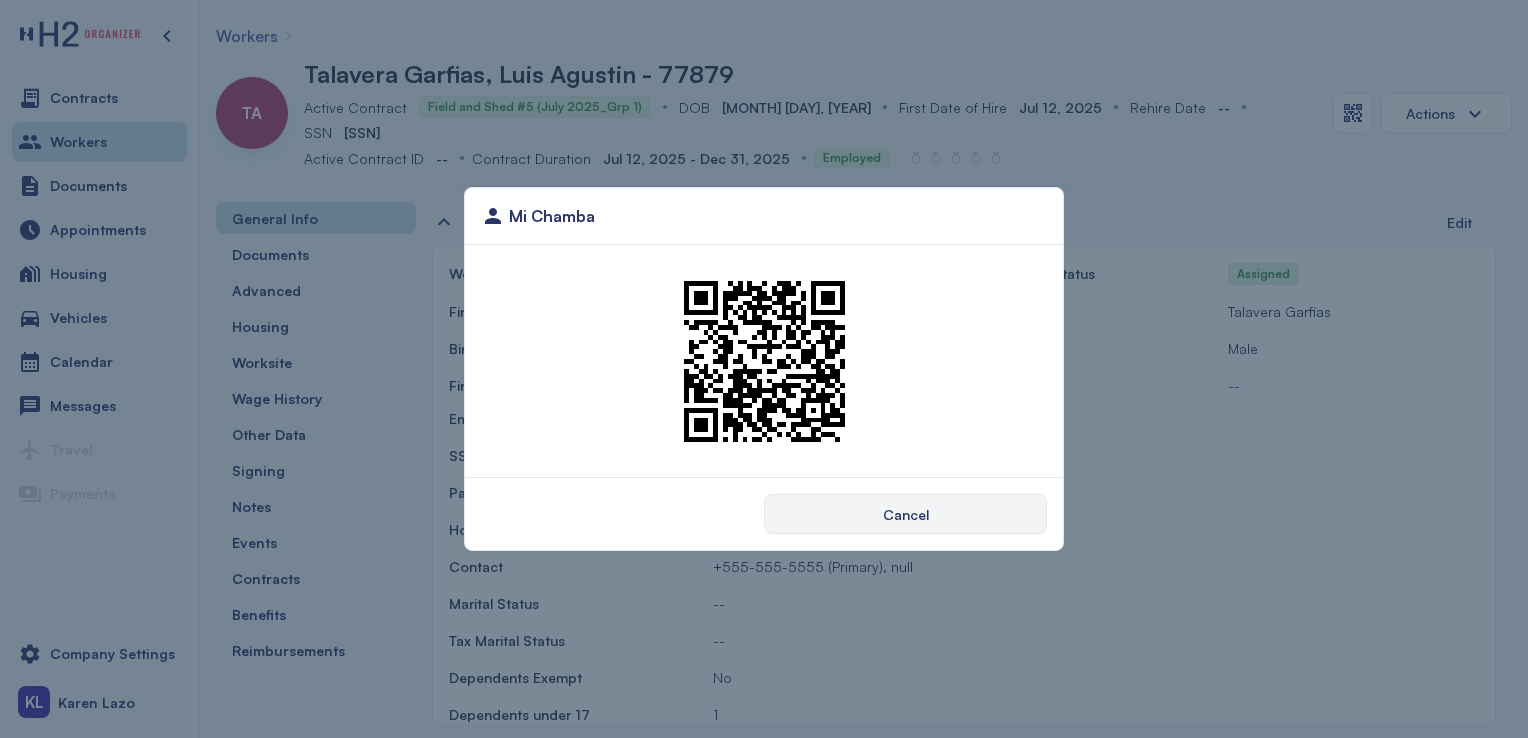 click on "Cancel" at bounding box center (905, 514) 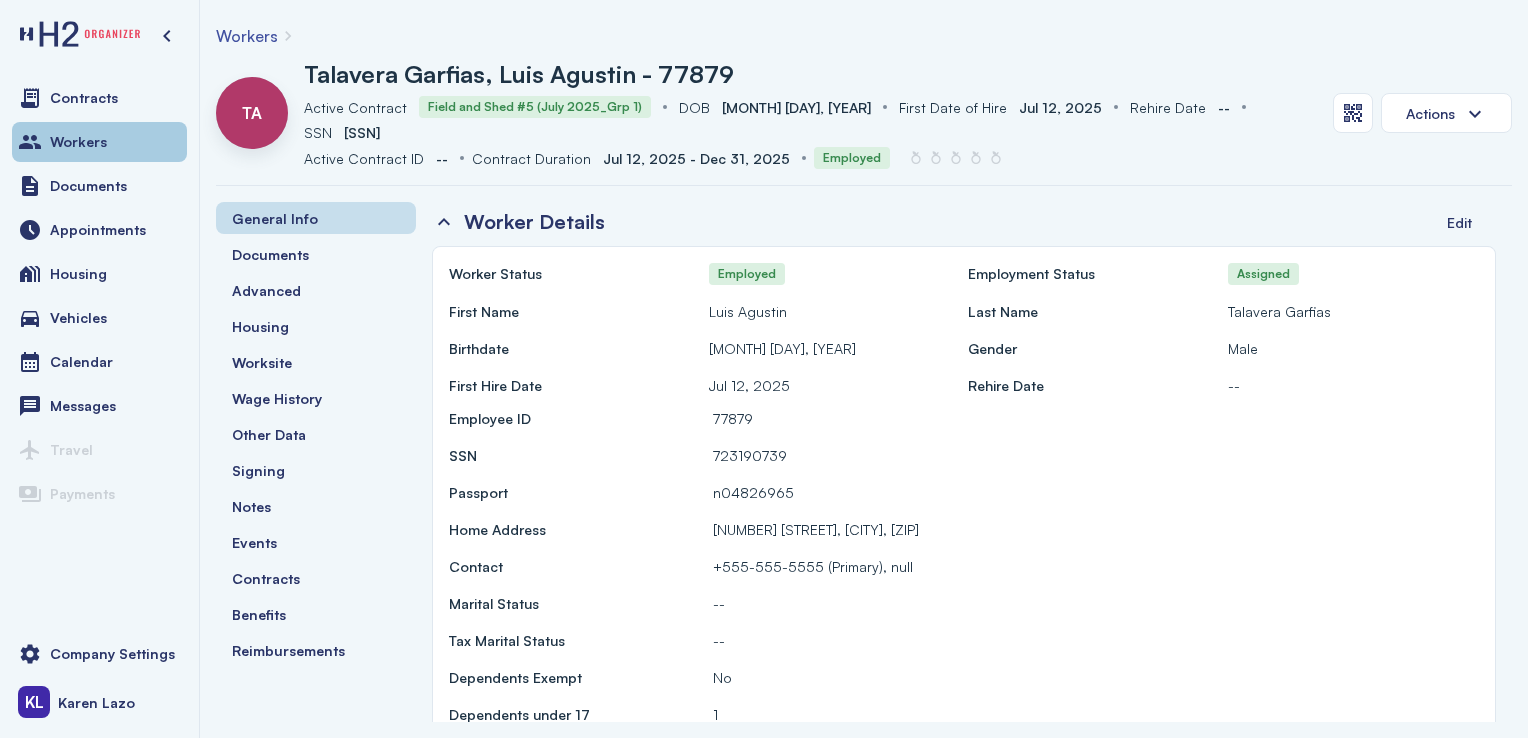 click on "Workers" at bounding box center [99, 142] 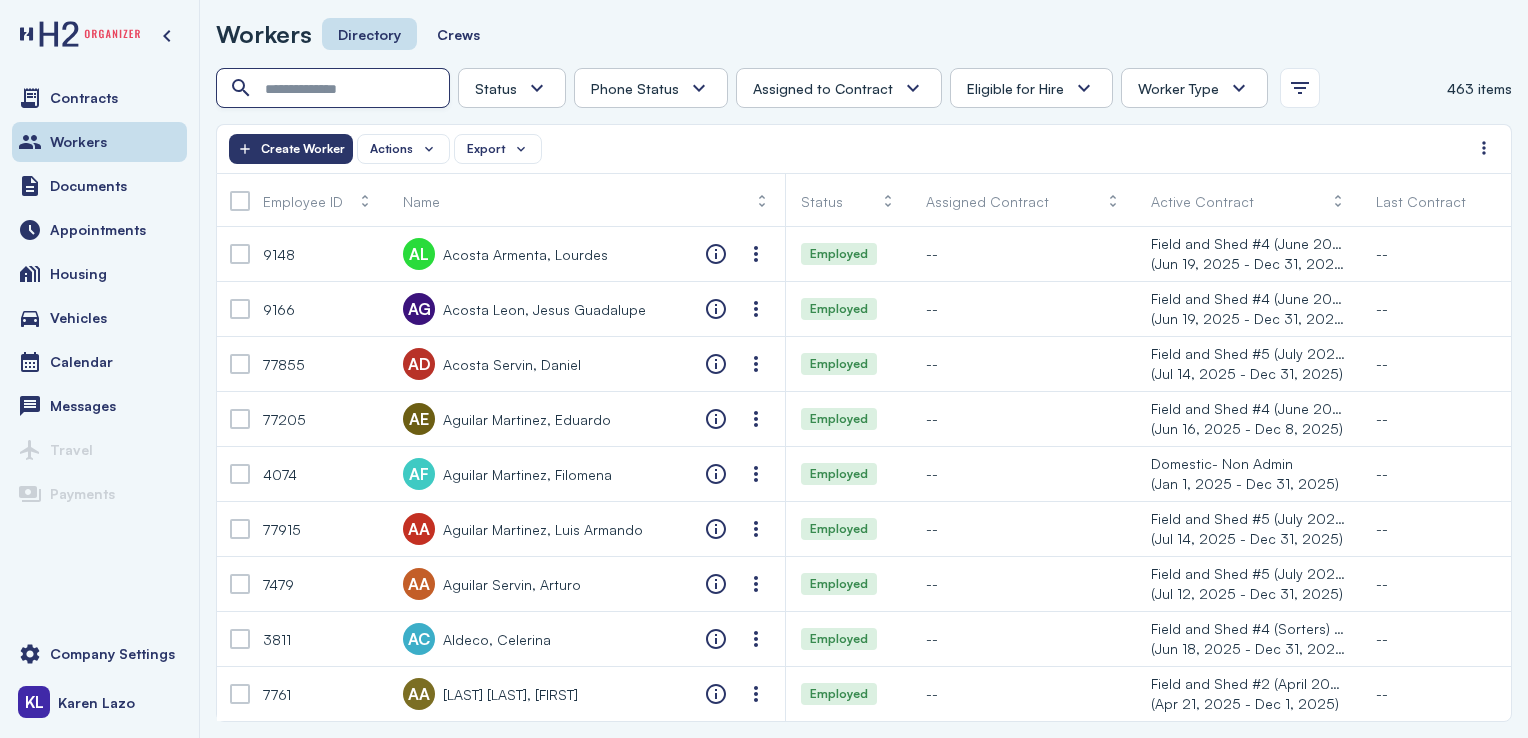 click at bounding box center [335, 89] 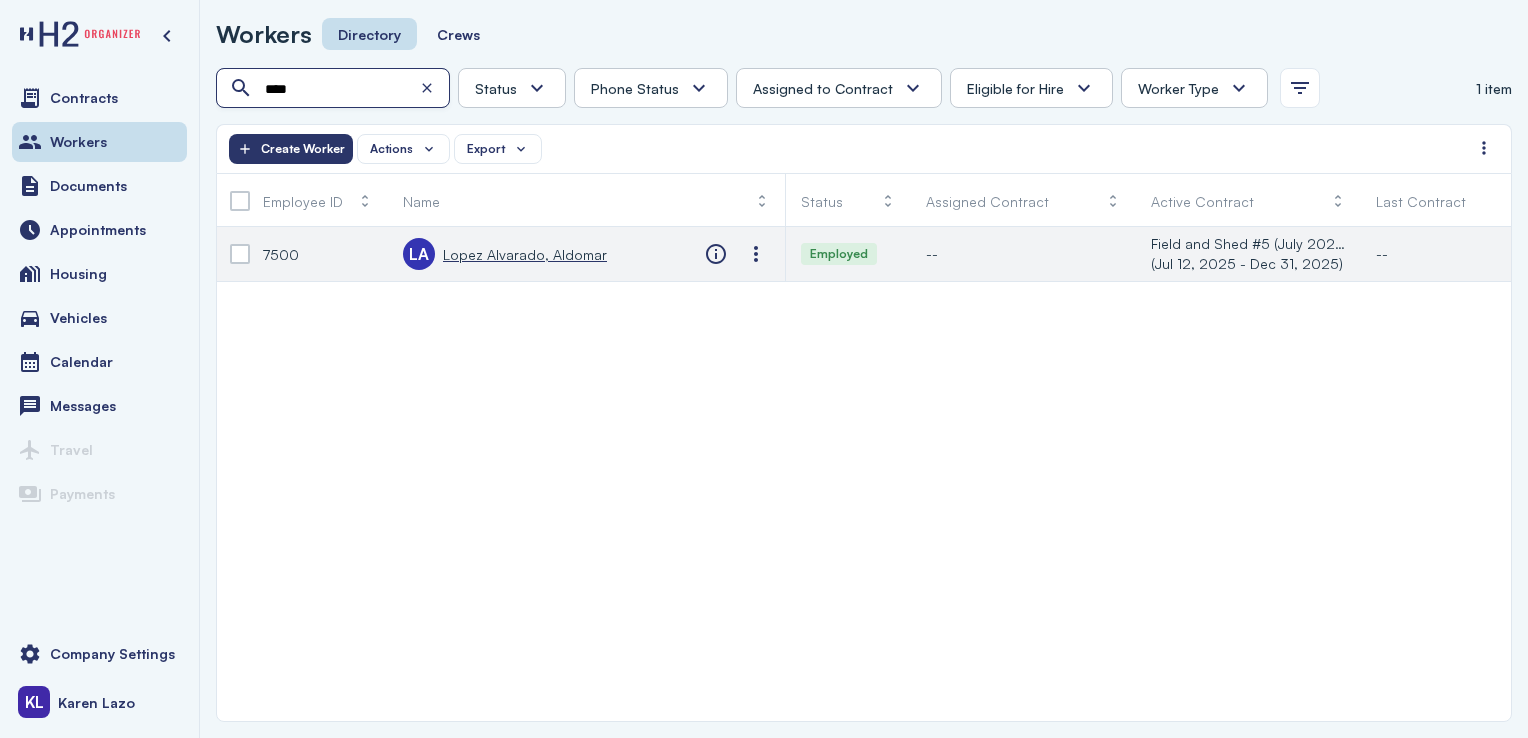 type on "****" 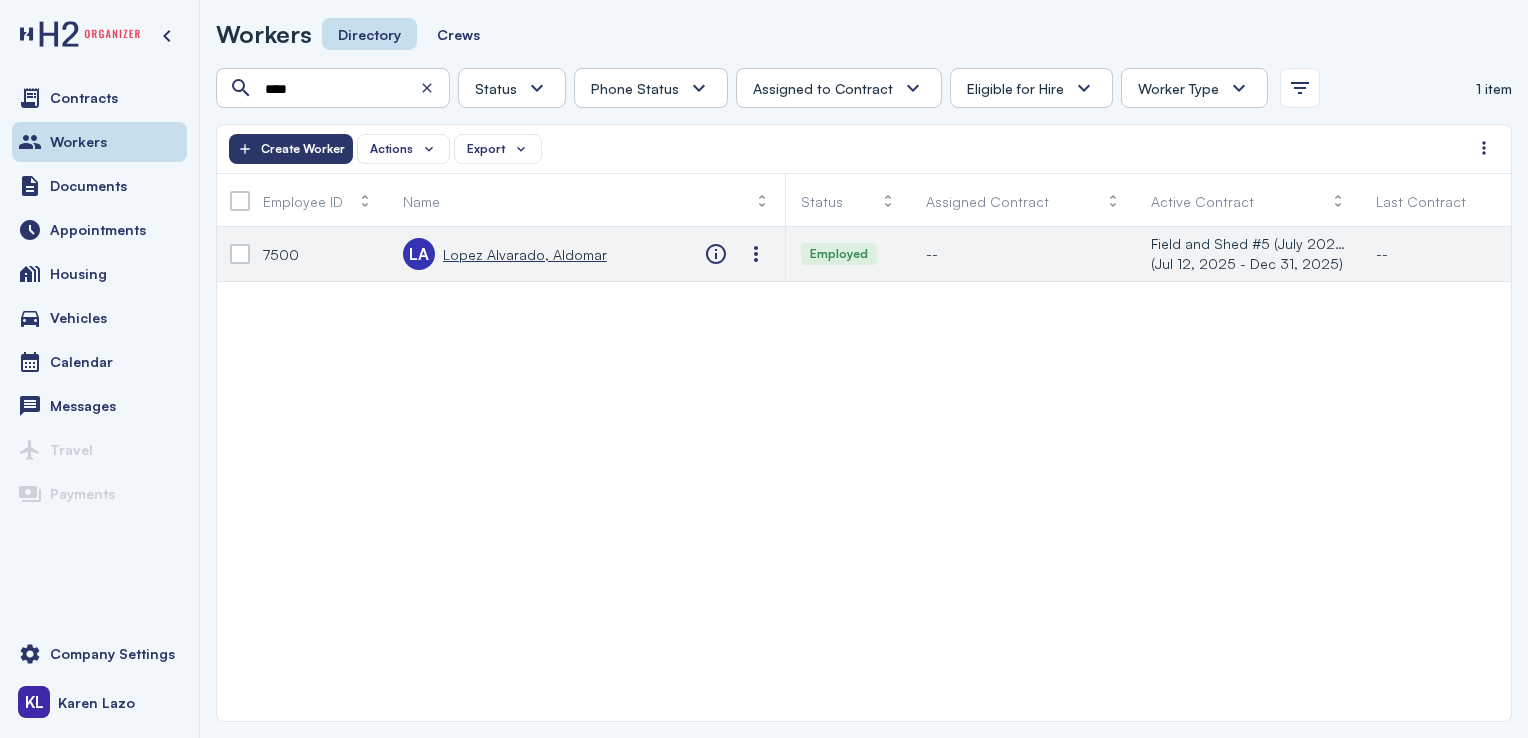click on "Lopez Alvarado, Aldomar" at bounding box center (525, 254) 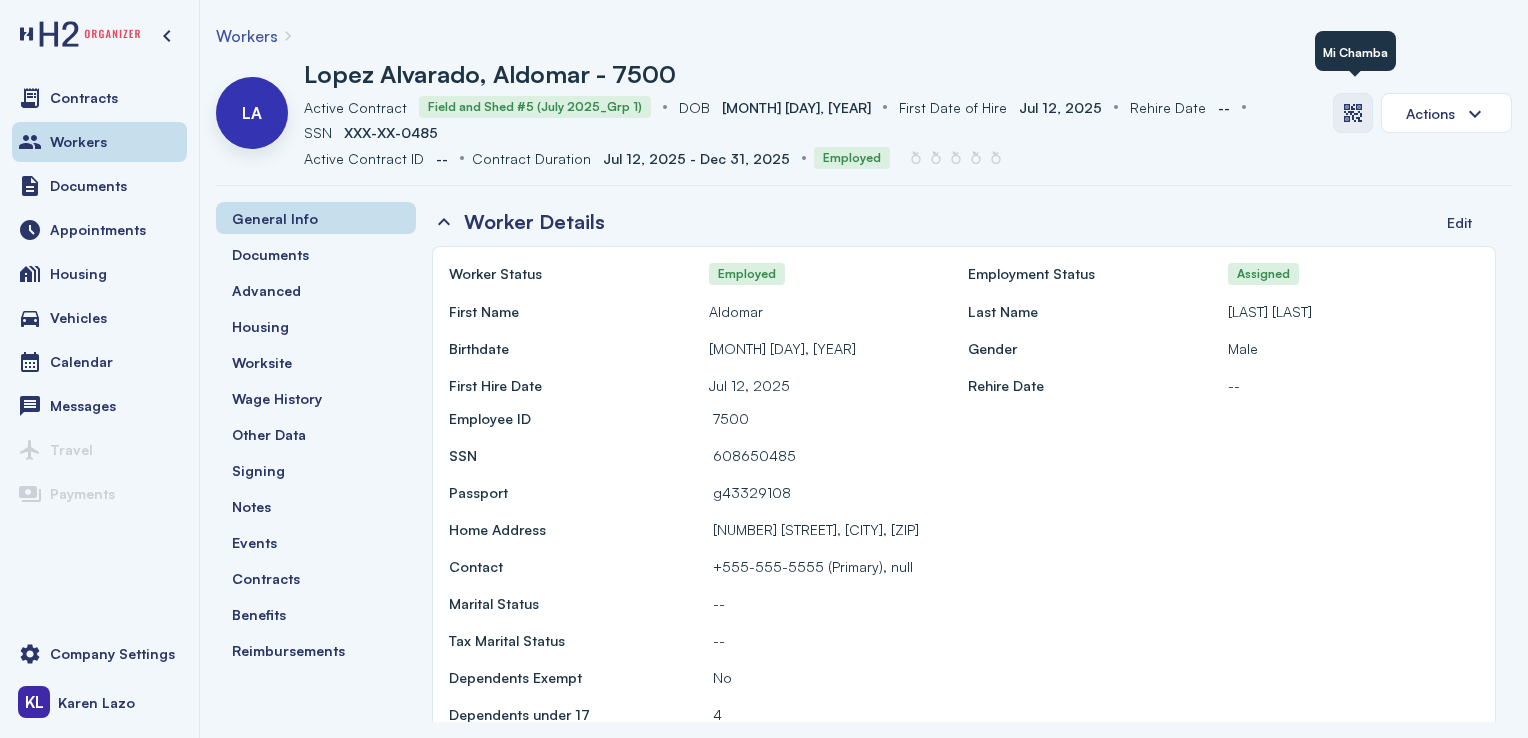 click at bounding box center [1353, 113] 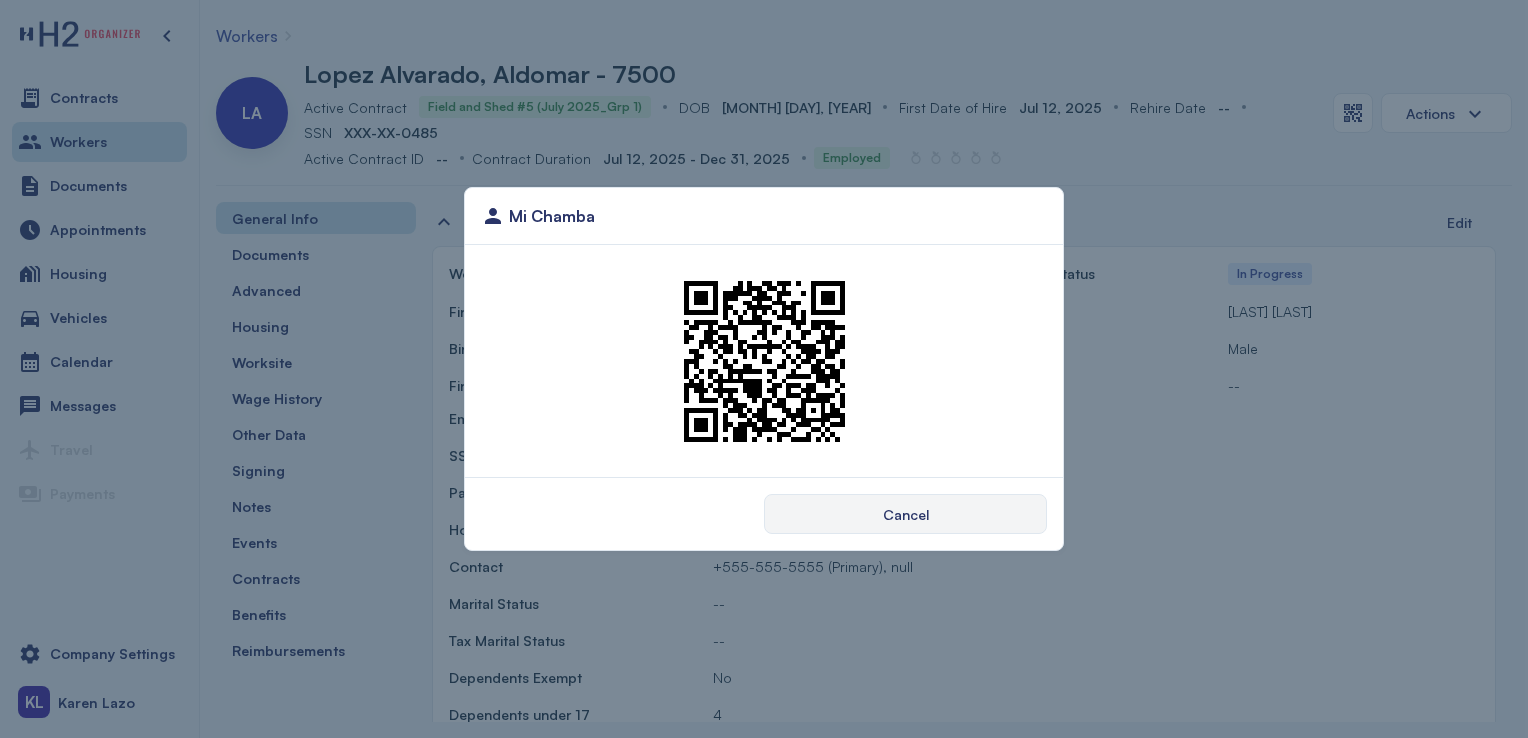 click on "Mi Chamba       Cancel" at bounding box center (764, 369) 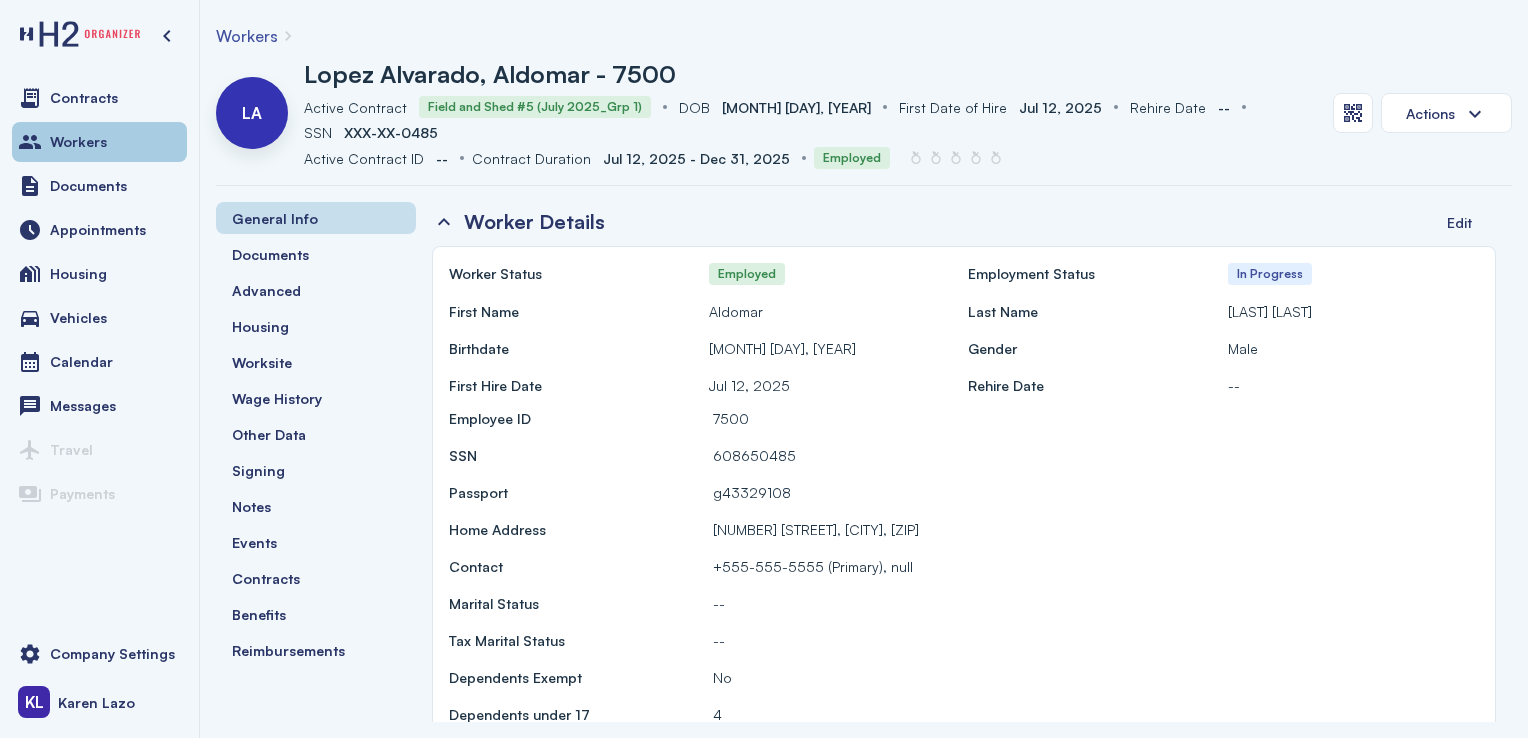 click on "Workers" at bounding box center [99, 142] 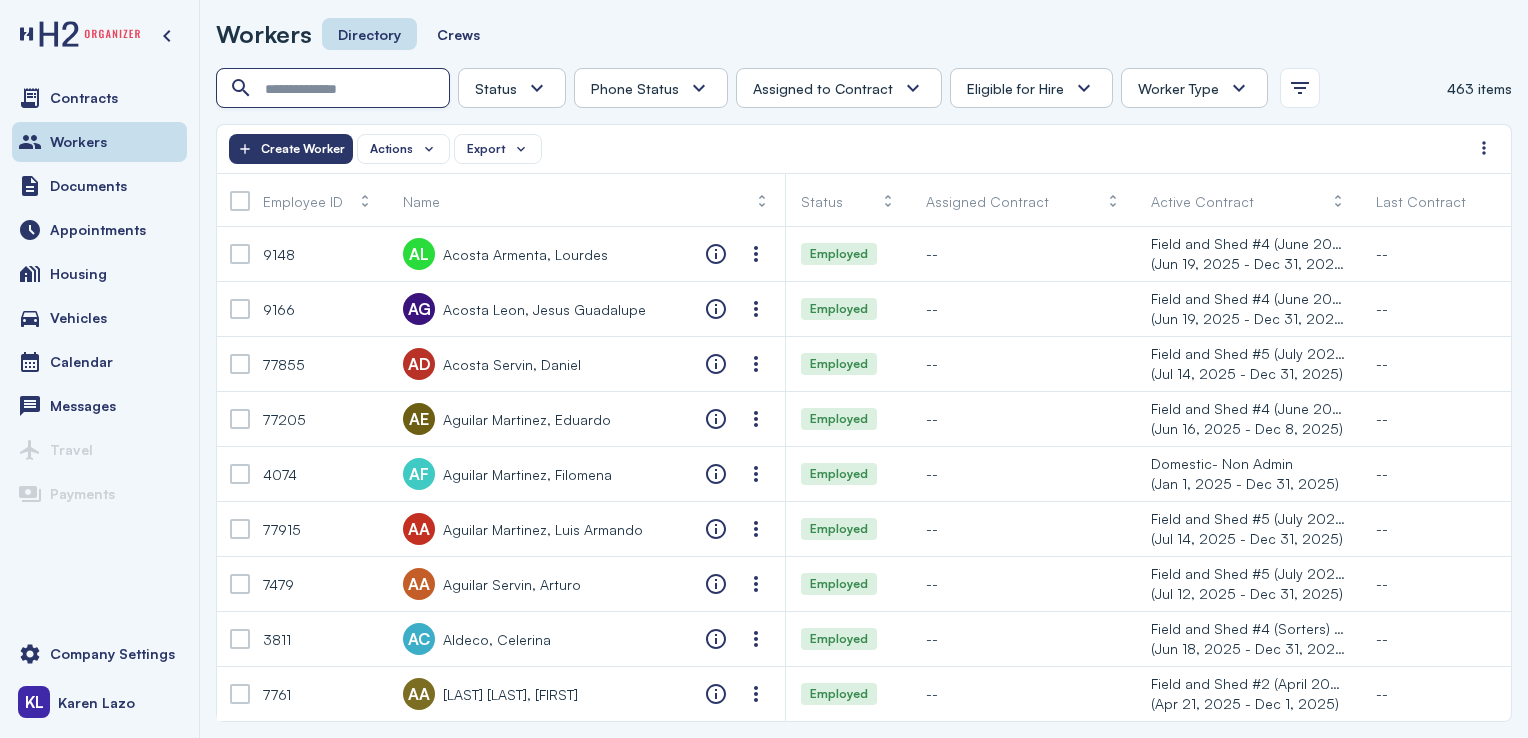 click at bounding box center [335, 89] 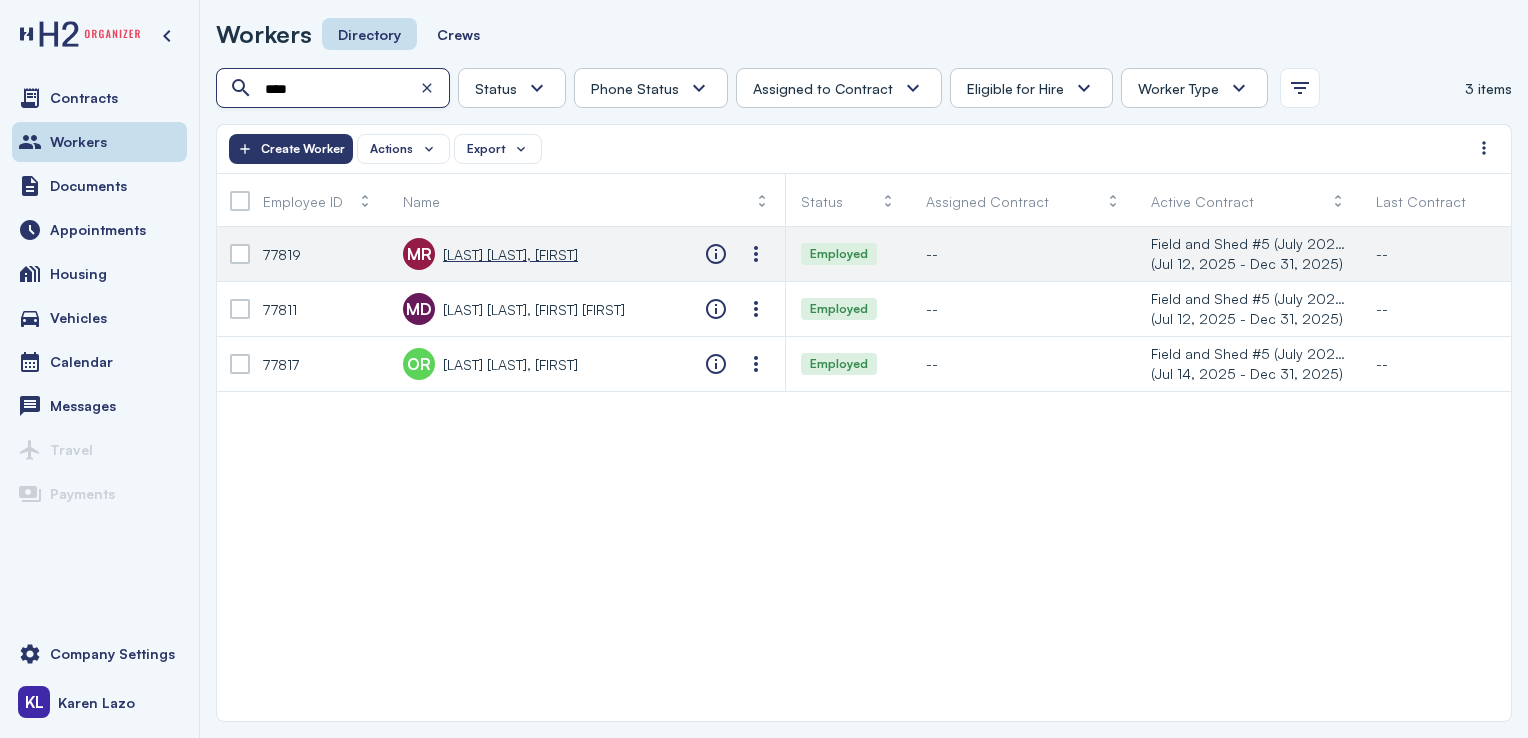type on "****" 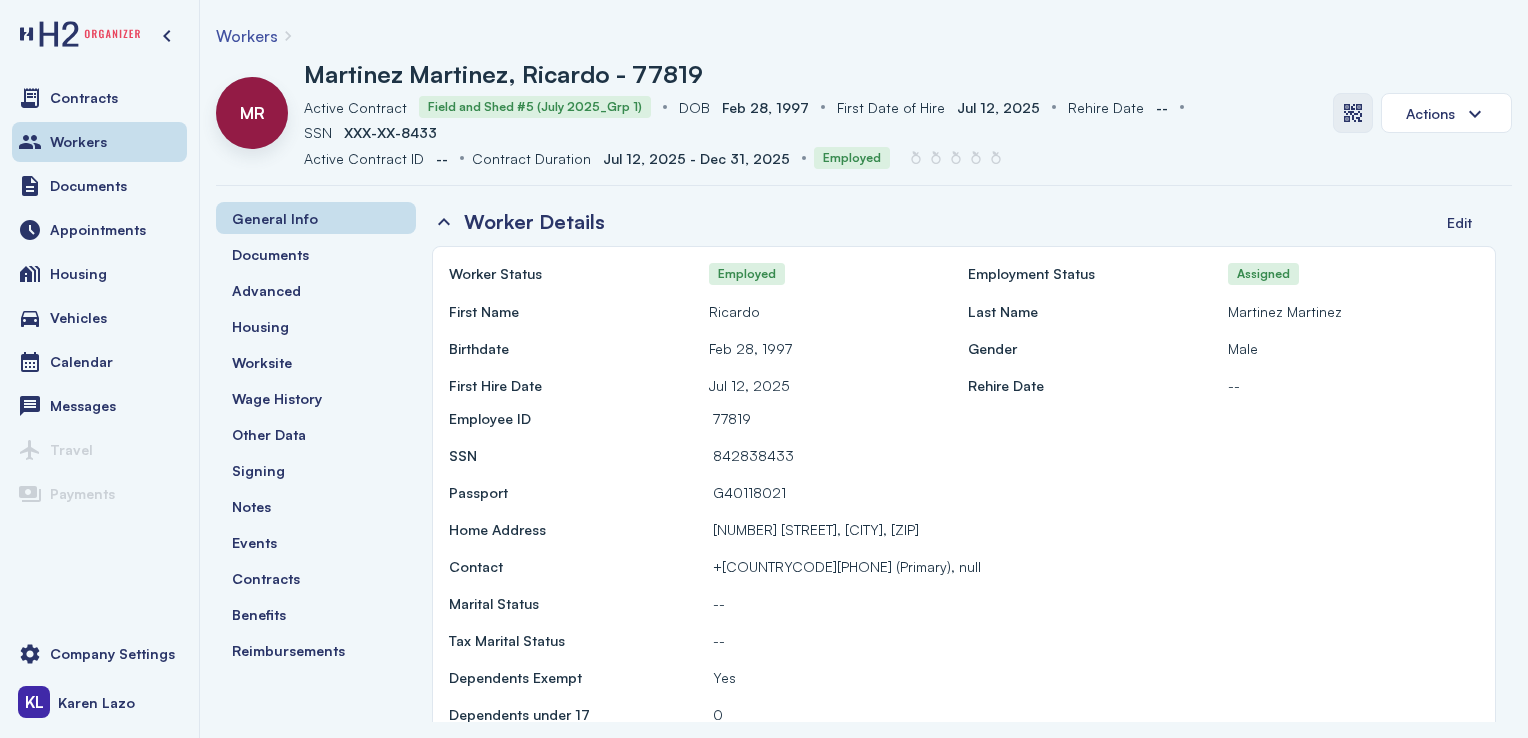 click at bounding box center (1353, 113) 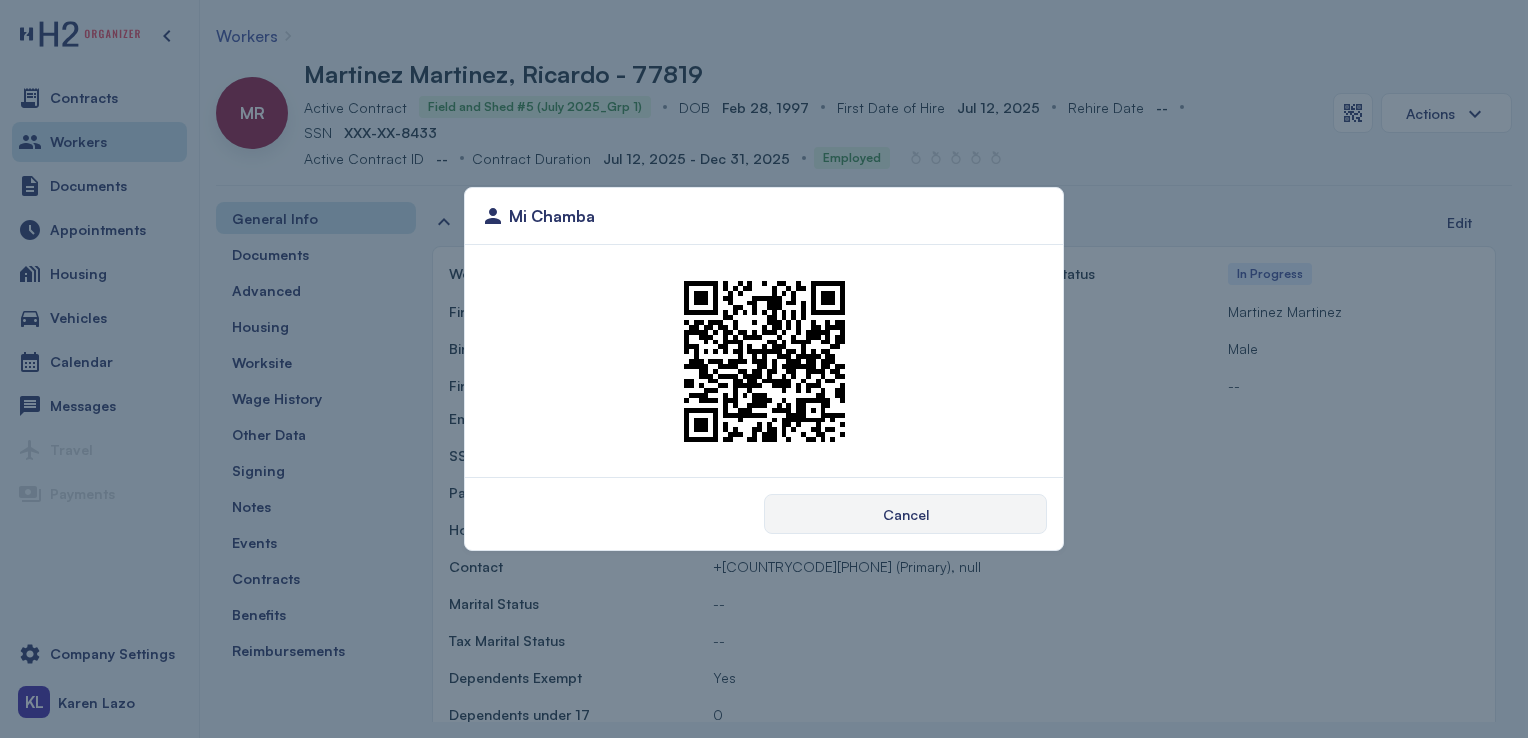 click on "Cancel" at bounding box center (905, 514) 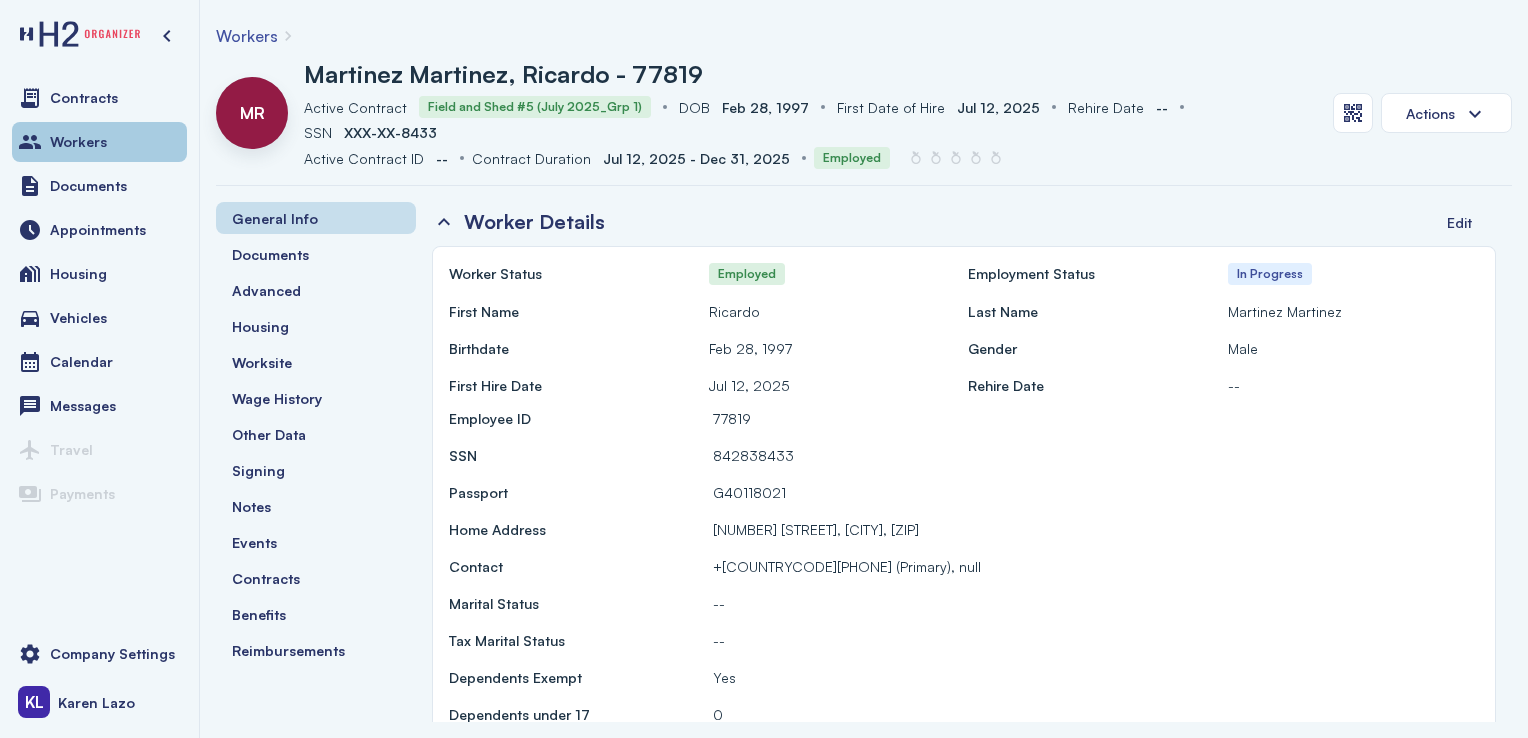 click on "Workers" at bounding box center (78, 142) 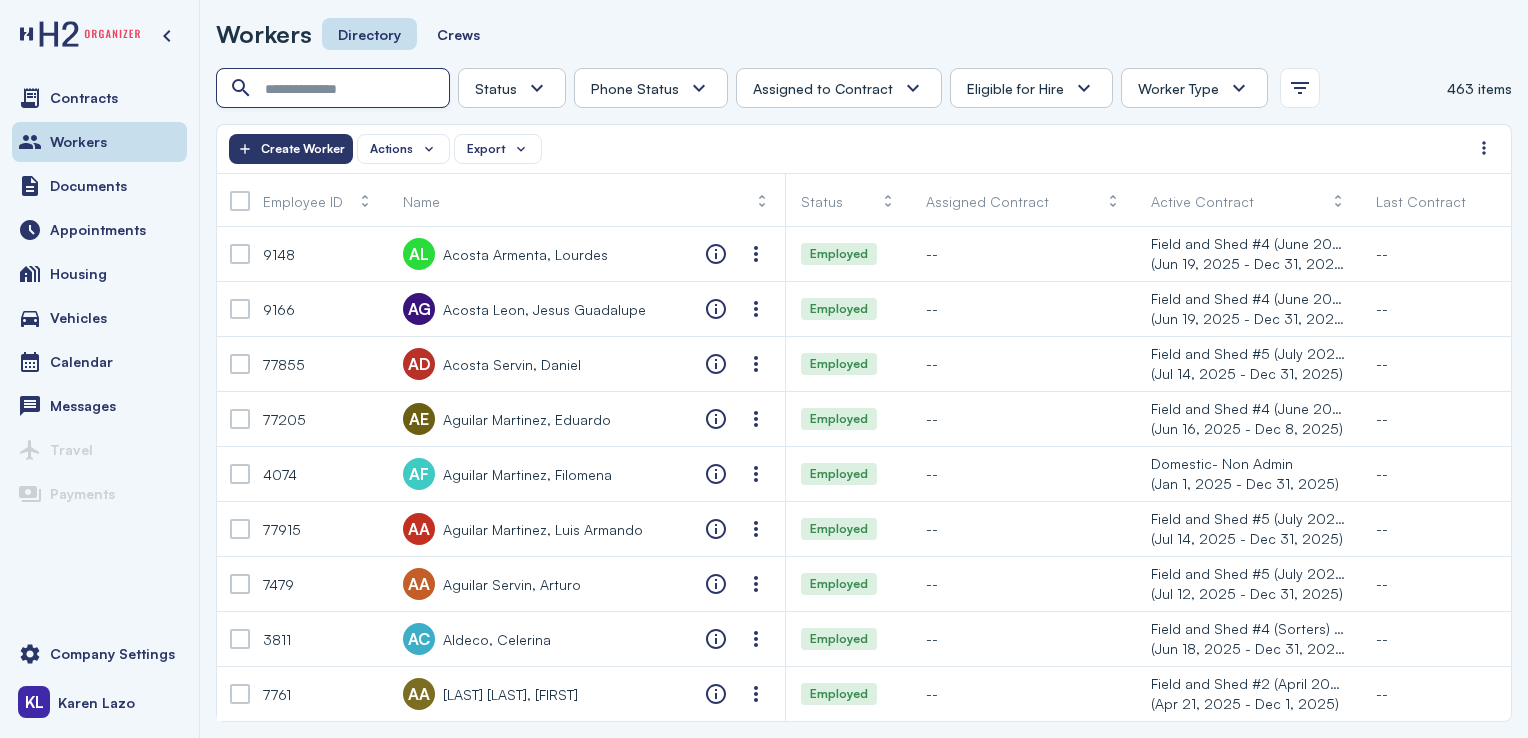 click at bounding box center (335, 89) 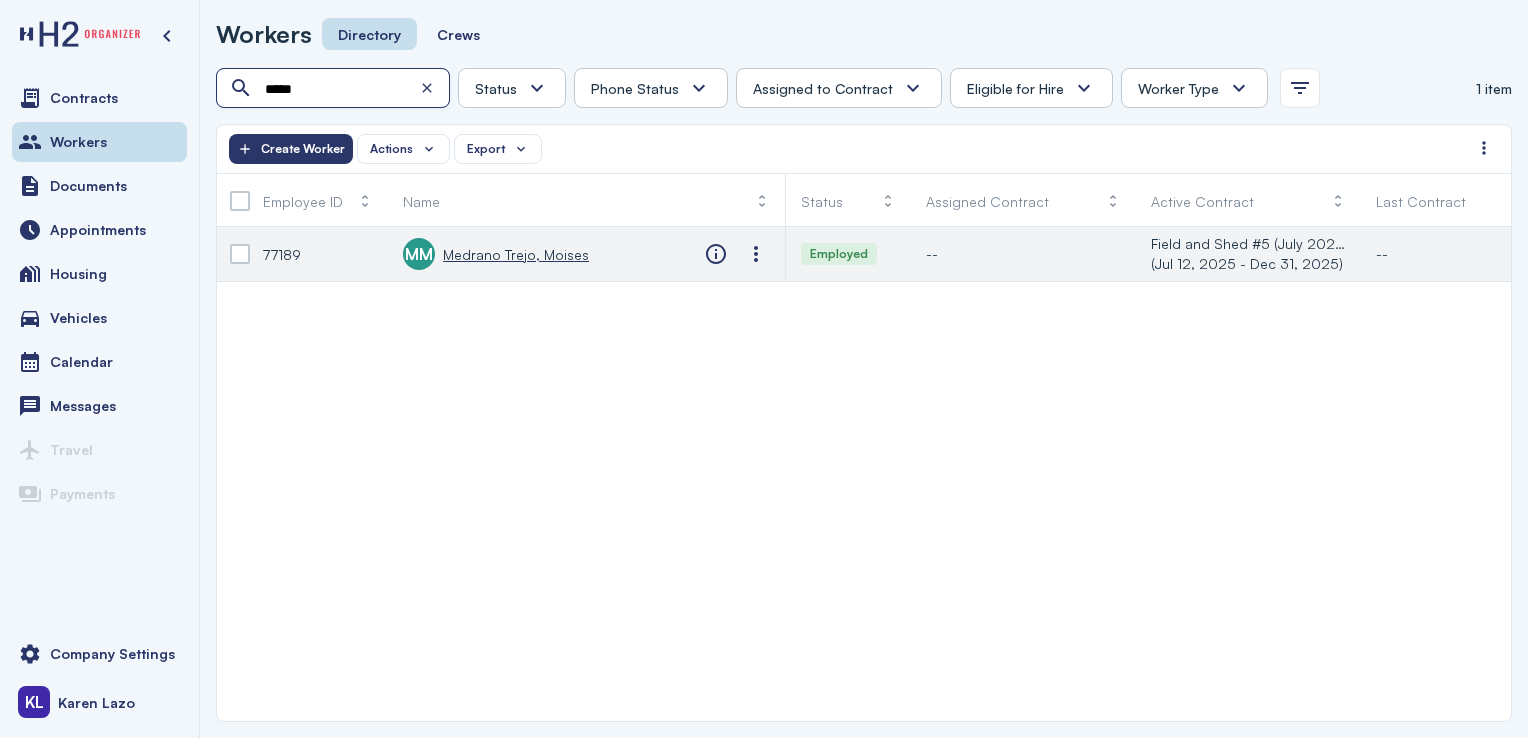 type on "*****" 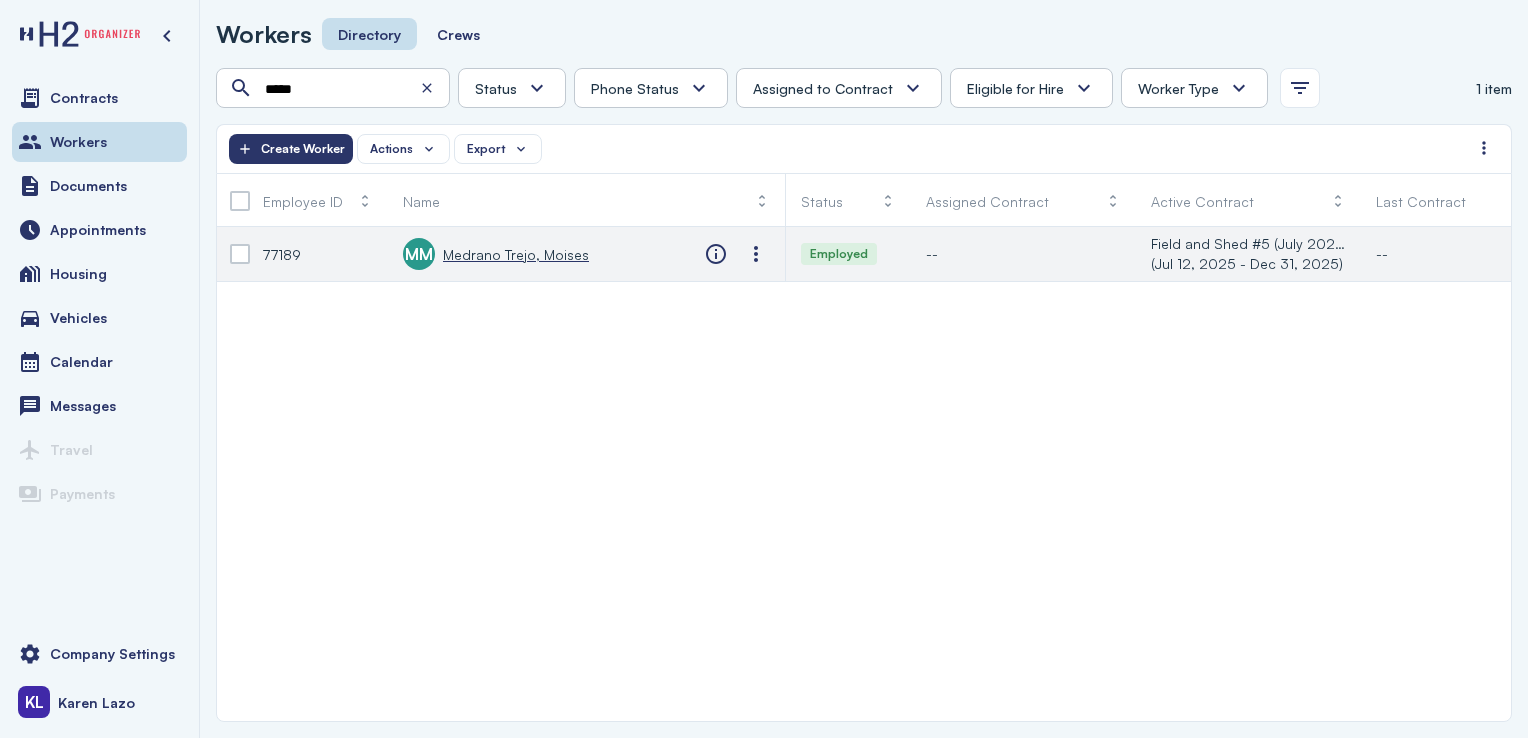 click on "Medrano Trejo, Moises" at bounding box center (516, 254) 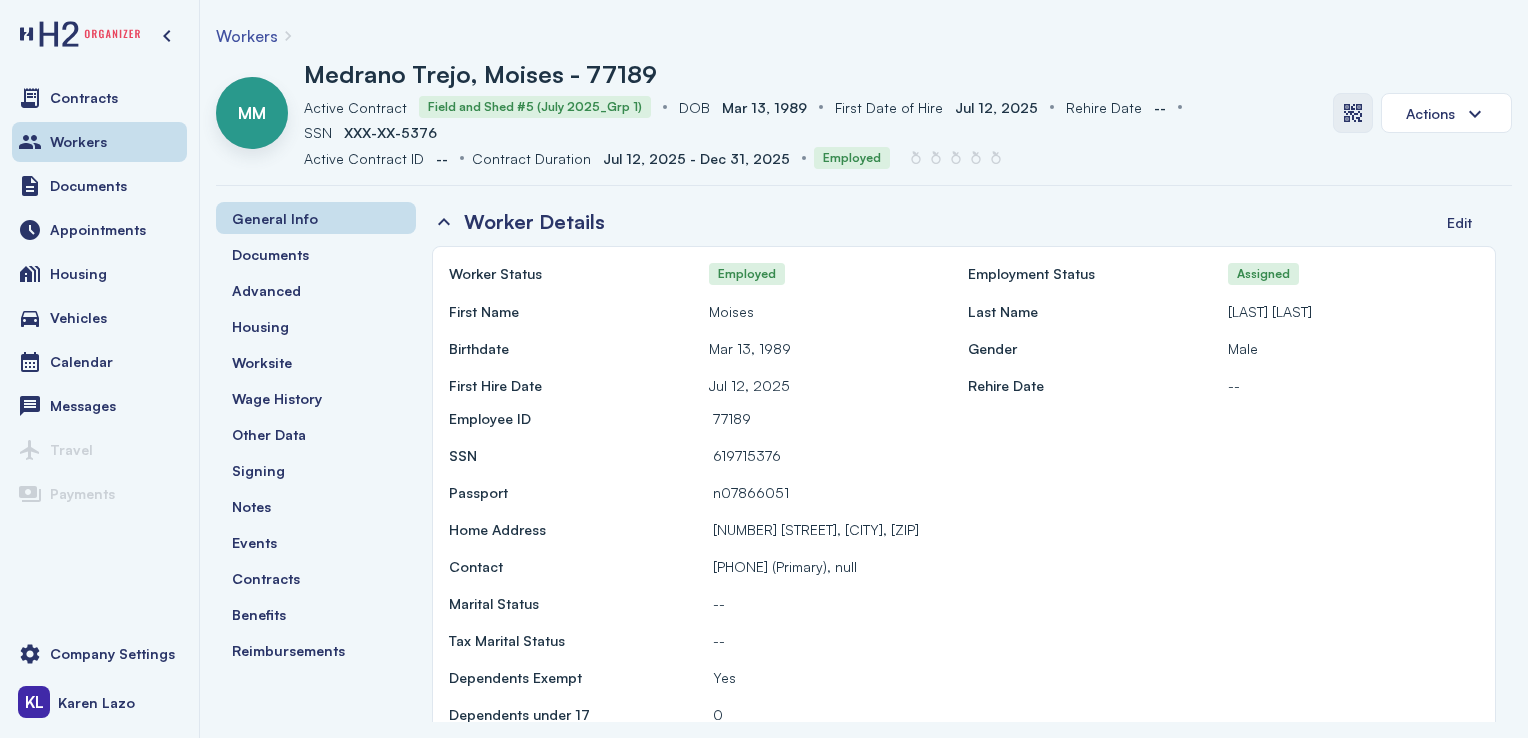 click at bounding box center [1353, 113] 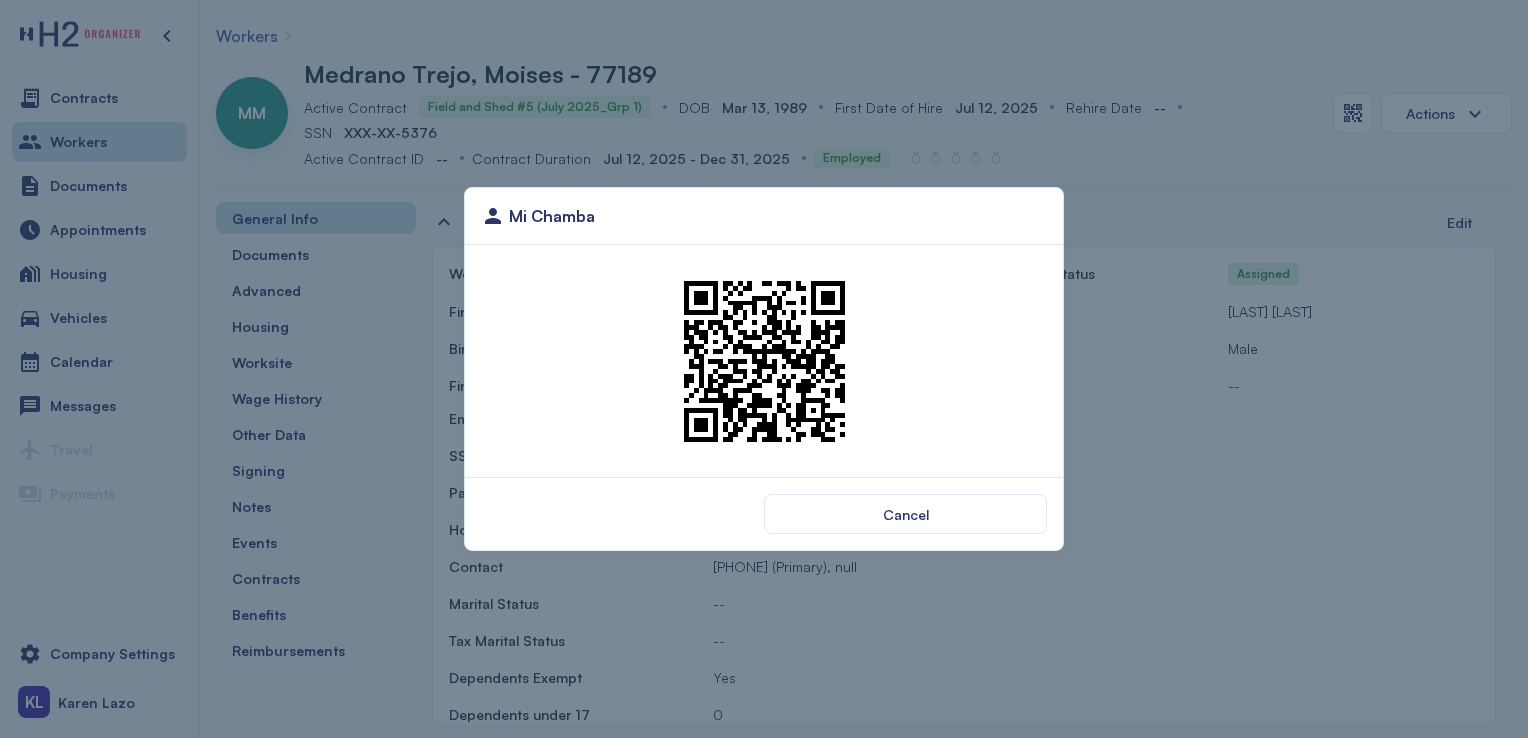click on "Cancel" at bounding box center (764, 513) 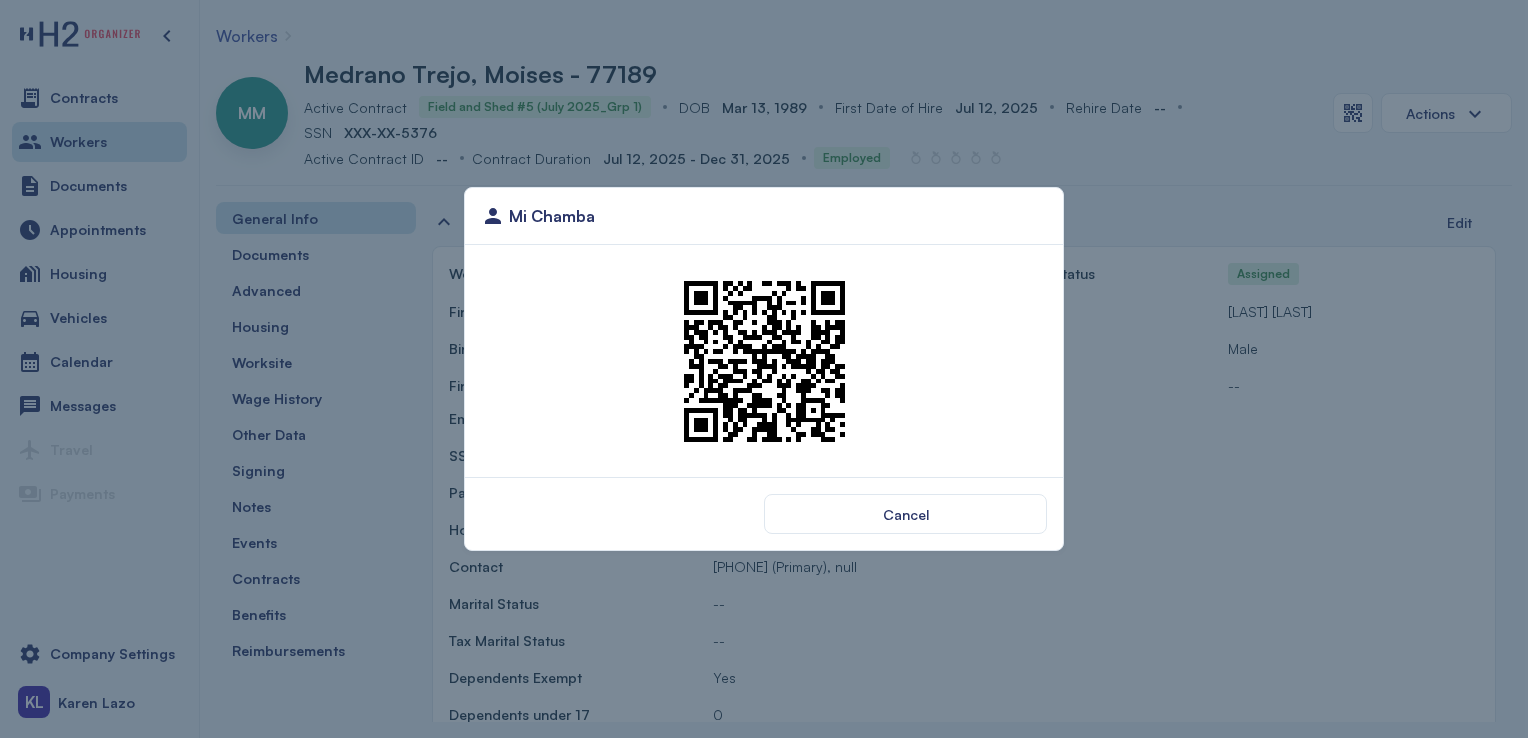 click on "Mi Chamba       Cancel" at bounding box center (764, 369) 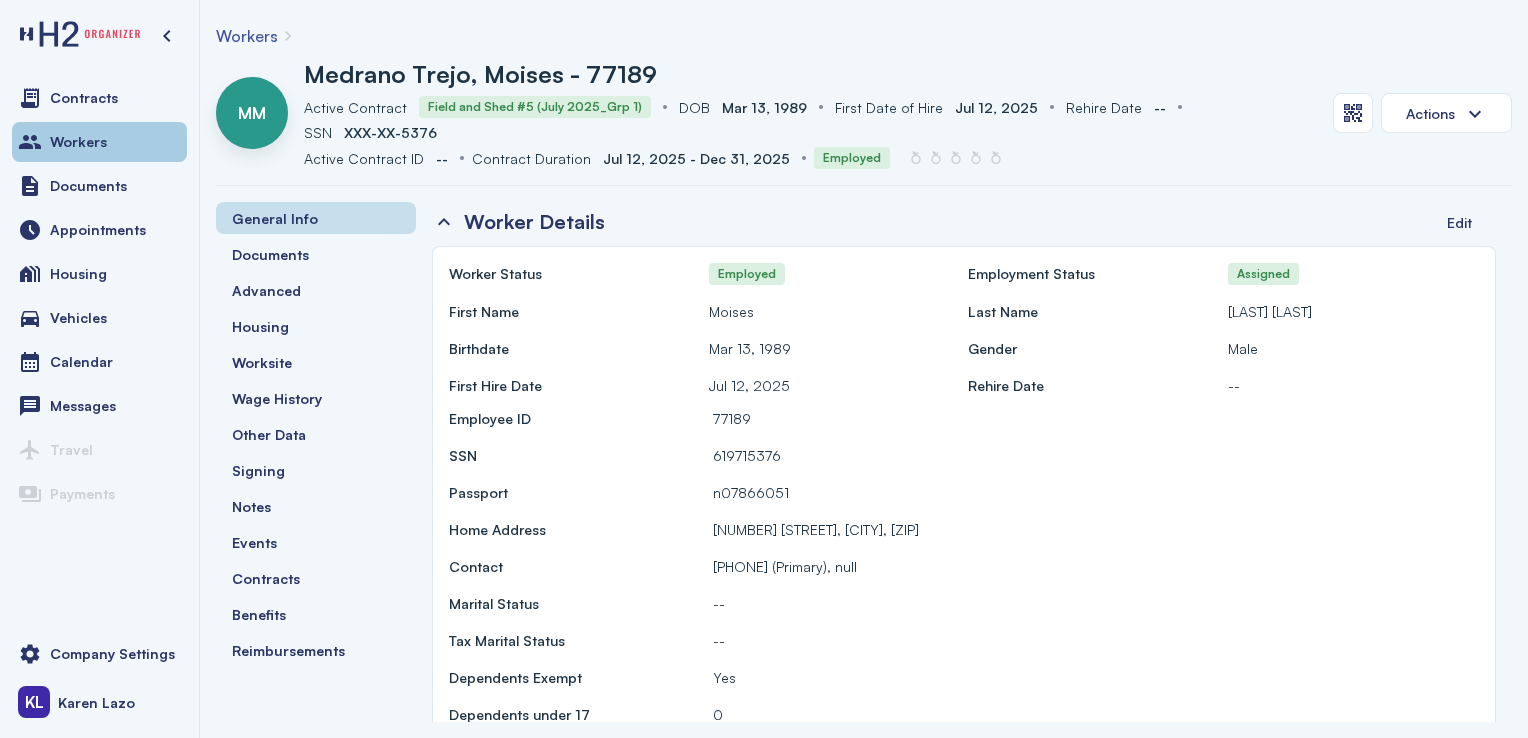 click on "Workers" at bounding box center [99, 142] 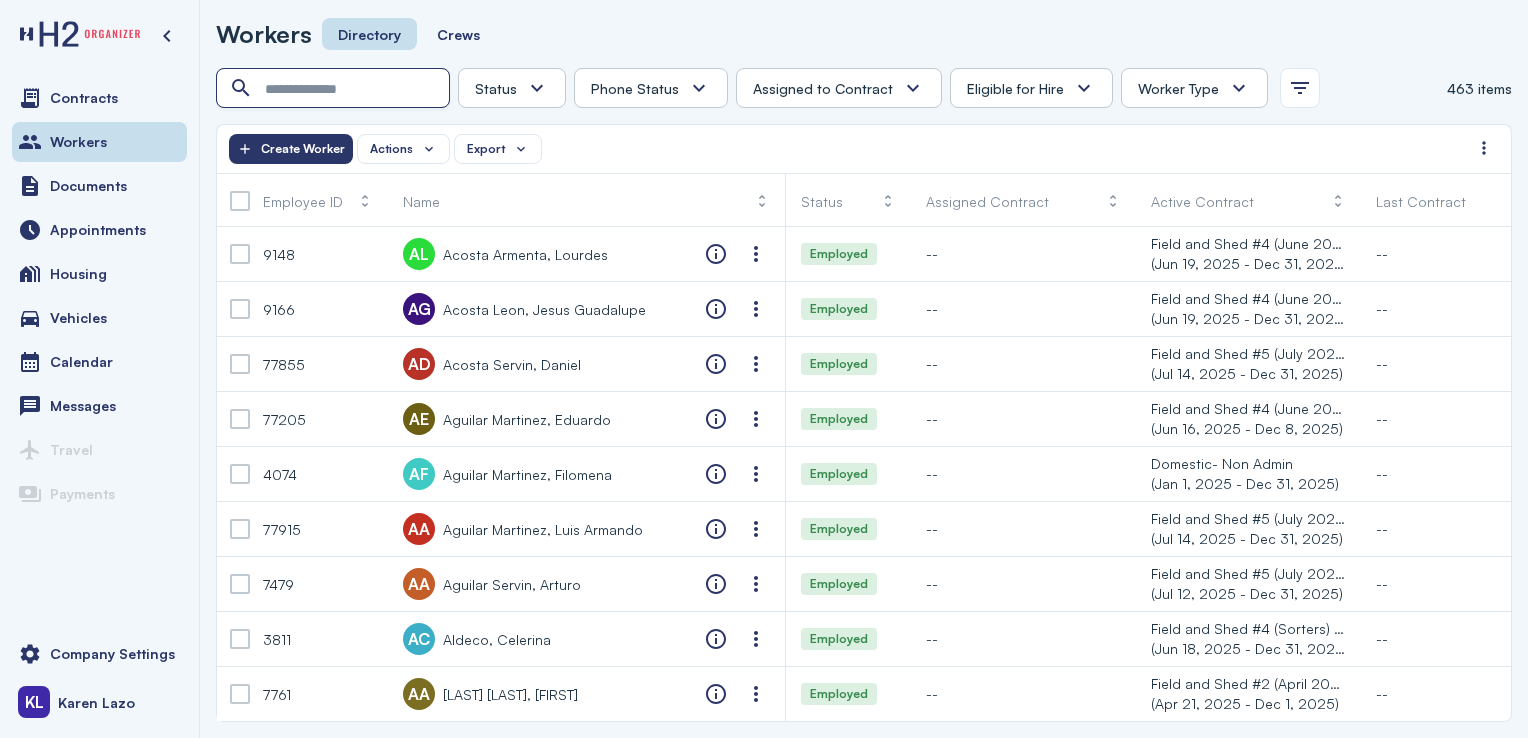 click at bounding box center [335, 89] 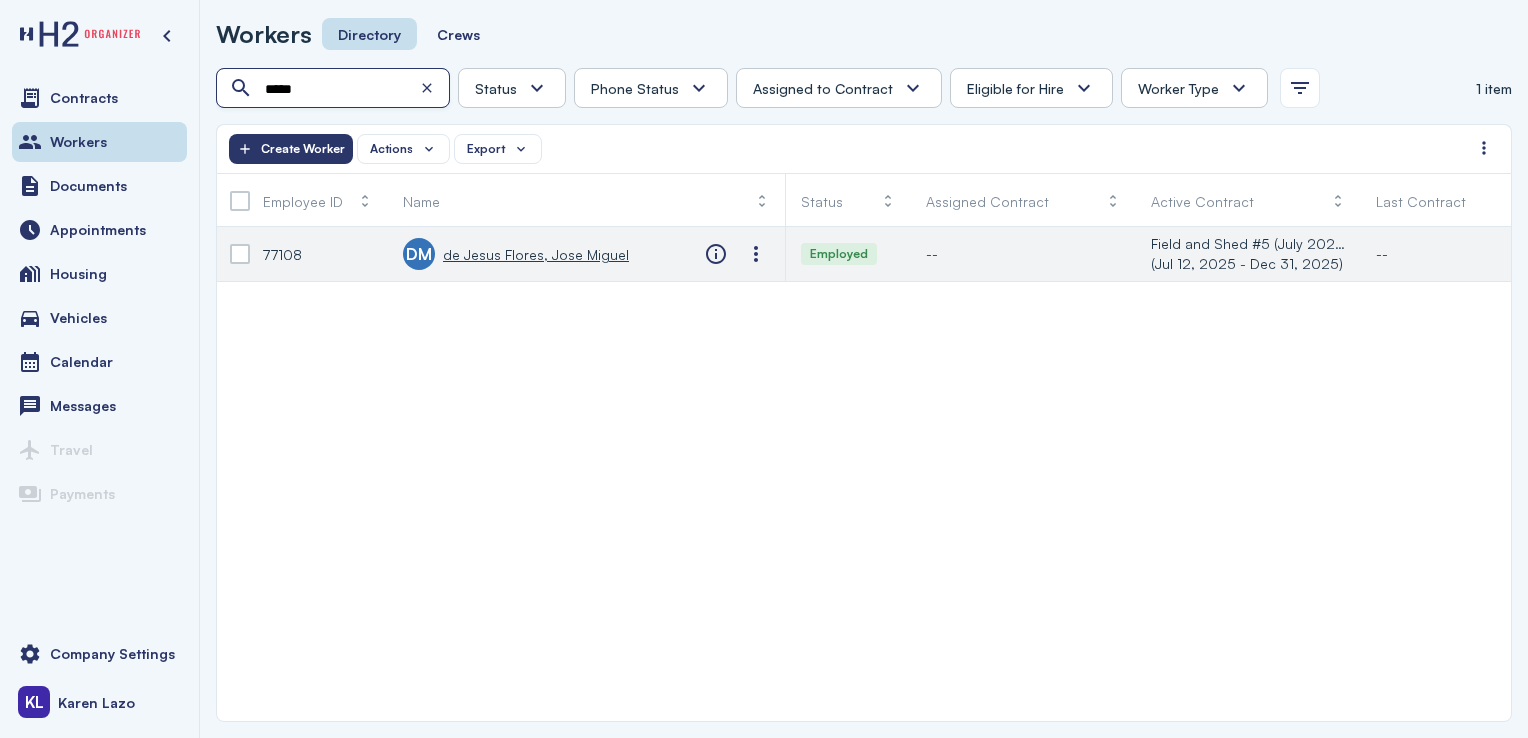type on "*****" 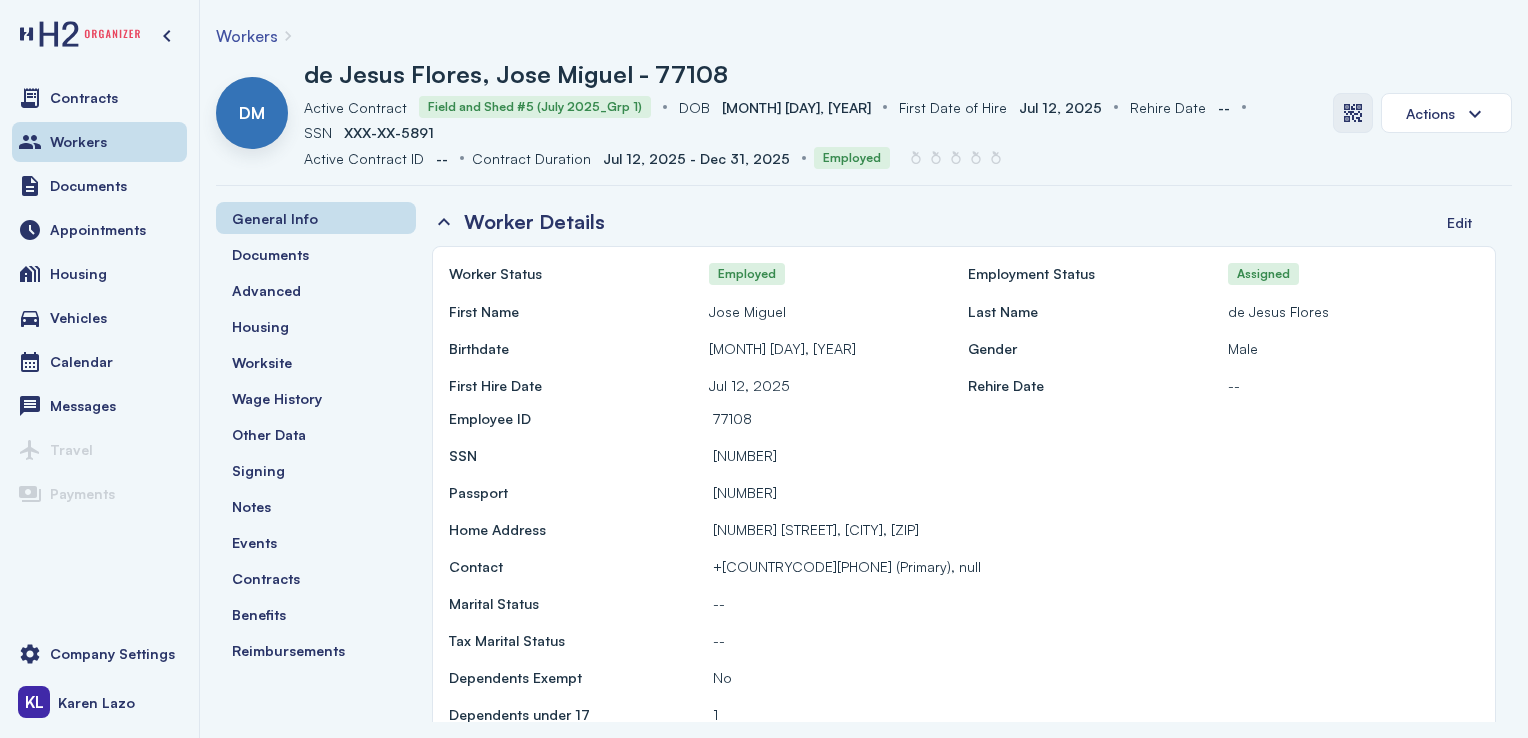 click at bounding box center [1353, 113] 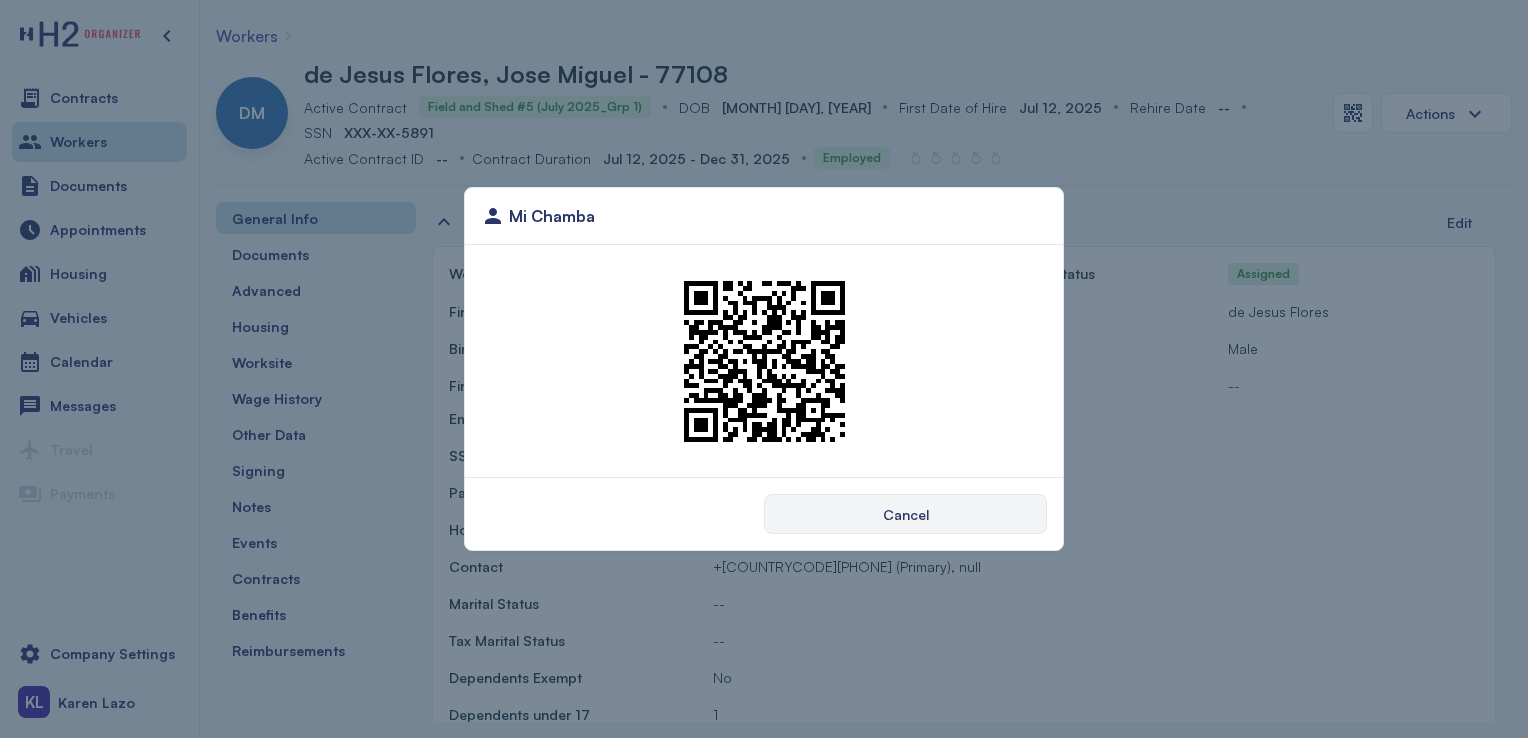 click on "Mi Chamba       Cancel" at bounding box center (764, 369) 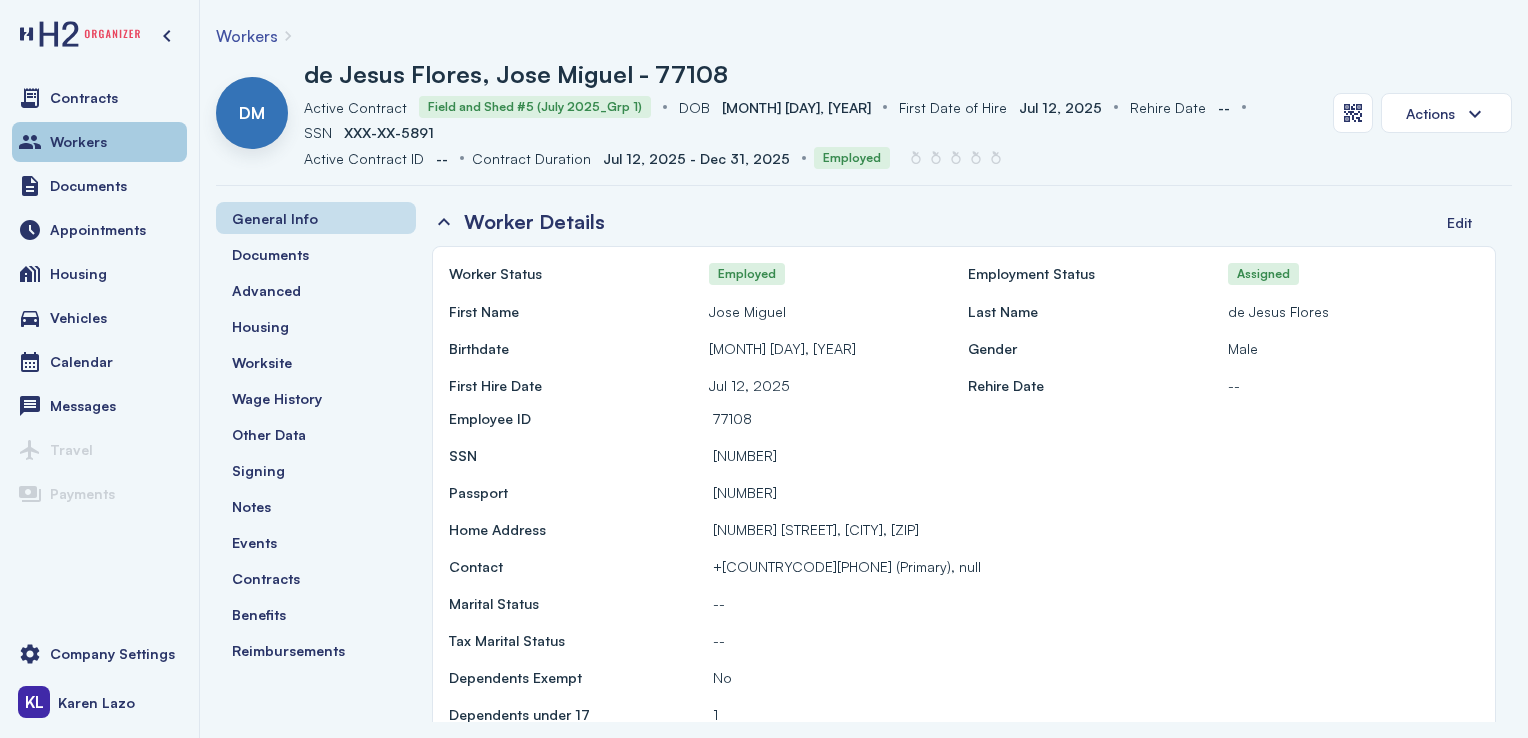 click on "Workers" at bounding box center [99, 142] 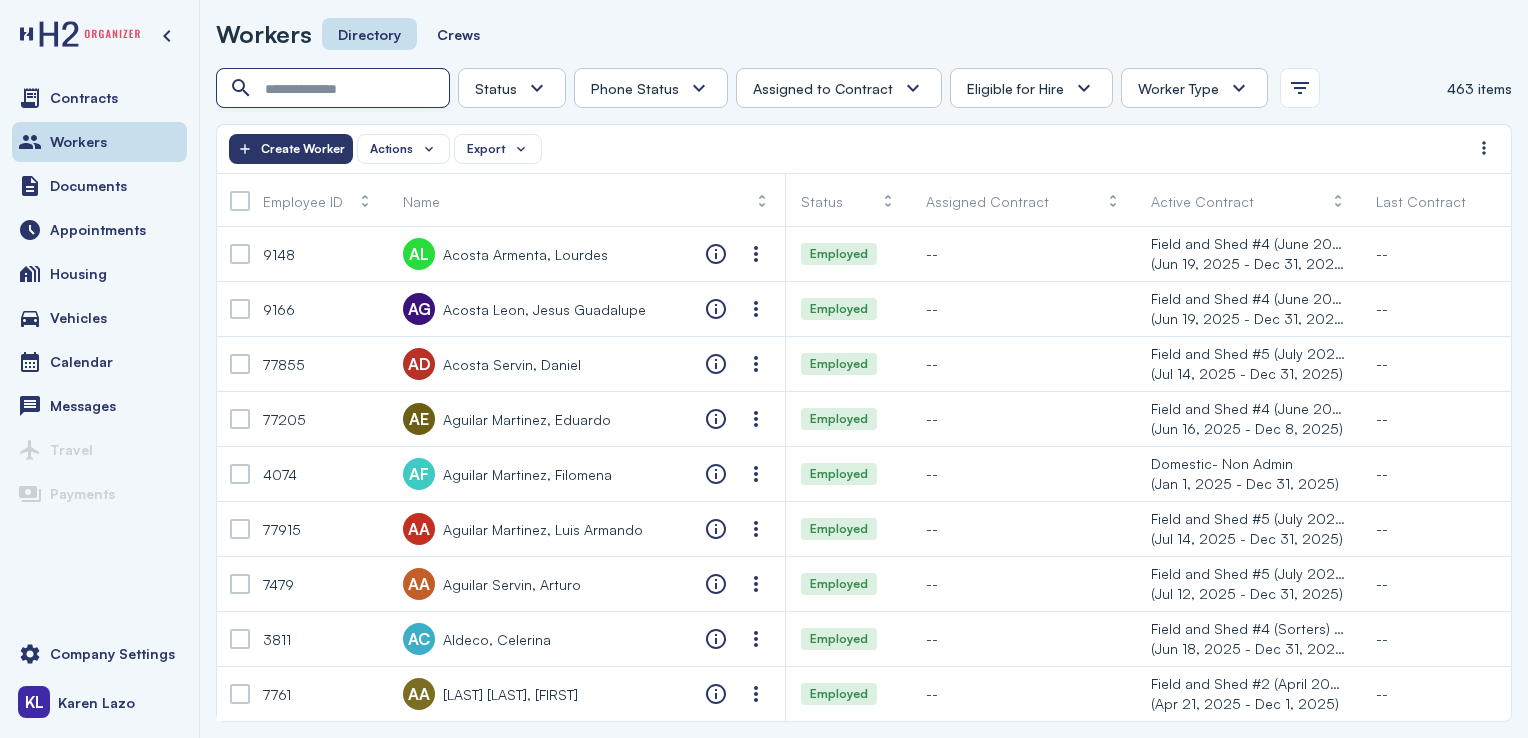click at bounding box center [335, 89] 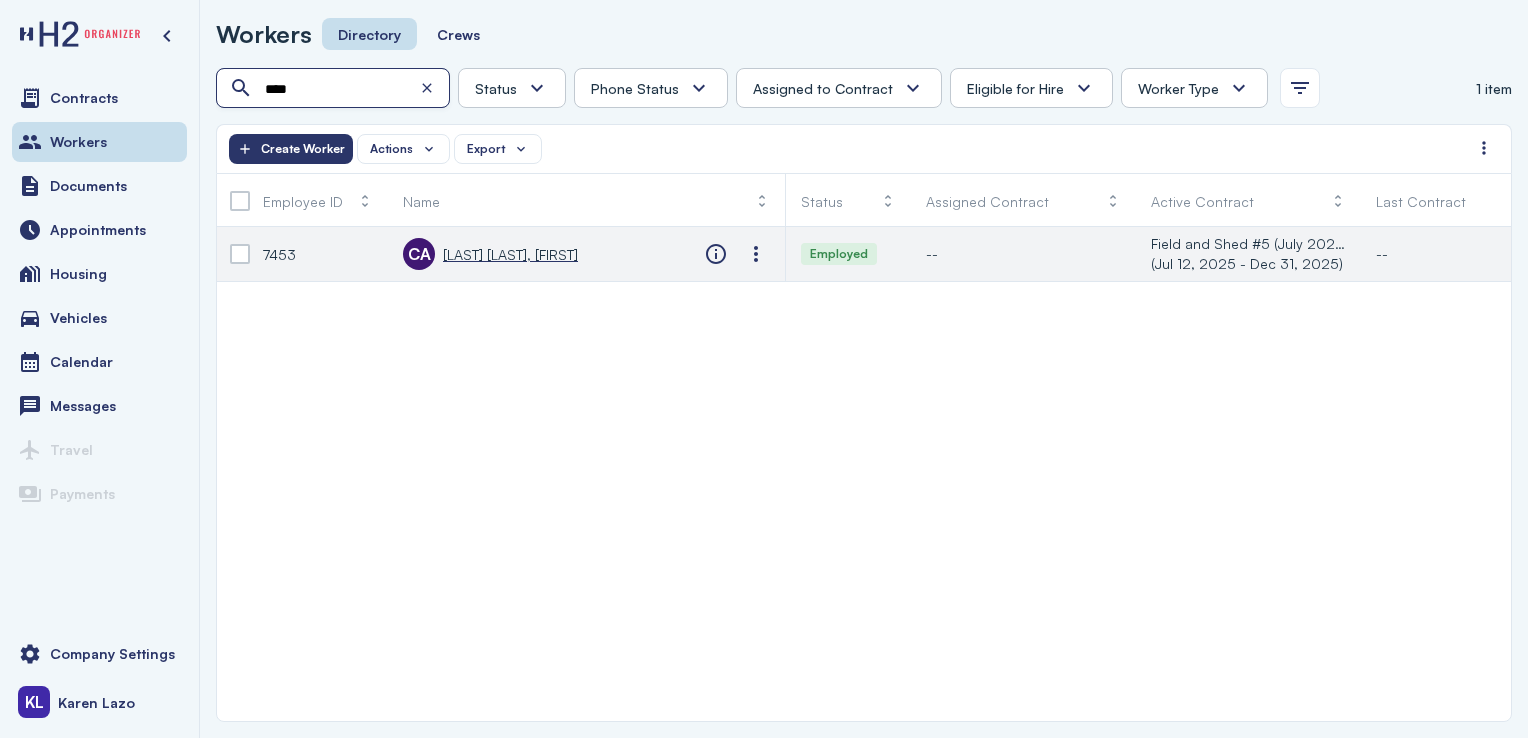 type on "****" 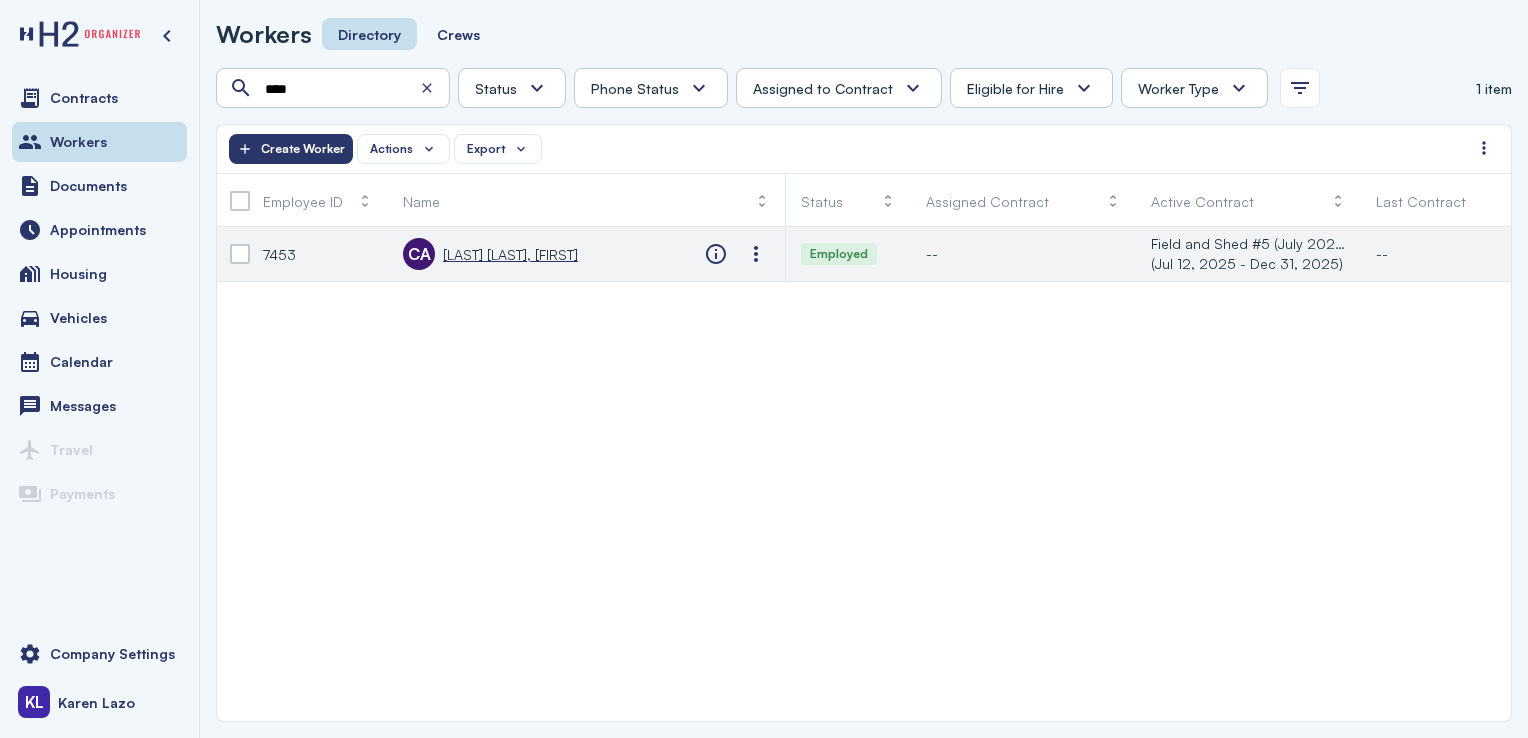click on "[LAST] [LAST], [FIRST]" at bounding box center [510, 254] 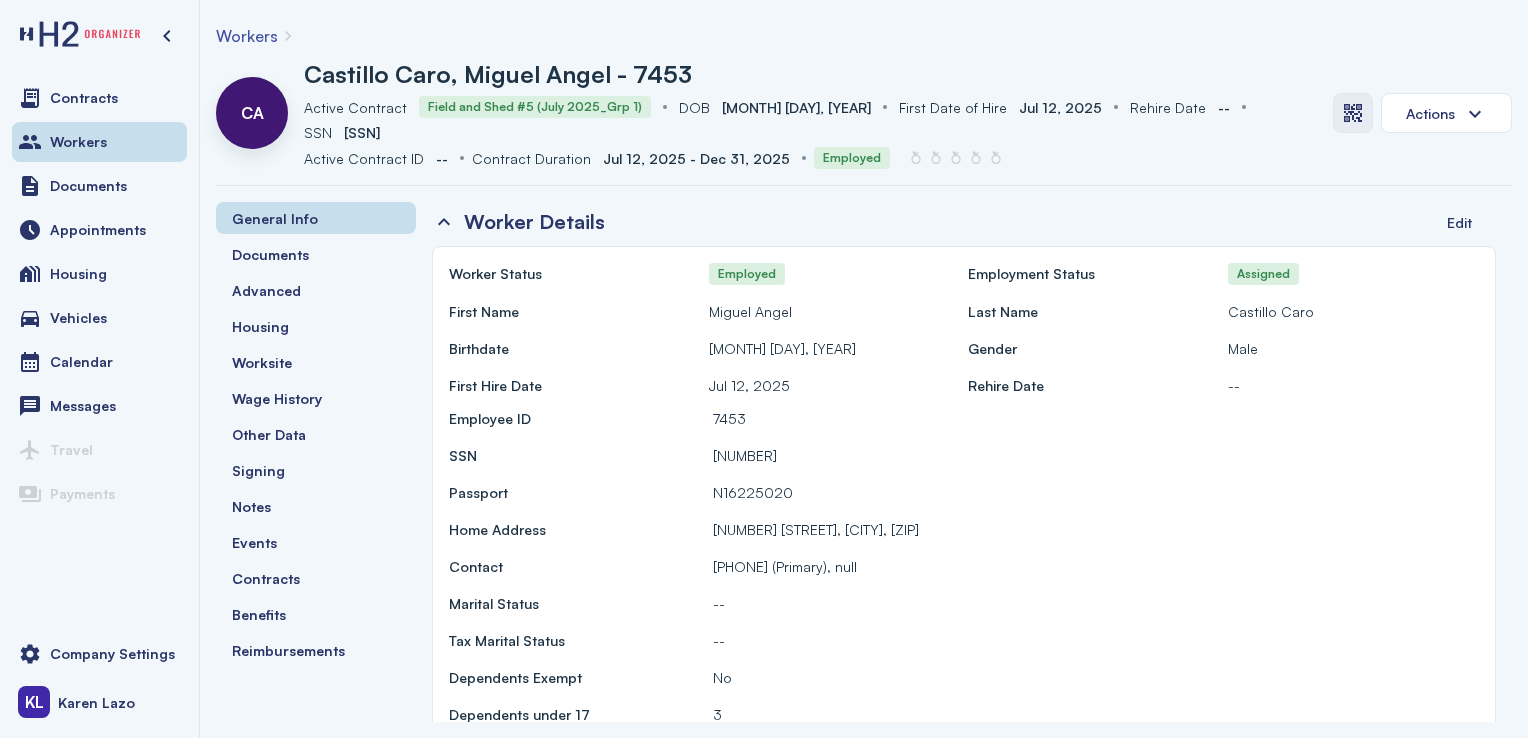 click at bounding box center [1353, 113] 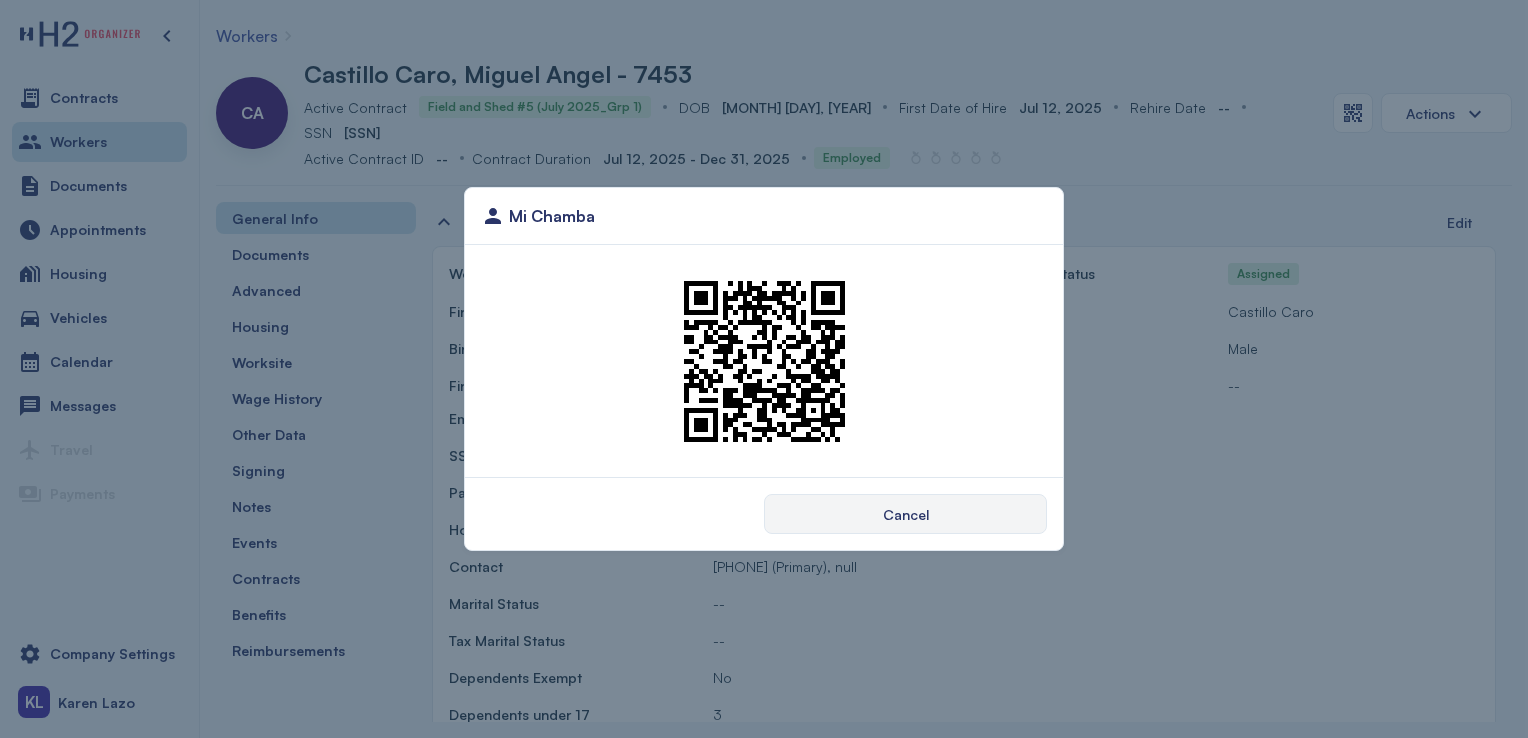 click on "Mi Chamba       Cancel" at bounding box center [764, 369] 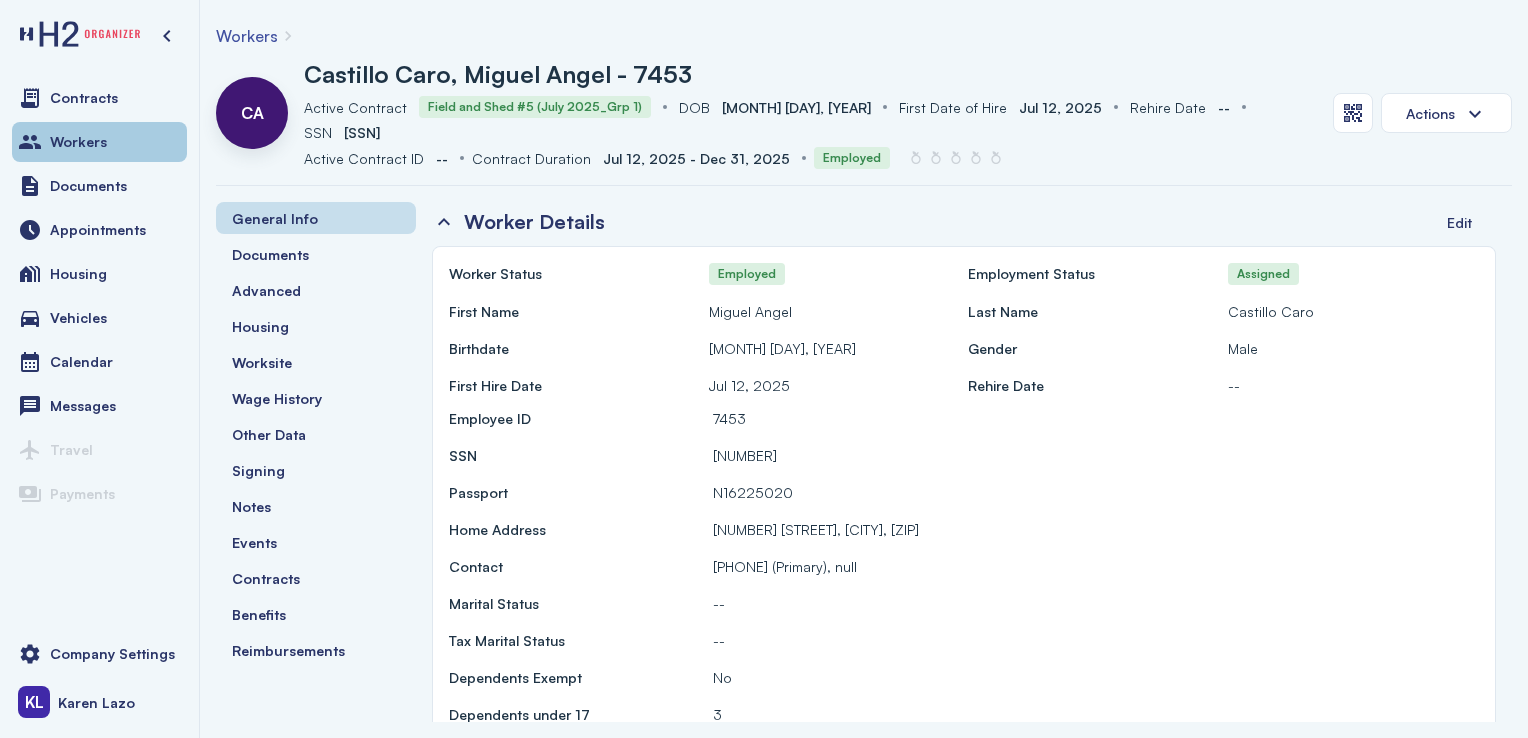 click on "Workers" at bounding box center [99, 142] 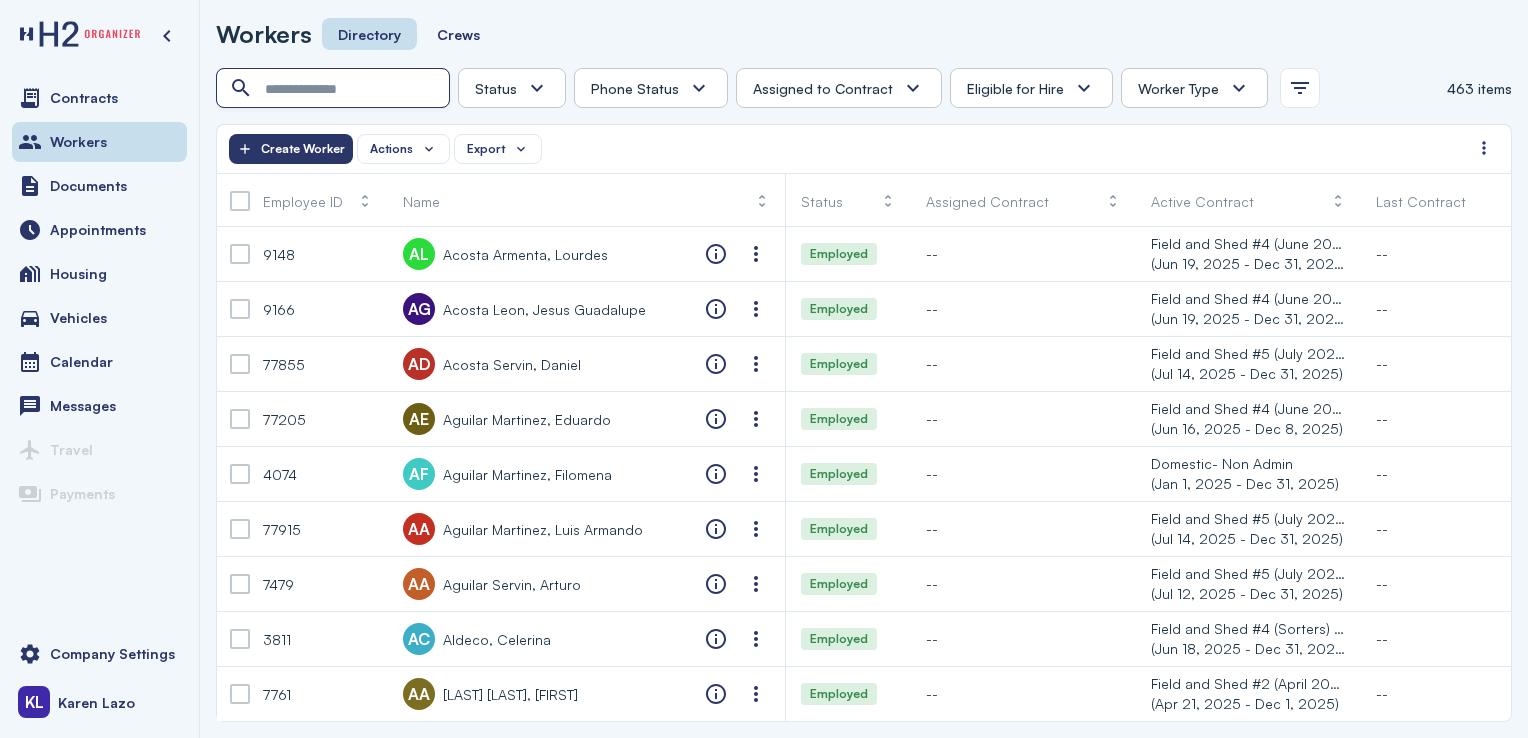 click at bounding box center (335, 89) 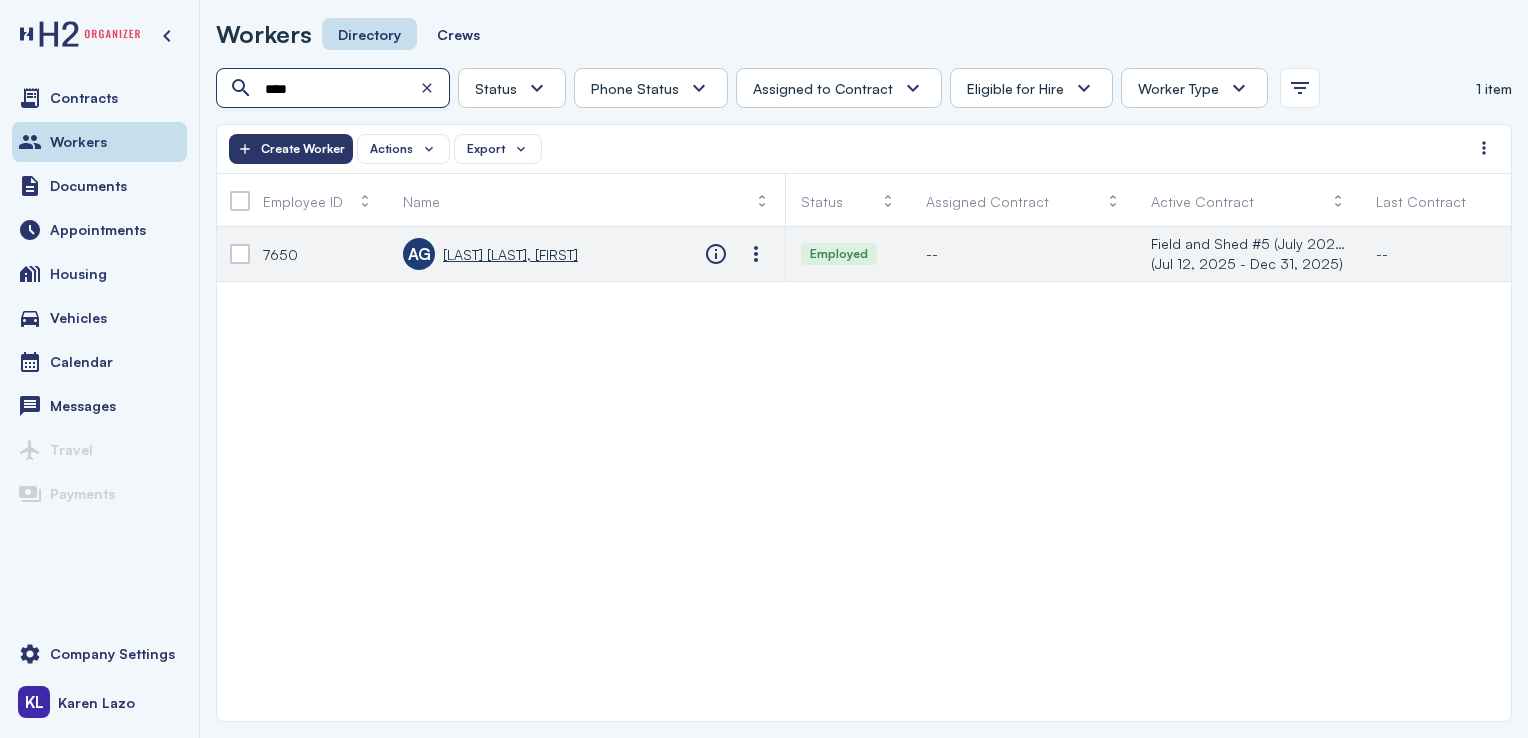 type on "****" 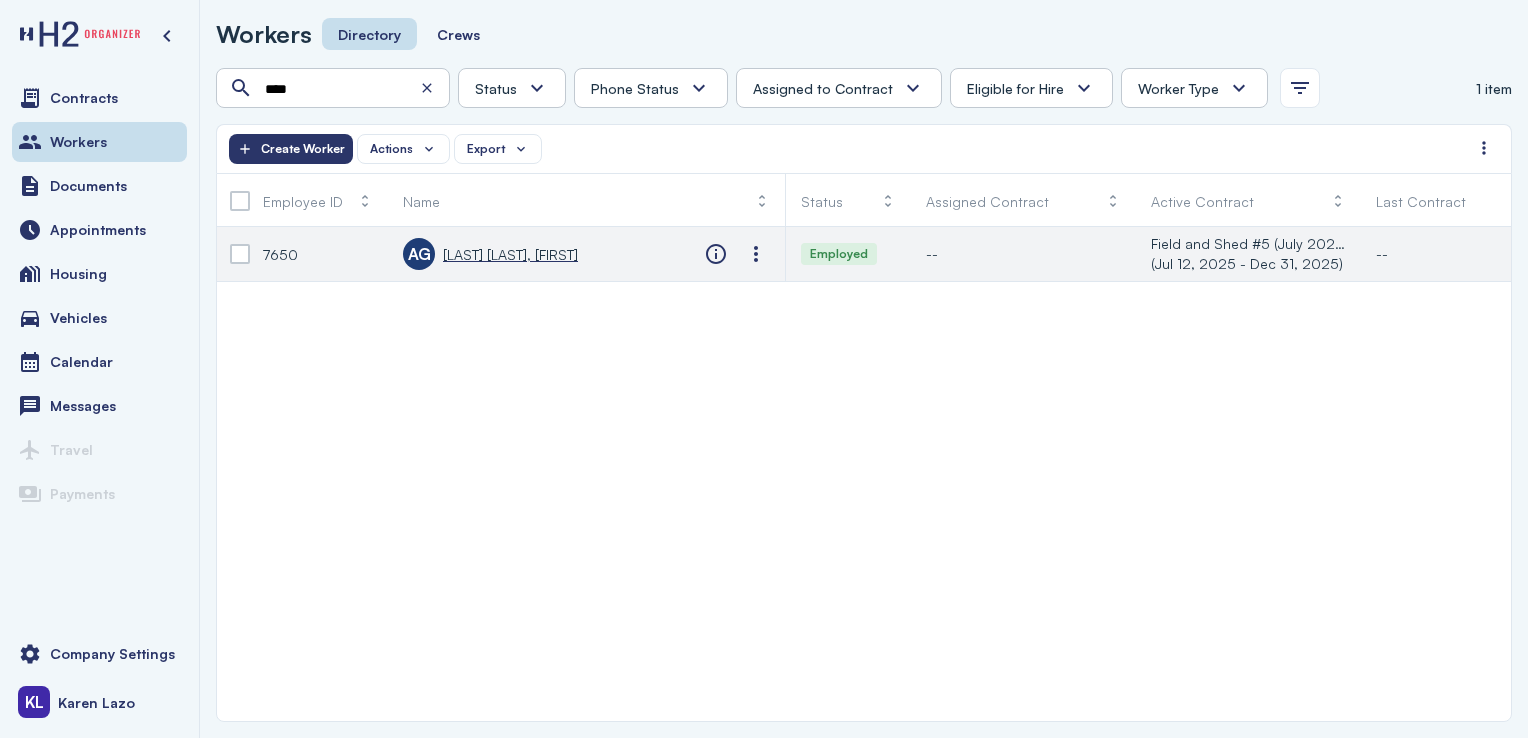 click on "[LAST] [LAST], [FIRST]" at bounding box center [510, 254] 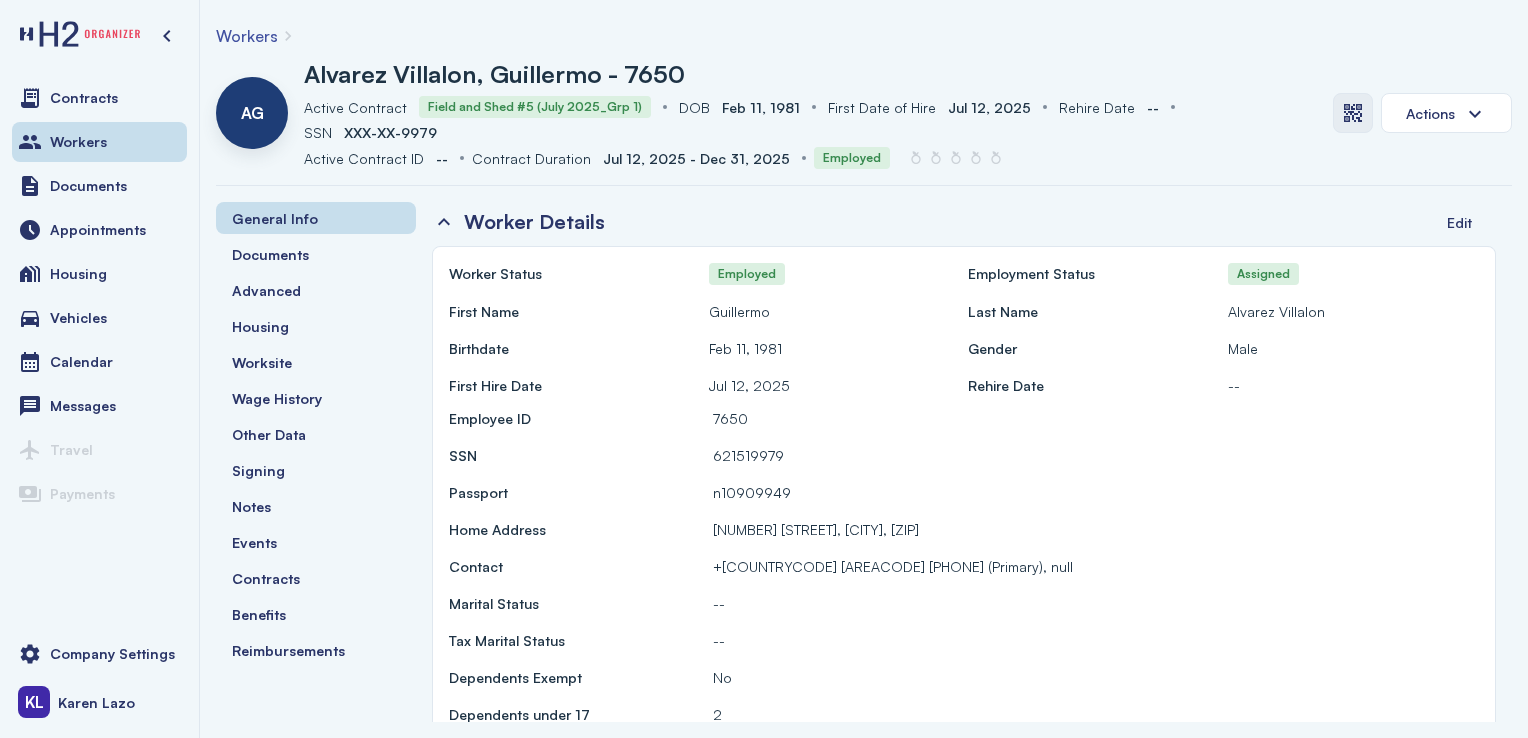 click at bounding box center (1353, 113) 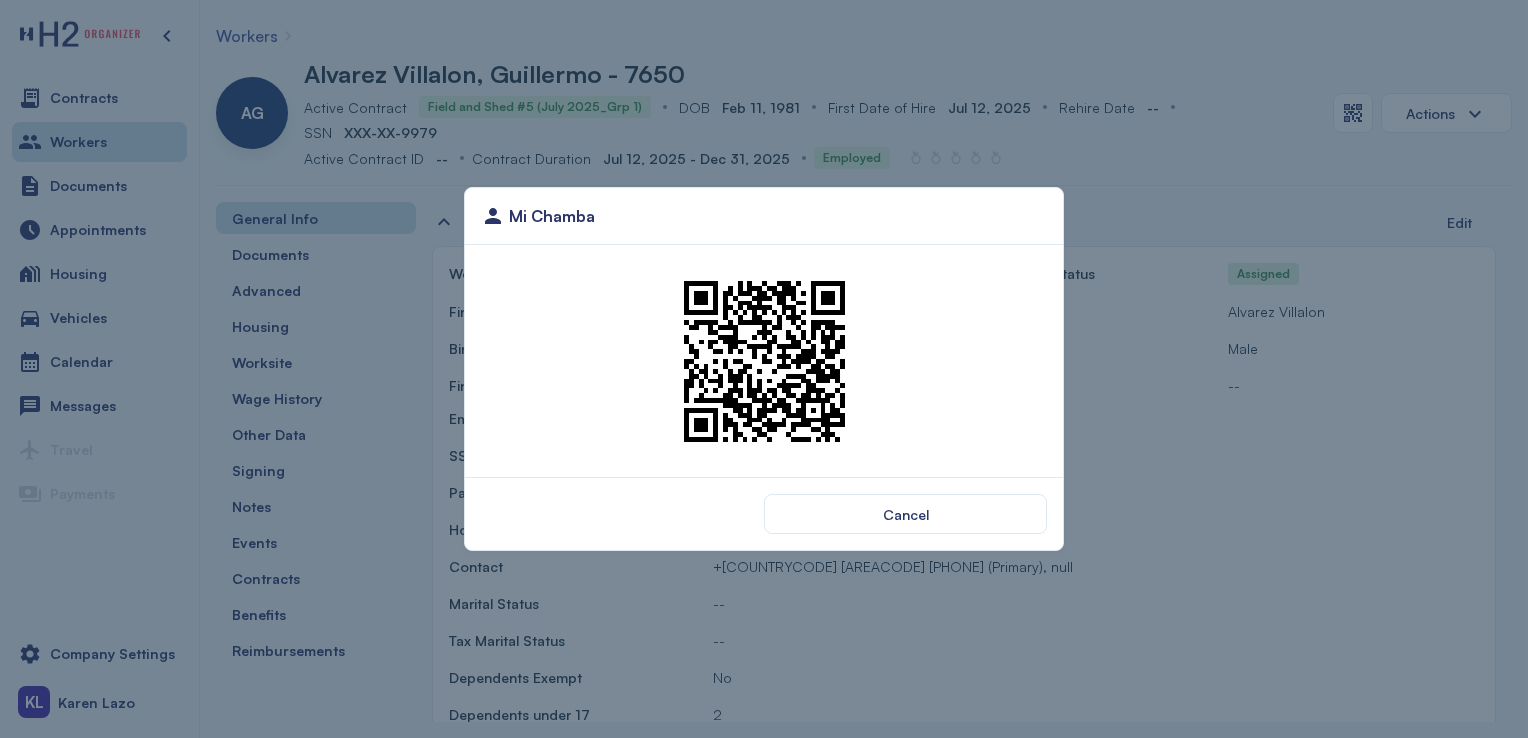 click on "Mi Chamba       Cancel" at bounding box center (764, 369) 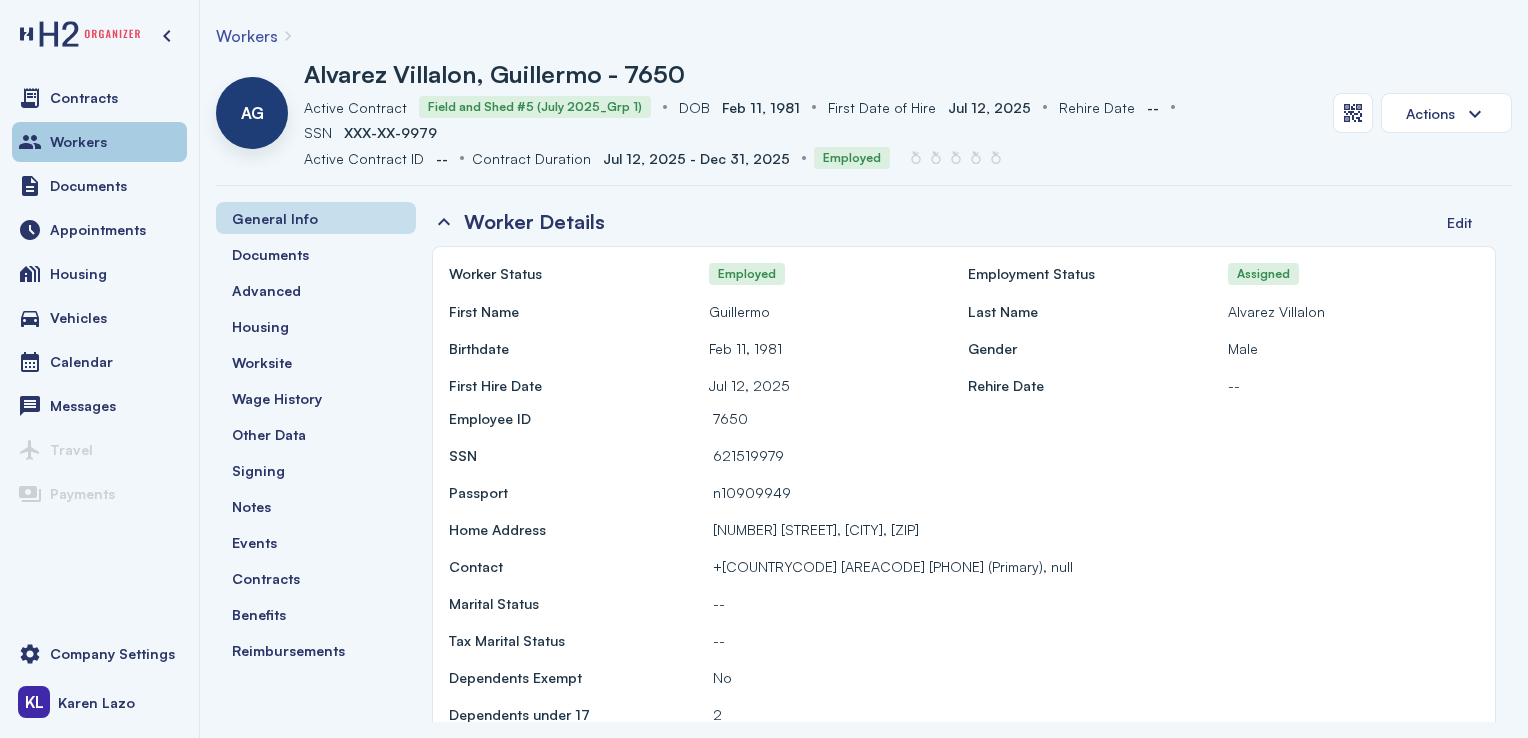 click on "Workers" at bounding box center [99, 142] 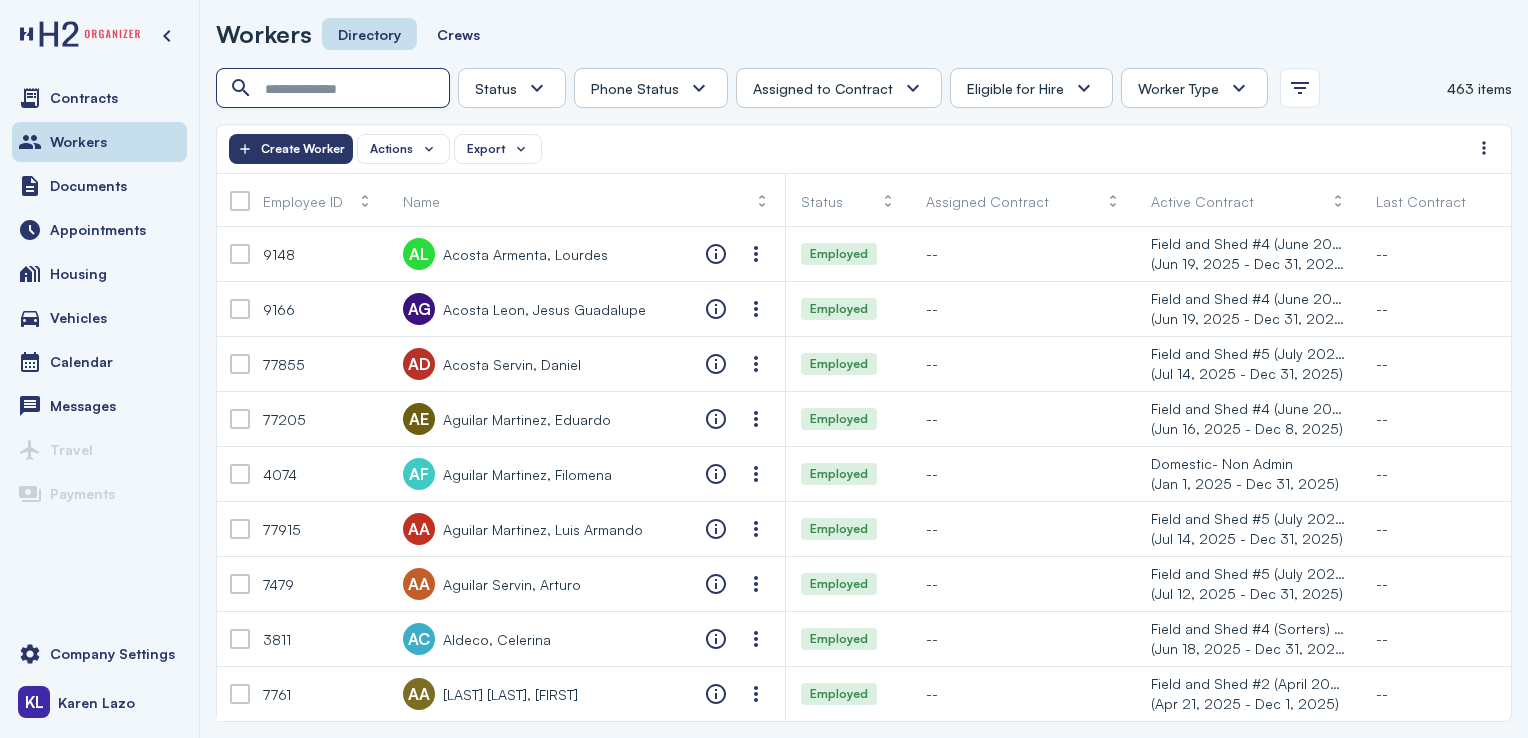 click at bounding box center (335, 89) 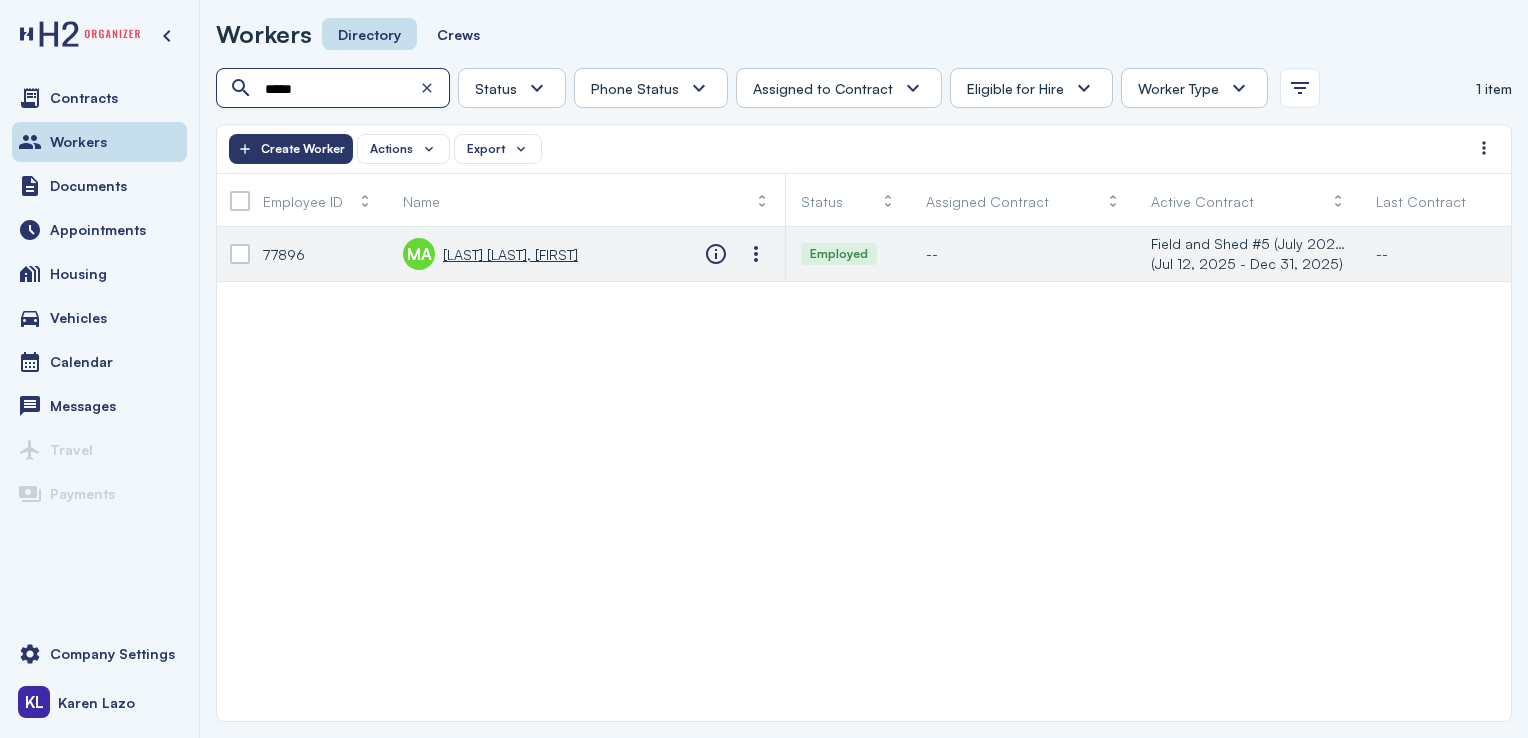 type on "*****" 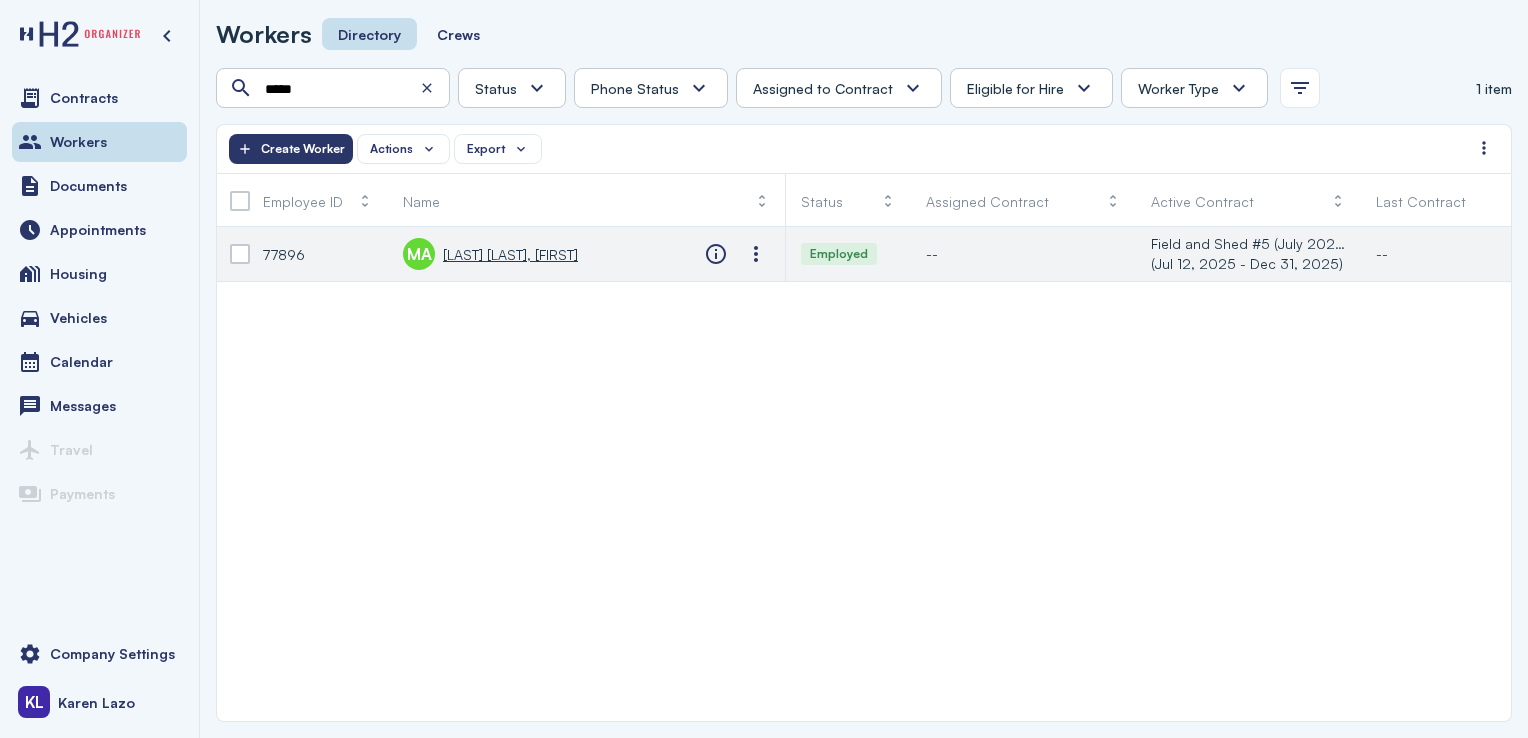 click on "[LAST] [LAST], [FIRST]" at bounding box center (510, 254) 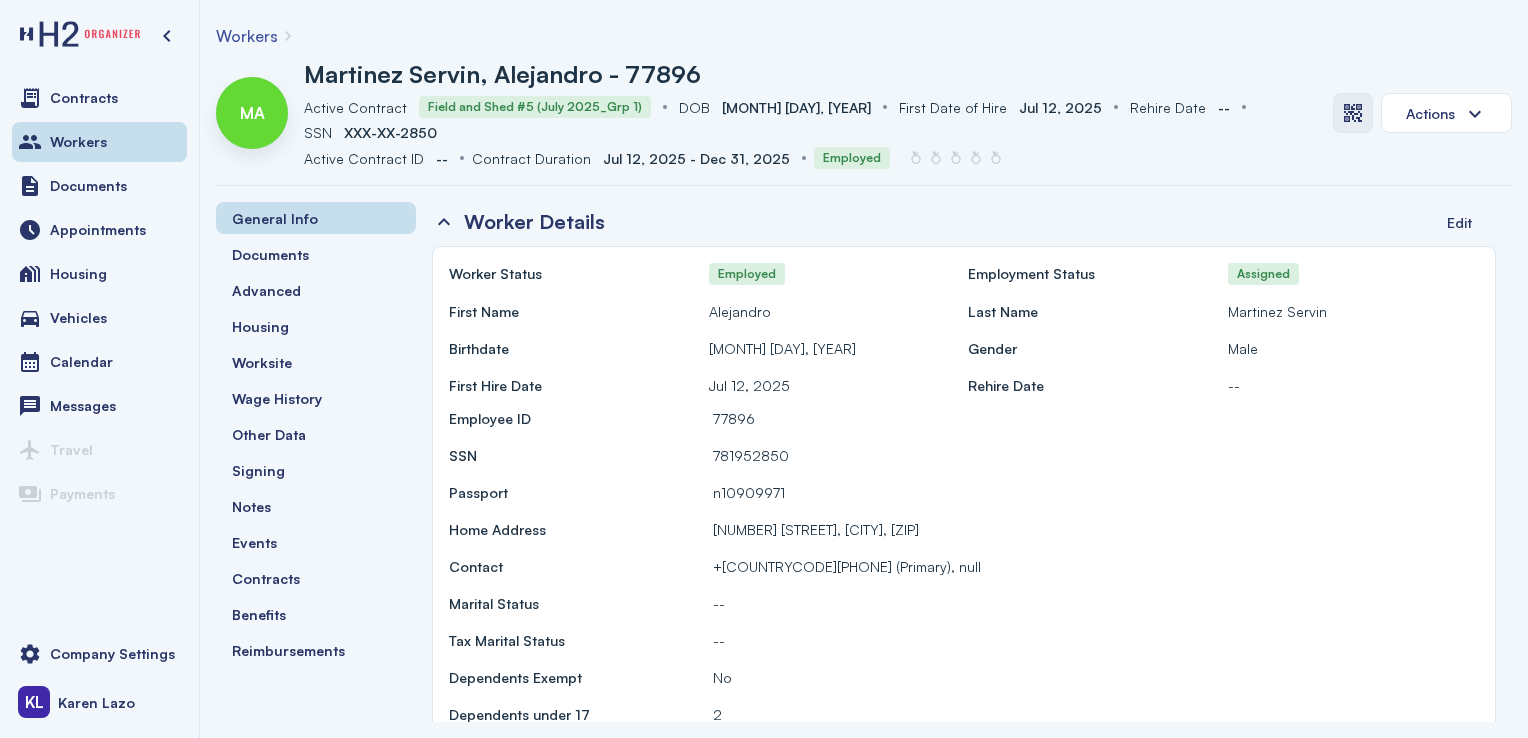click at bounding box center [1353, 113] 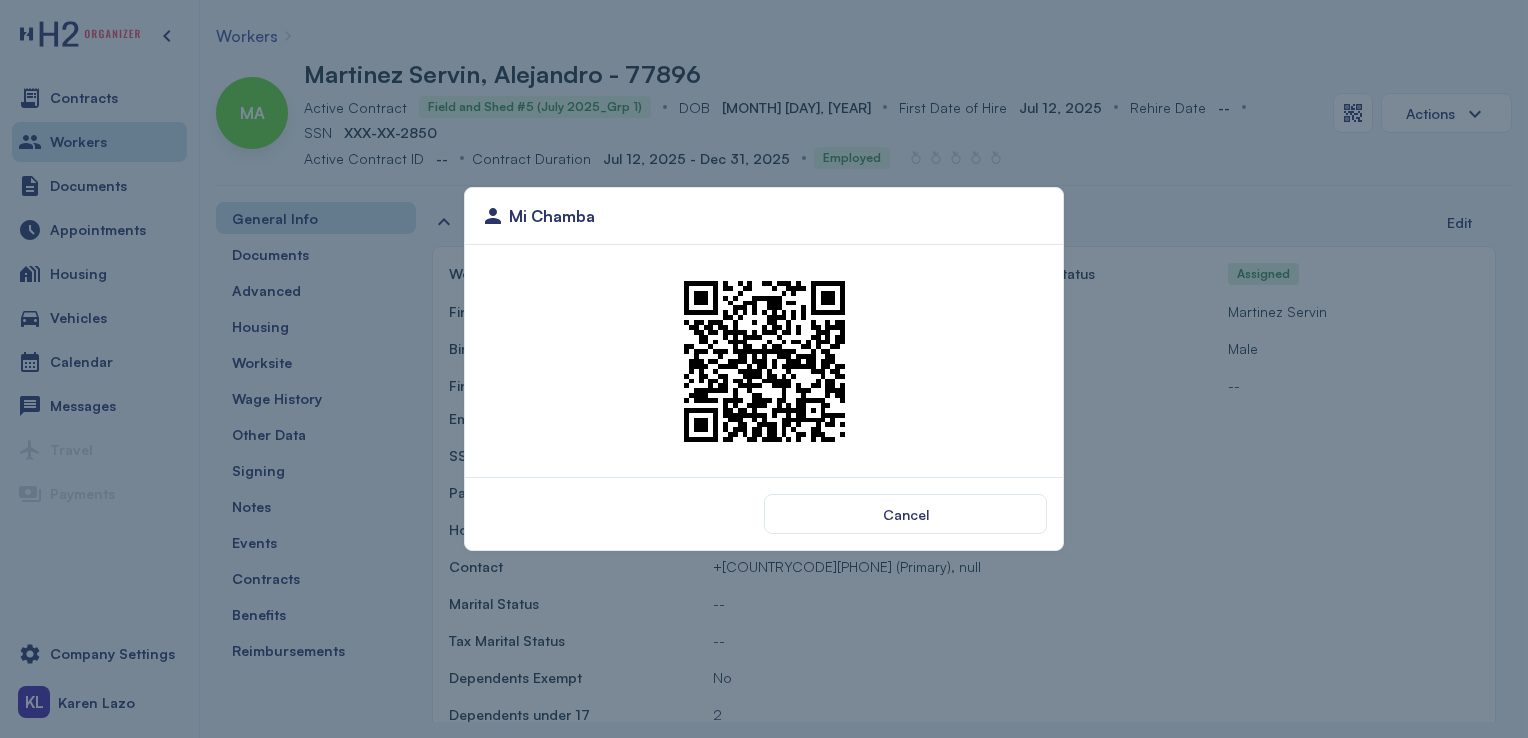 click on "Mi Chamba       Cancel" at bounding box center [764, 369] 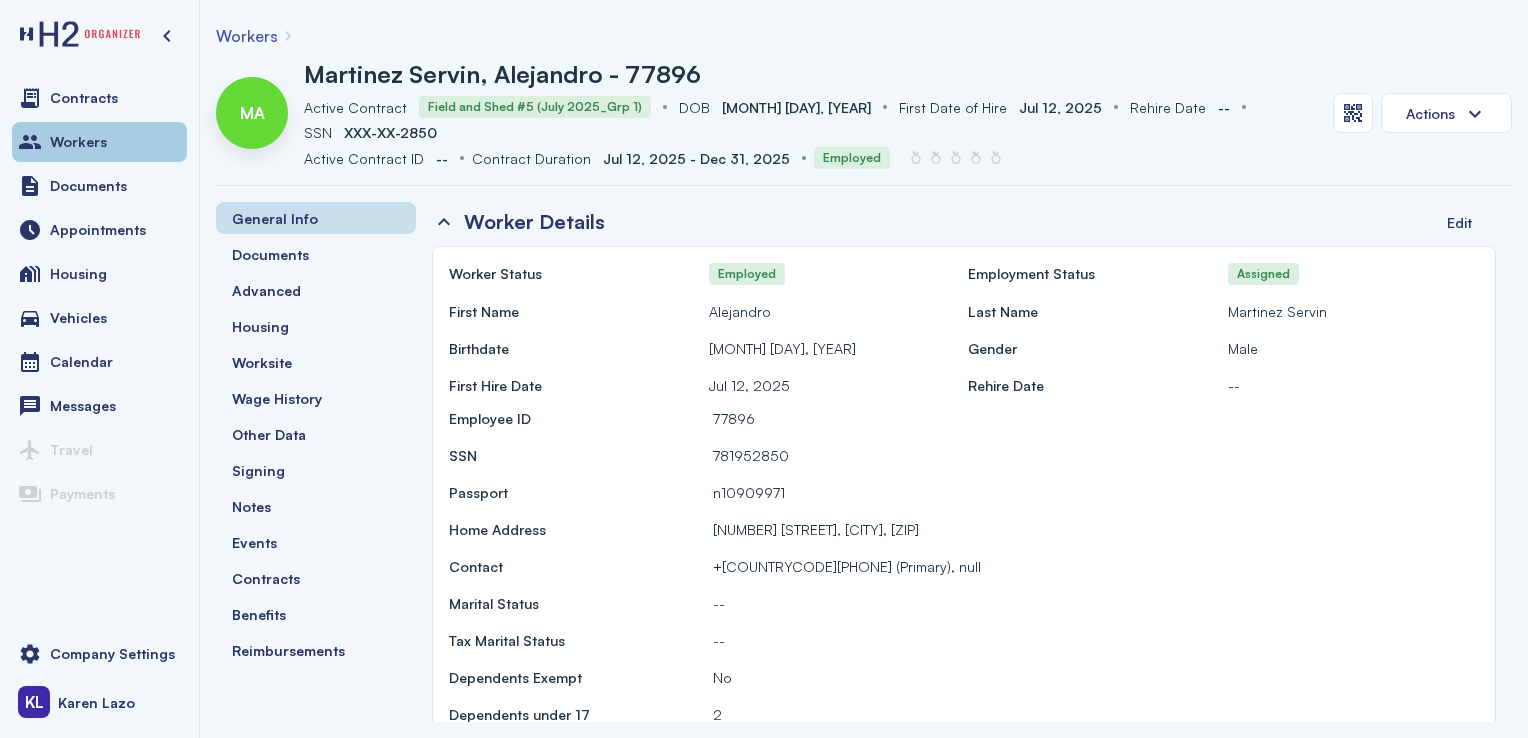 click on "Workers" at bounding box center (99, 142) 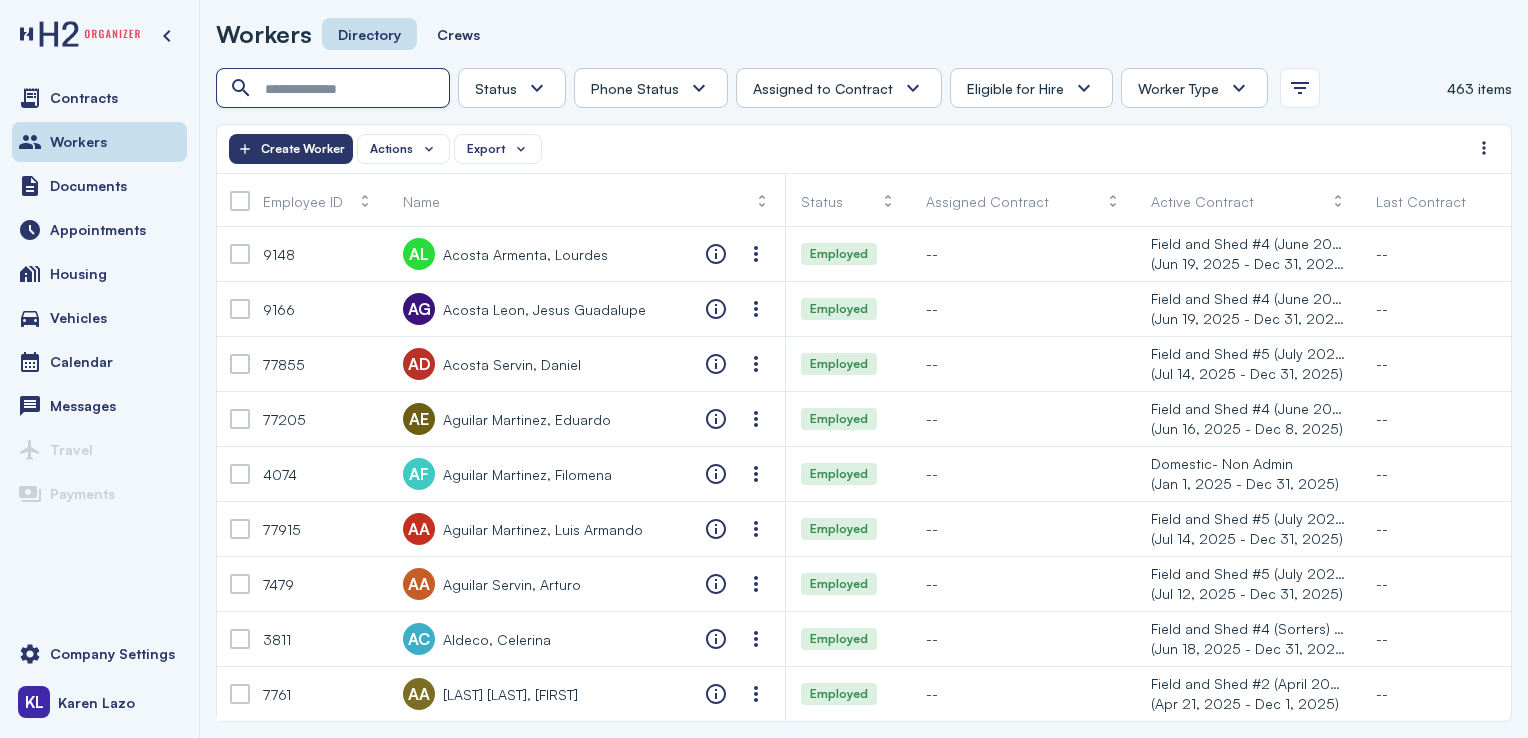click at bounding box center [335, 89] 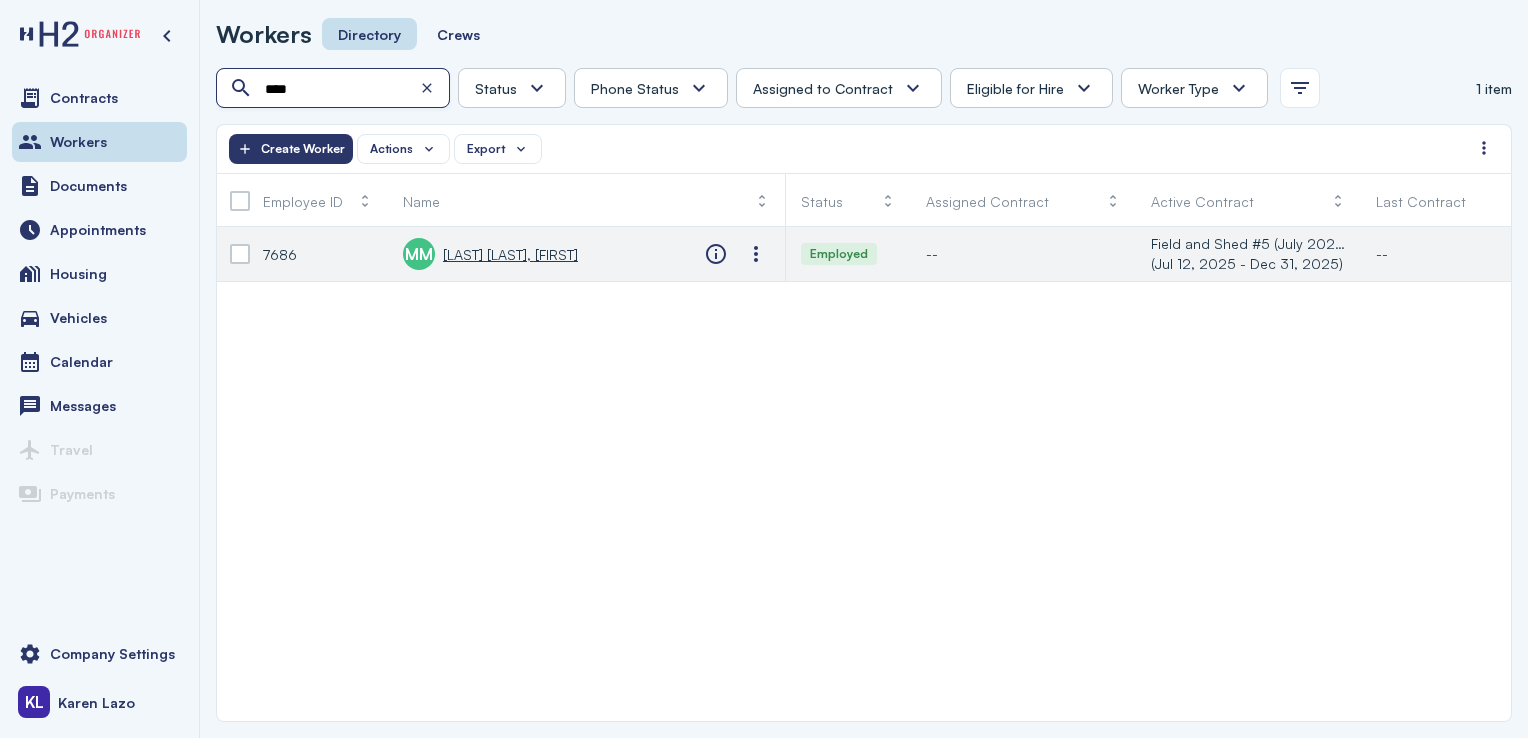 type on "****" 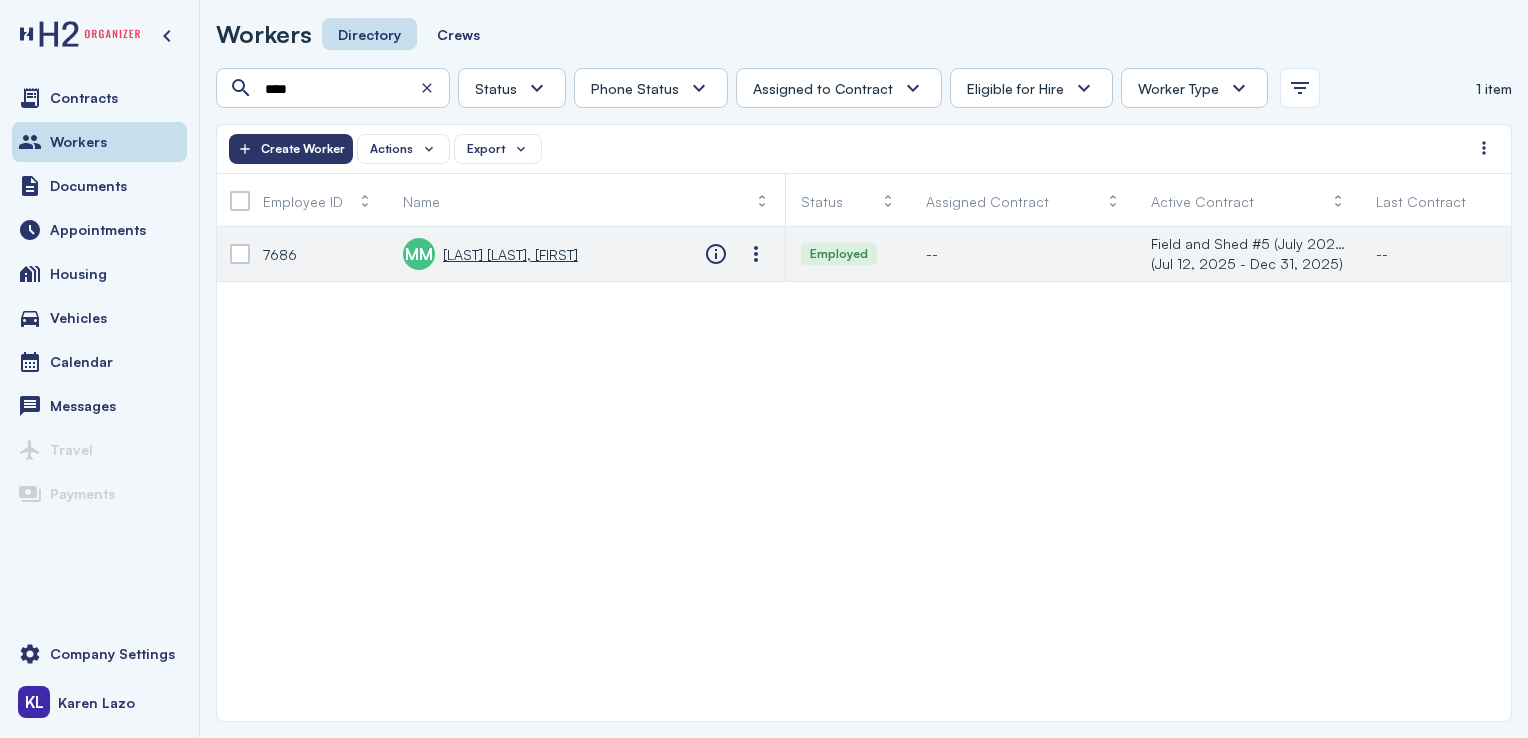 click on "[LAST] [LAST], [FIRST]" at bounding box center (510, 254) 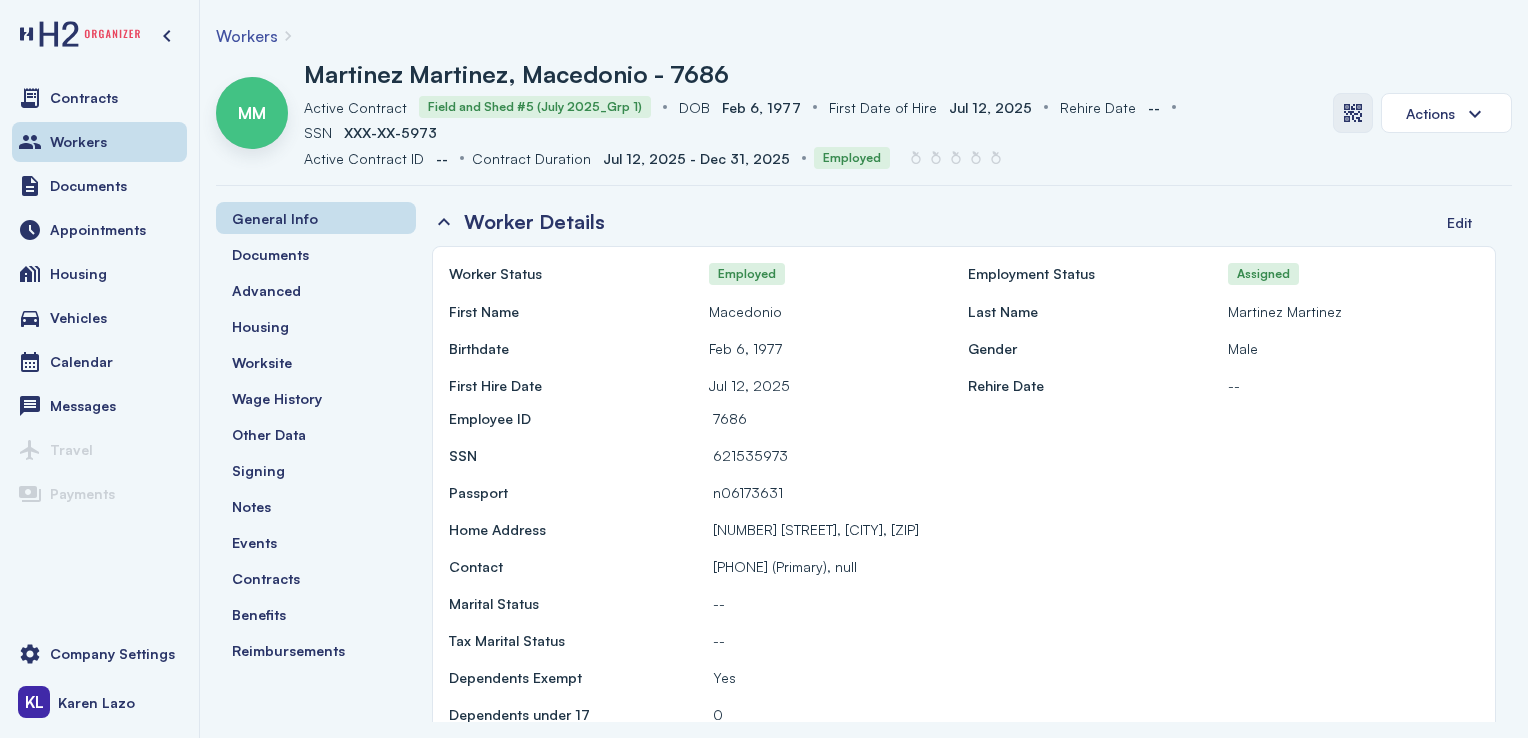 click at bounding box center [1353, 113] 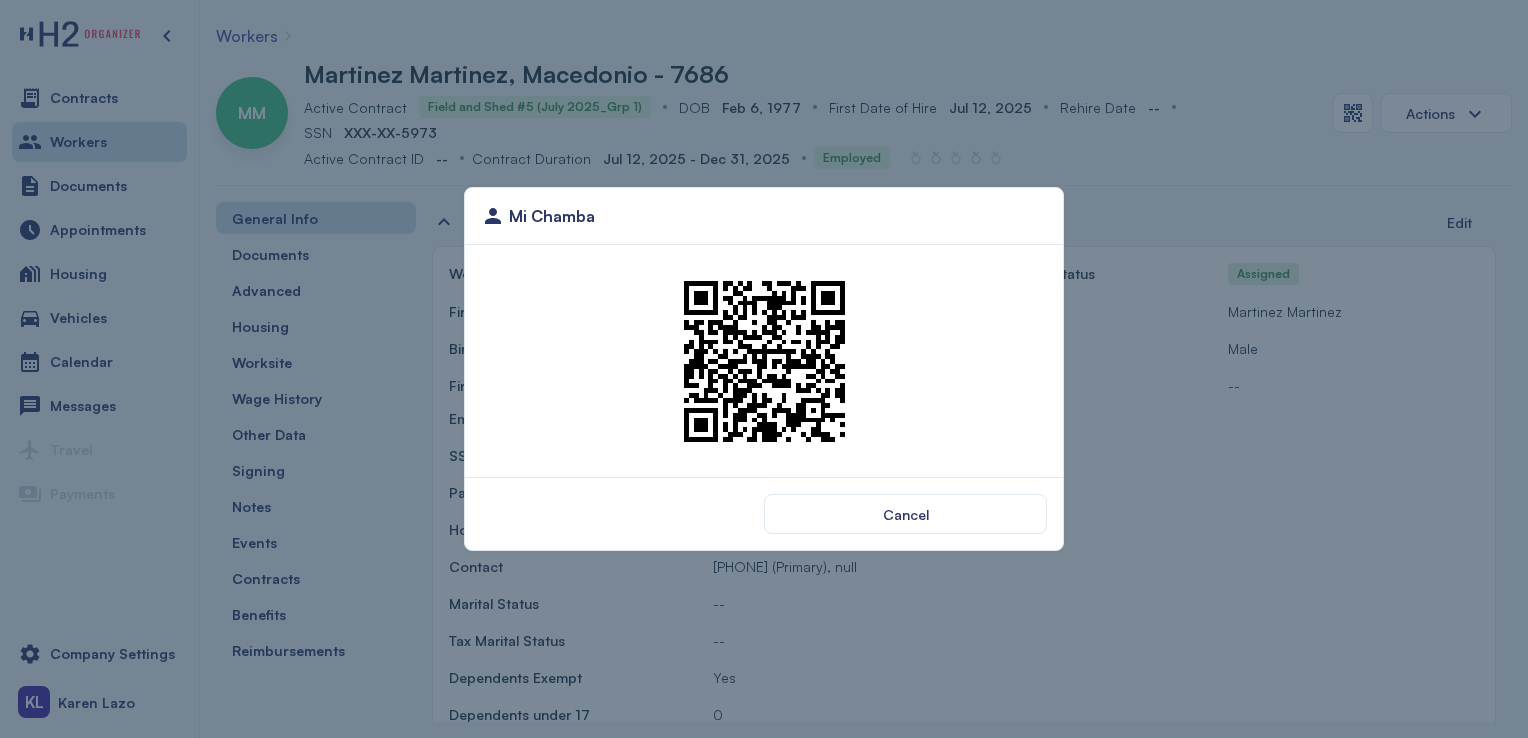 click at bounding box center (764, 361) 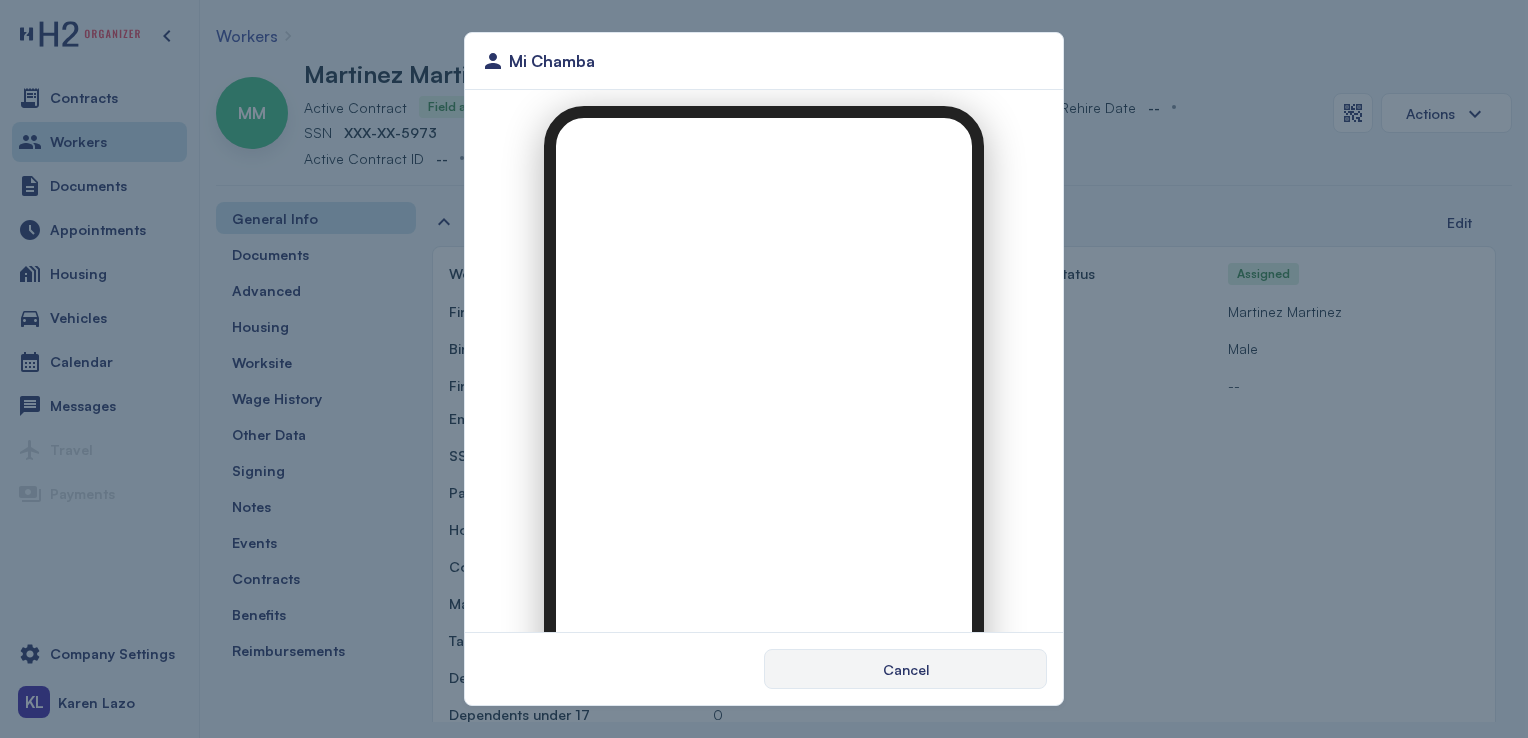 scroll, scrollTop: 0, scrollLeft: 0, axis: both 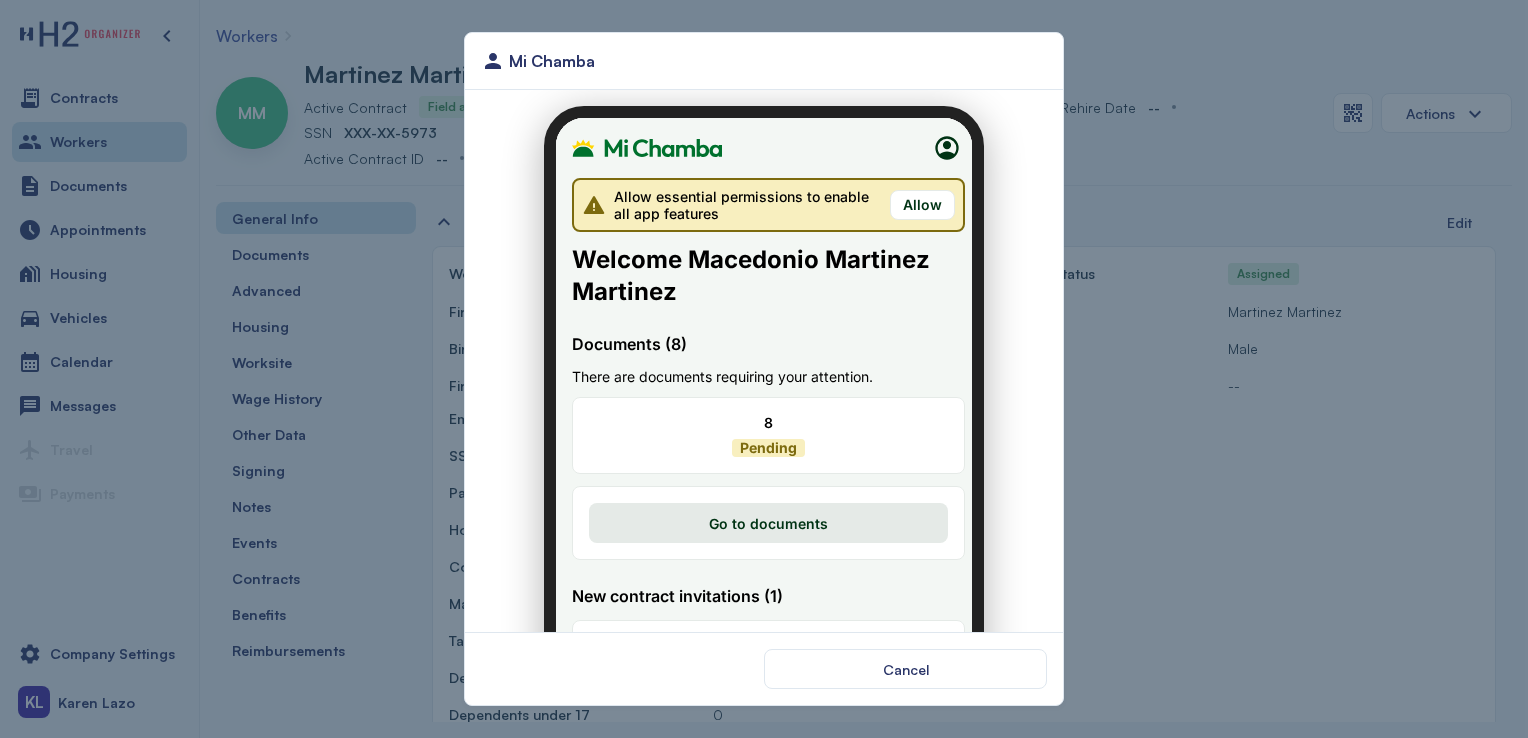 click on "Cancel" at bounding box center (764, 668) 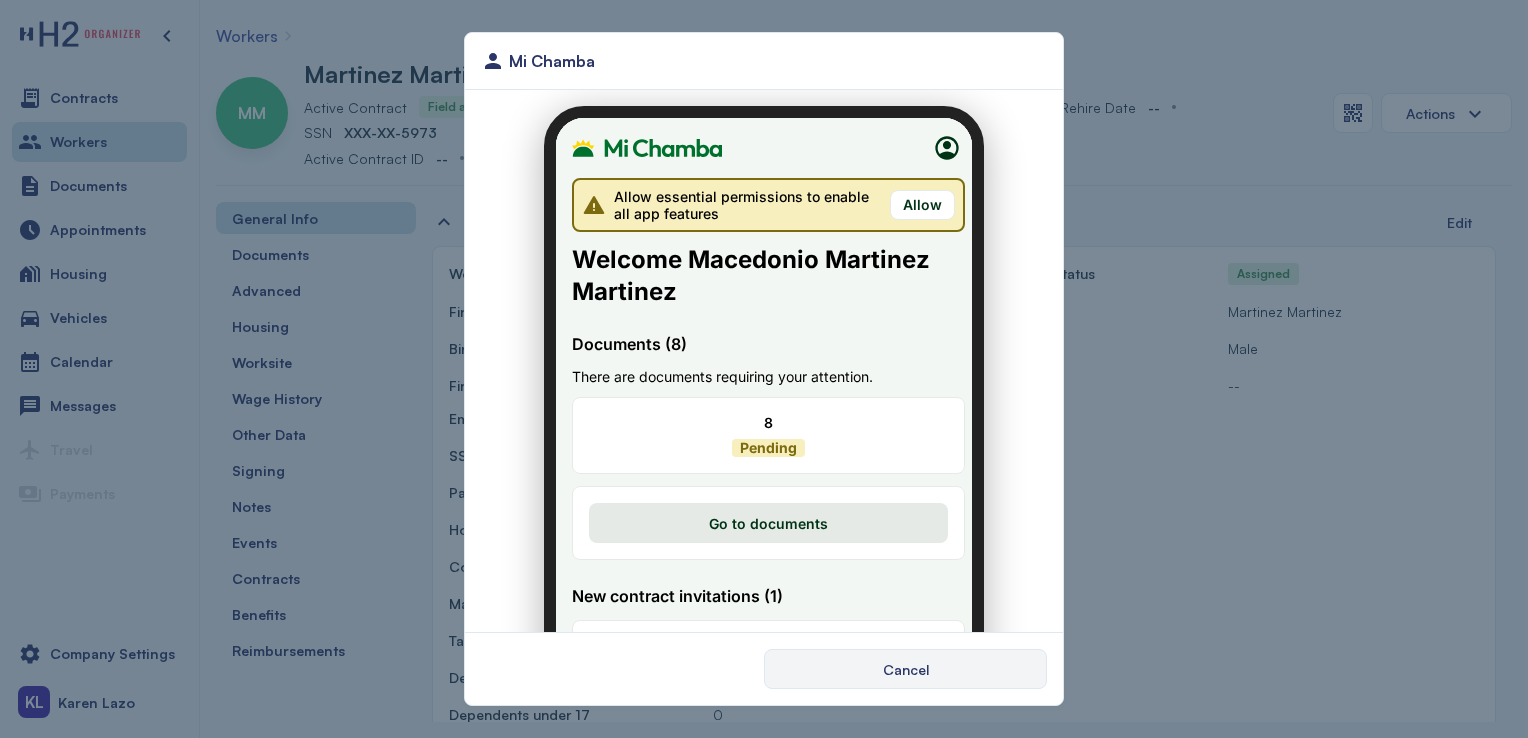 click on "Cancel" at bounding box center [905, 669] 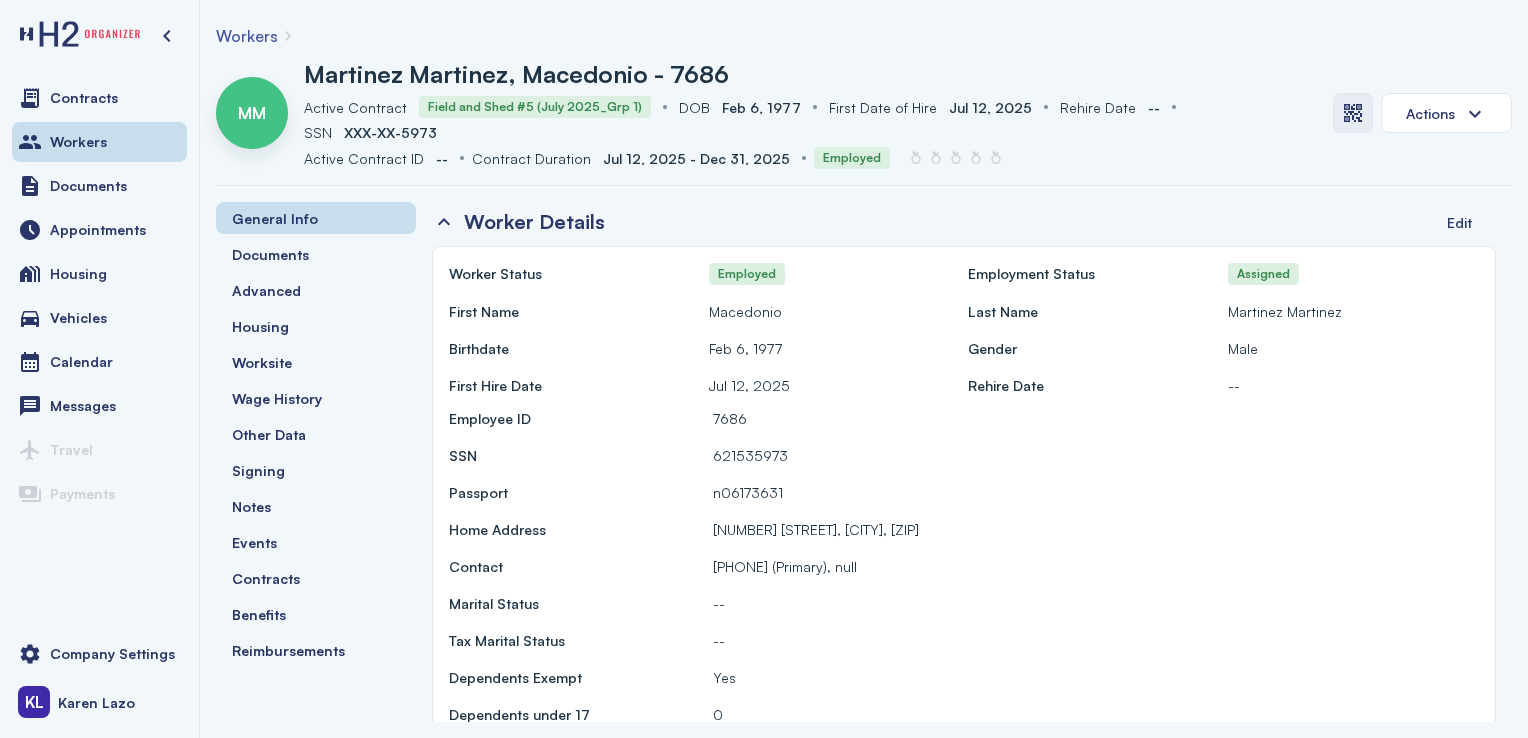 click at bounding box center (1353, 113) 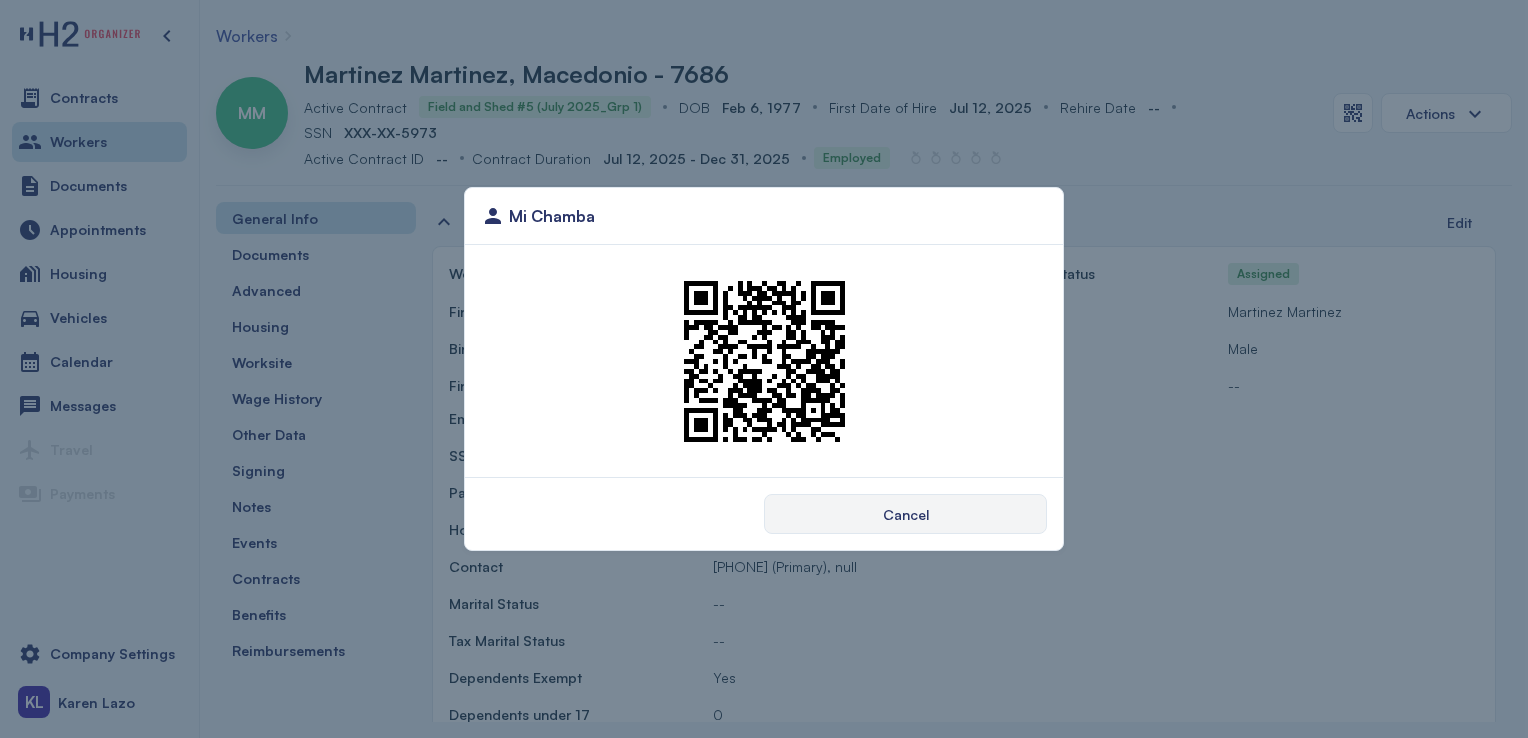 click on "Mi Chamba       Cancel" at bounding box center [764, 369] 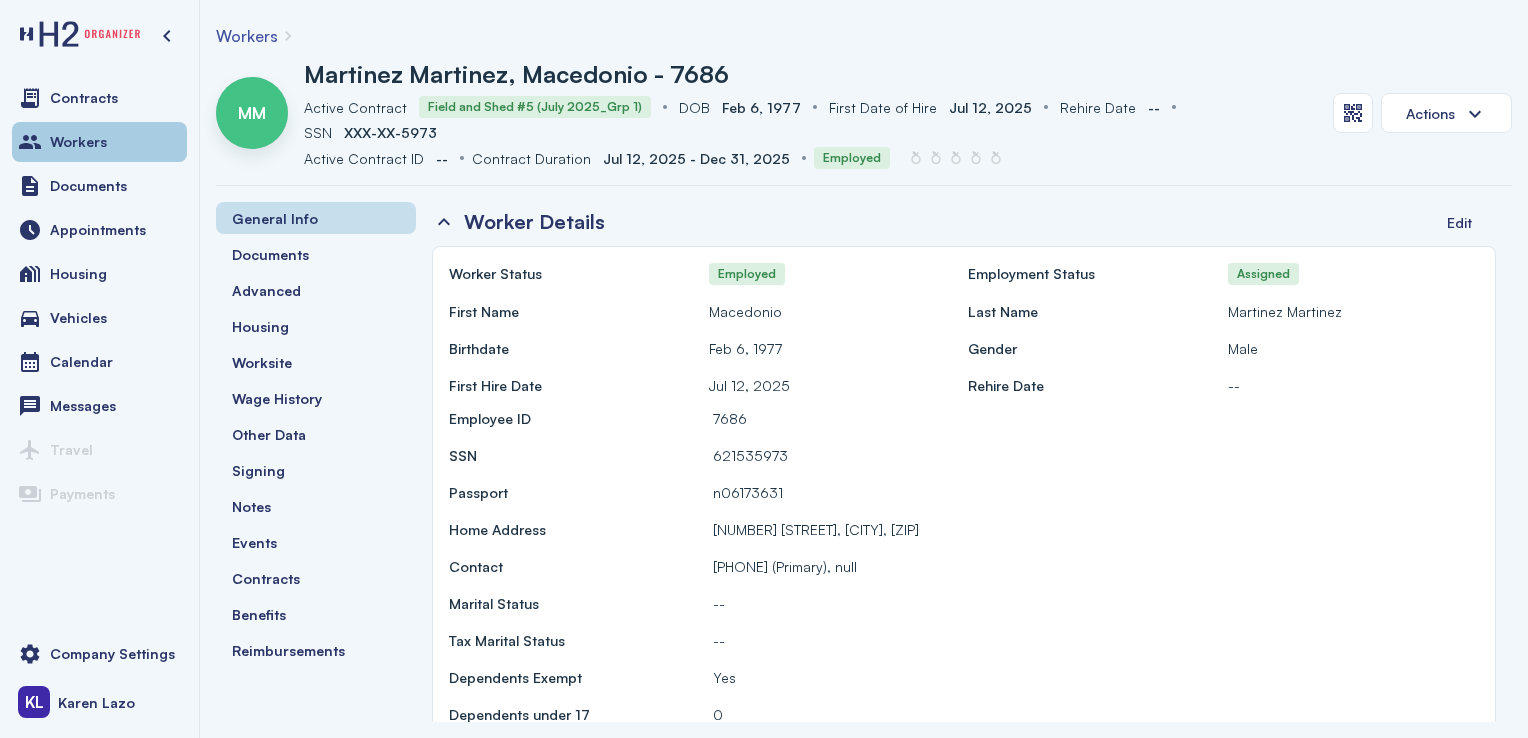 click on "Workers" at bounding box center [99, 142] 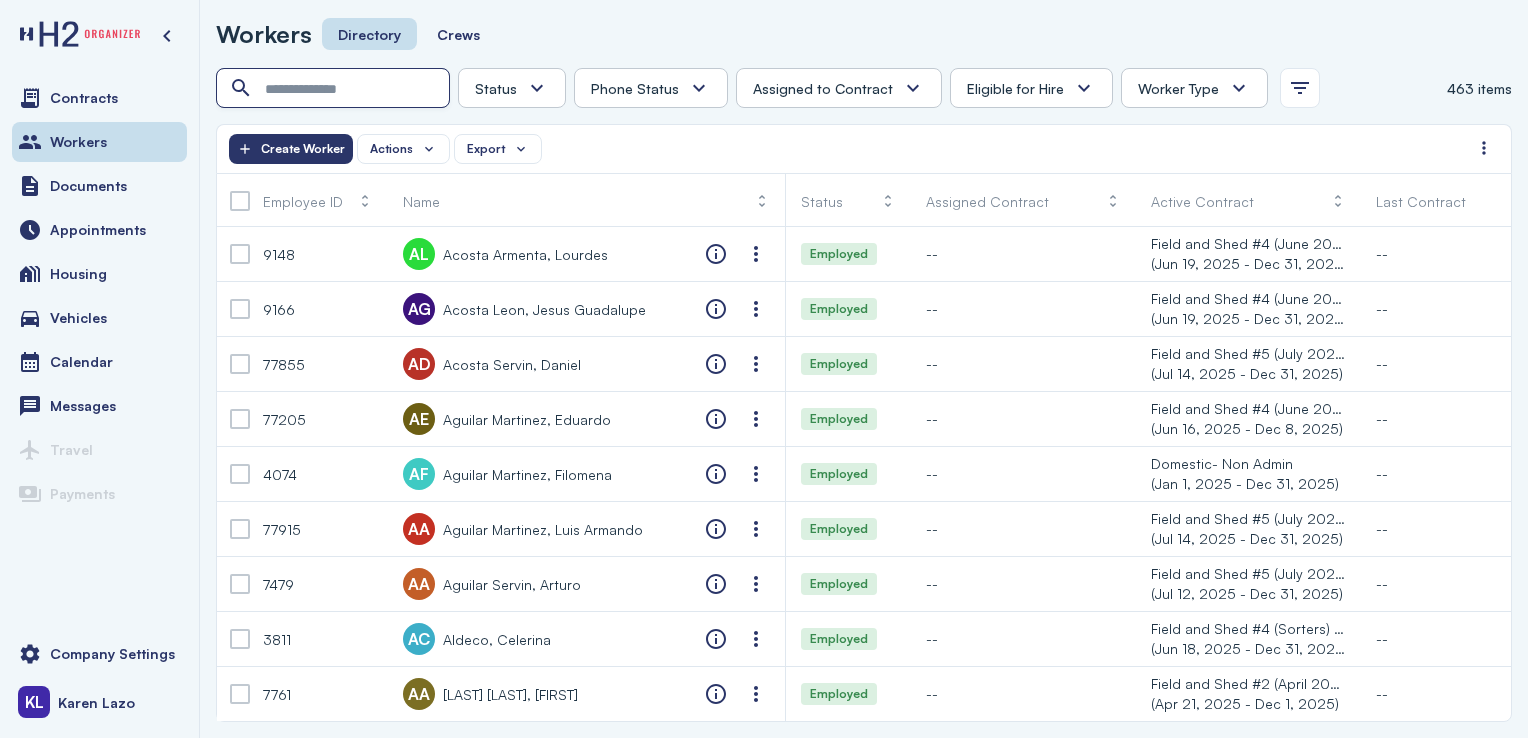 click at bounding box center (335, 89) 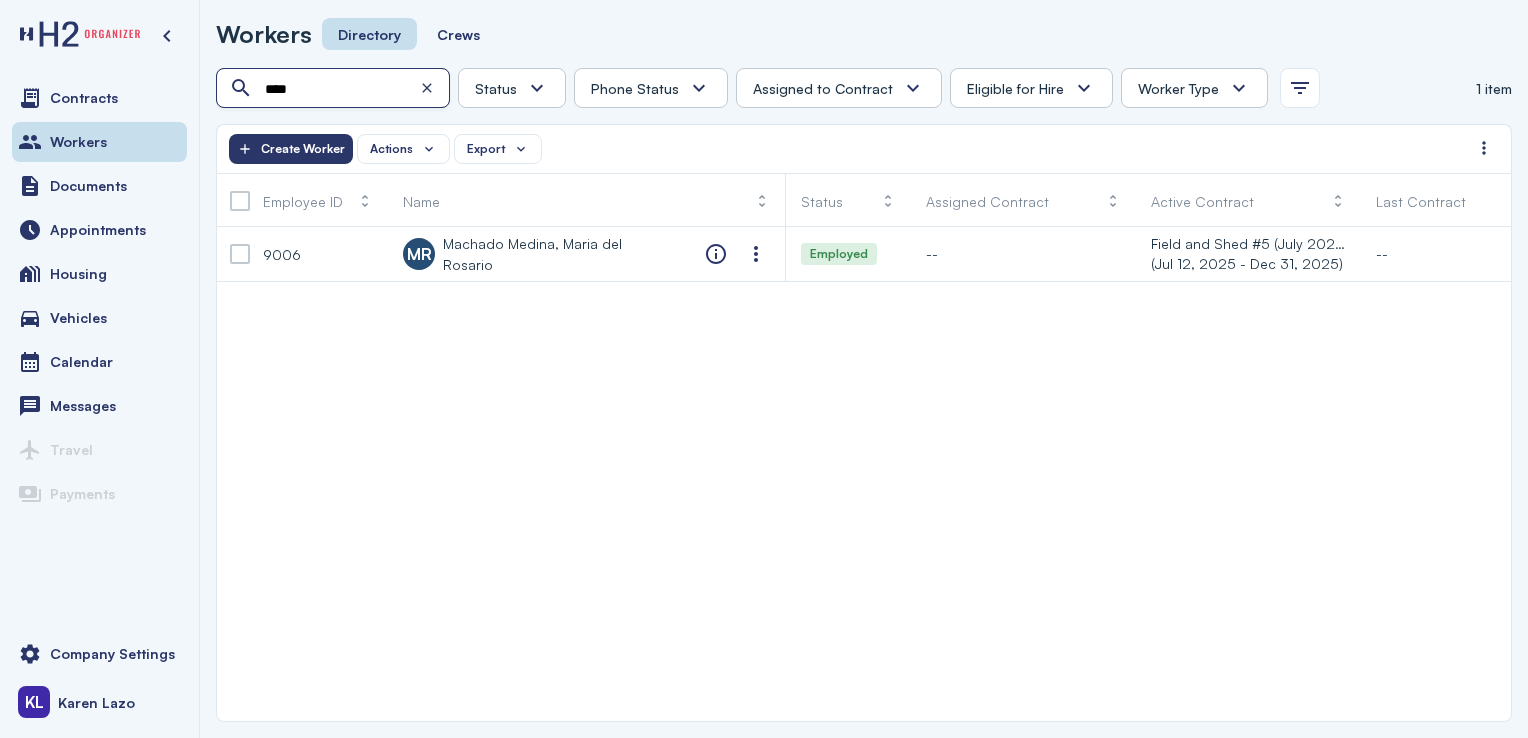 type on "****" 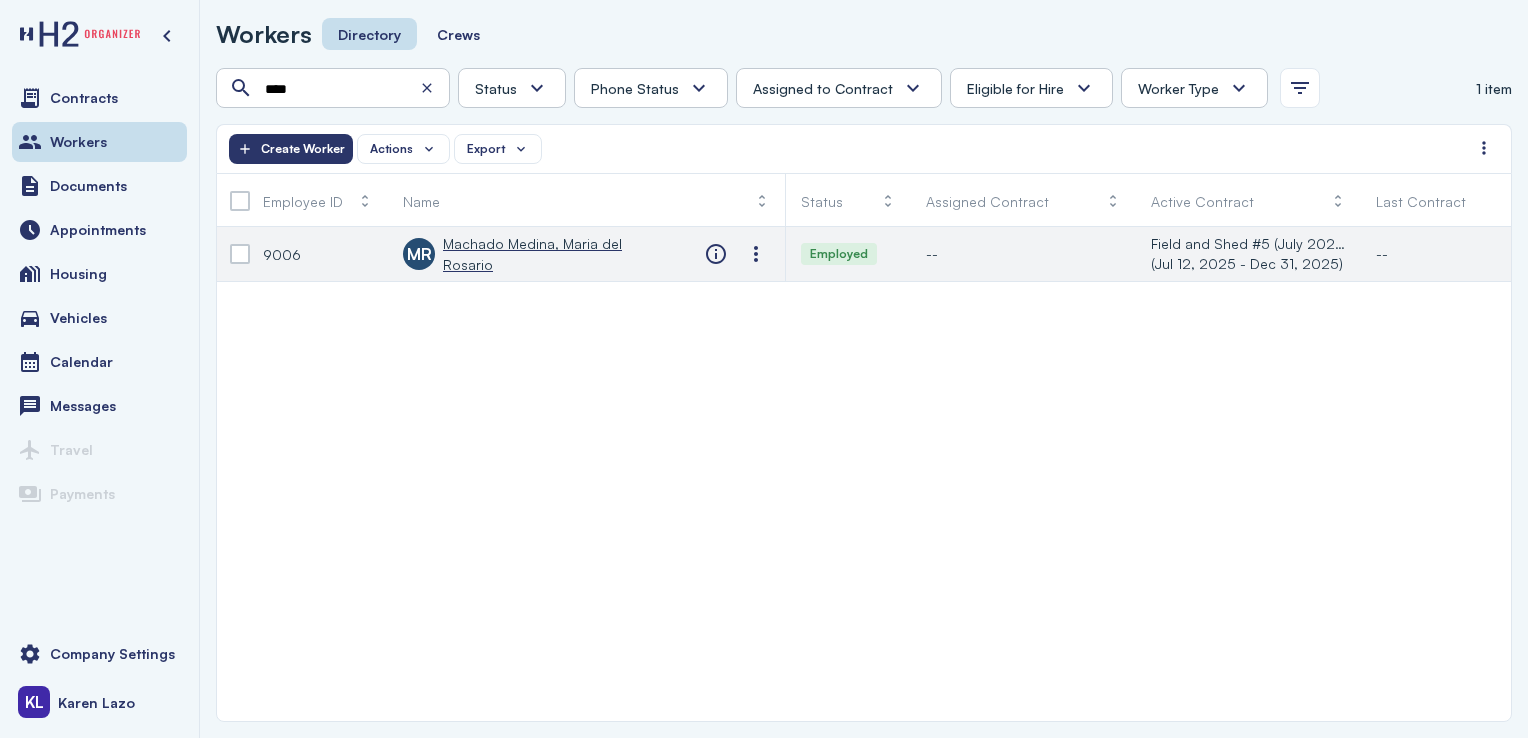 click on "Machado Medina, Maria del Rosario" at bounding box center (558, 254) 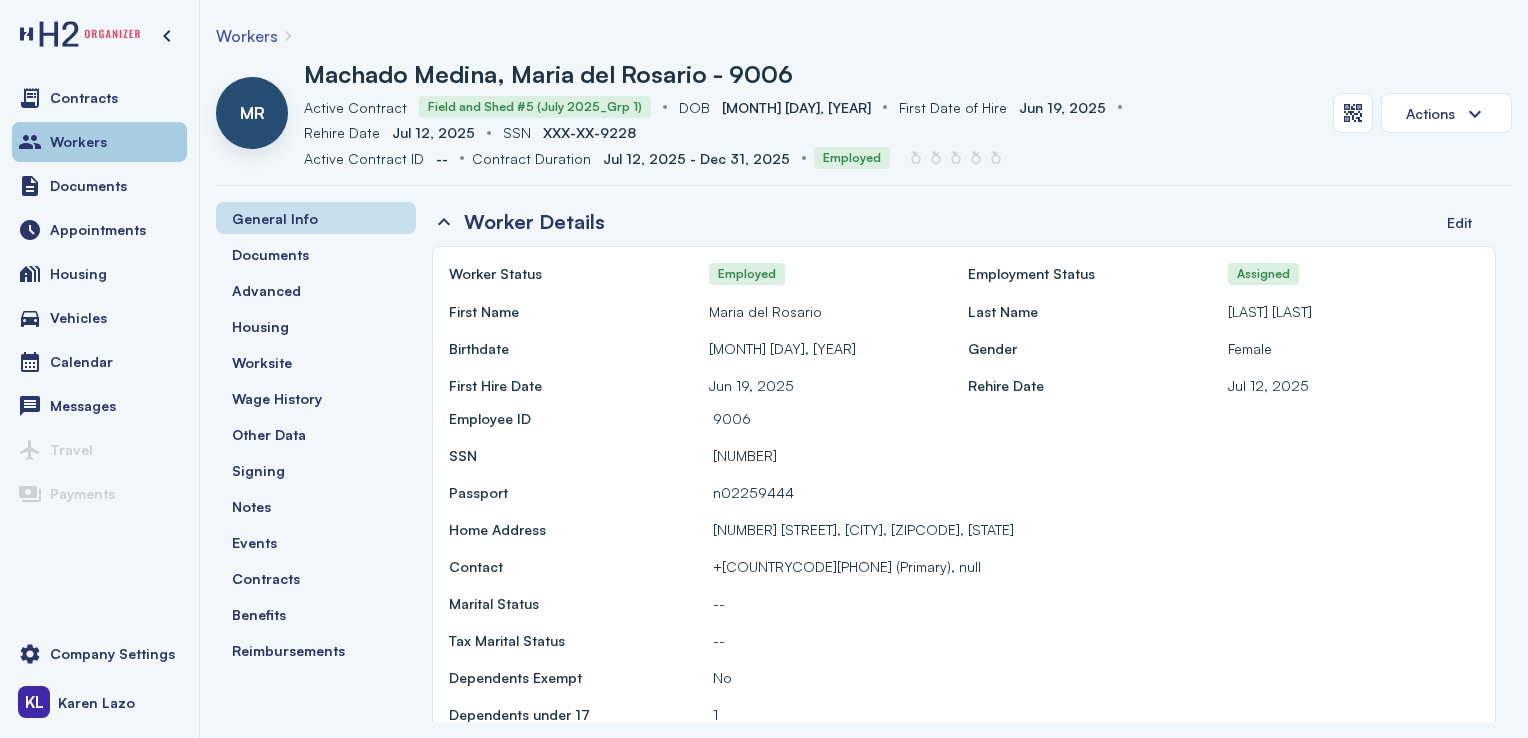 click on "Workers" at bounding box center (99, 142) 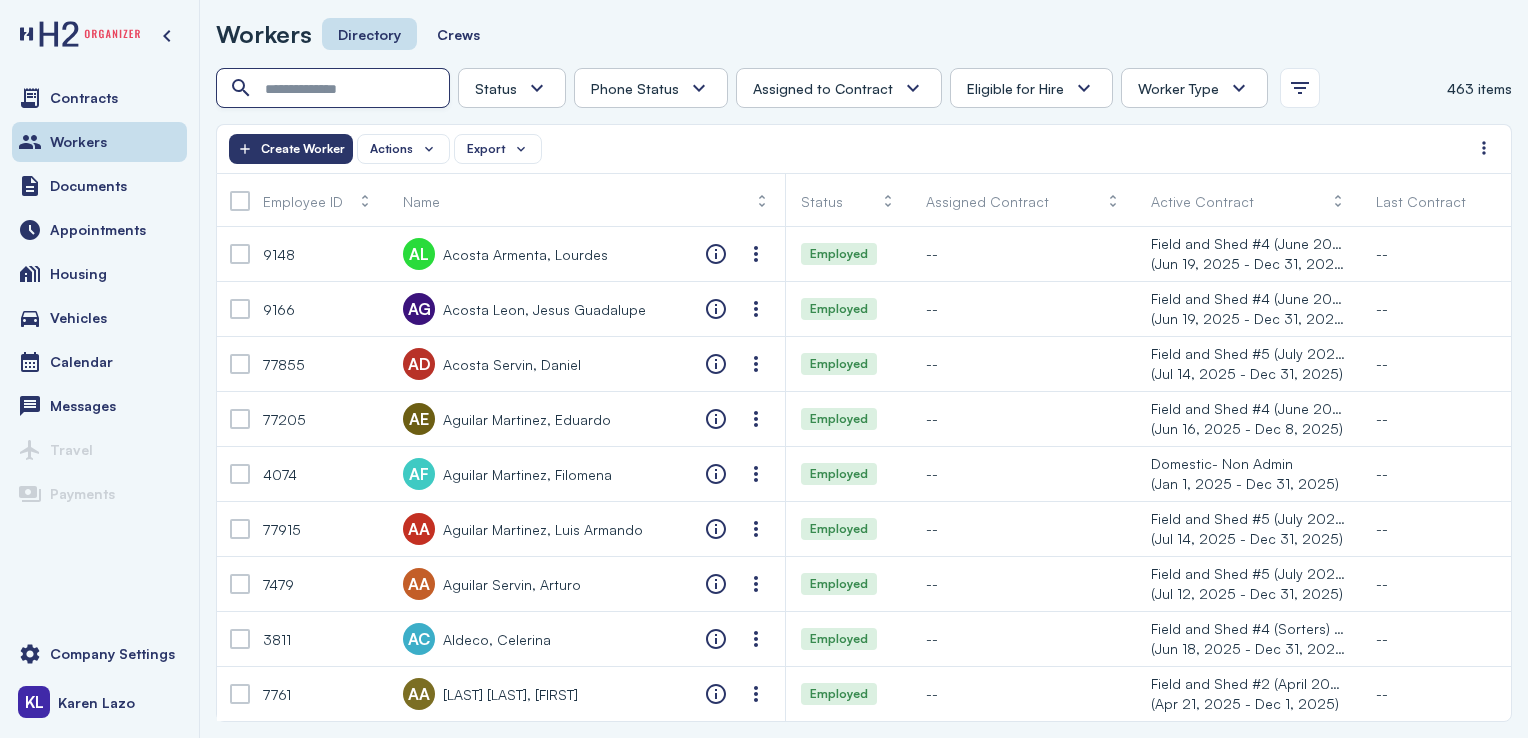 click at bounding box center (335, 89) 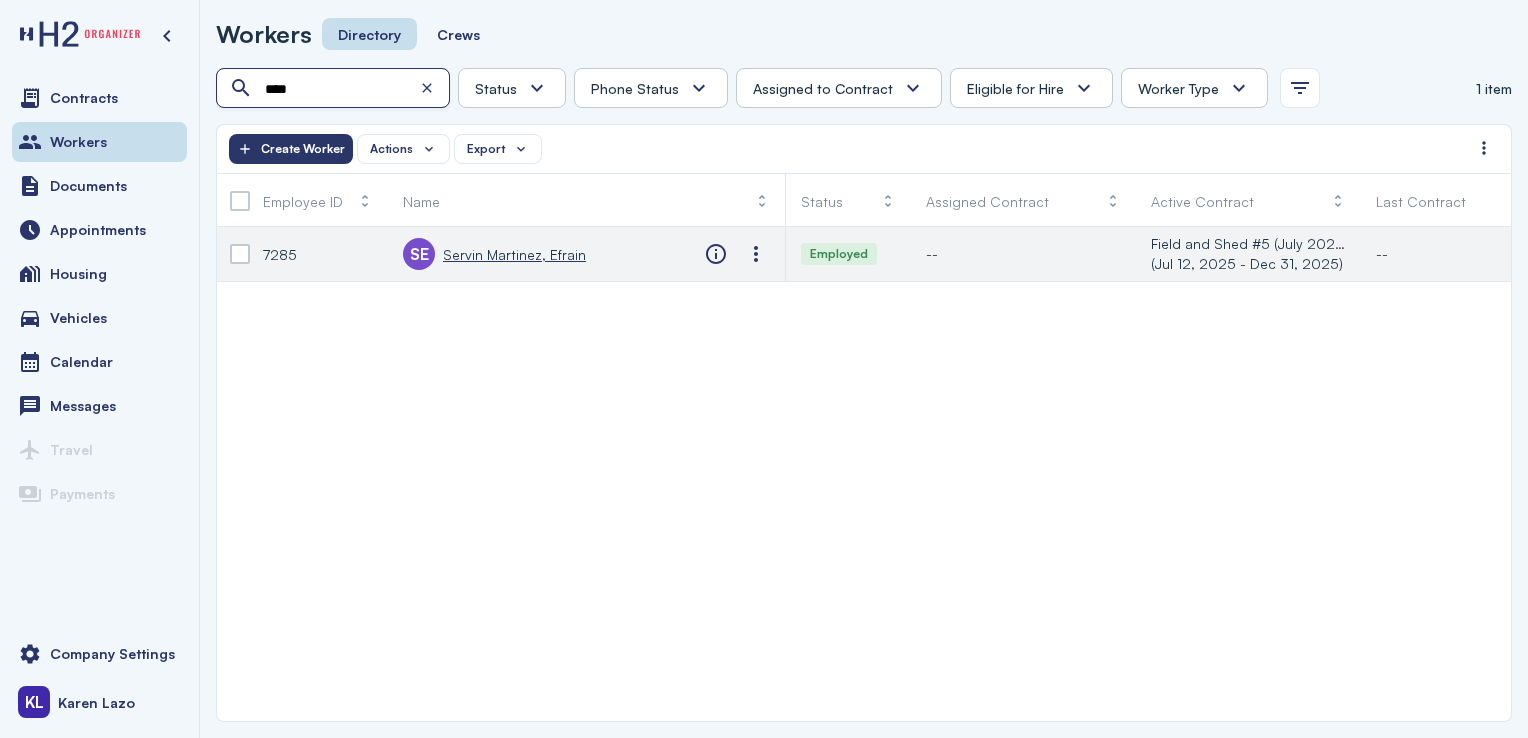 type on "****" 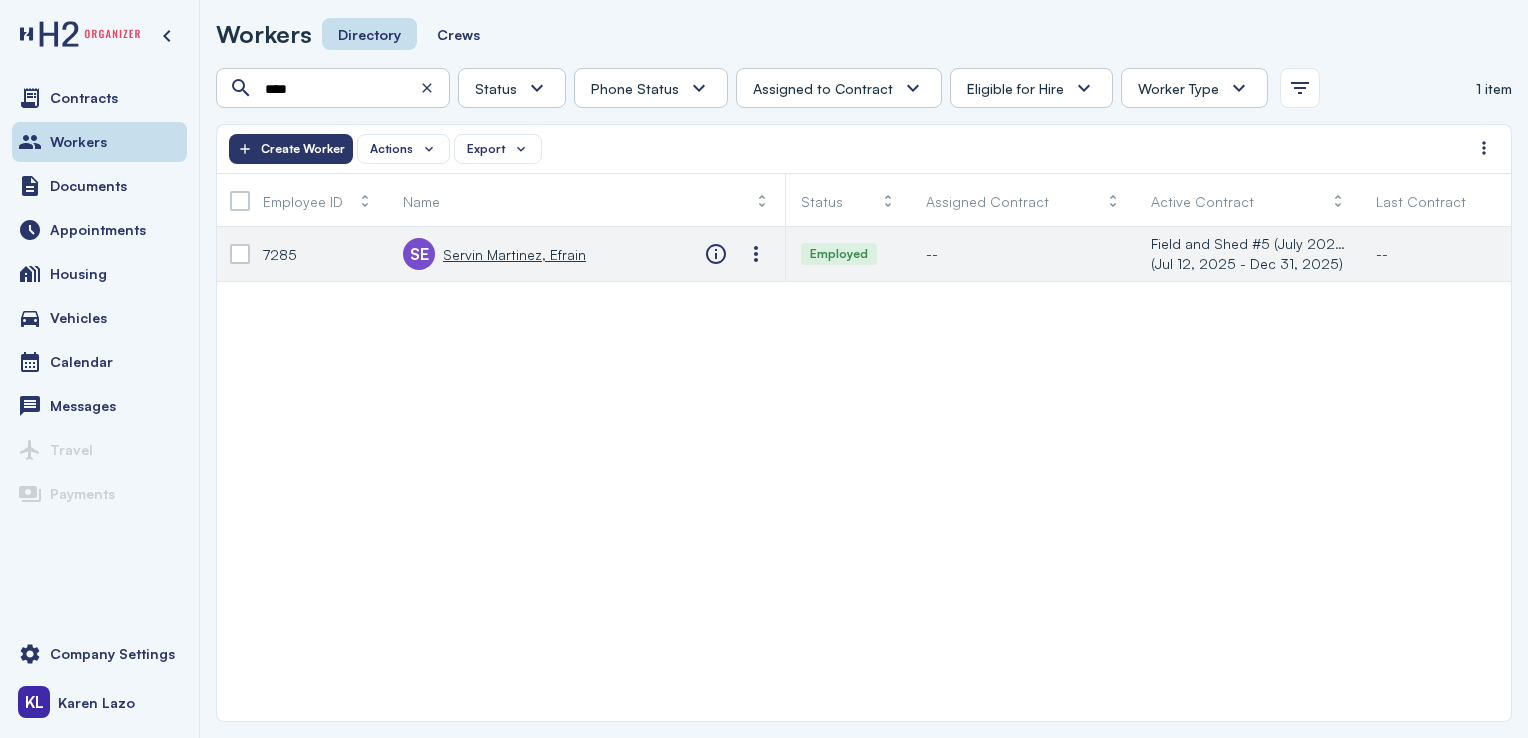 click on "Servin Martinez, Efrain" at bounding box center [514, 254] 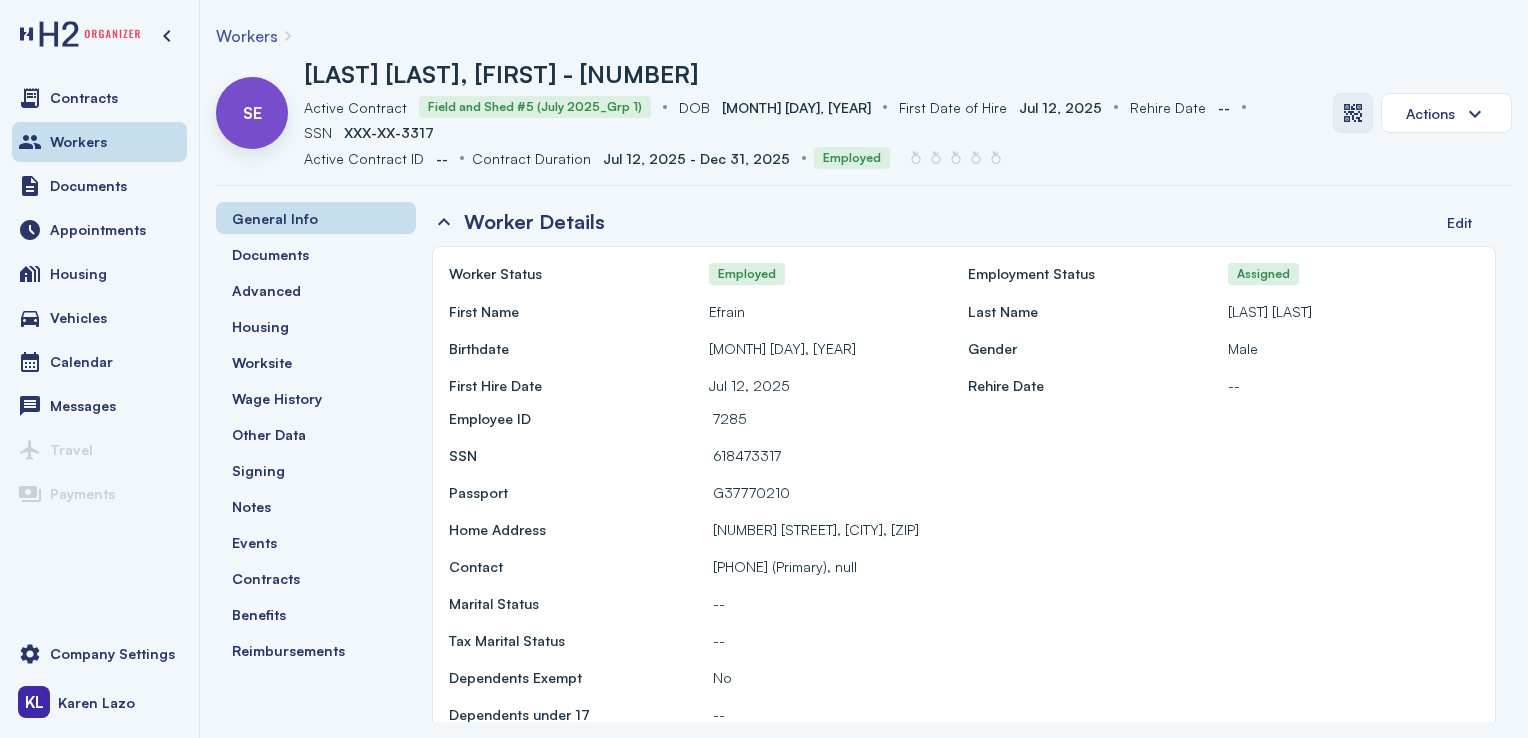 click at bounding box center [1353, 113] 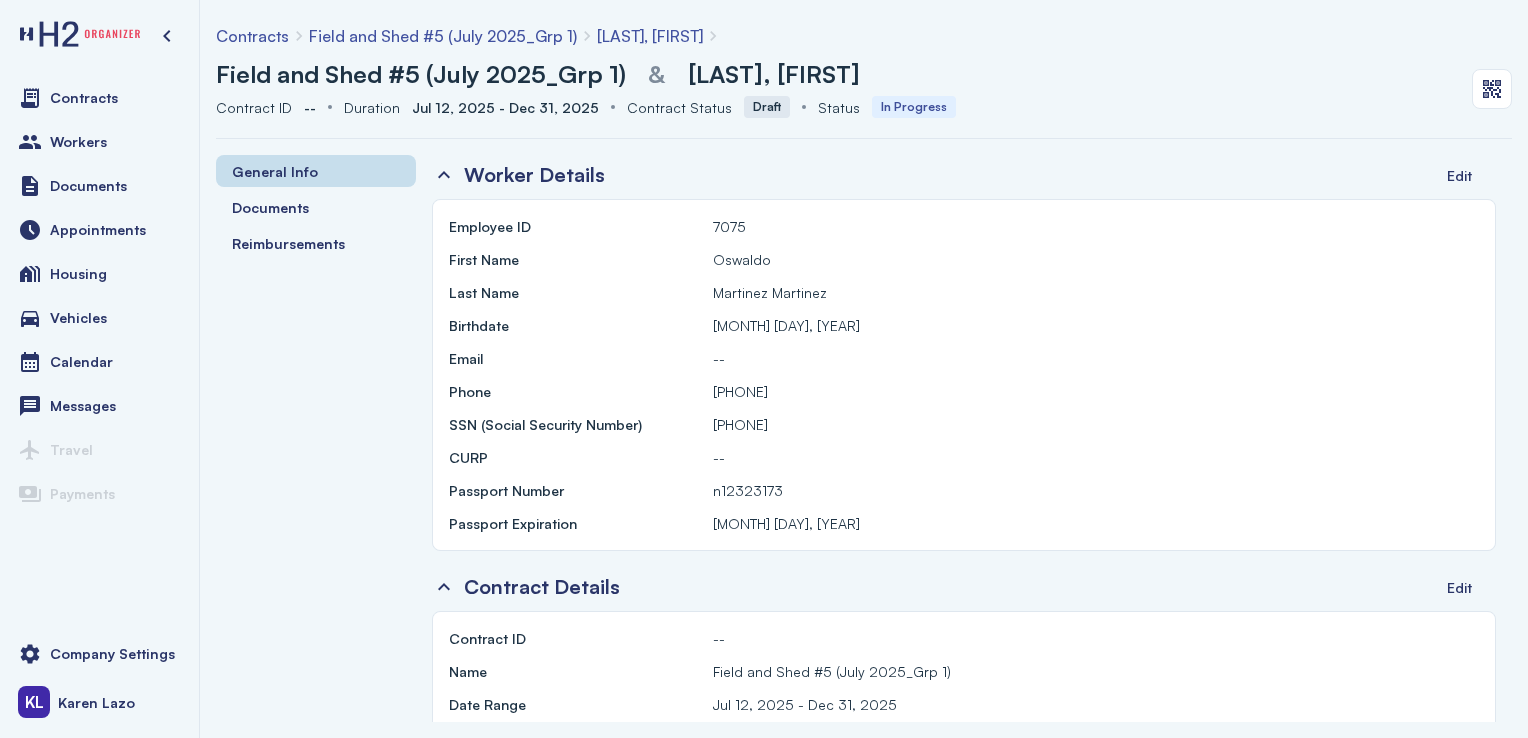 scroll, scrollTop: 0, scrollLeft: 0, axis: both 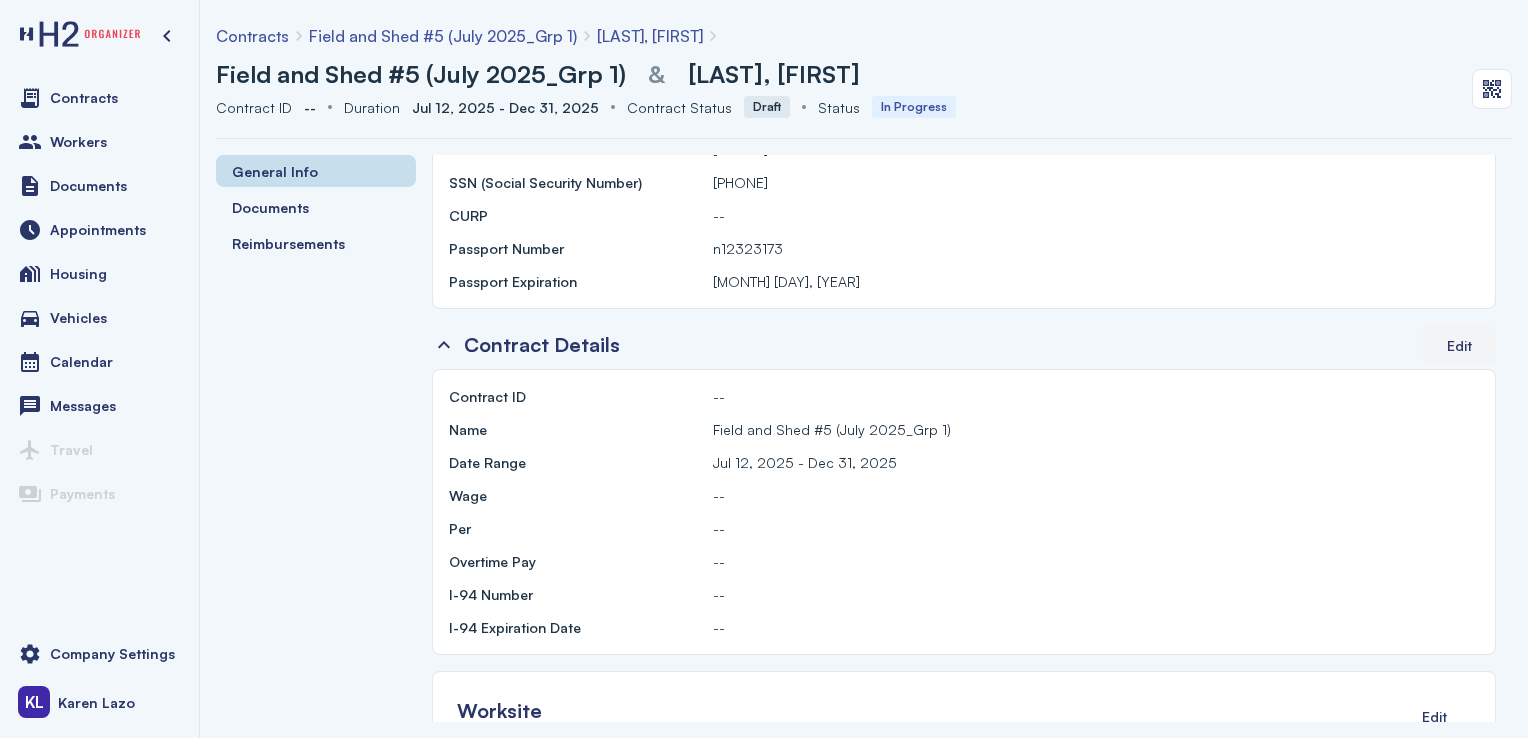 click on "Edit" at bounding box center (1459, 345) 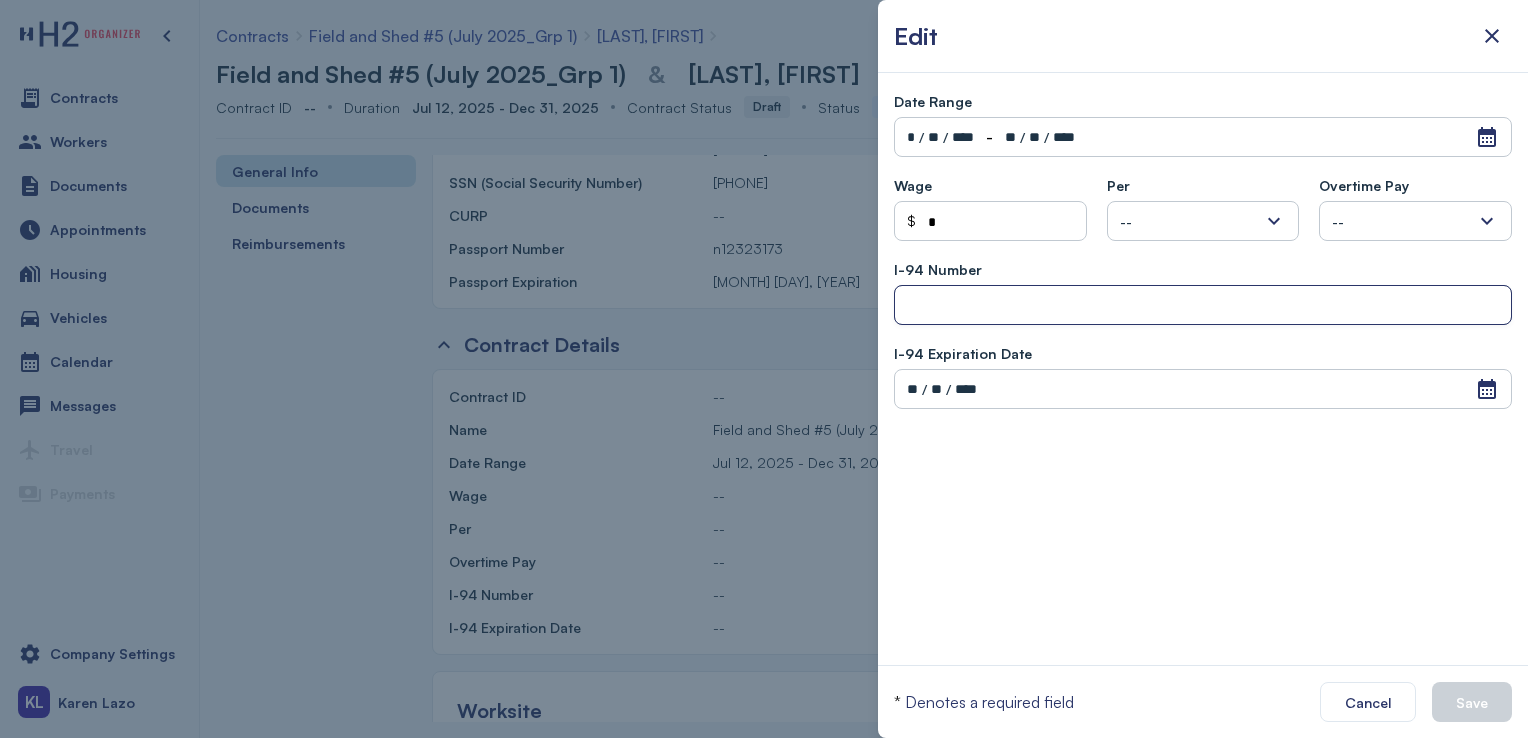 click at bounding box center (1203, 306) 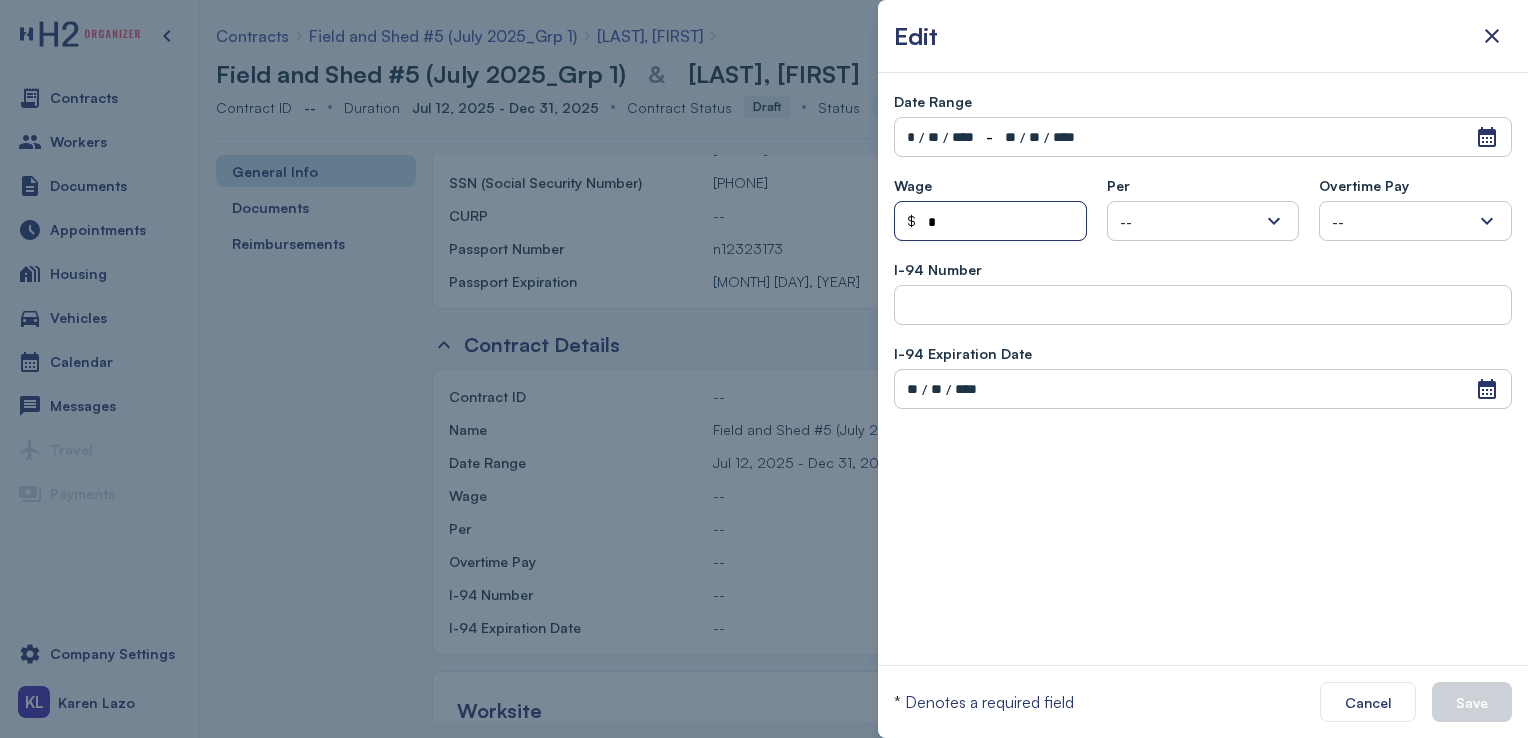 click on "*" at bounding box center [1001, 222] 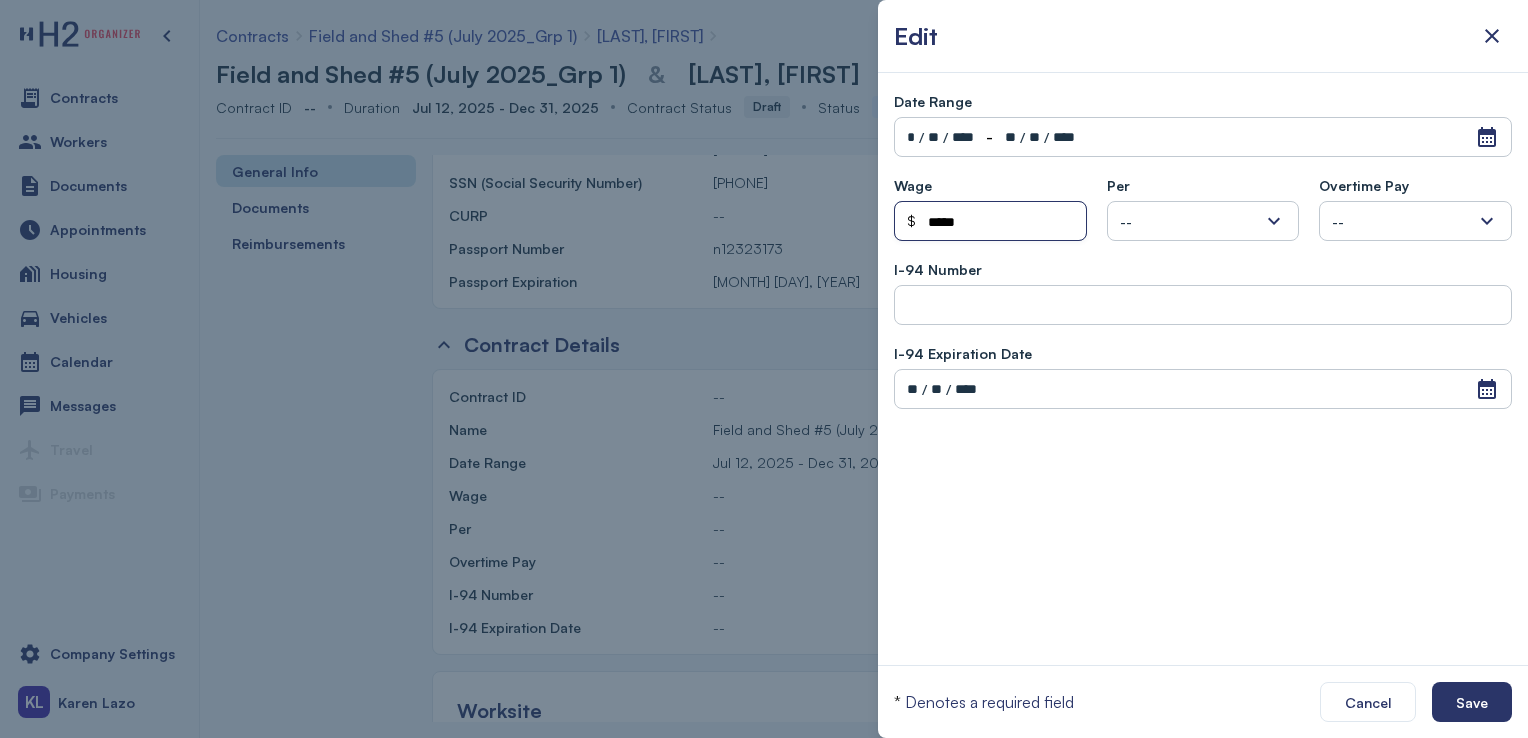 type on "*****" 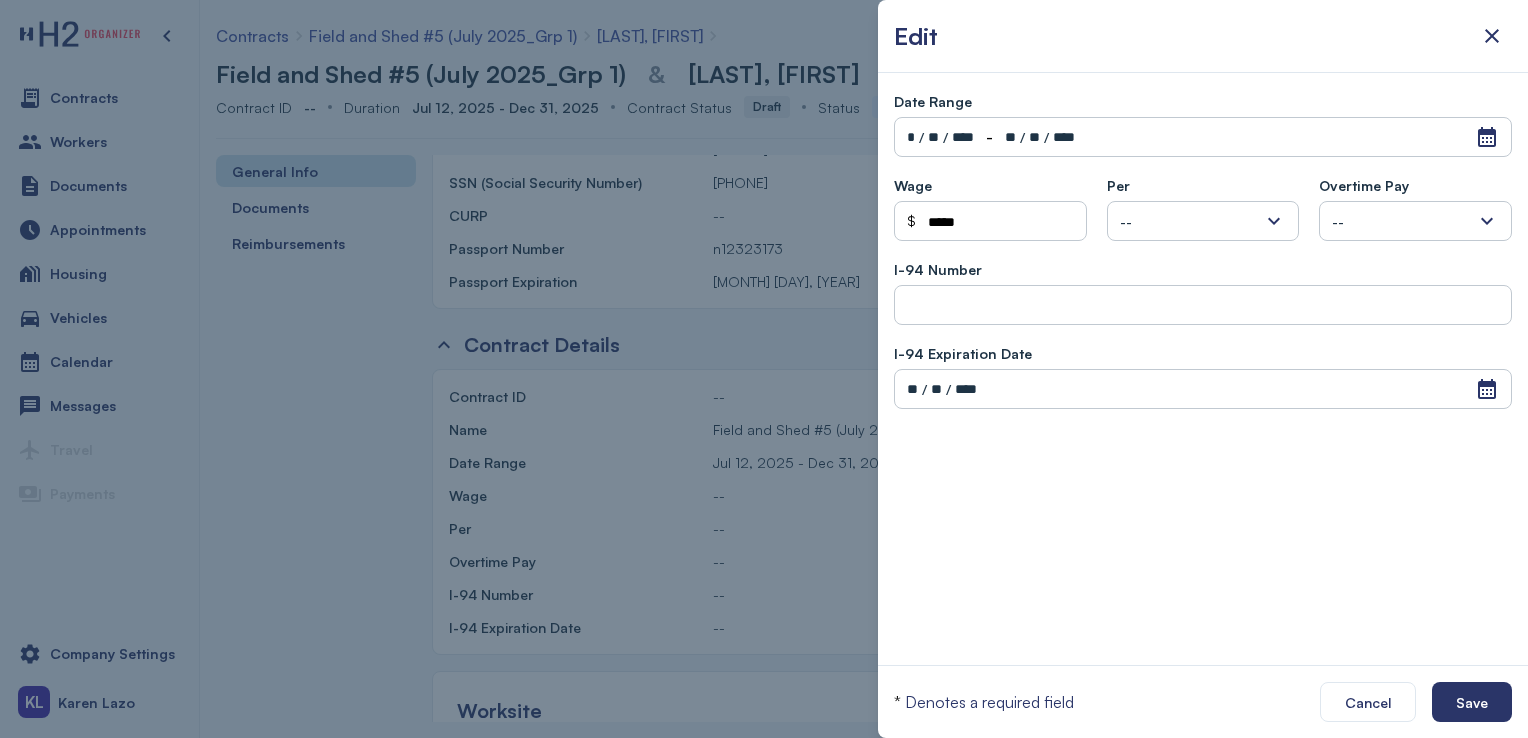 type 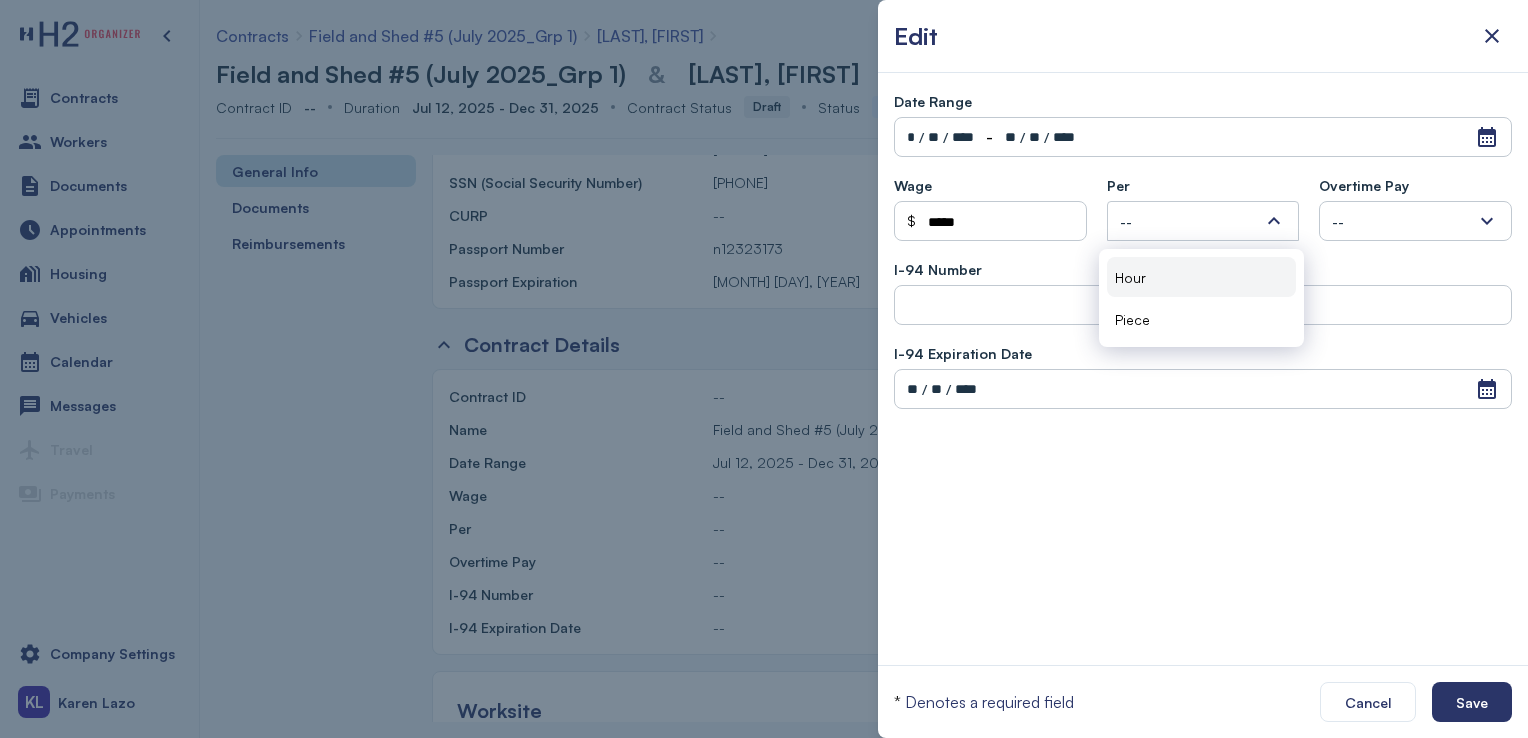 click on "Hour" at bounding box center [1201, 277] 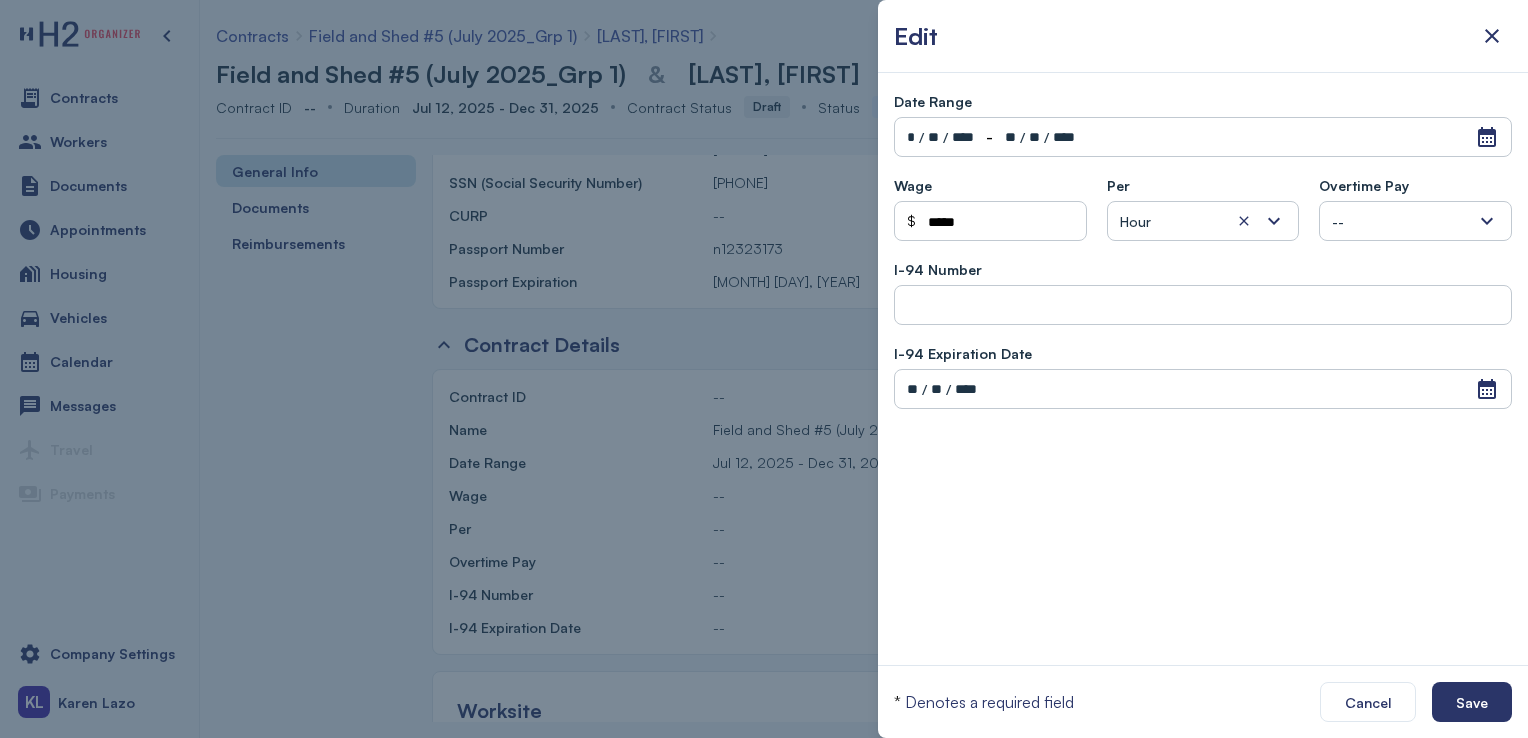click on "Date Range     Open Calendar   *   /   **   /   ****   -   **   /   **   /   ****         Invalid date range       Wage     $   *****       Per         Hour           Hour Piece       Overtime Pay       --         8/40       I-94 Number             I-94 Expiration Date     Open Calendar   **   /   **   /   ****           Invalid date" at bounding box center [1203, 369] 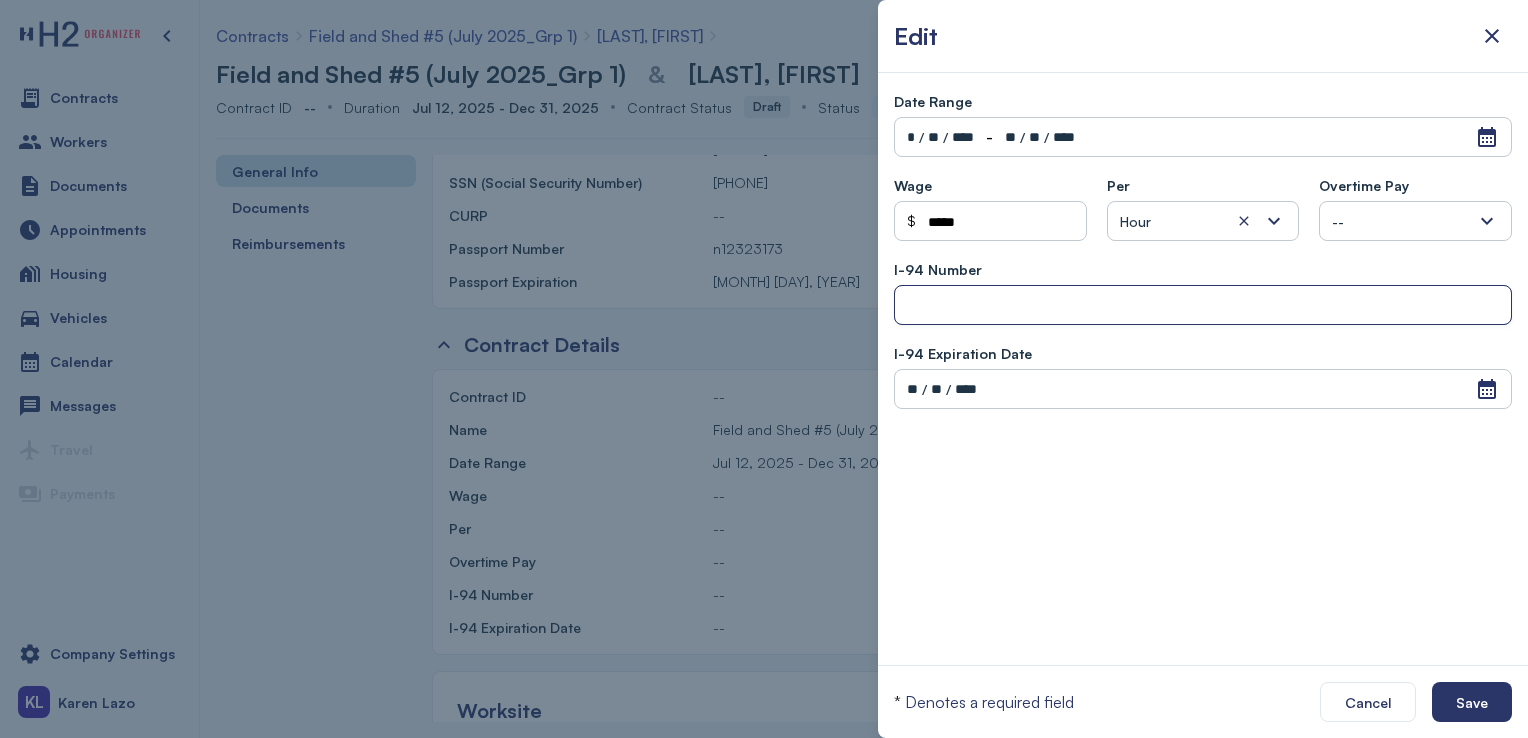 click at bounding box center [1203, 306] 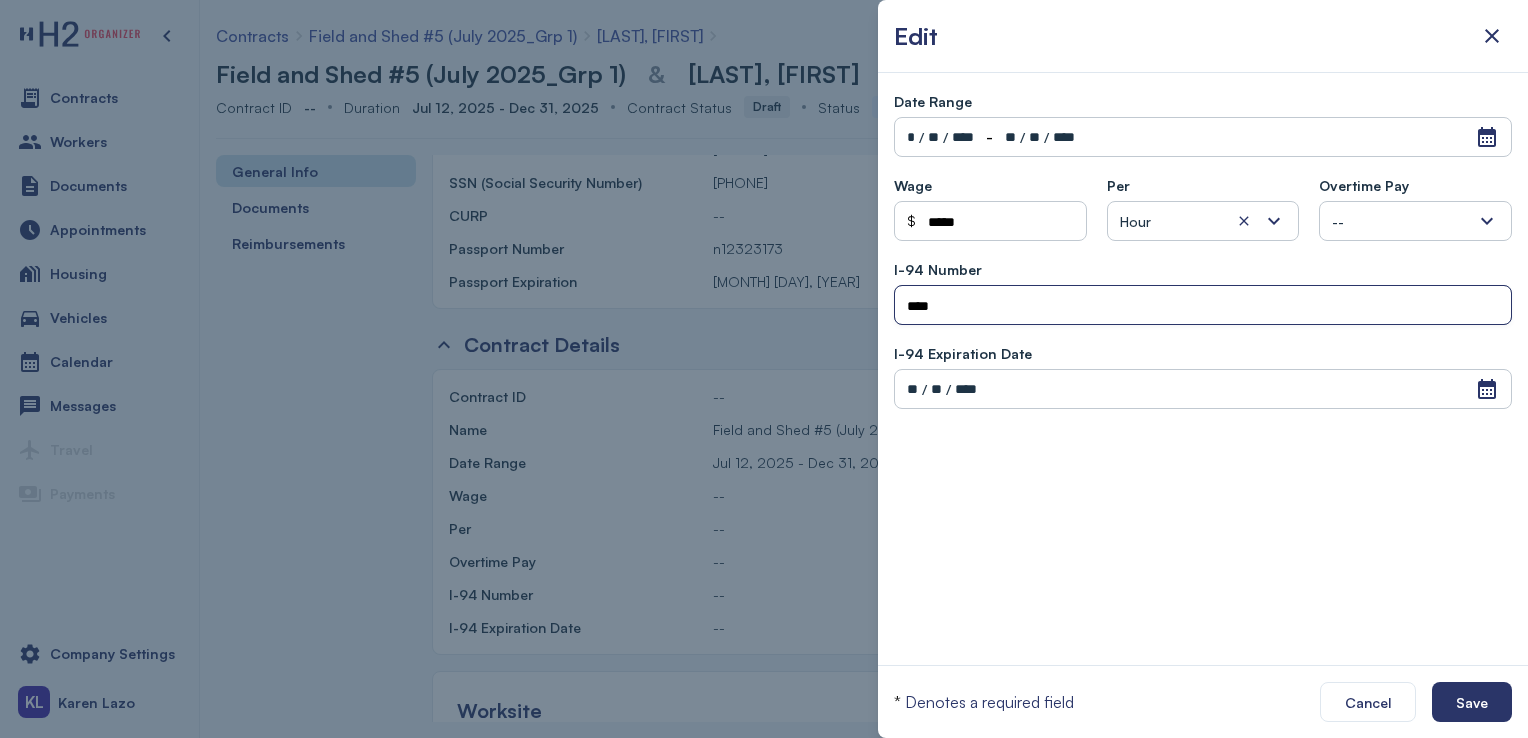 click on "****" at bounding box center [1203, 306] 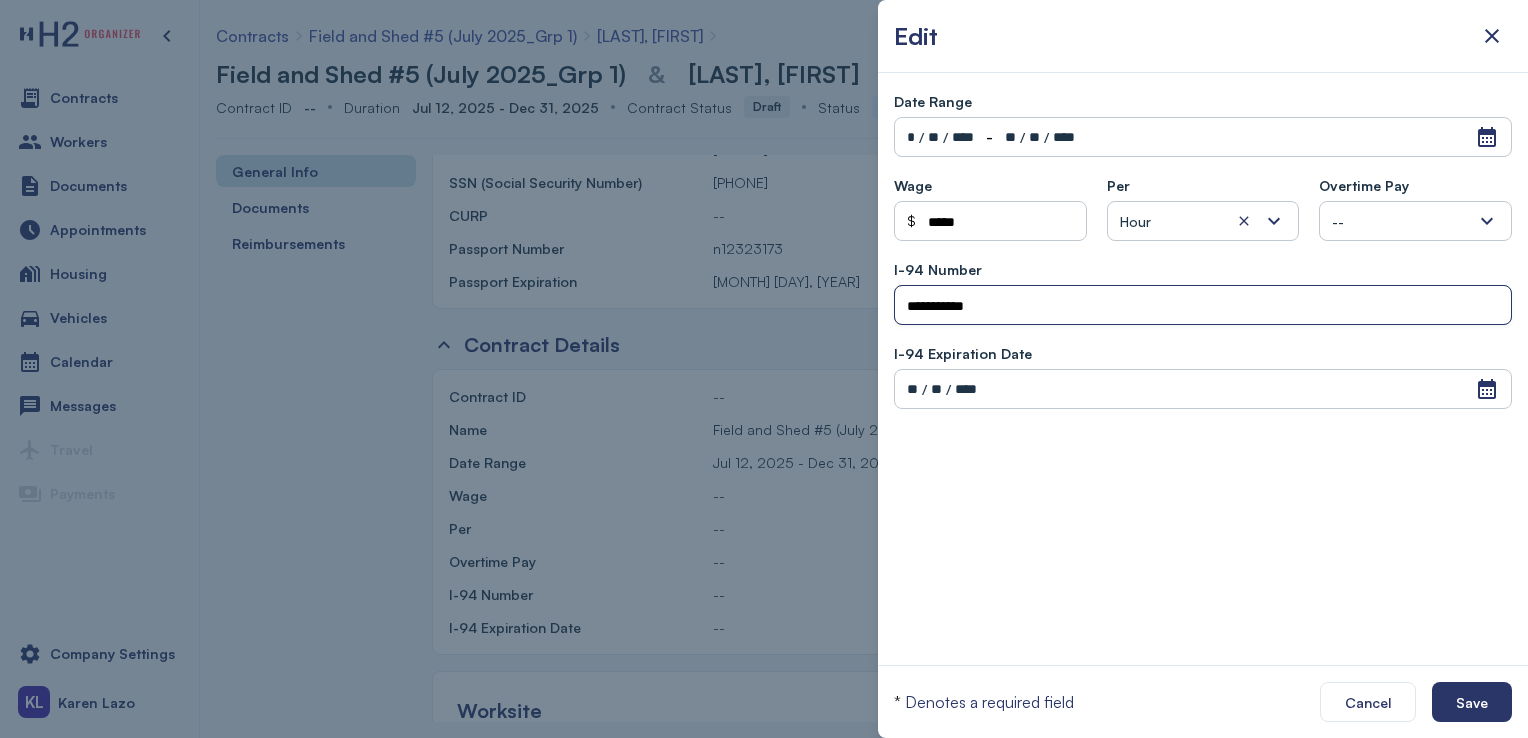 type on "**********" 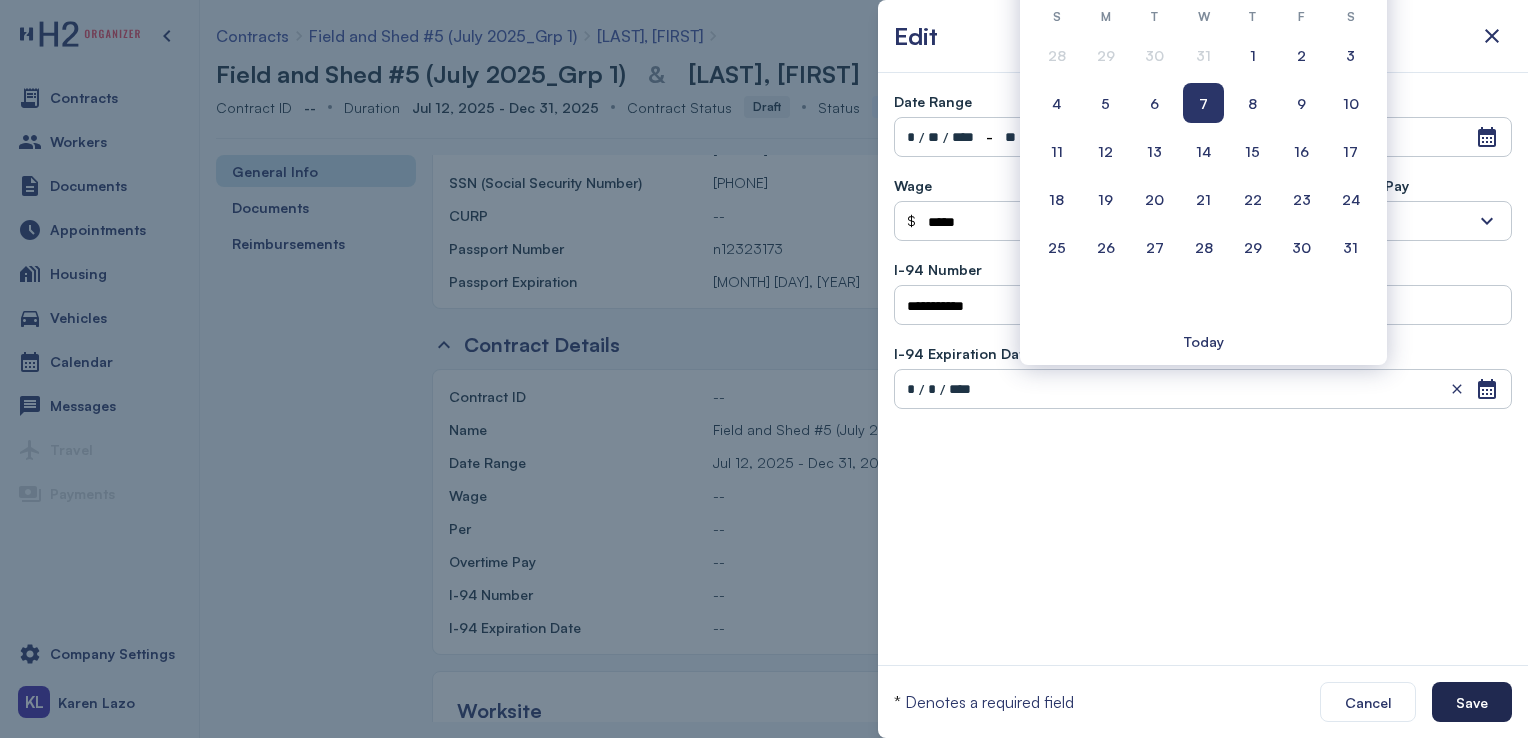 click on "Save" at bounding box center [1472, 702] 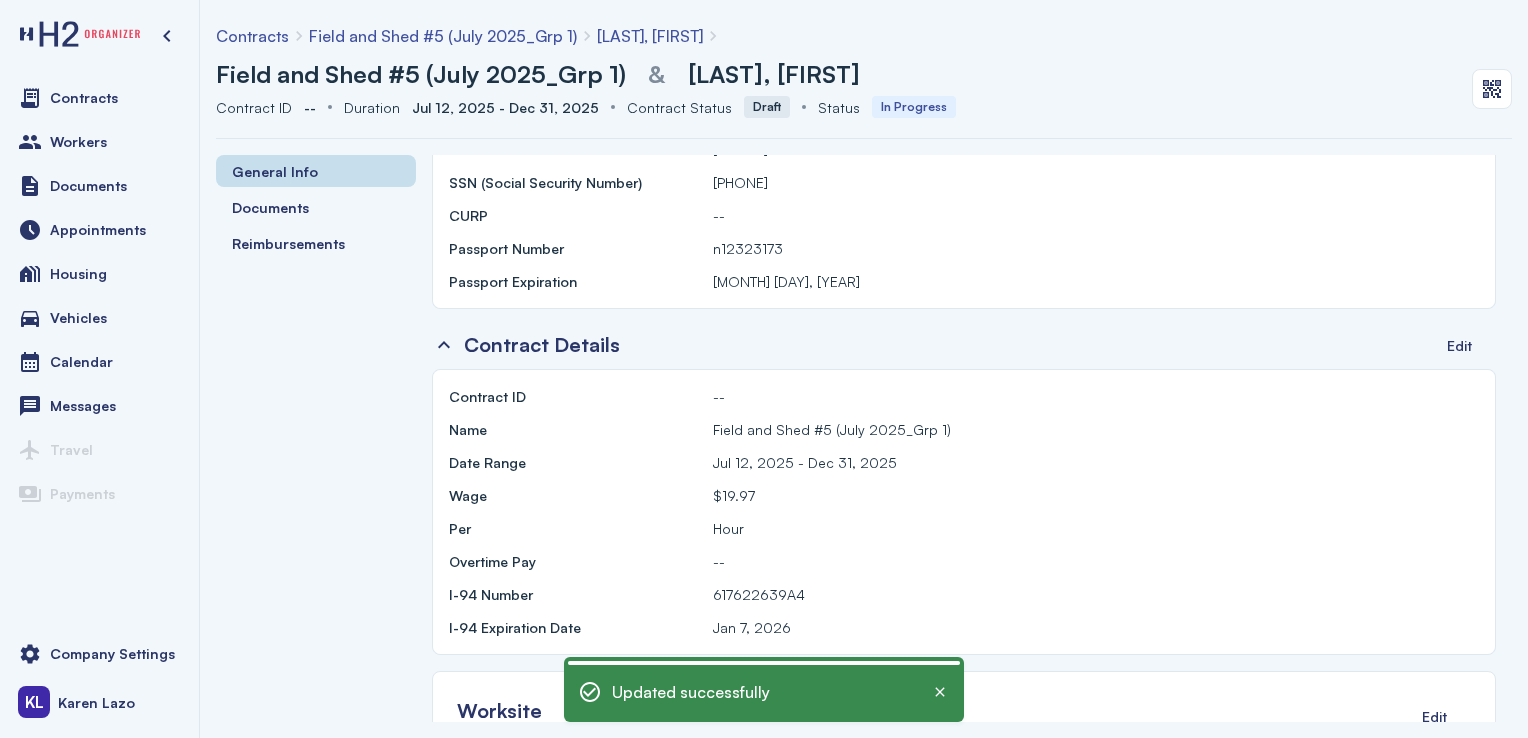 click on "Field and Shed #5 (July 2025_Grp 1)" at bounding box center [443, 36] 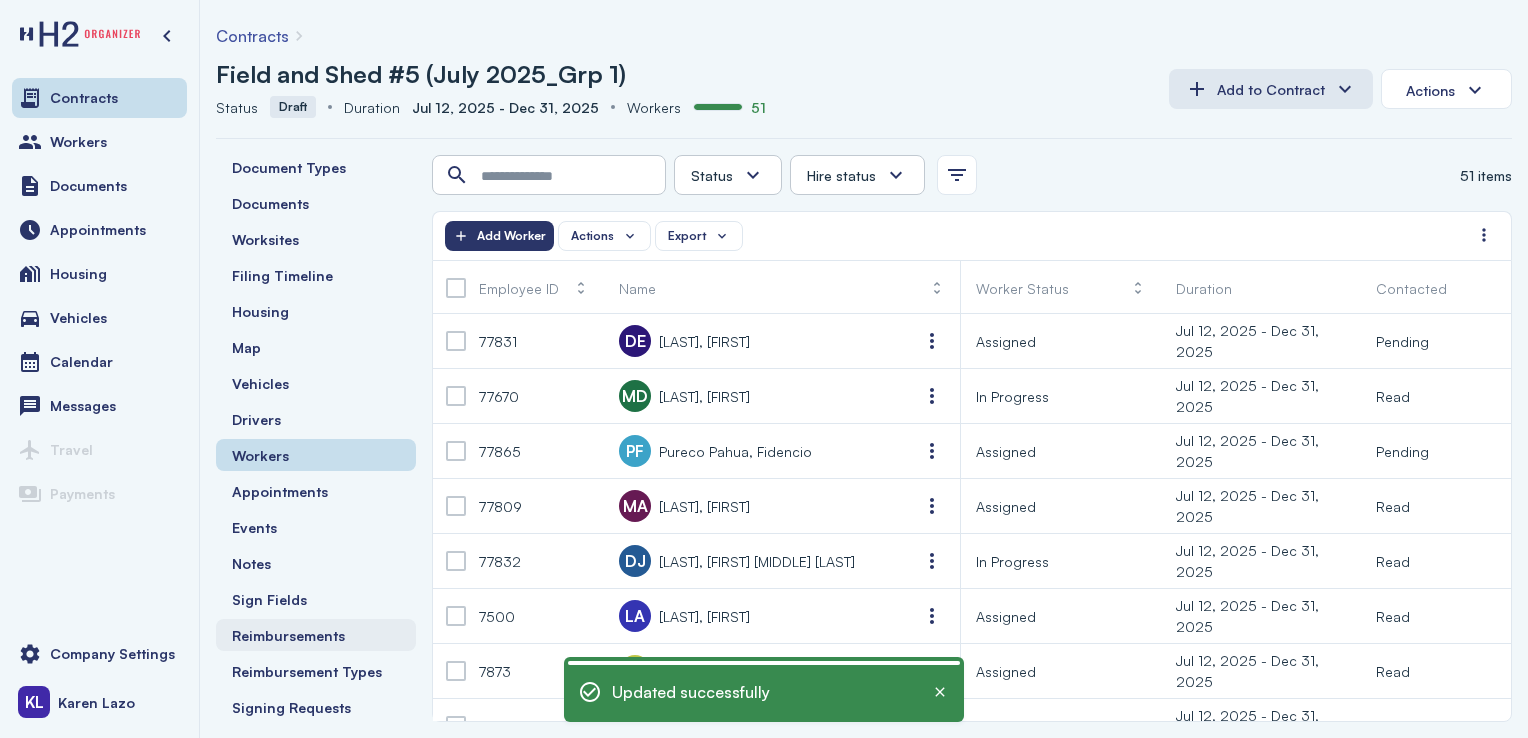 scroll, scrollTop: 38, scrollLeft: 0, axis: vertical 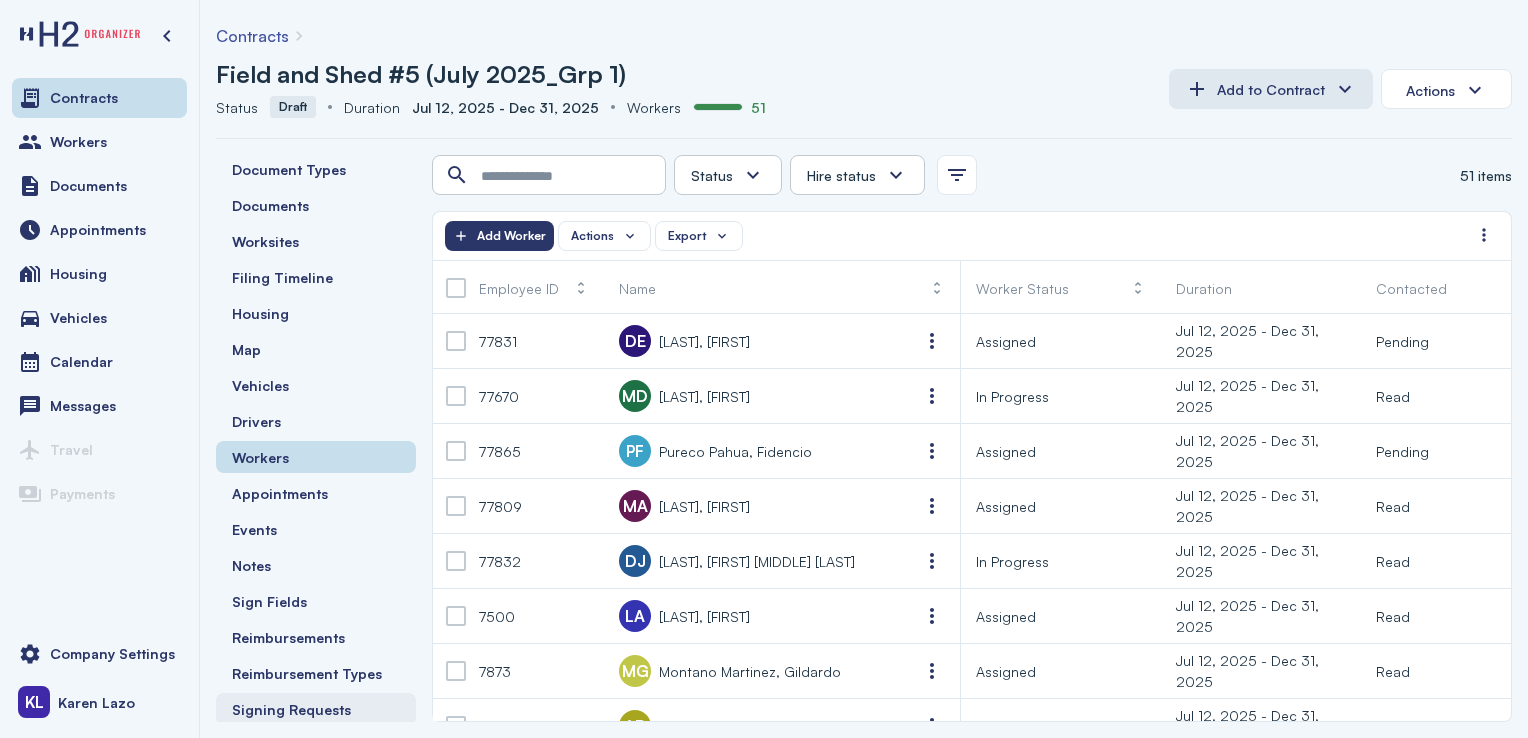 click on "Signing Requests" at bounding box center (291, 709) 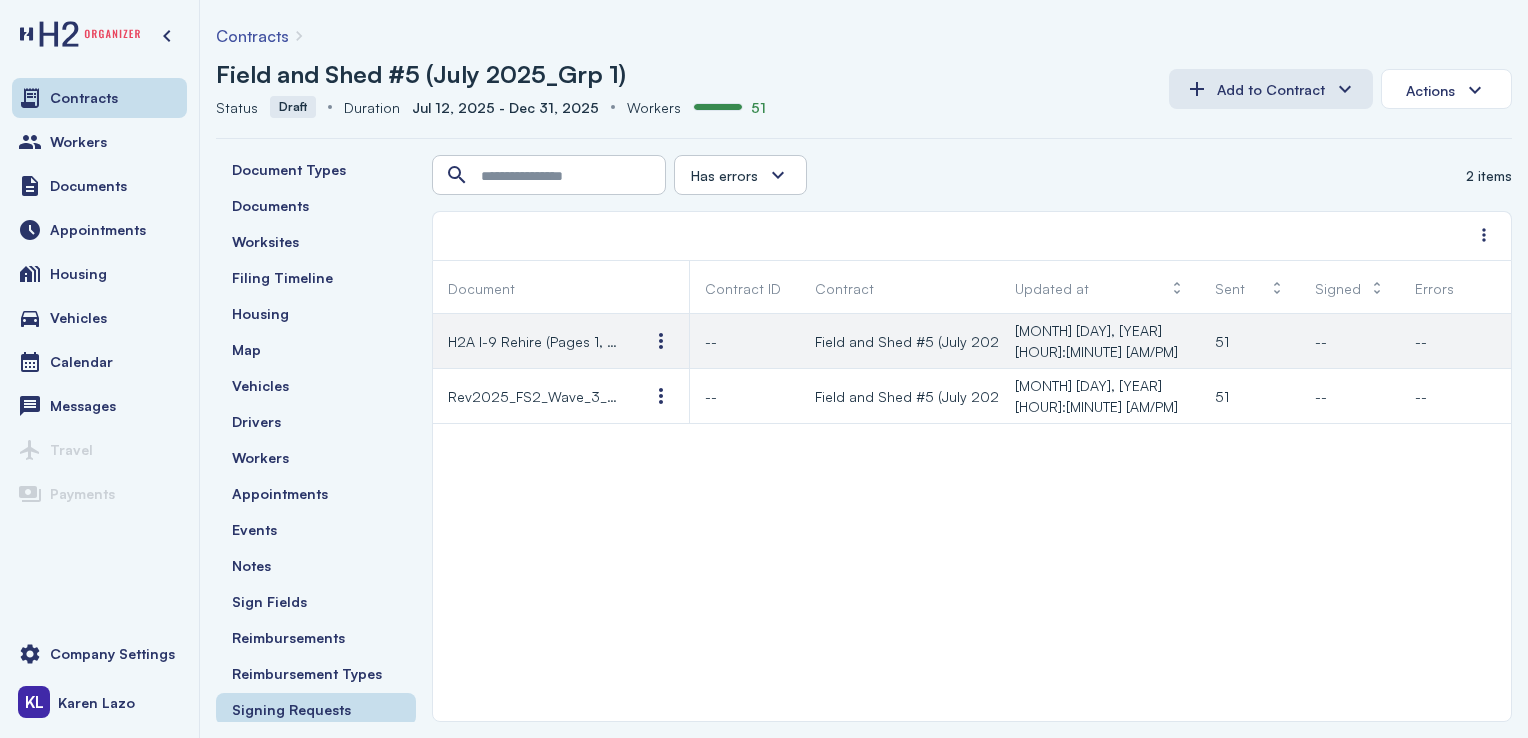 click on "H2A I-9 Rehire (Pages 1, 3-4)_Passport Not Expired" at bounding box center (533, 341) 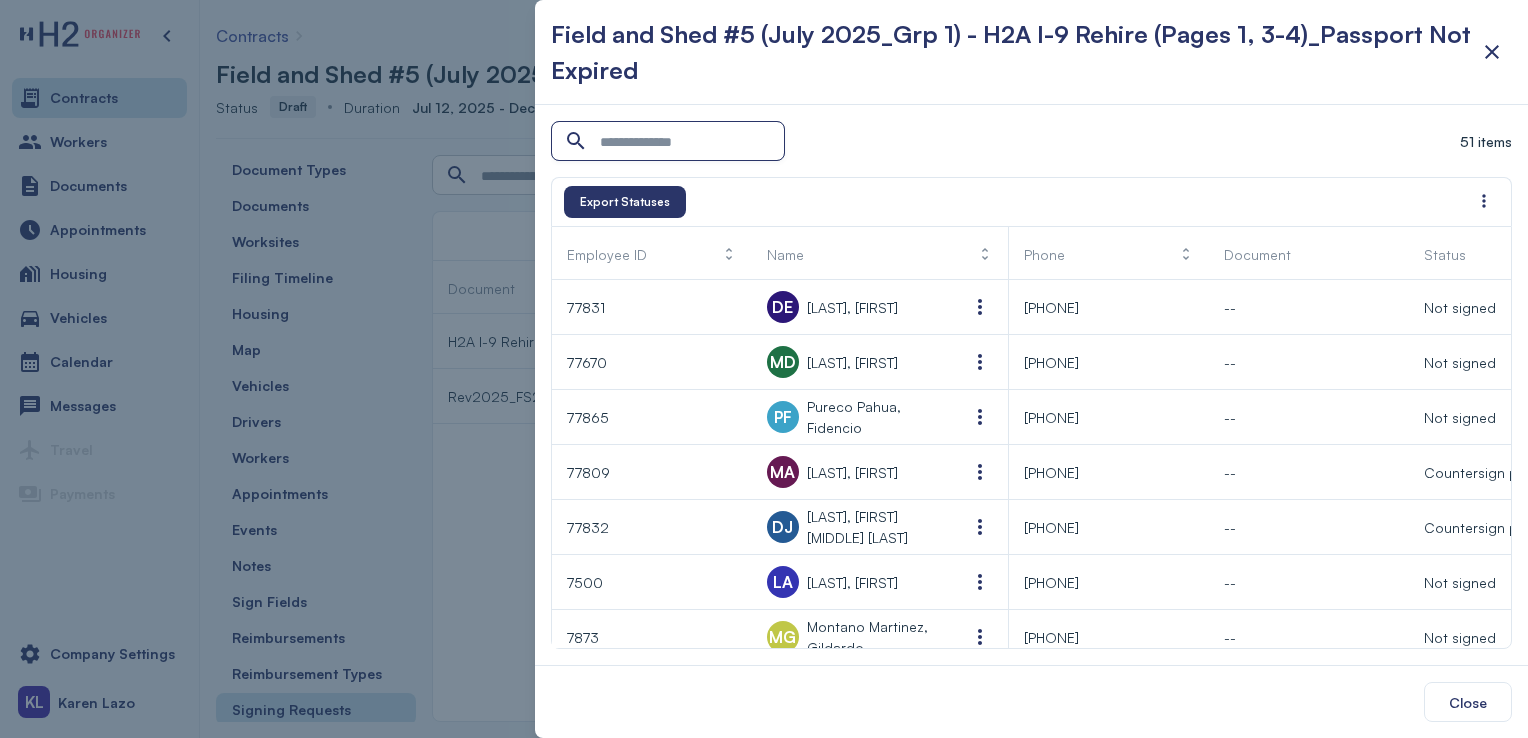 click at bounding box center (670, 142) 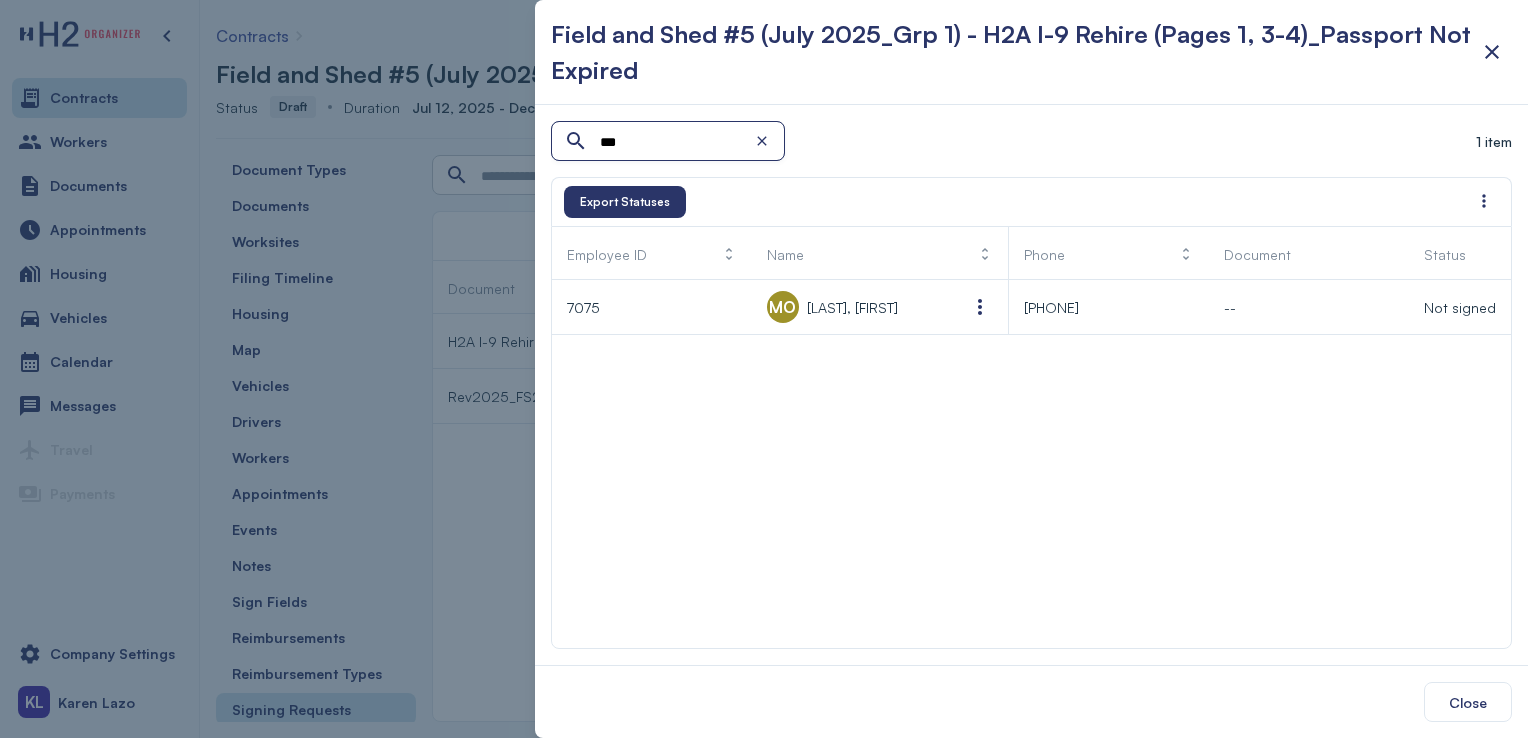 type on "***" 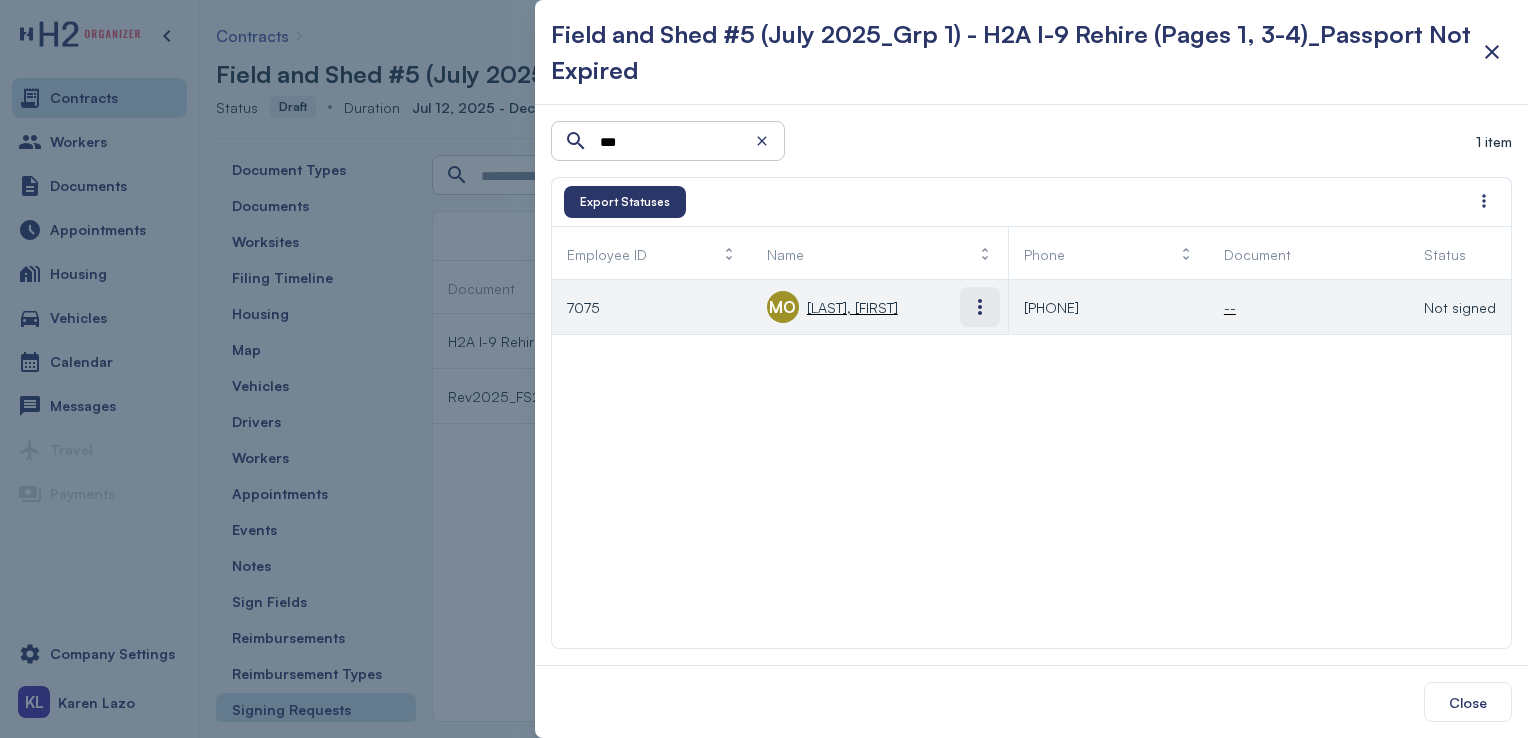 click at bounding box center [980, 307] 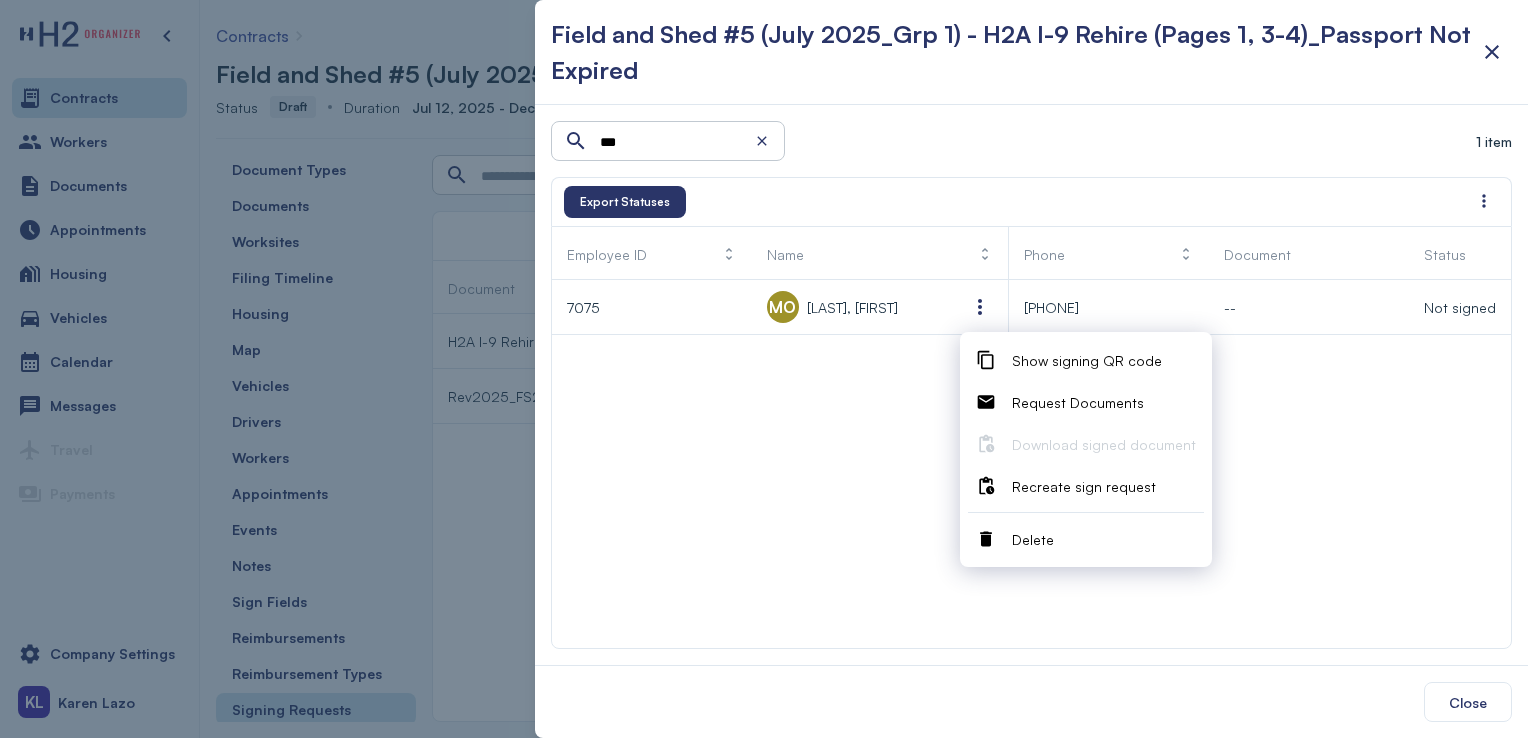 click on "Delete" at bounding box center (1104, 539) 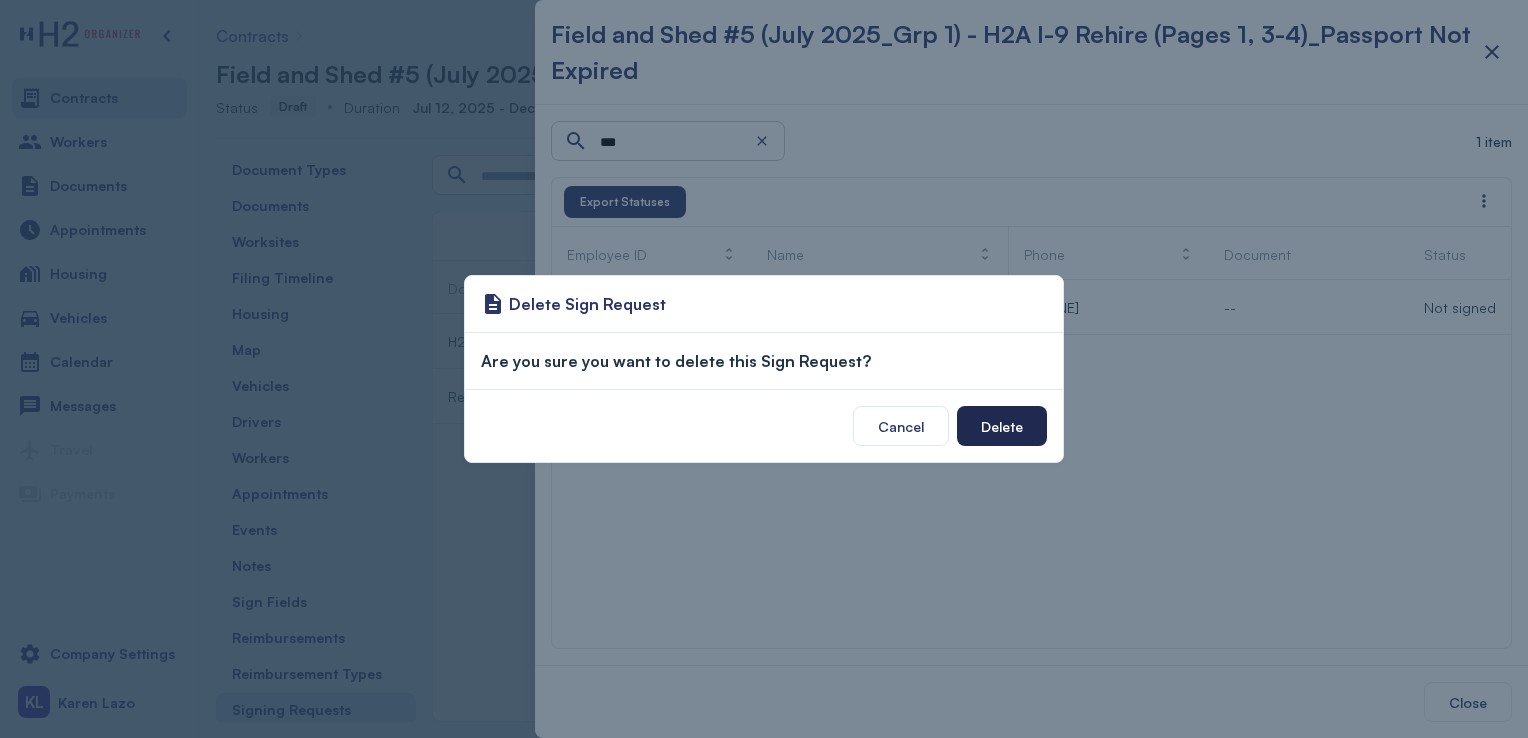 click on "Delete" at bounding box center [1002, 426] 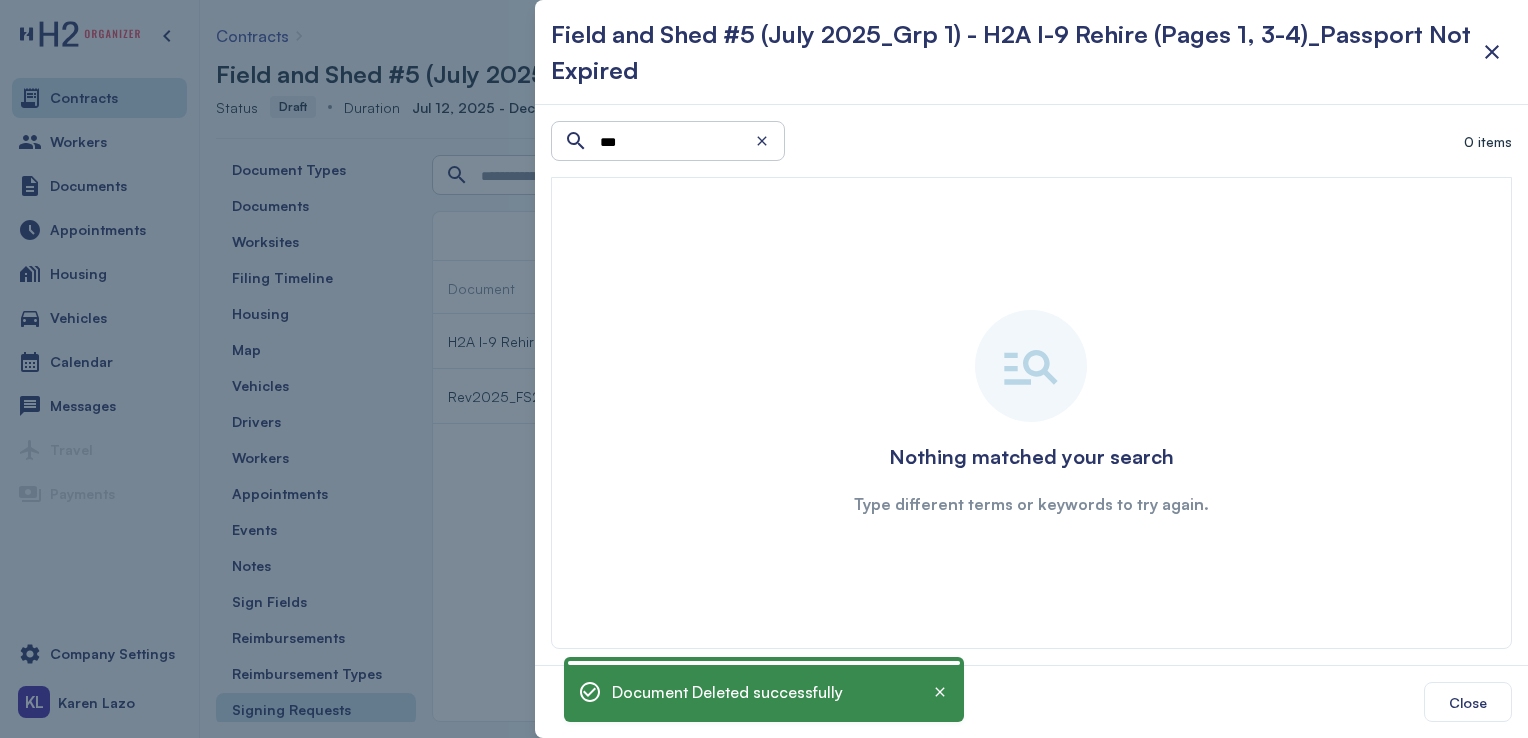 click at bounding box center (764, 369) 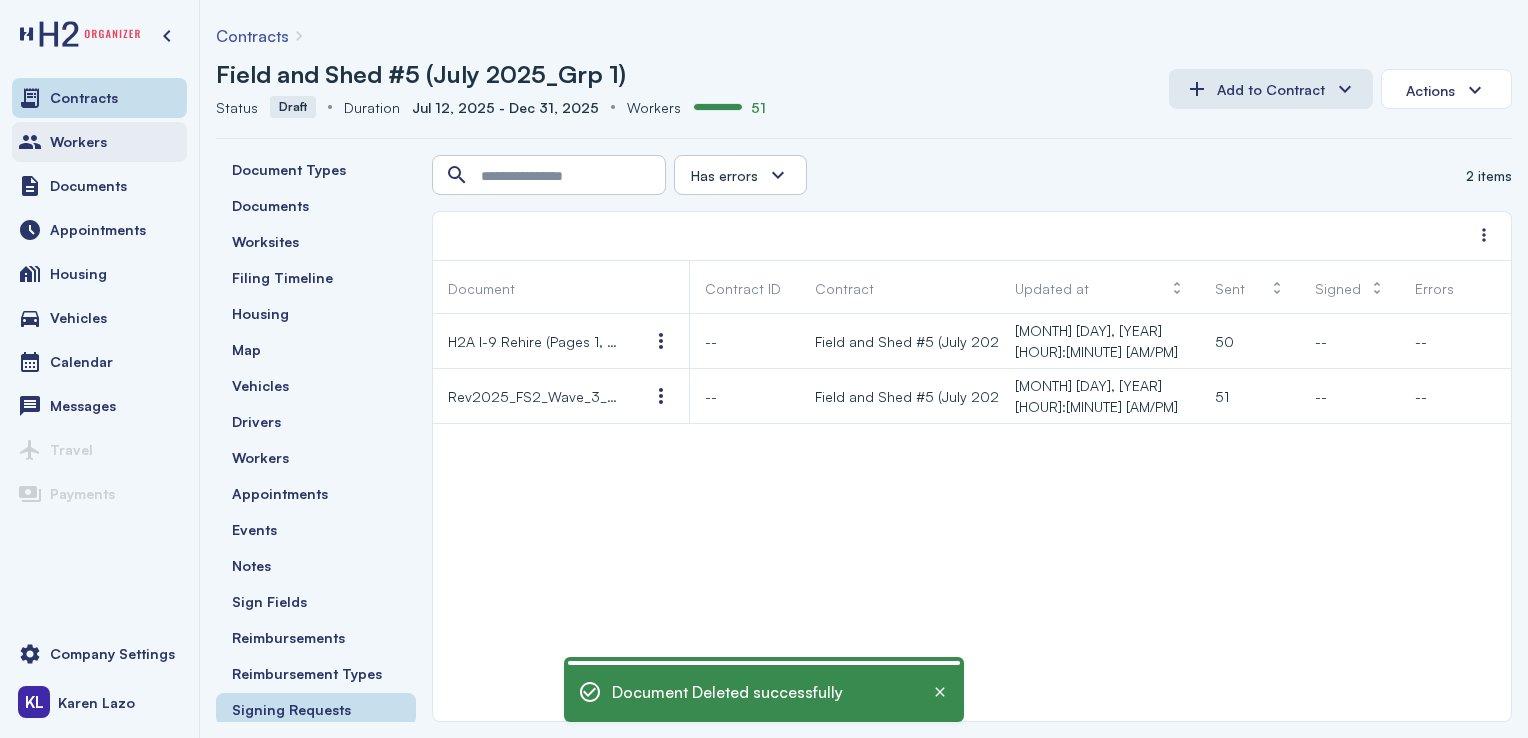 click on "Workers" at bounding box center [99, 142] 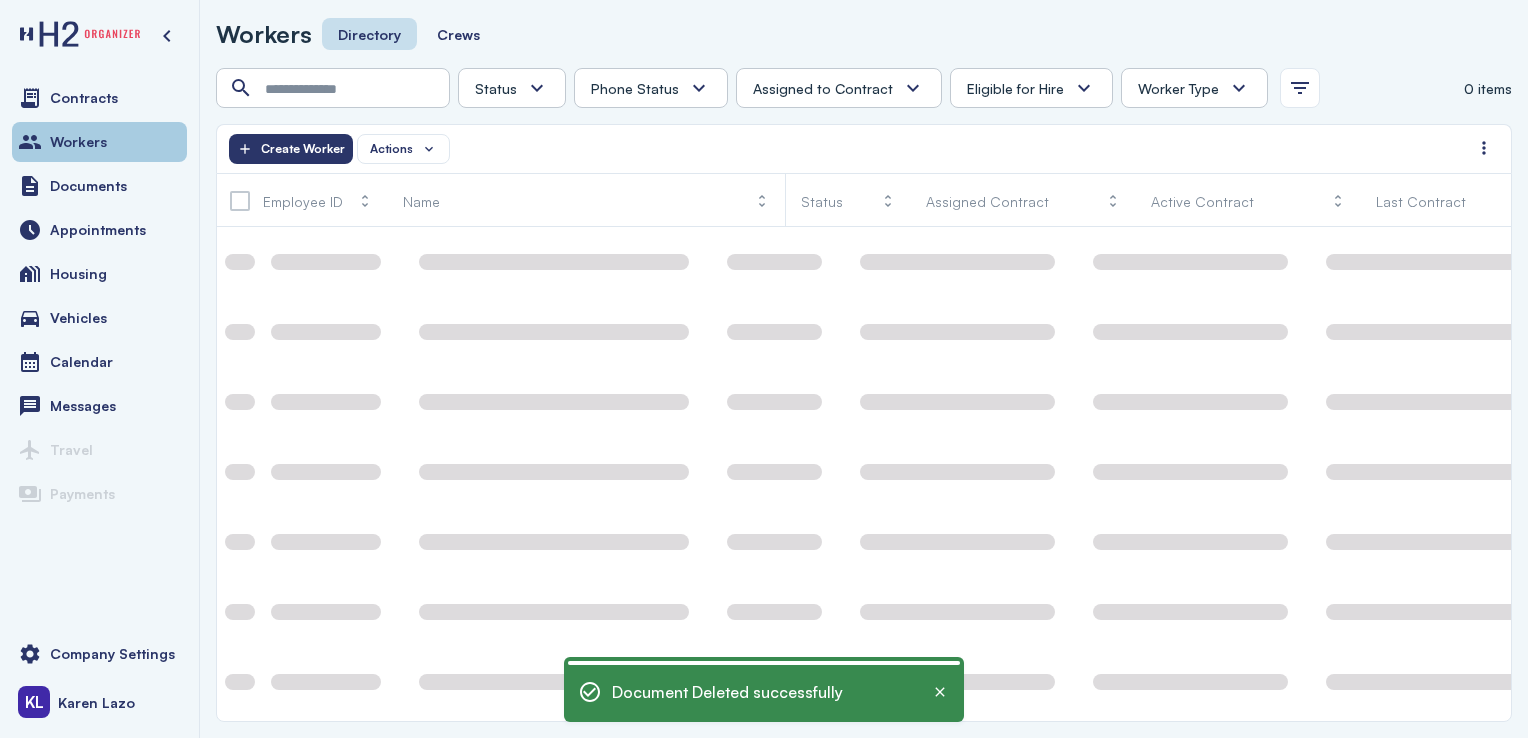 click on "Contracts" at bounding box center [99, 98] 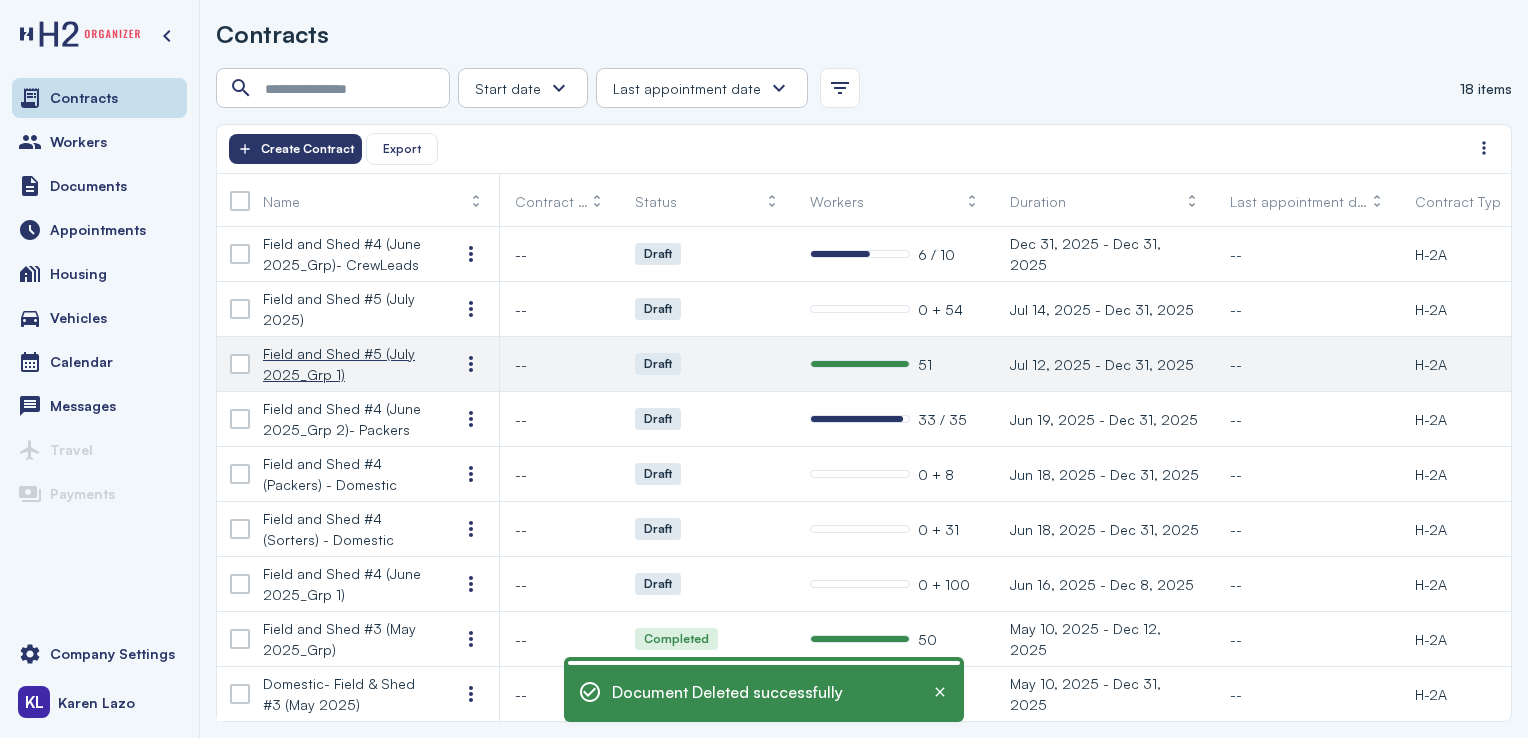 click on "Field and Shed #5 (July 2025_Grp 1)" at bounding box center (345, 364) 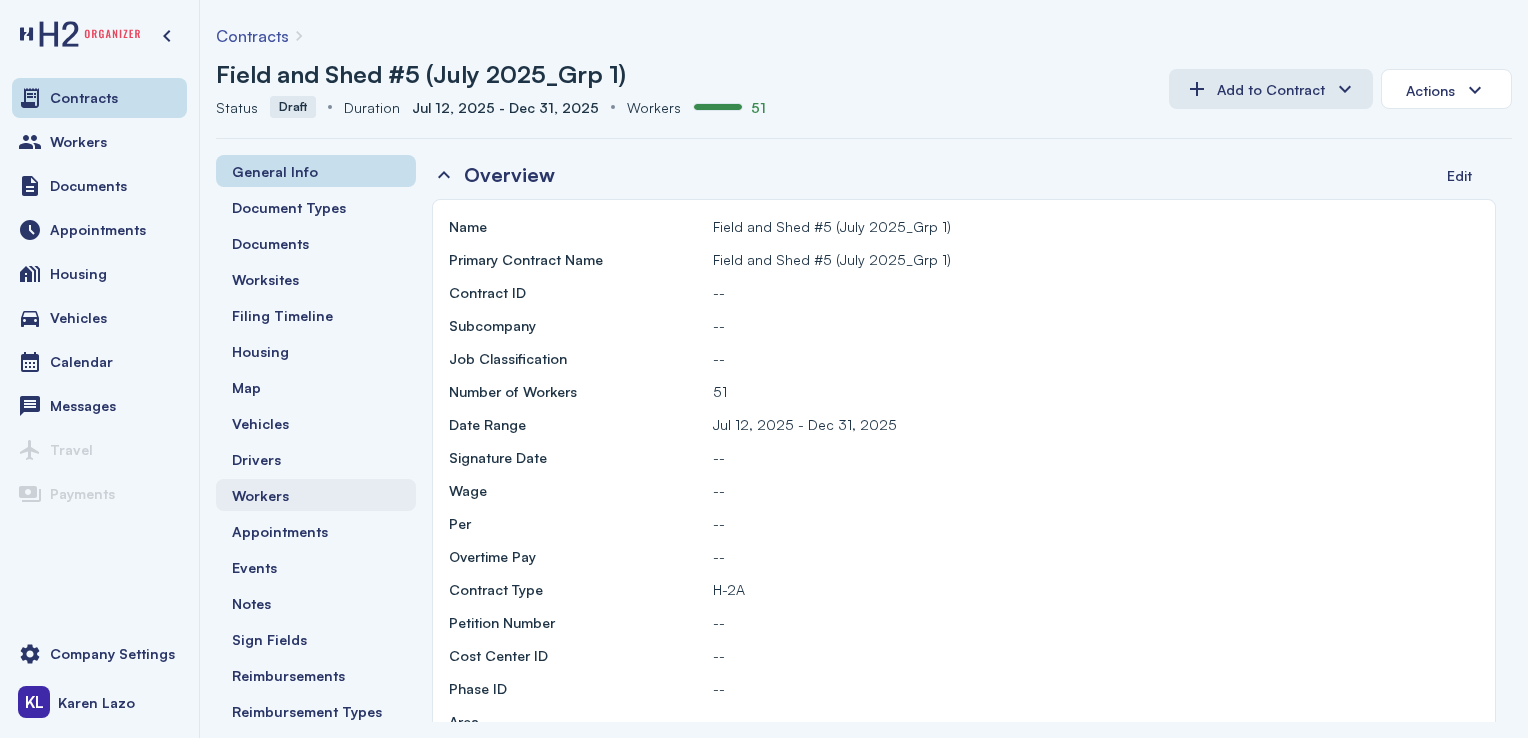 click on "Workers" at bounding box center [316, 495] 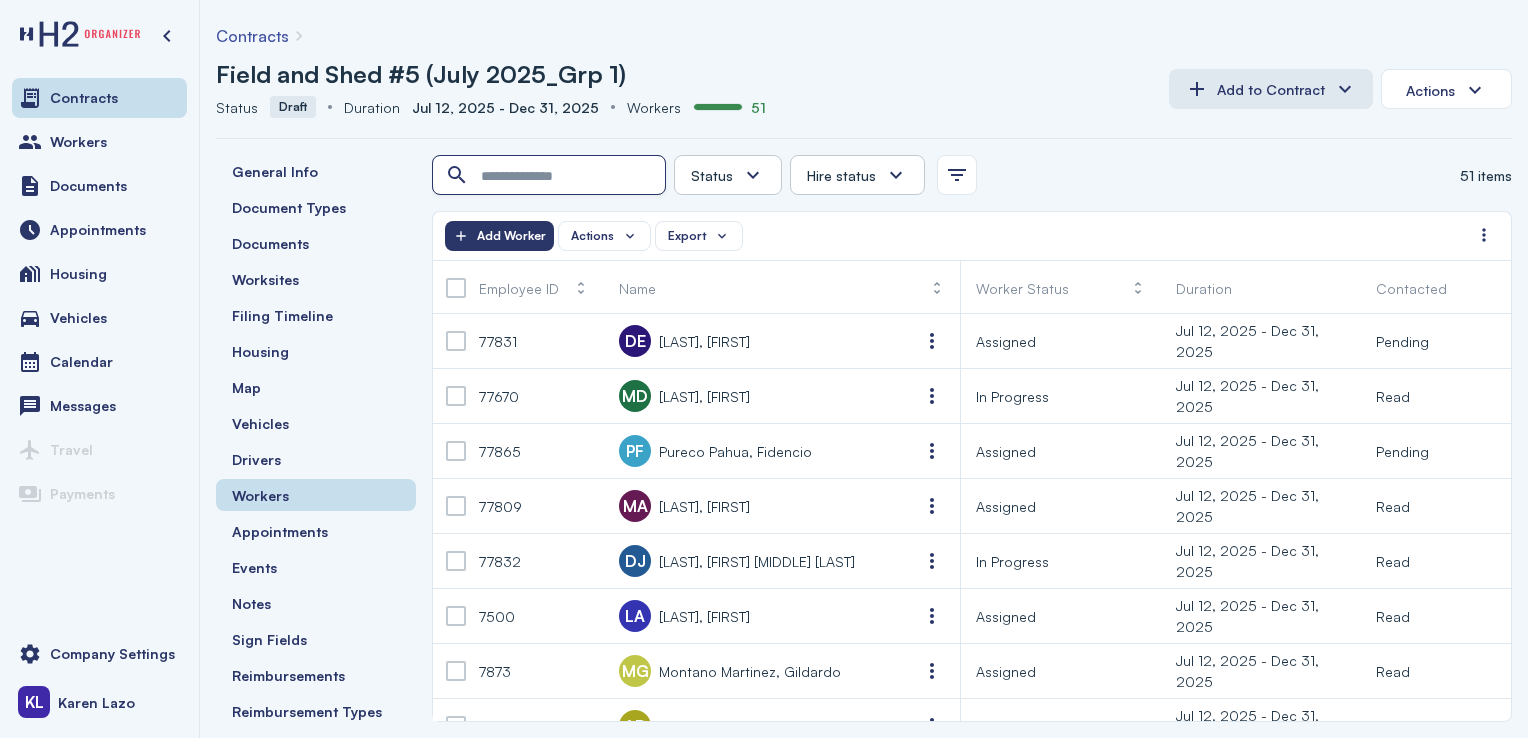 click at bounding box center (551, 176) 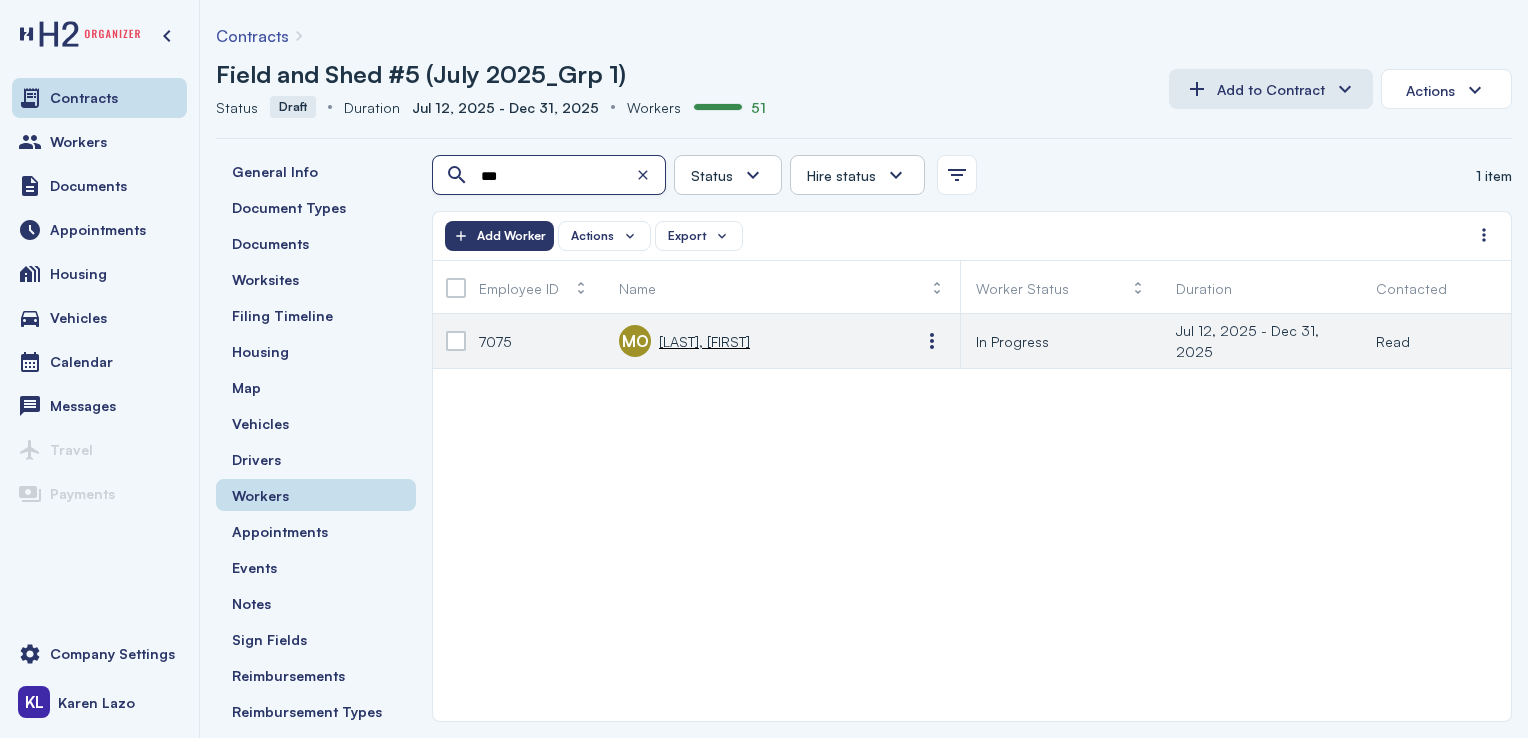type on "***" 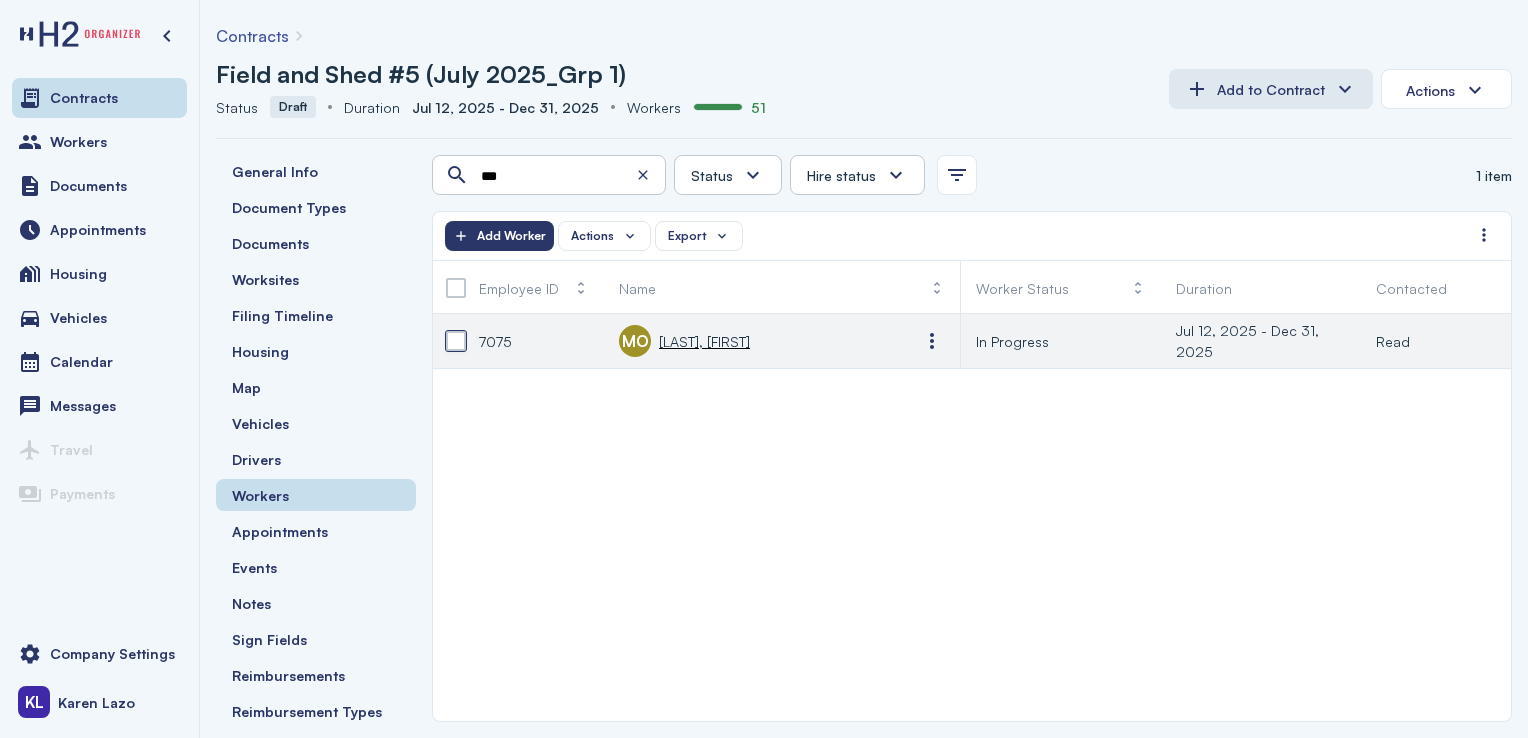 click at bounding box center [456, 341] 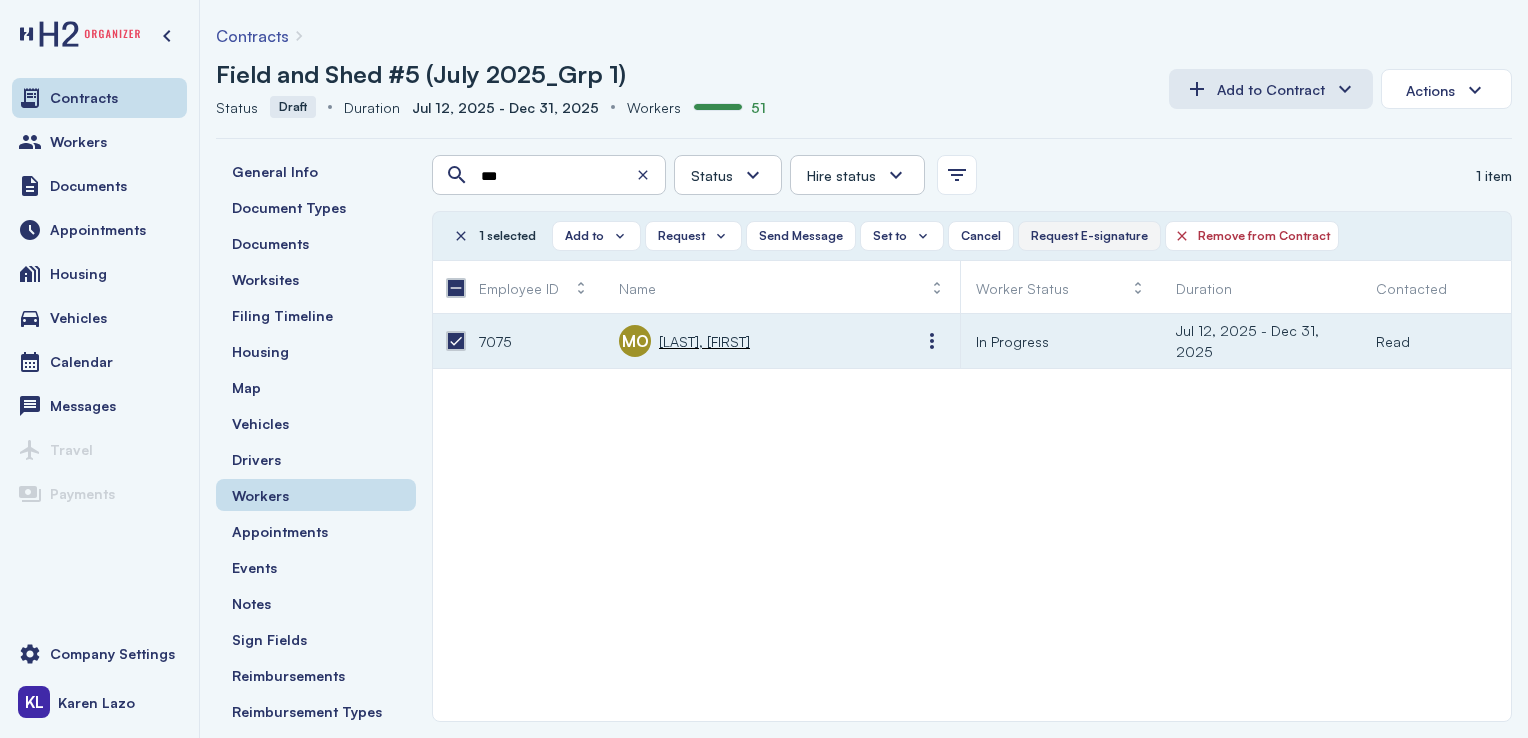 click on "Request E-signature" at bounding box center (1089, 236) 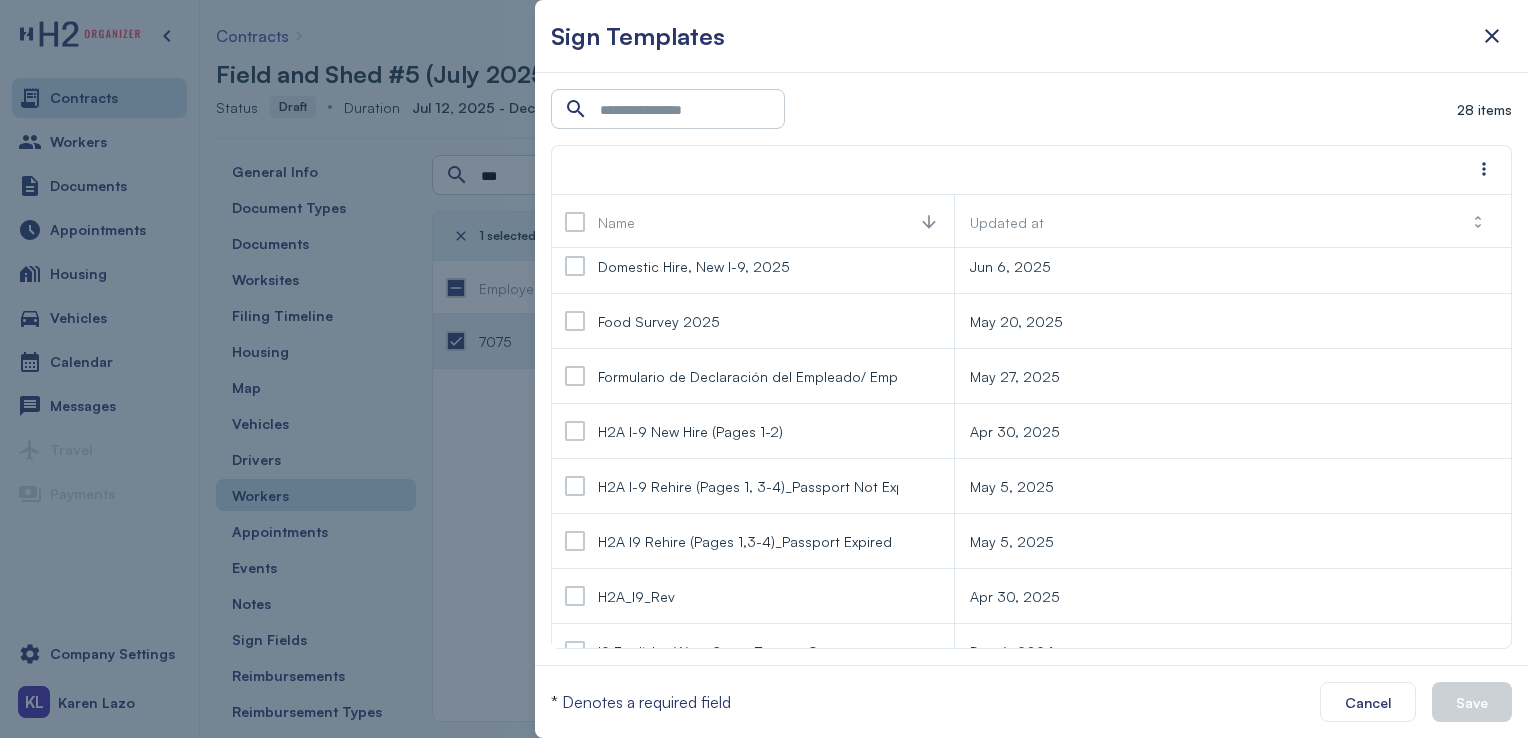 scroll, scrollTop: 492, scrollLeft: 0, axis: vertical 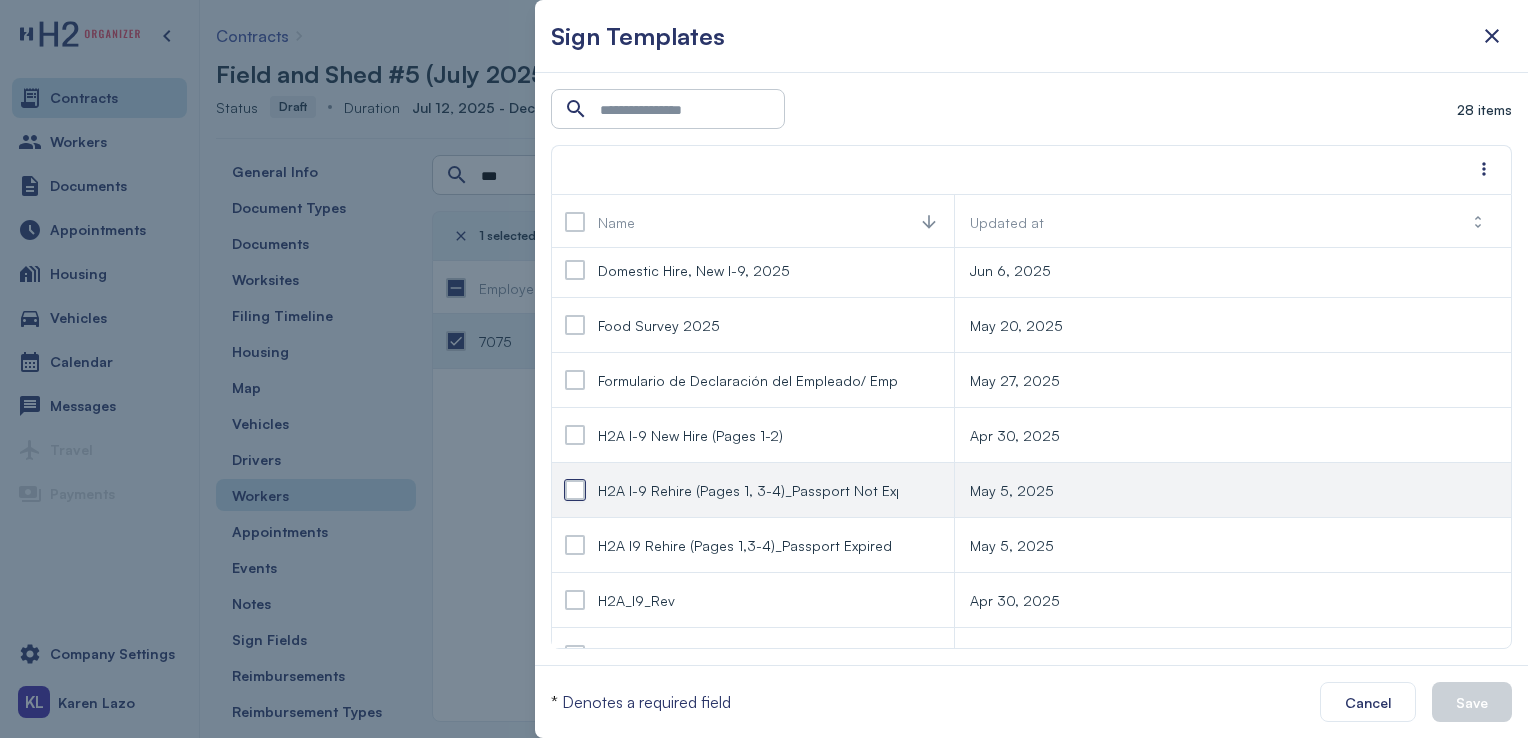 click at bounding box center [575, 490] 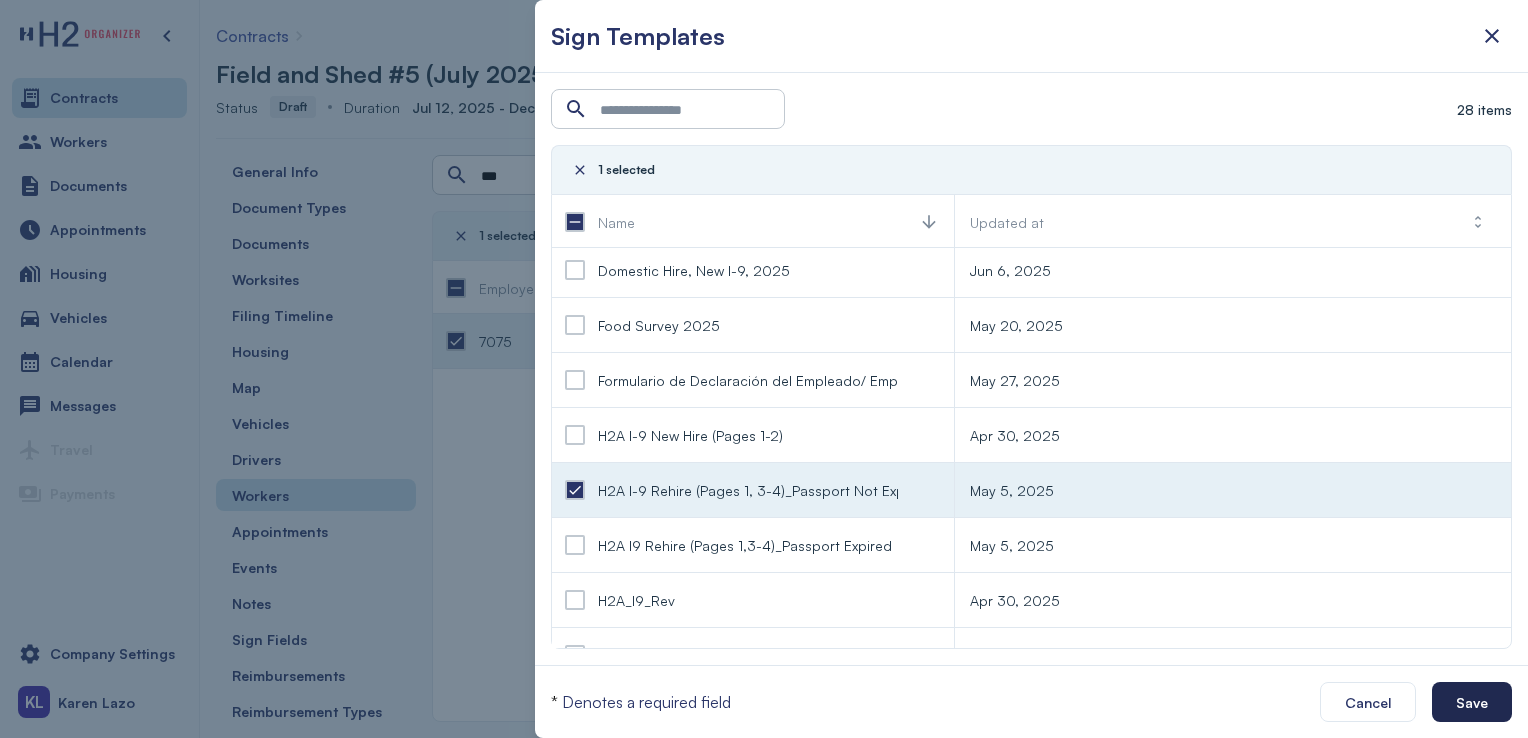 click on "Save" at bounding box center [1472, 702] 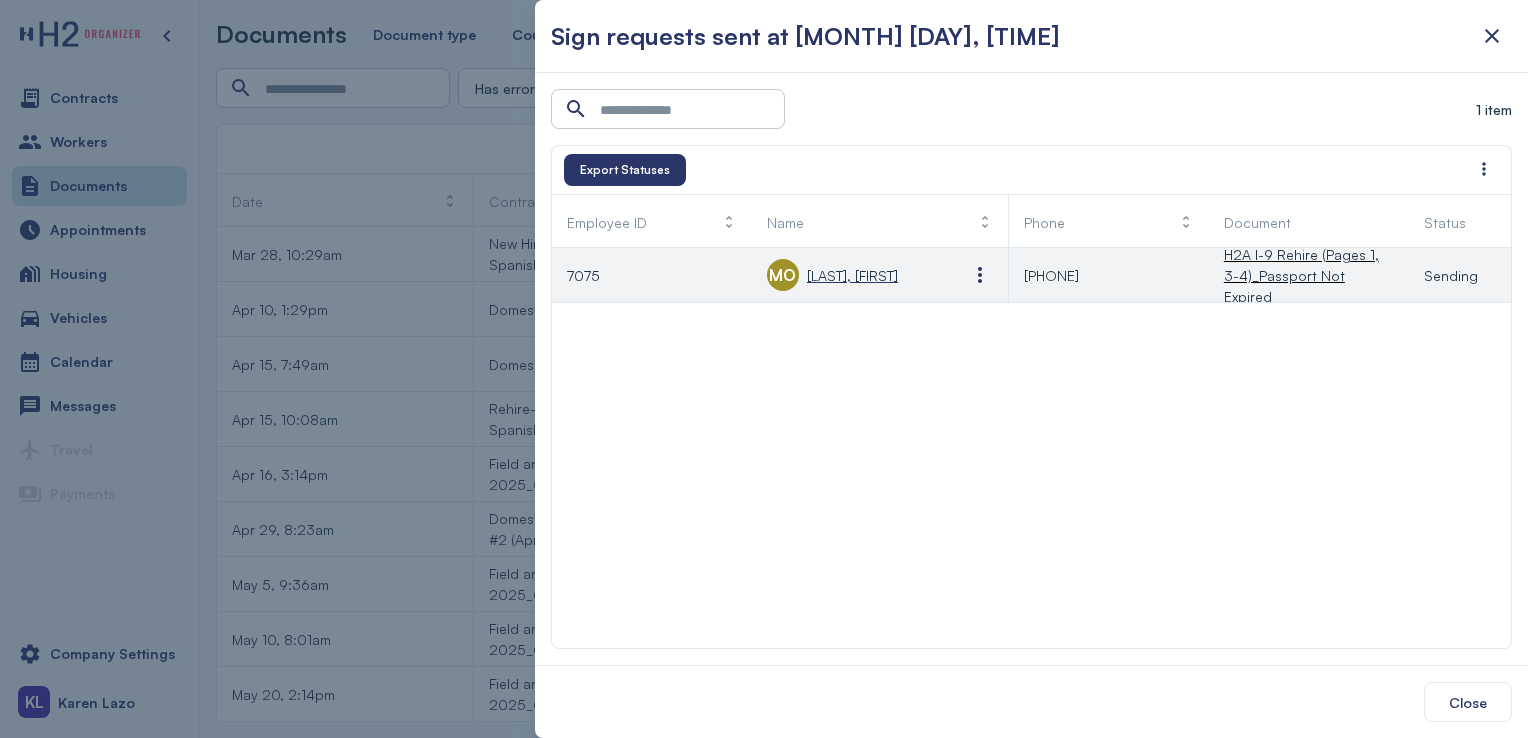 click on "Martinez Martinez, Oswaldo" at bounding box center [852, 275] 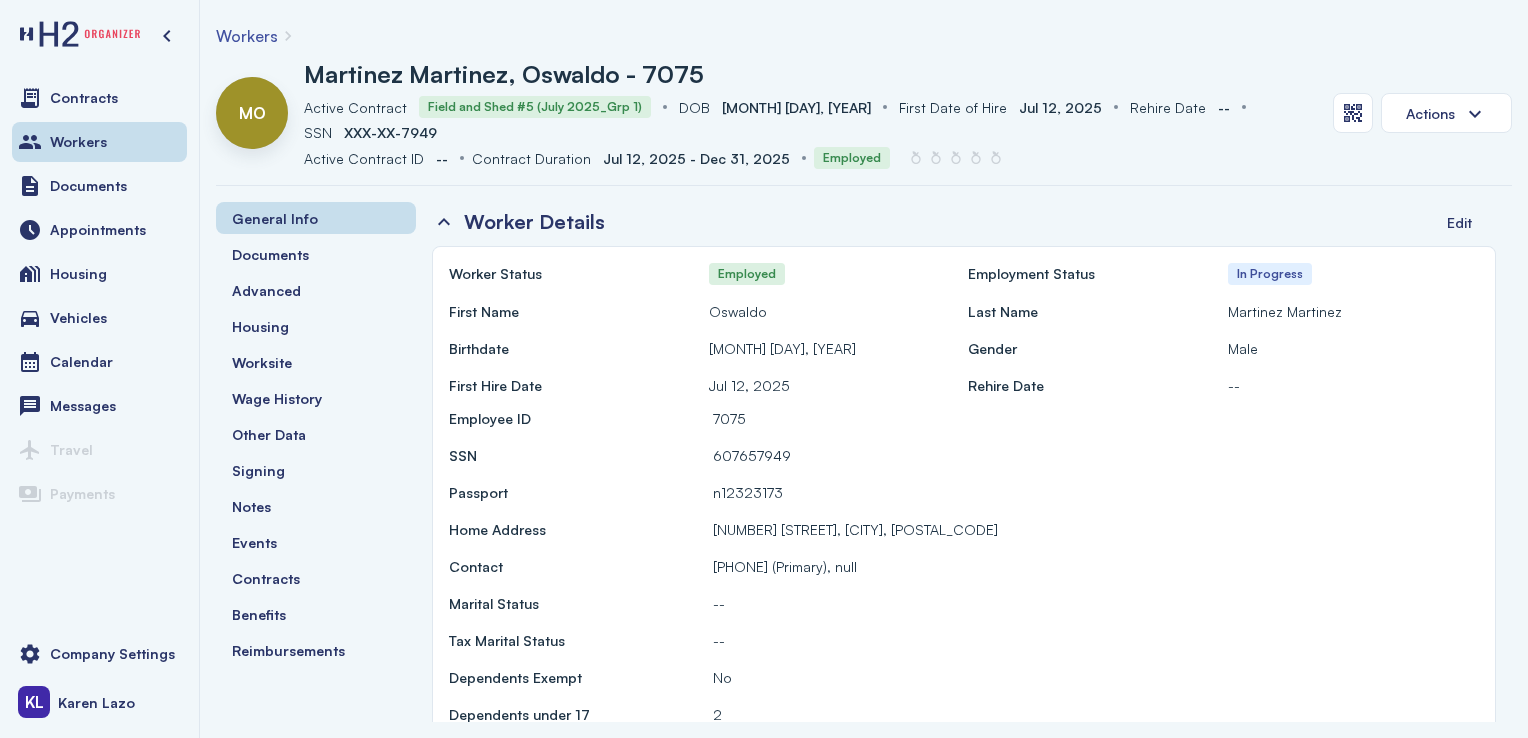 click on "MO       Martinez Martinez, Oswaldo - 7075   Active Contract   Contract   Field and Shed #5 (July 2025_Grp 1)     DOB   DOB   Jan 14, 1987   First Date of Hire   First Date of Hire   Jul 12, 2025   Rehire Date   Rehire Date   --   SSN   SSN   XXX-XX-7949   Active Contract ID   Active Contract ID   --   Contract Duration   Contract Duration   Jul 12, 2025 - Dec 31, 2025   Employed                                         Actions" at bounding box center [864, 121] 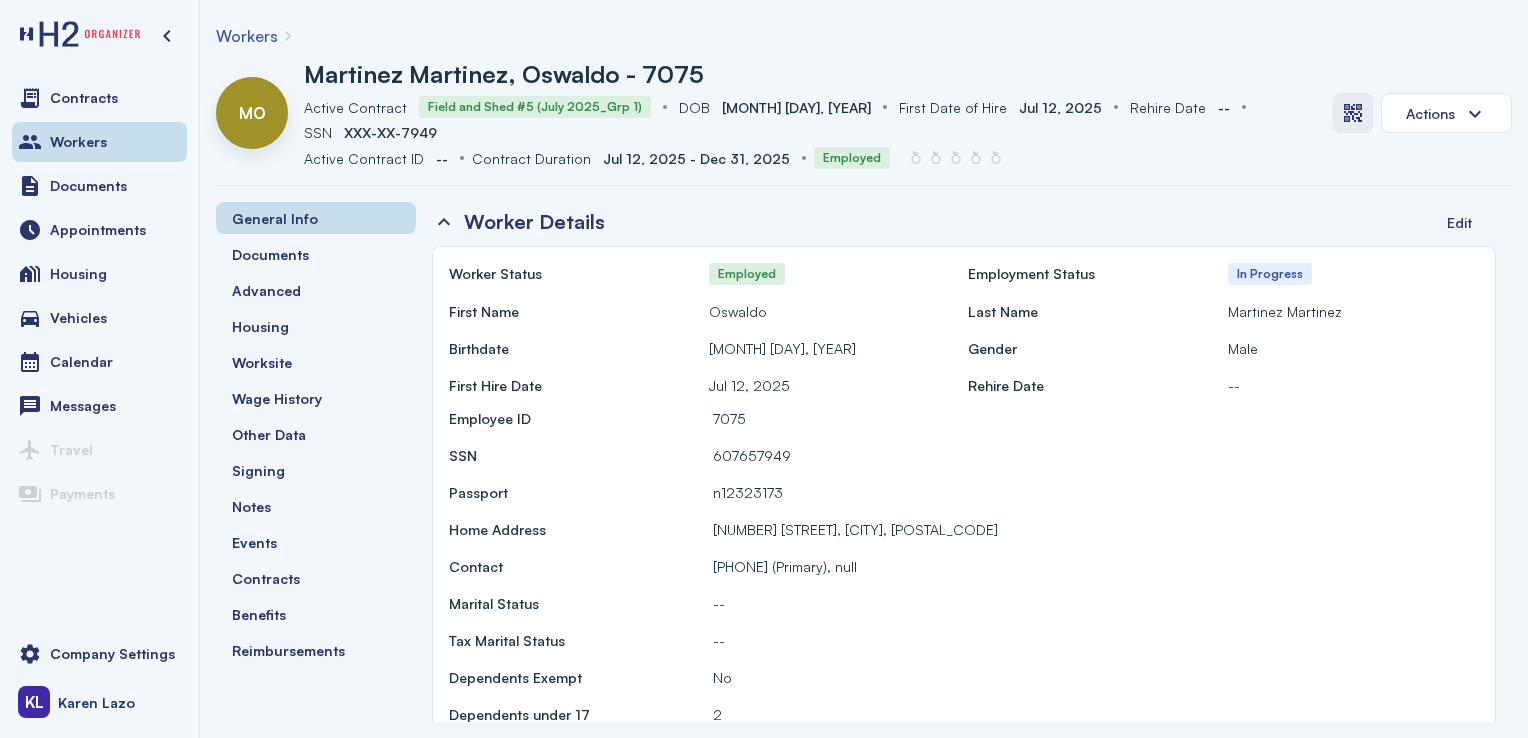 click at bounding box center [1353, 113] 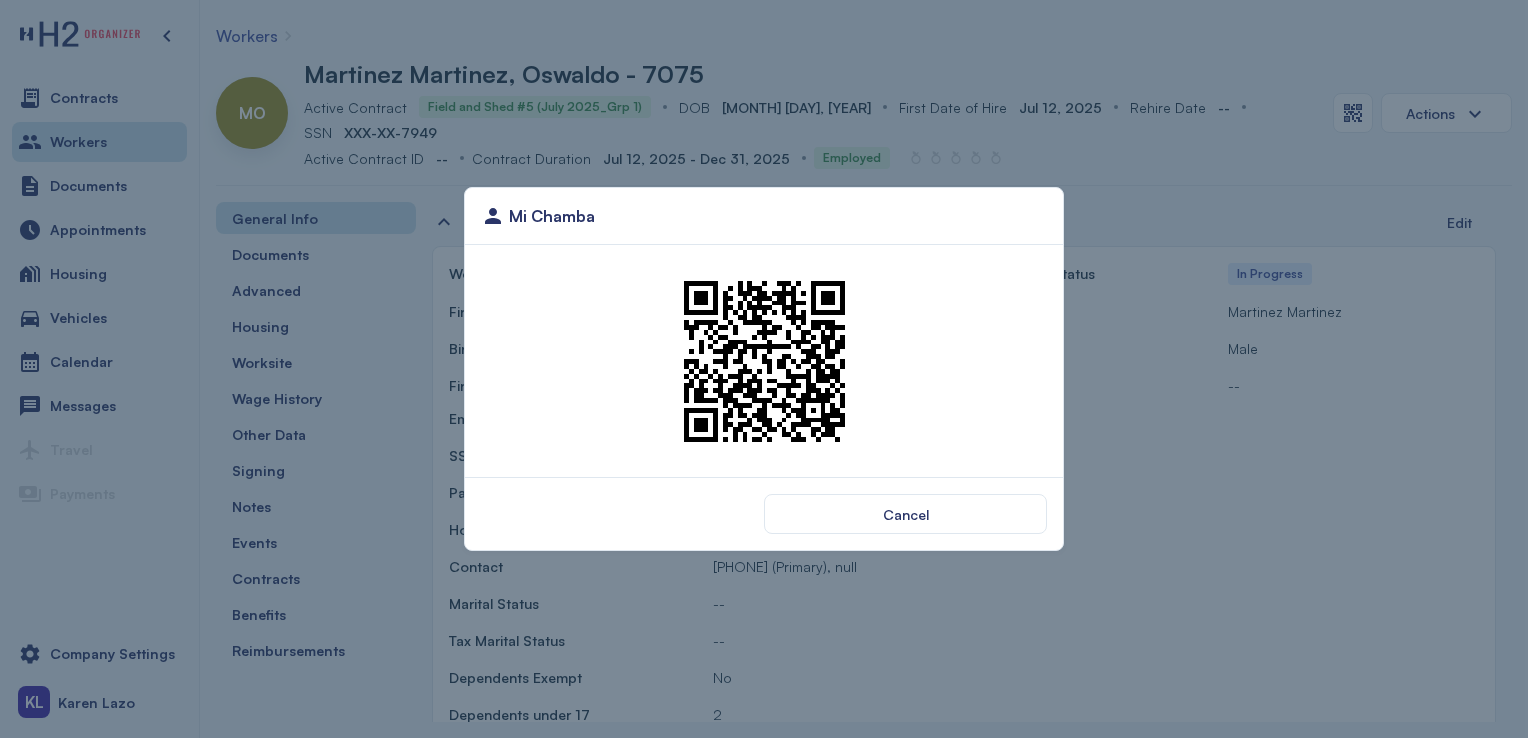 click at bounding box center (764, 361) 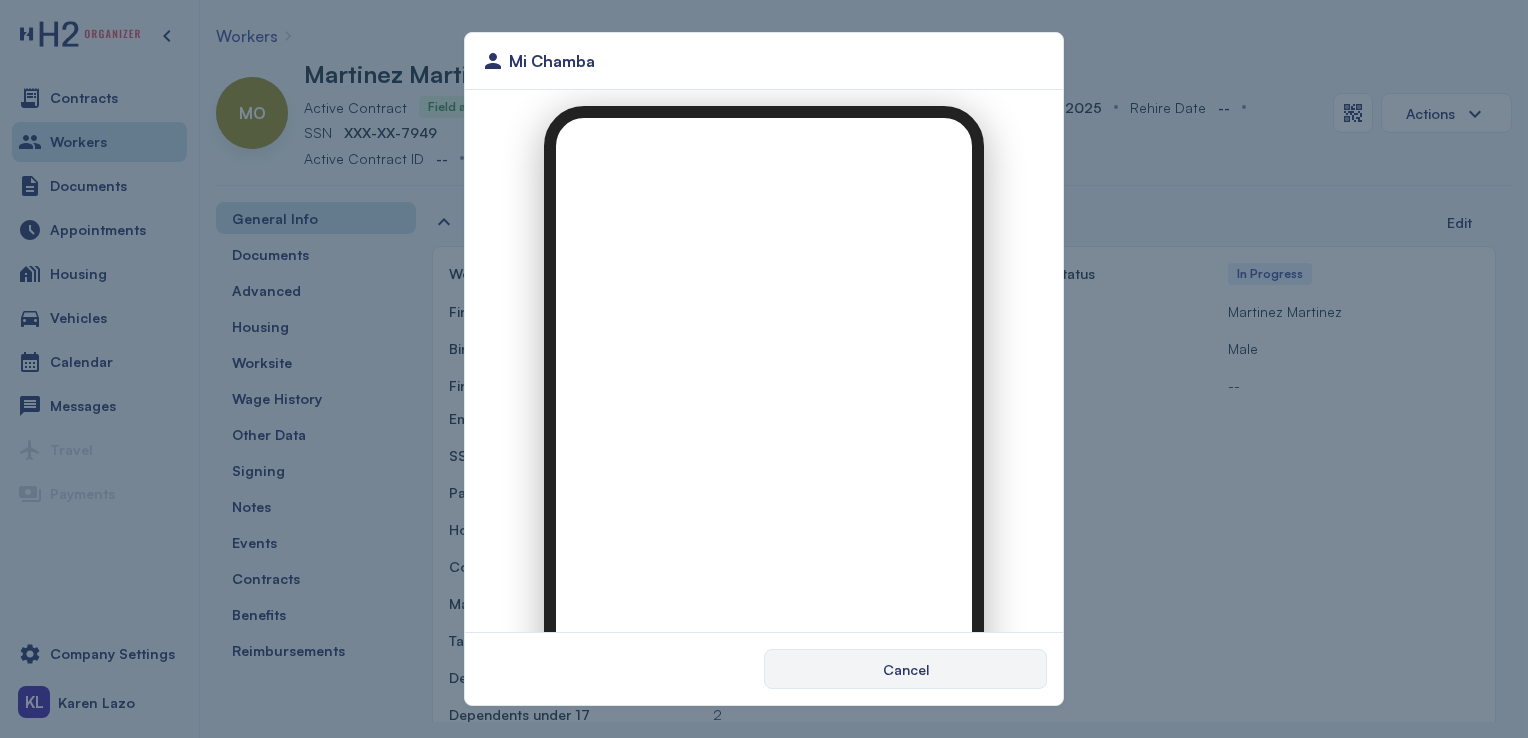 scroll, scrollTop: 0, scrollLeft: 0, axis: both 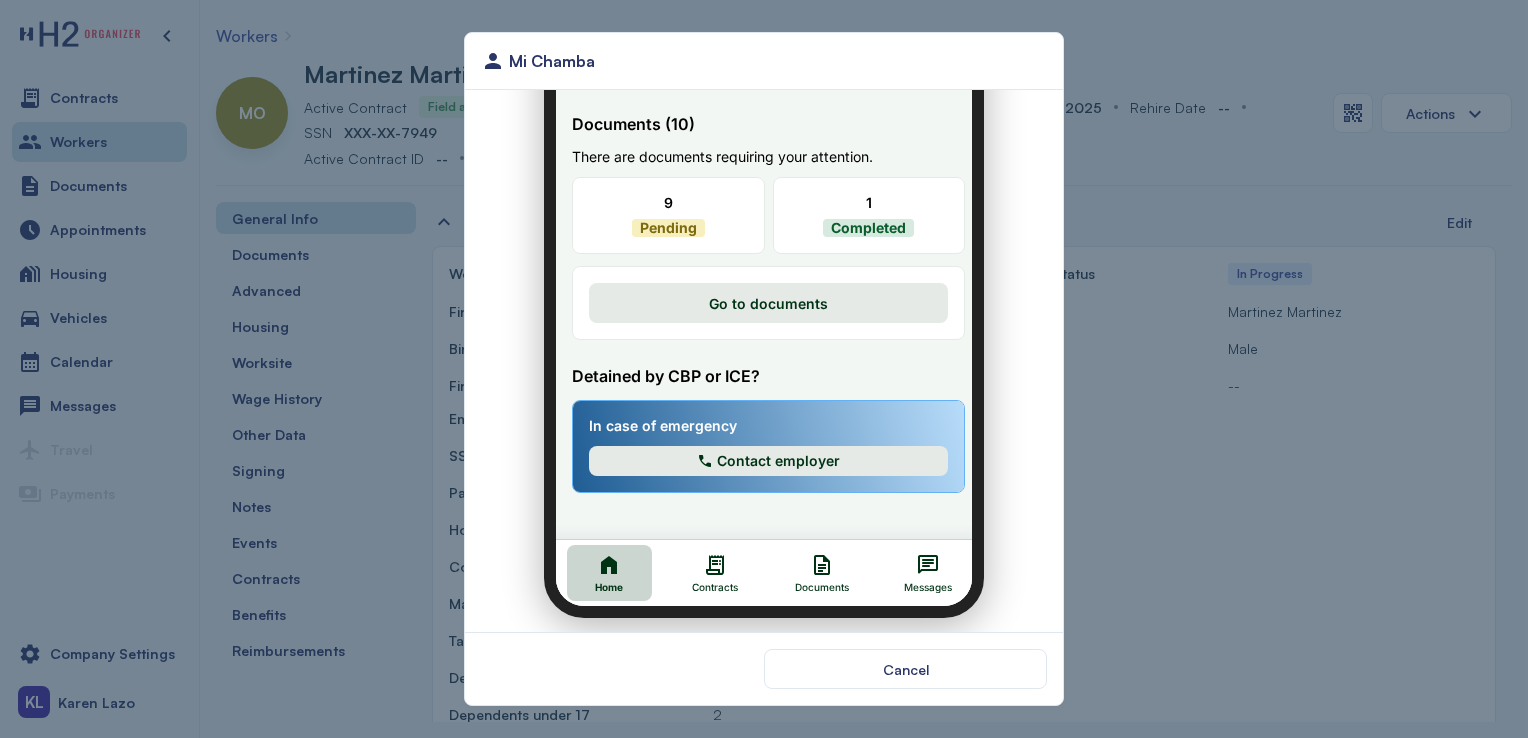 click on "Documents" at bounding box center (810, 575) 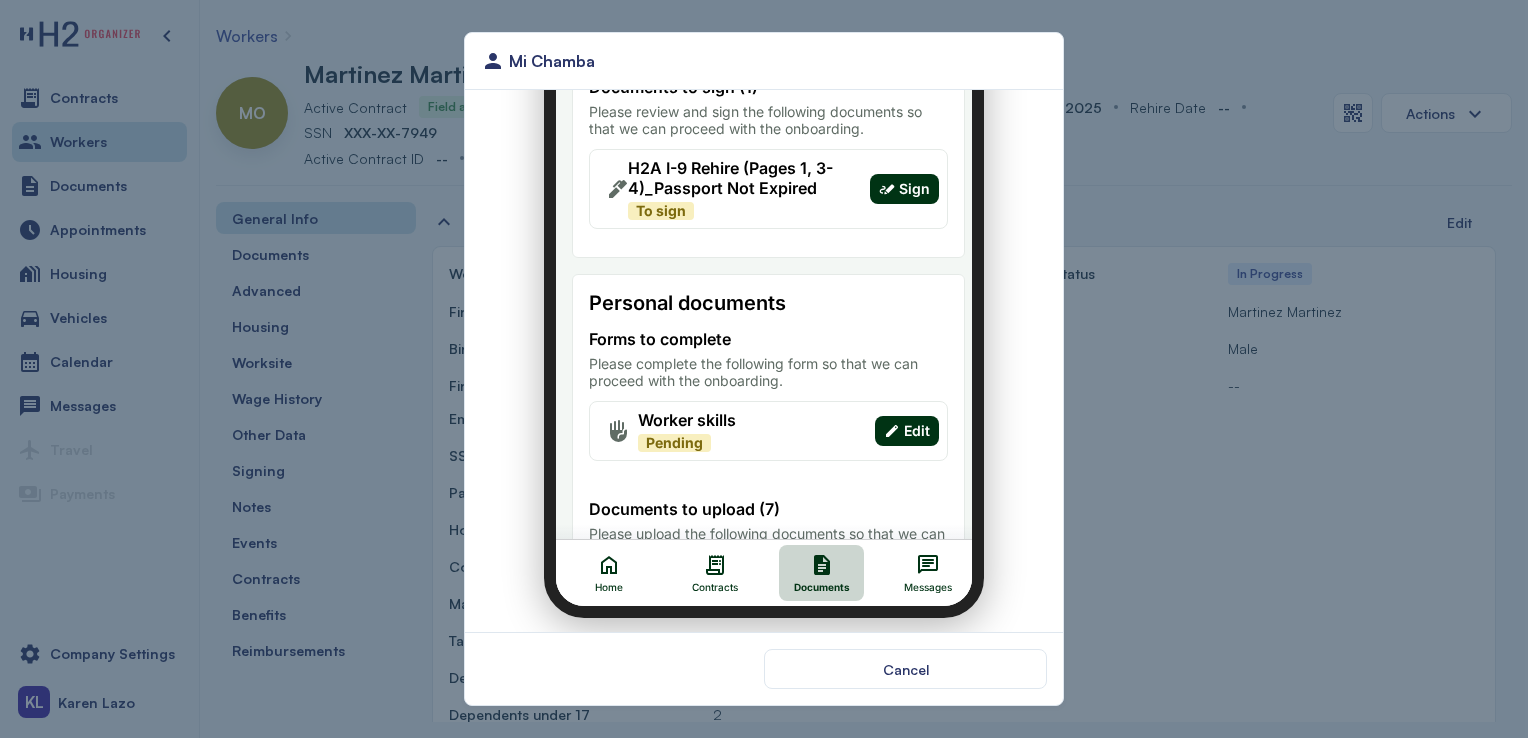 scroll, scrollTop: 0, scrollLeft: 0, axis: both 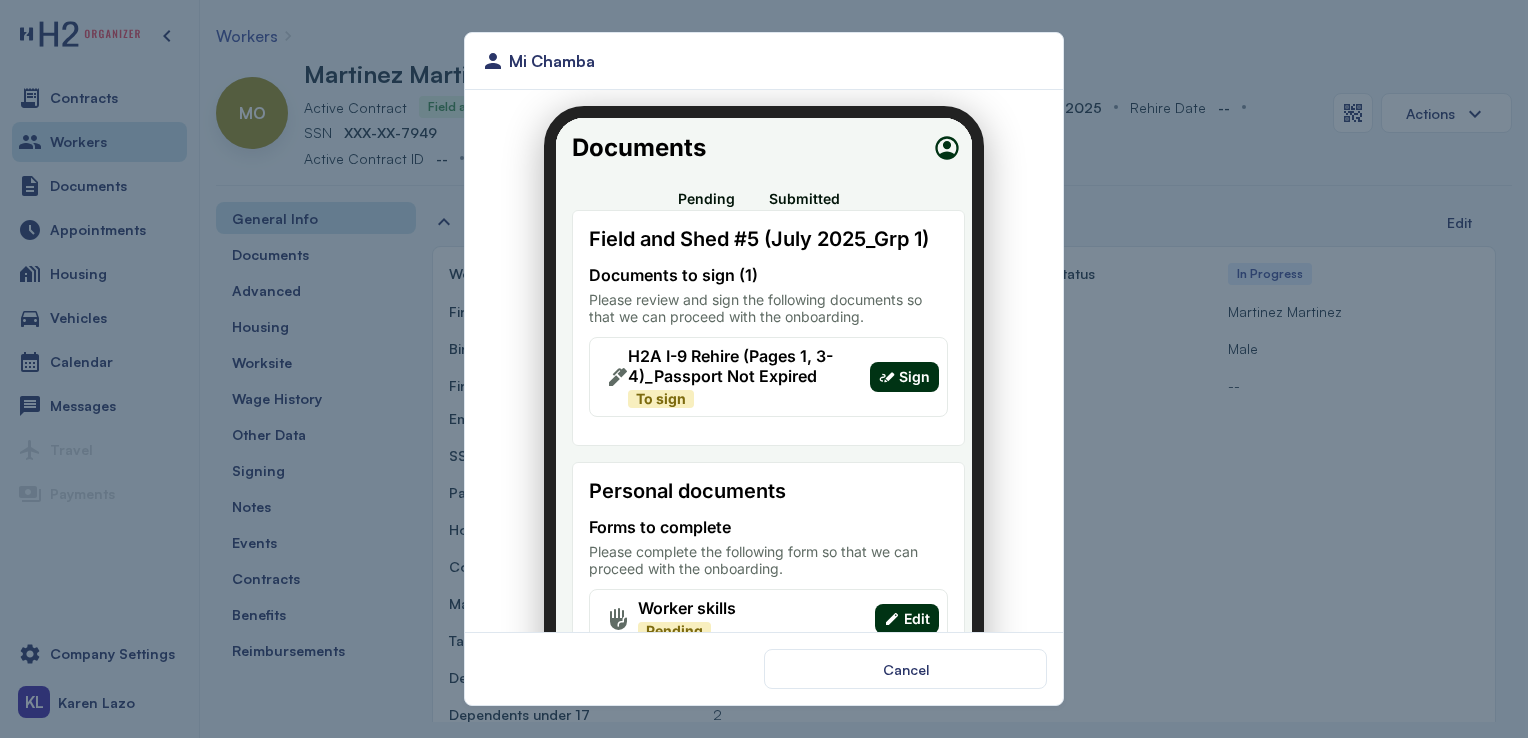 click on "Sign" at bounding box center [902, 365] 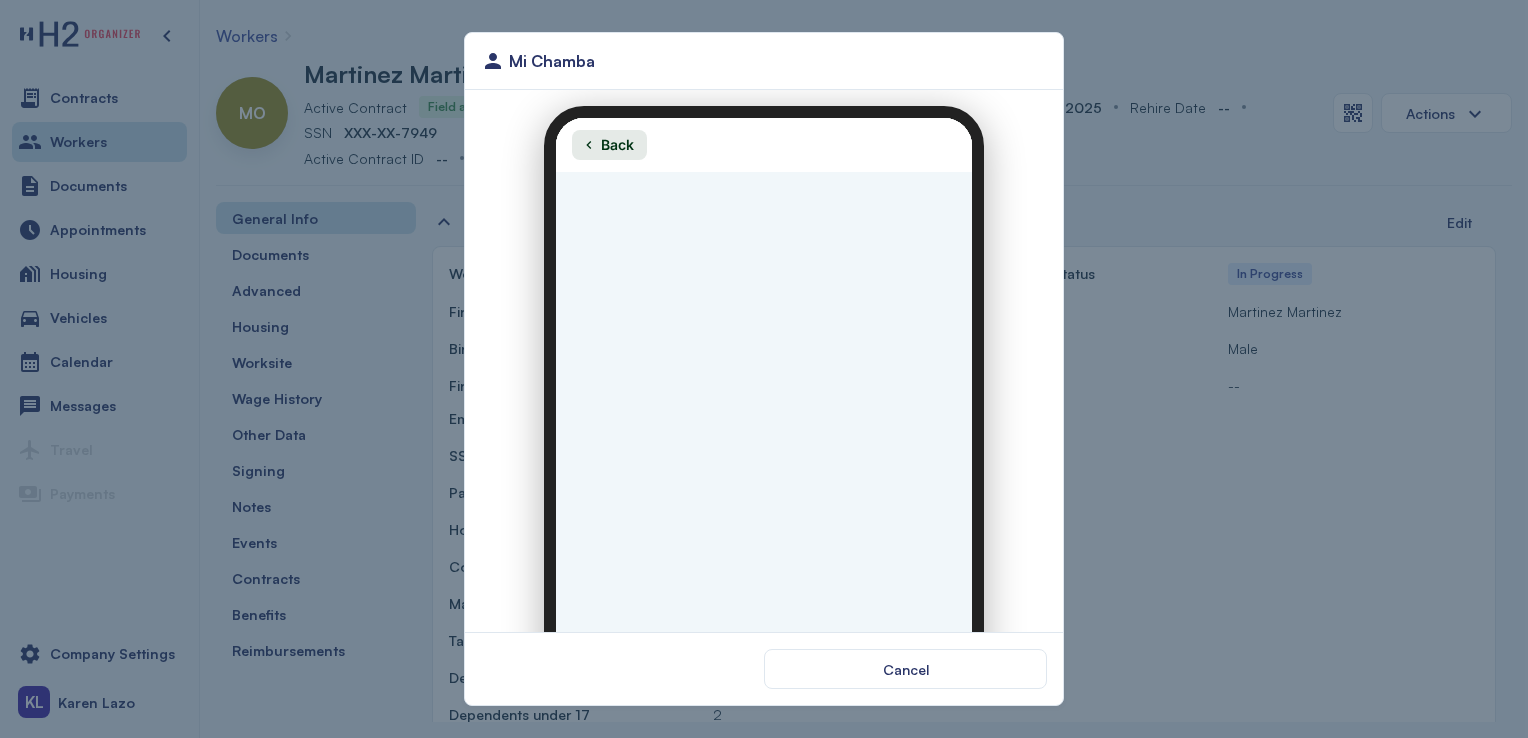 scroll, scrollTop: 0, scrollLeft: 0, axis: both 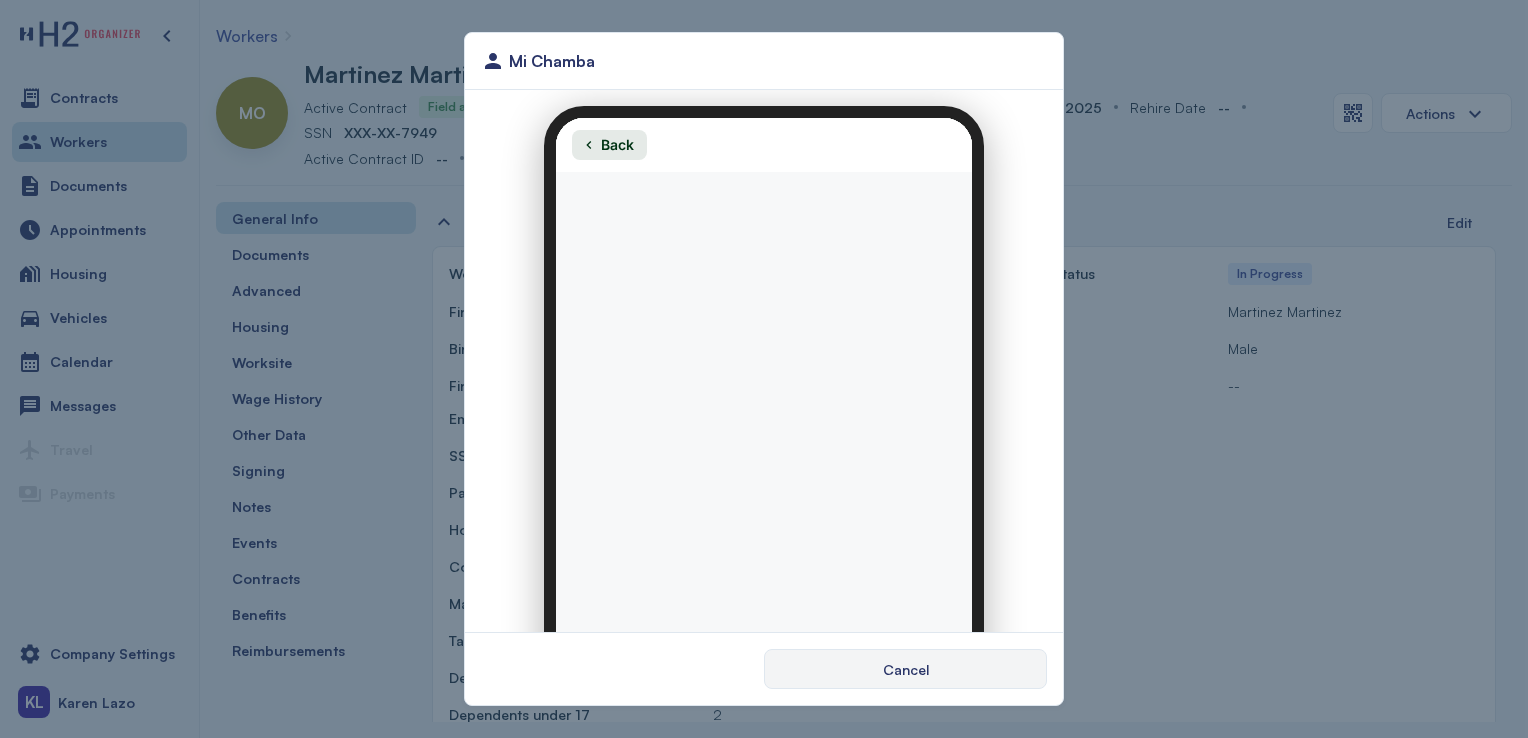 click on "Cancel" at bounding box center (905, 669) 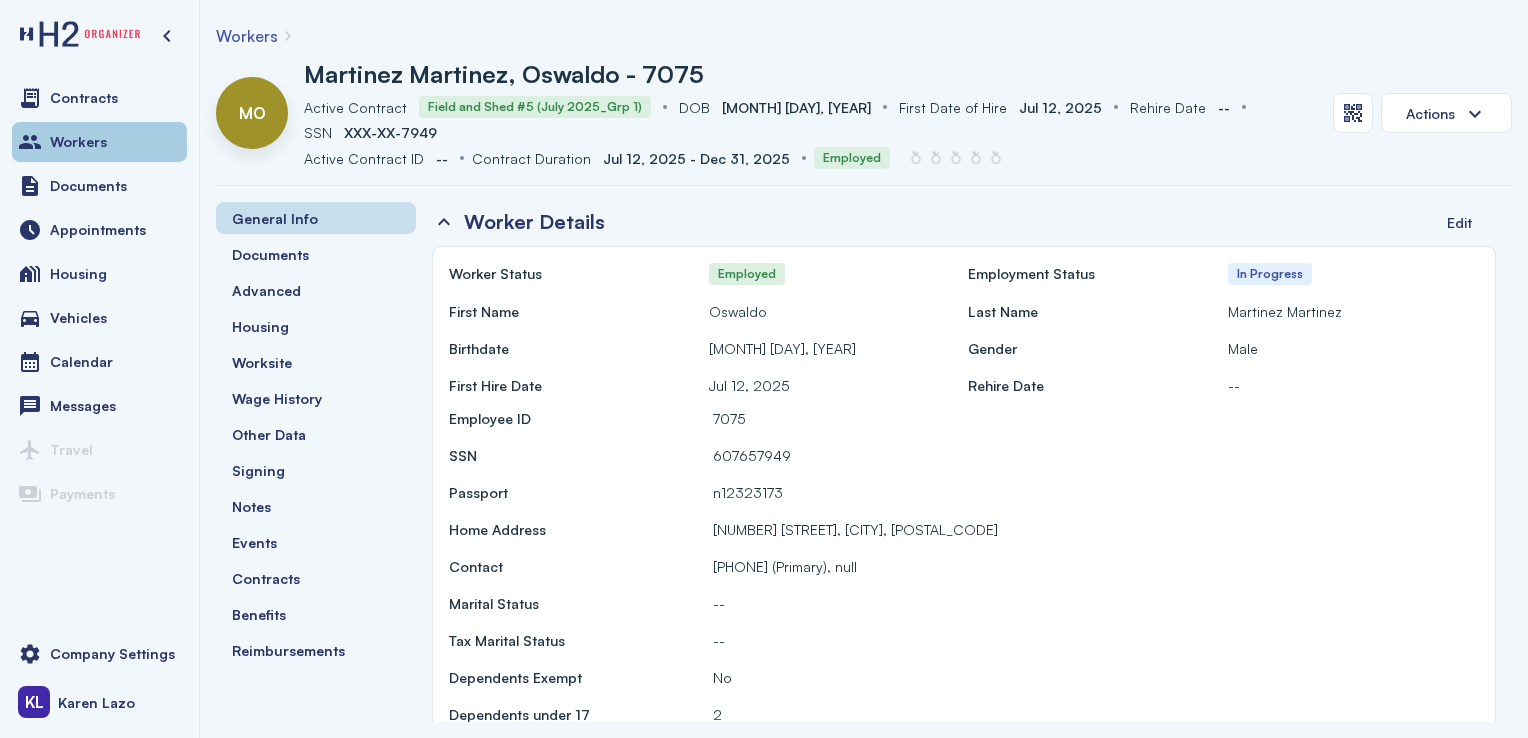 click on "Workers" at bounding box center [99, 142] 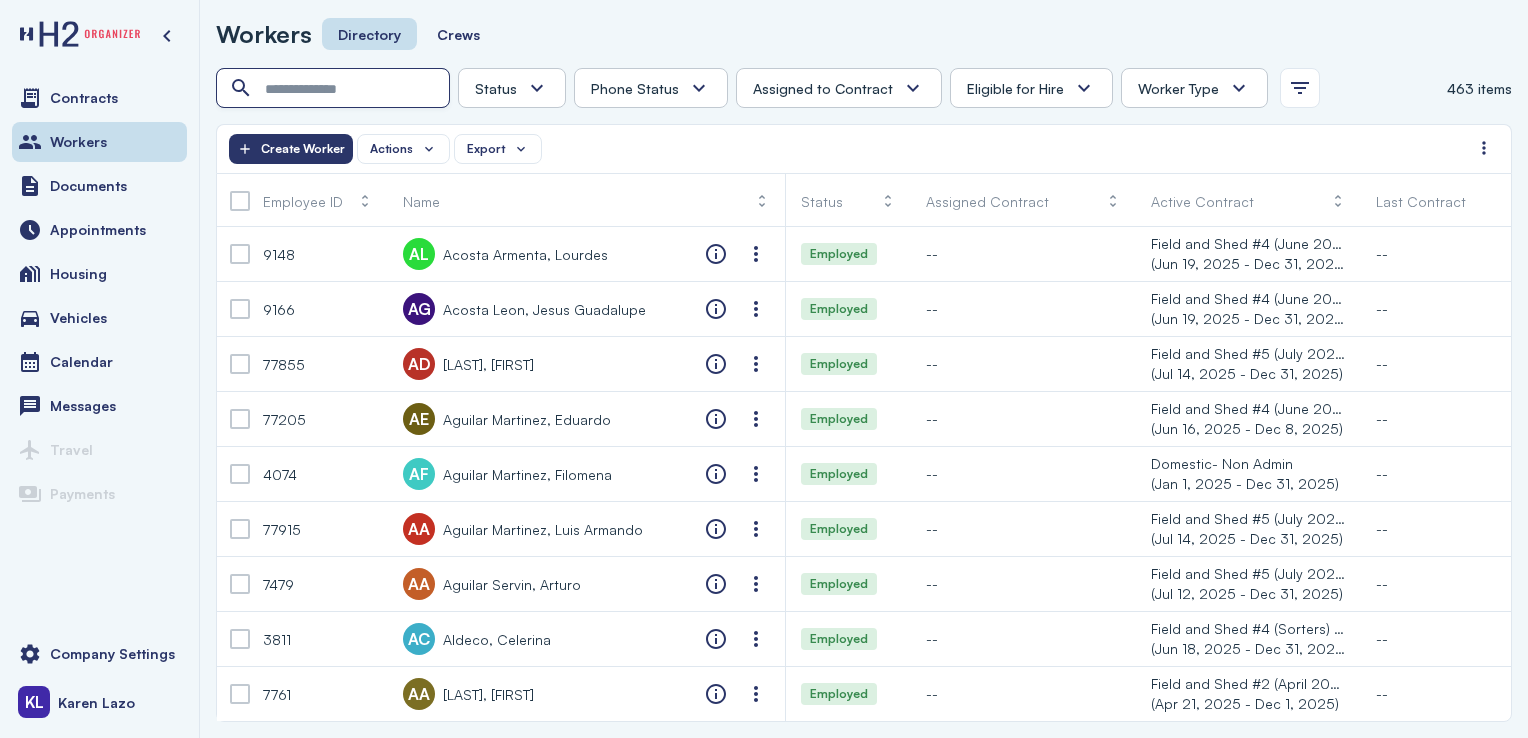 click at bounding box center [335, 89] 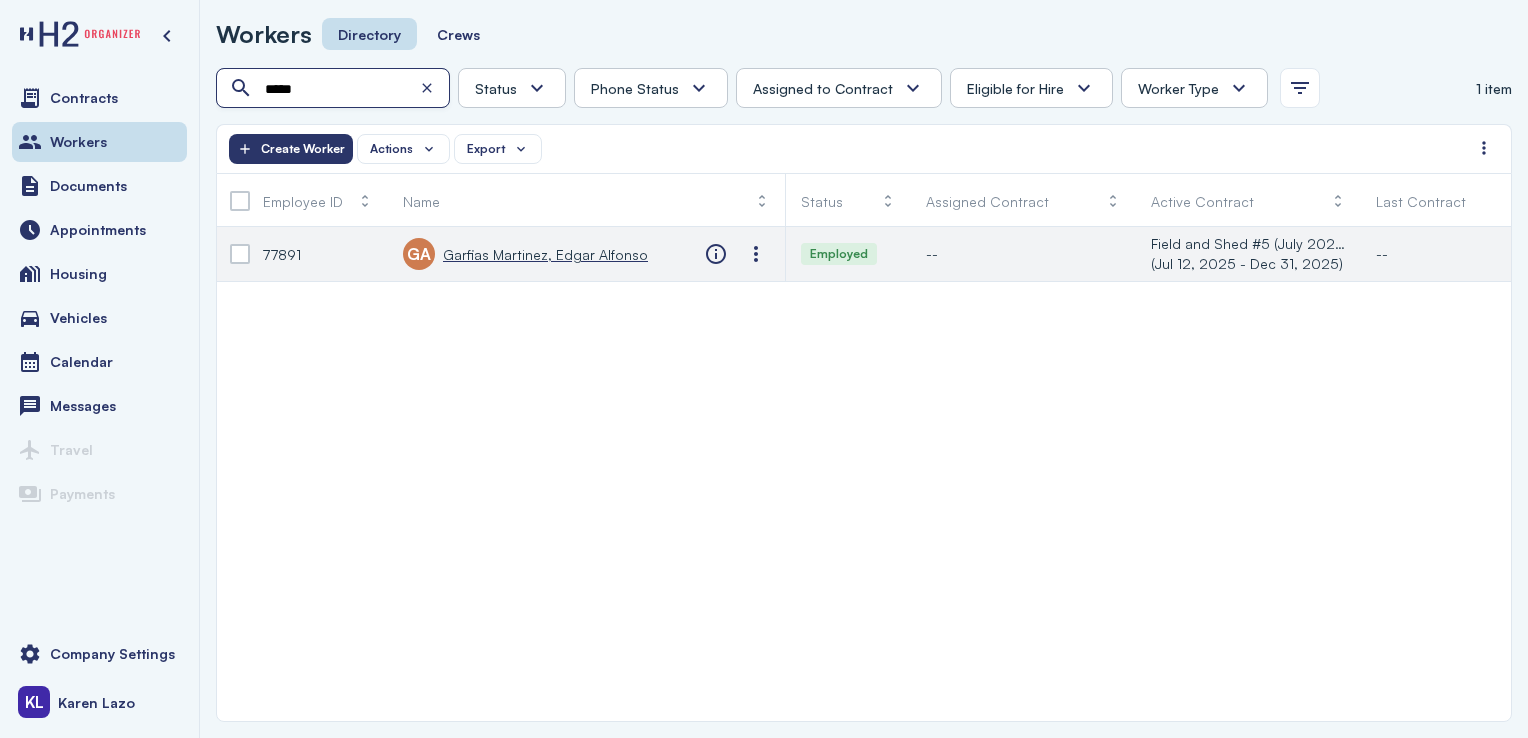 type on "*****" 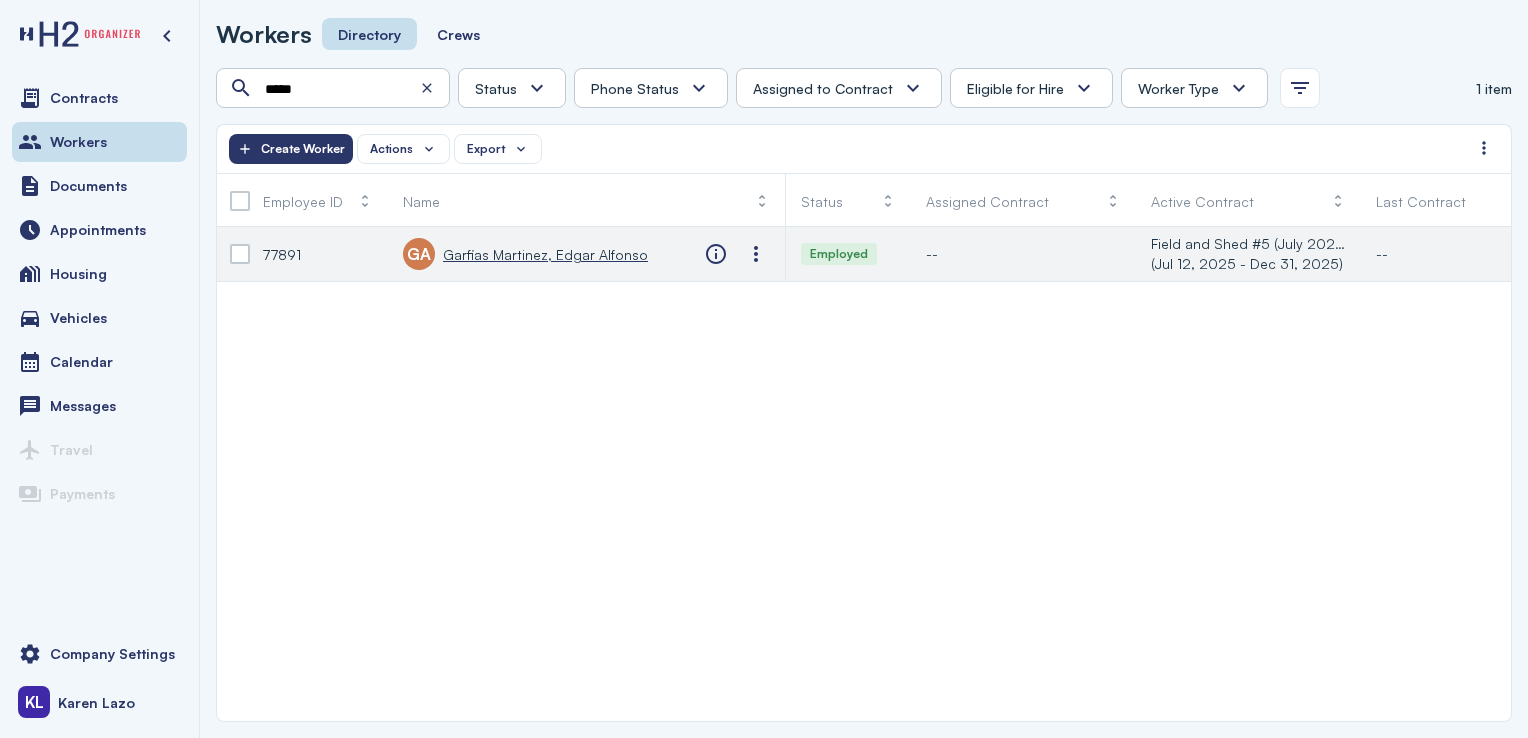 click on "Garfias Martinez, Edgar Alfonso" at bounding box center [545, 254] 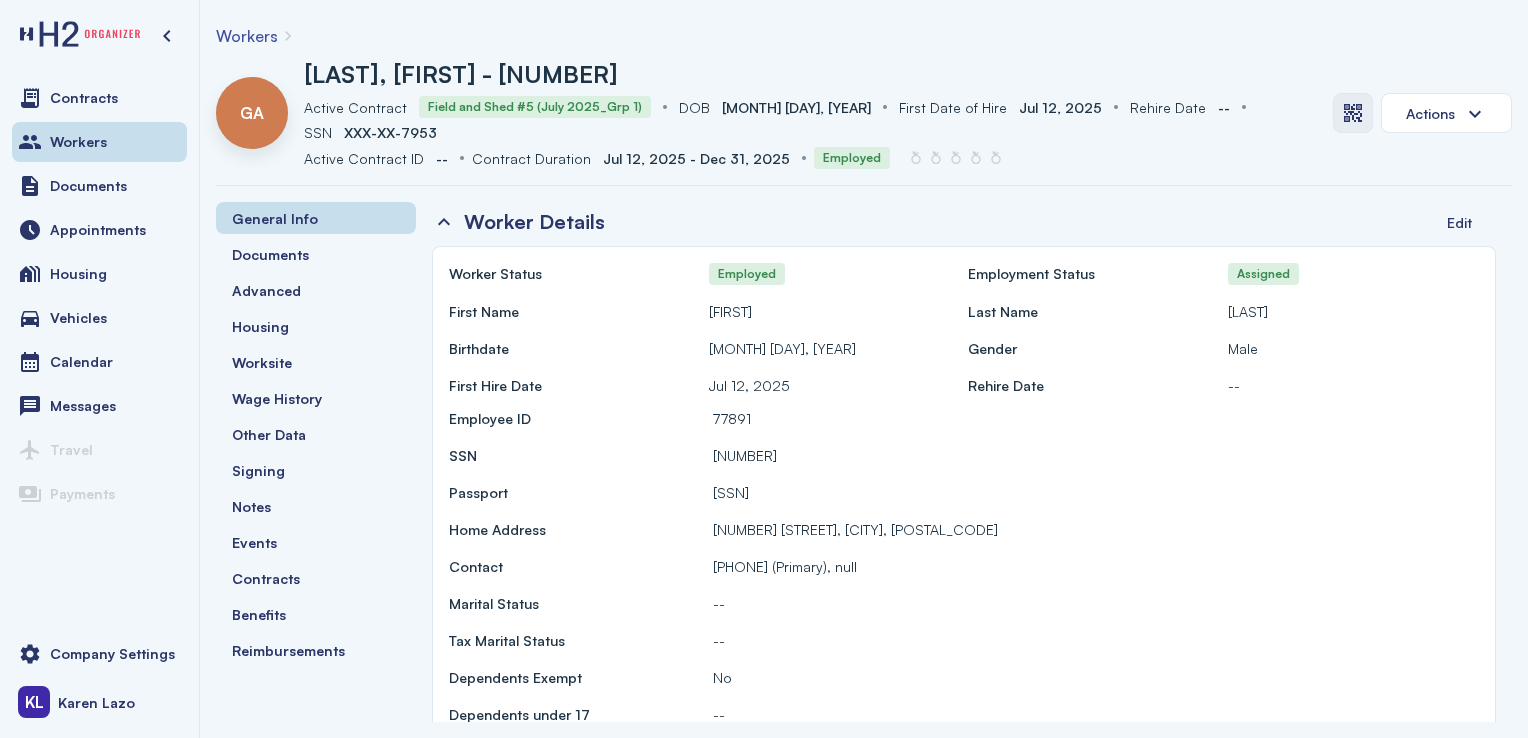 click at bounding box center [1353, 113] 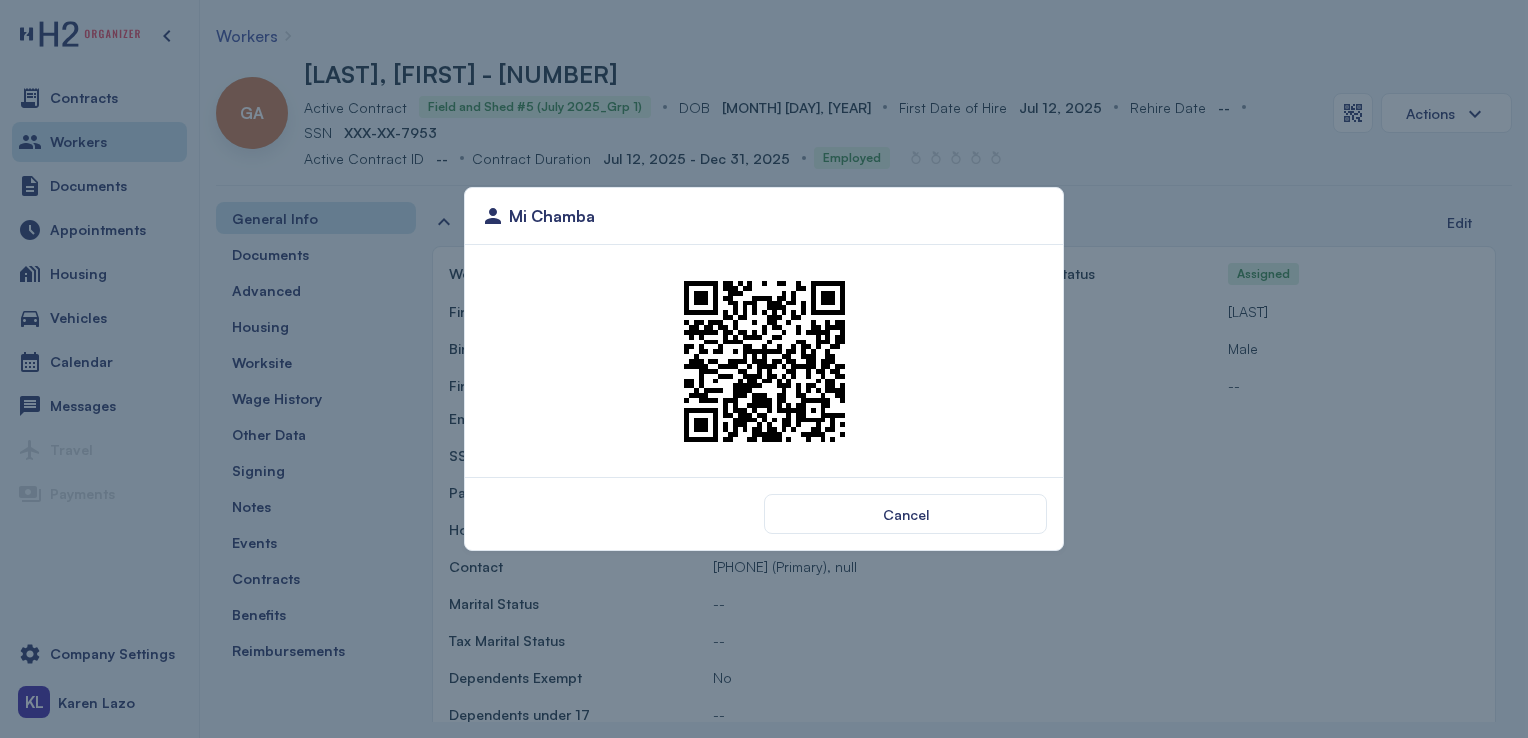 click at bounding box center (764, 361) 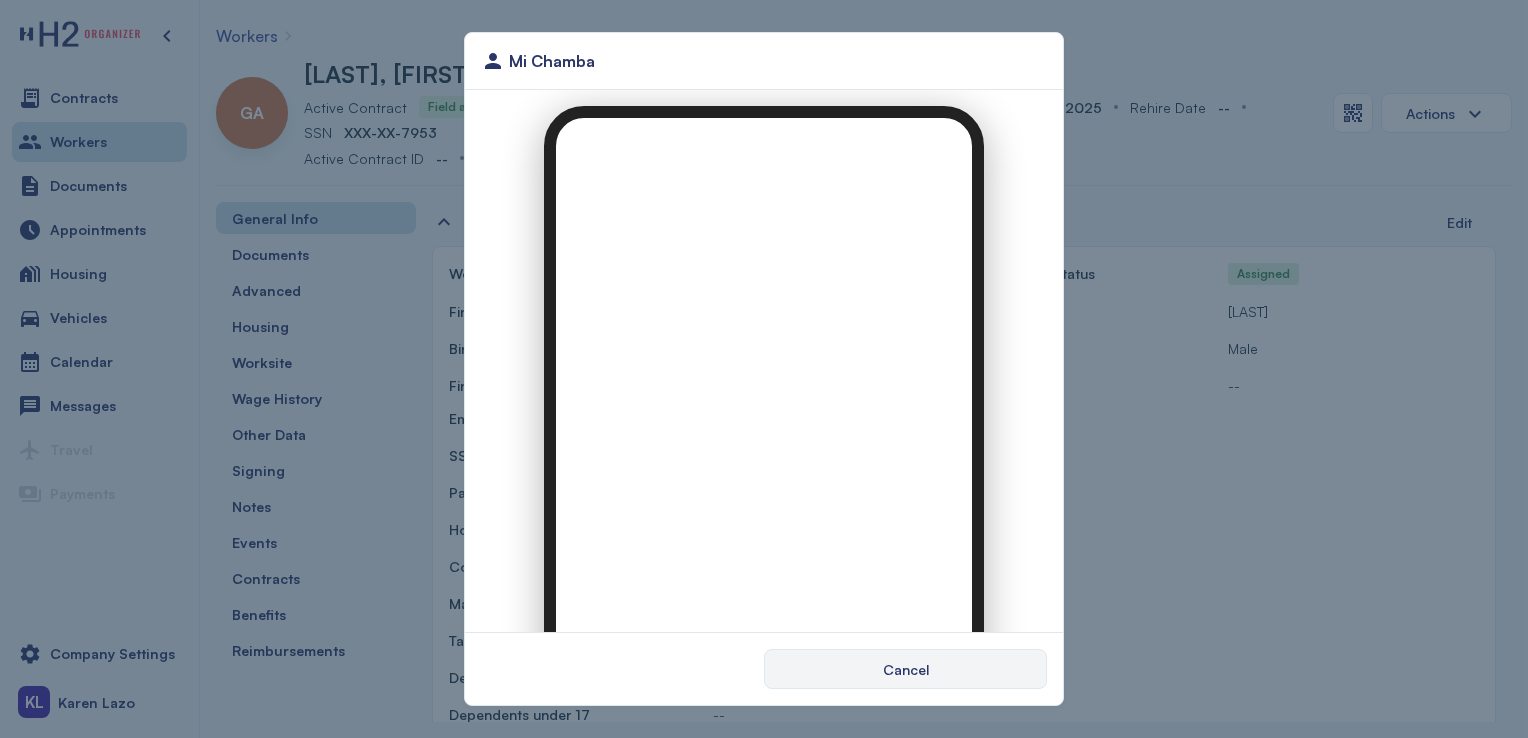 scroll, scrollTop: 0, scrollLeft: 0, axis: both 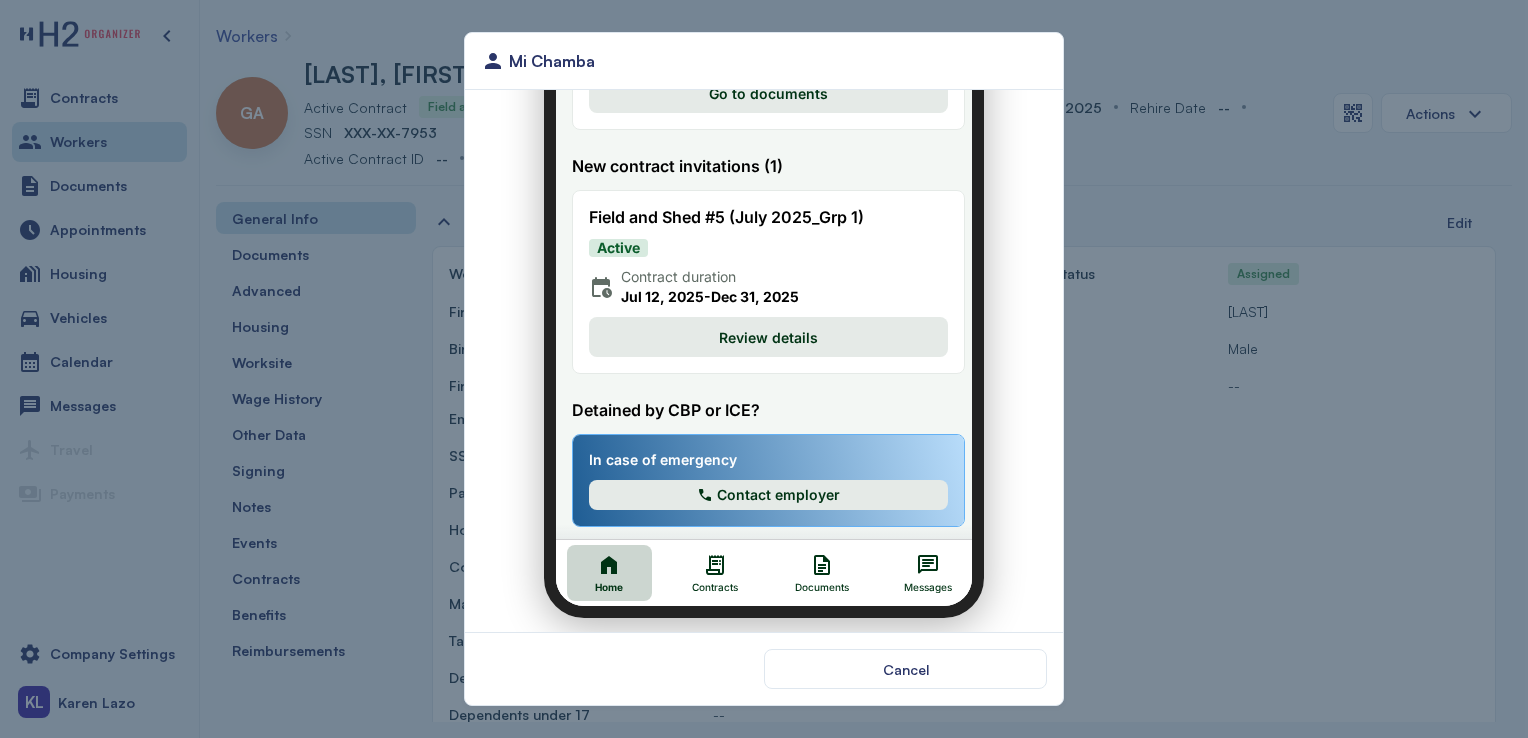 click on "Documents" at bounding box center [809, 561] 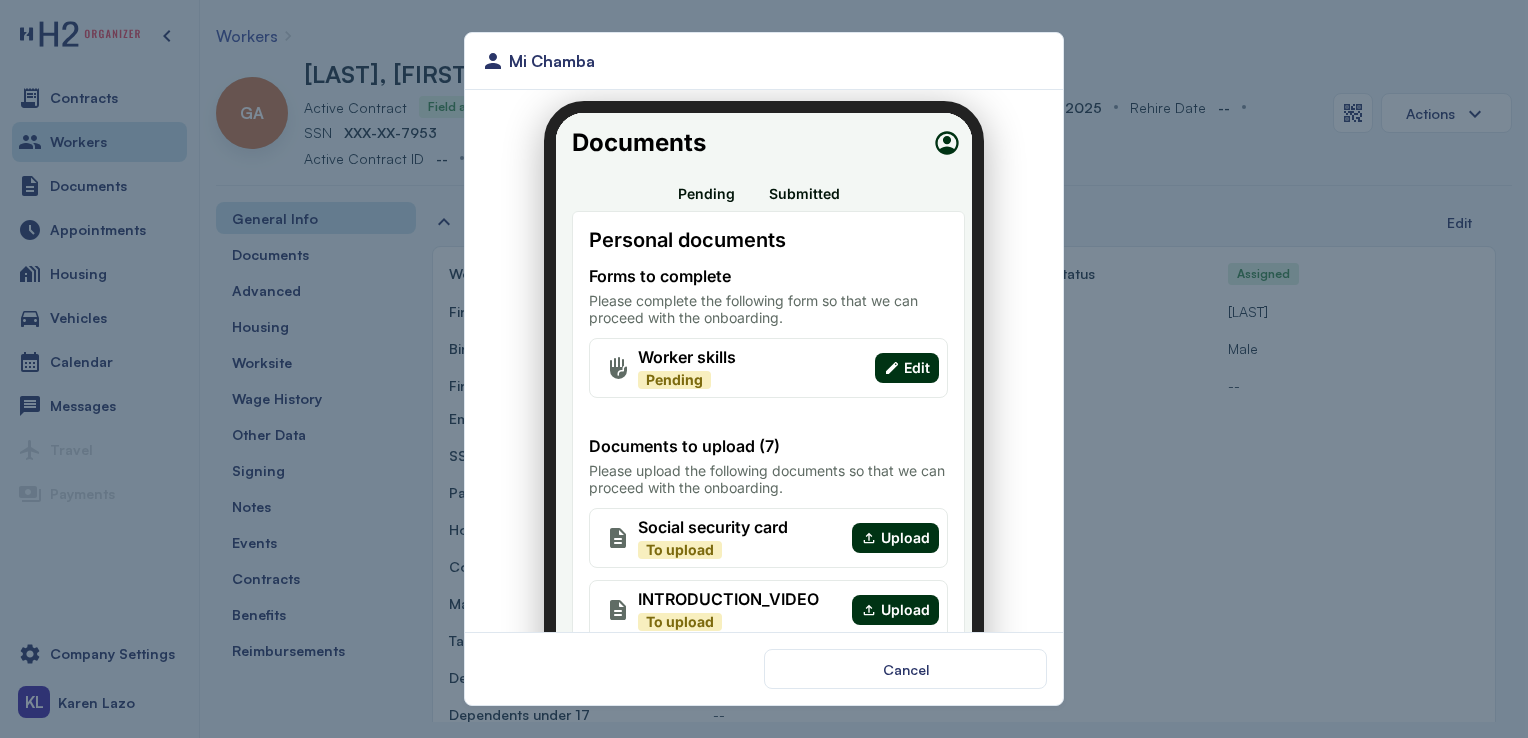 scroll, scrollTop: 0, scrollLeft: 0, axis: both 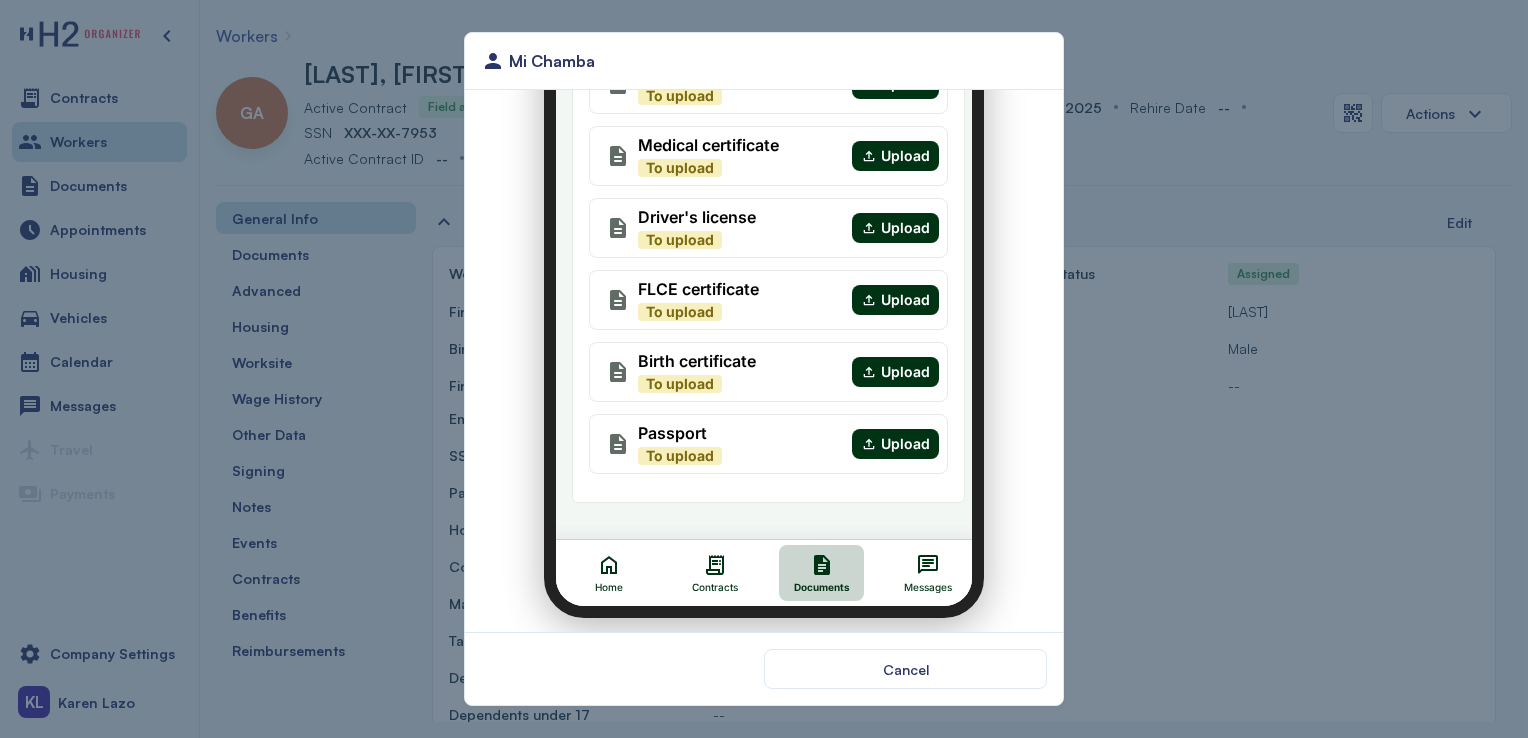 click on "Home" at bounding box center (597, 575) 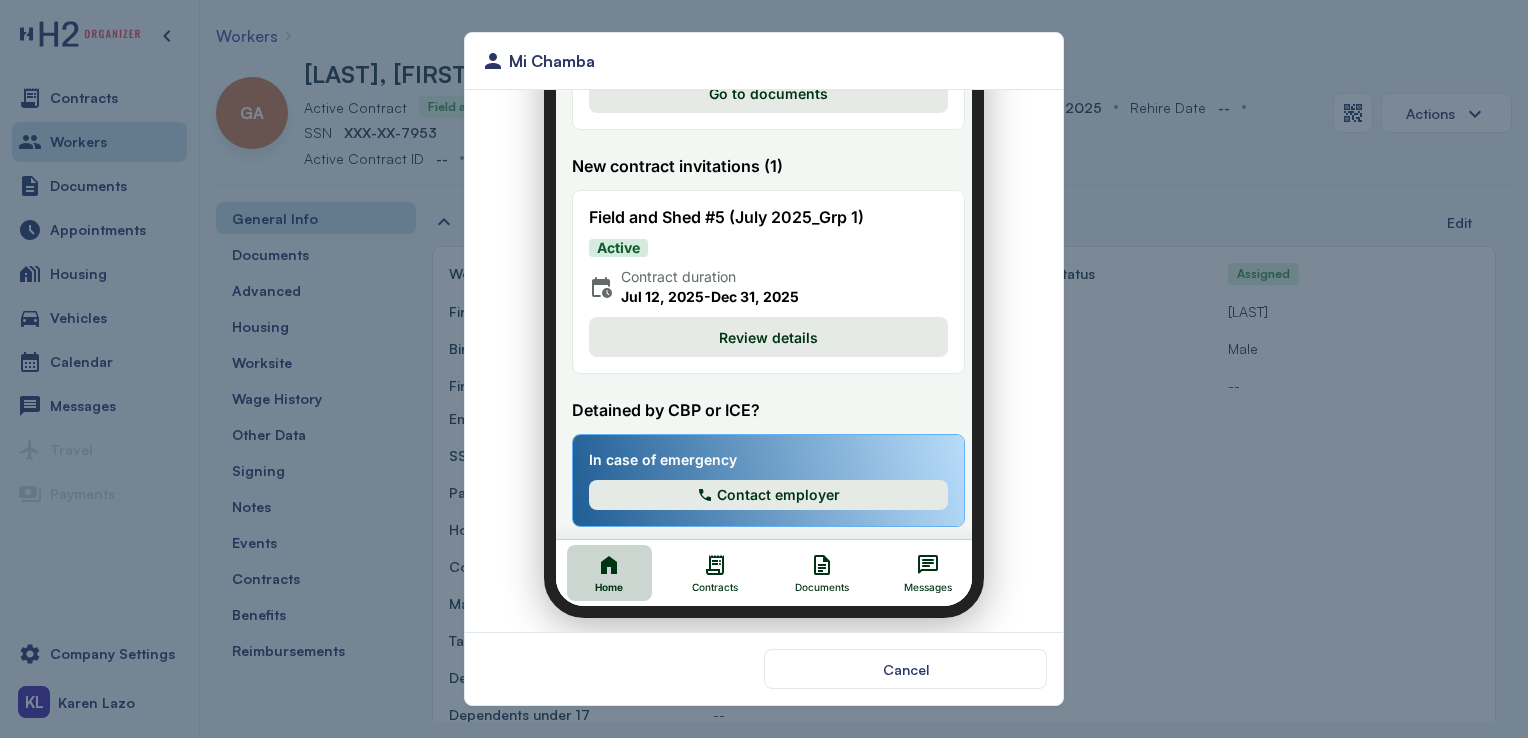 click on "Review details" at bounding box center (756, 325) 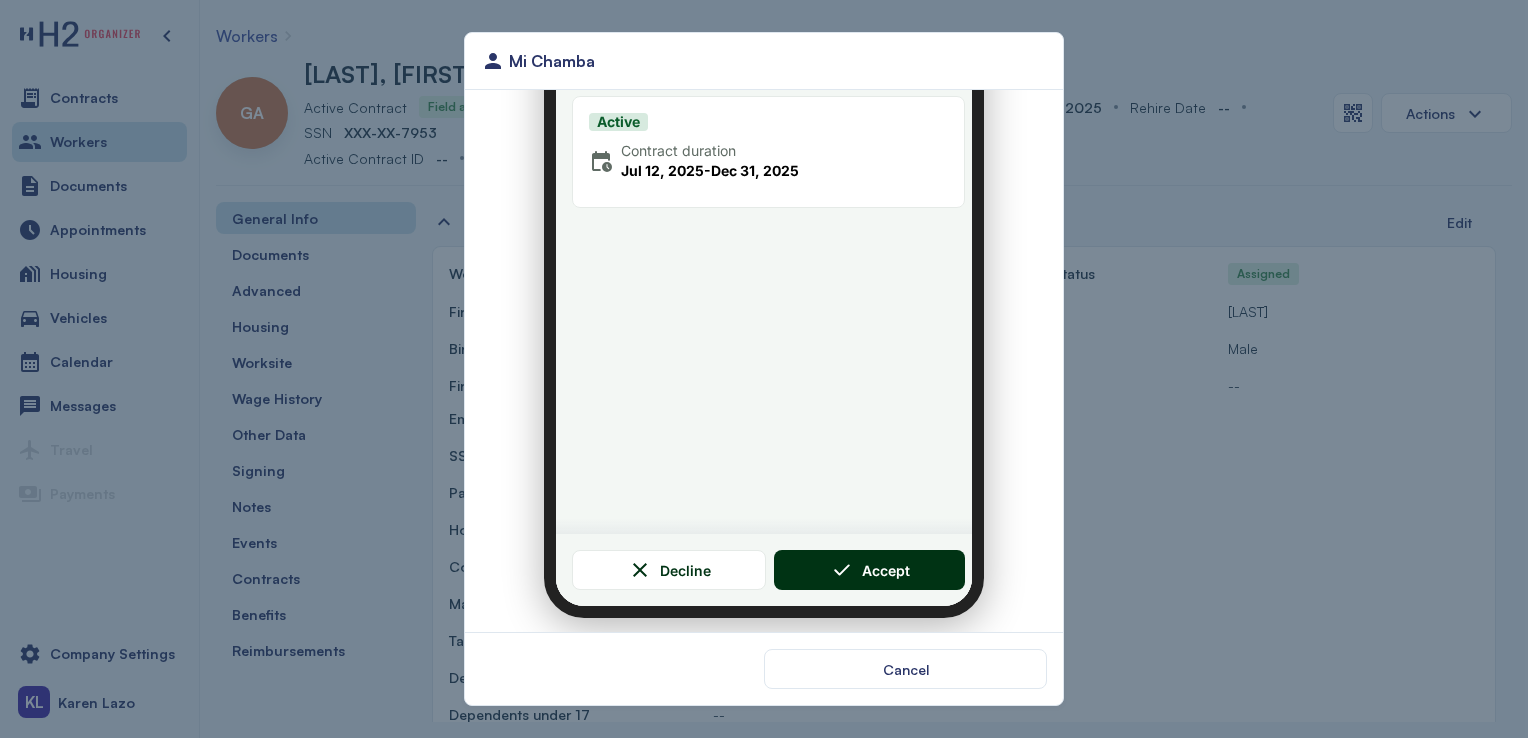 click on "Accept" at bounding box center [874, 558] 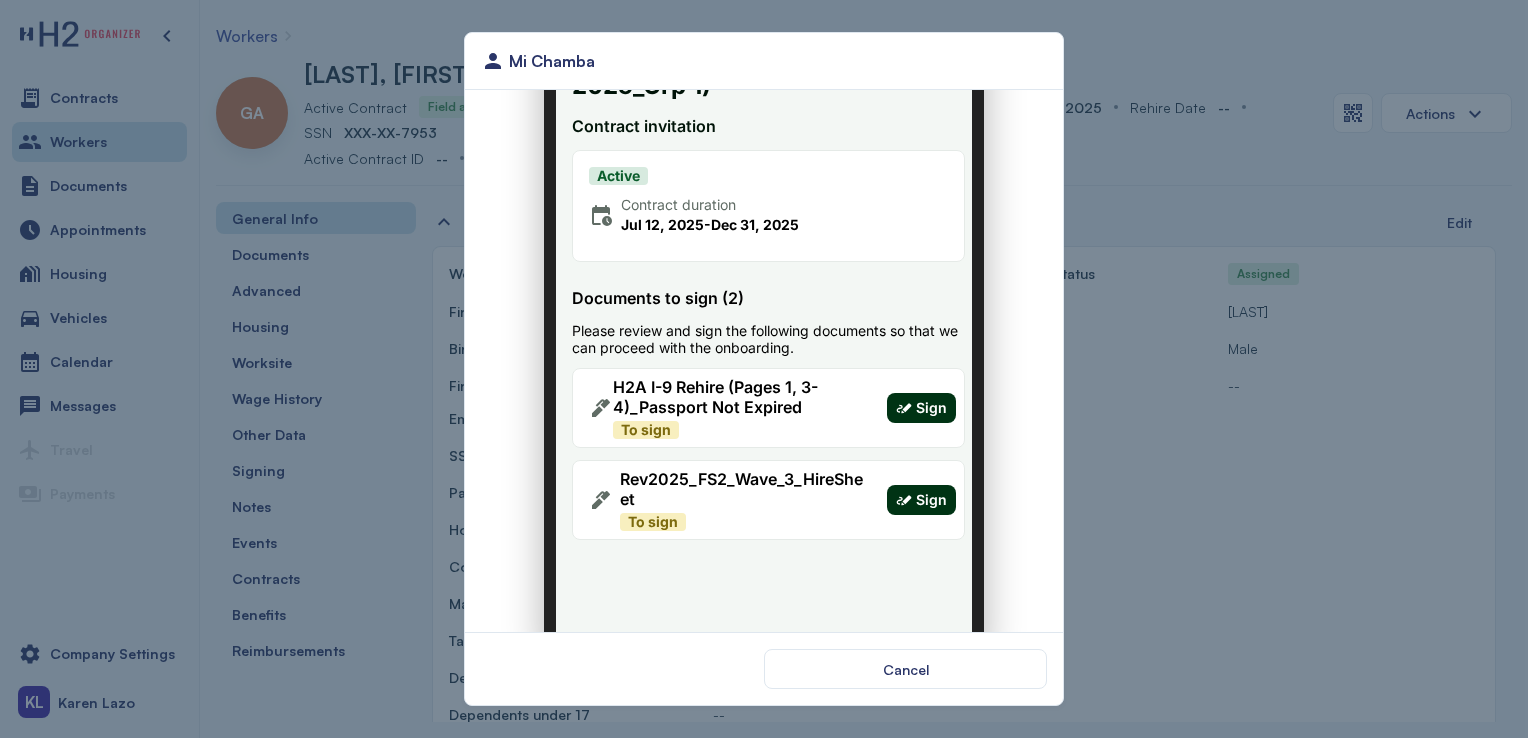 scroll, scrollTop: 188, scrollLeft: 0, axis: vertical 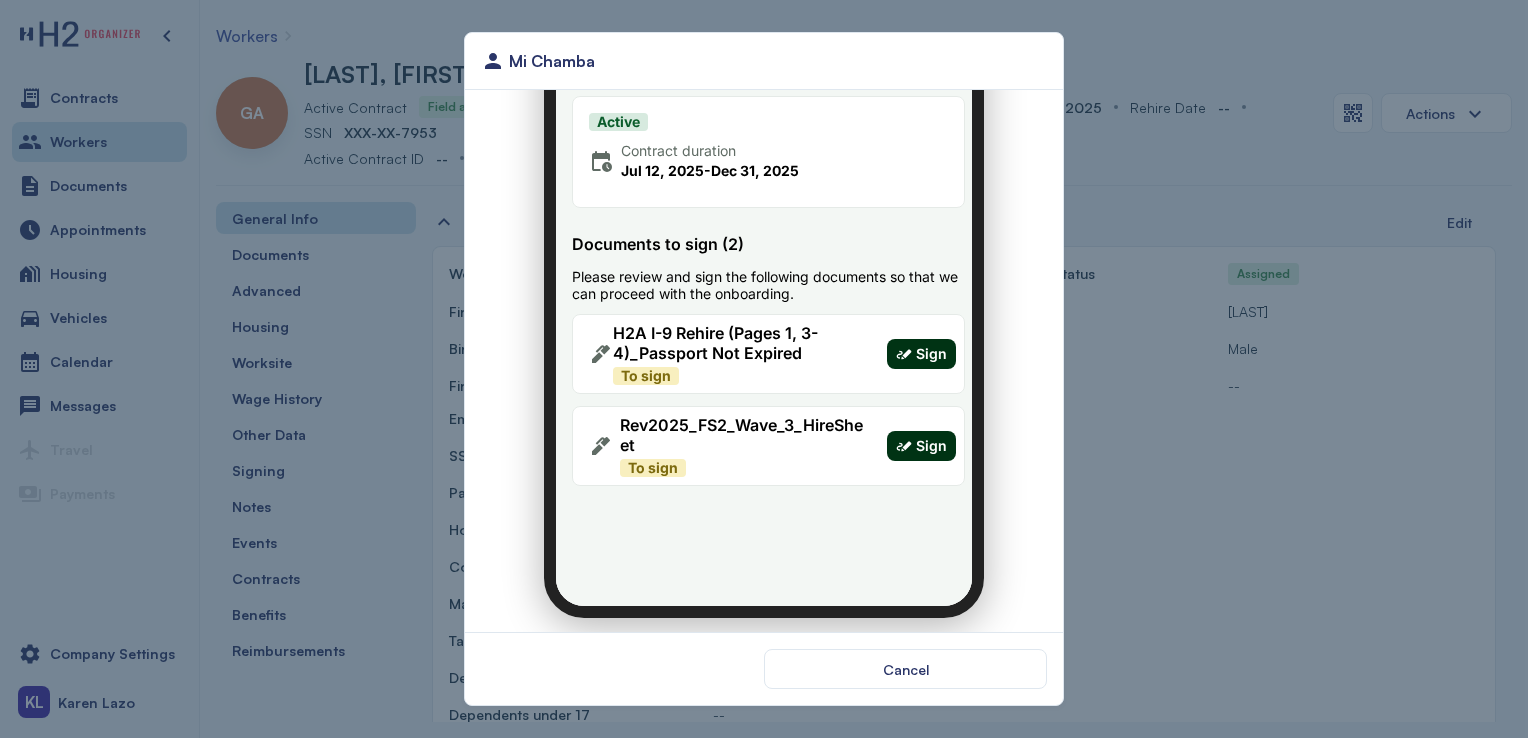 click on "Sign" at bounding box center (917, 434) 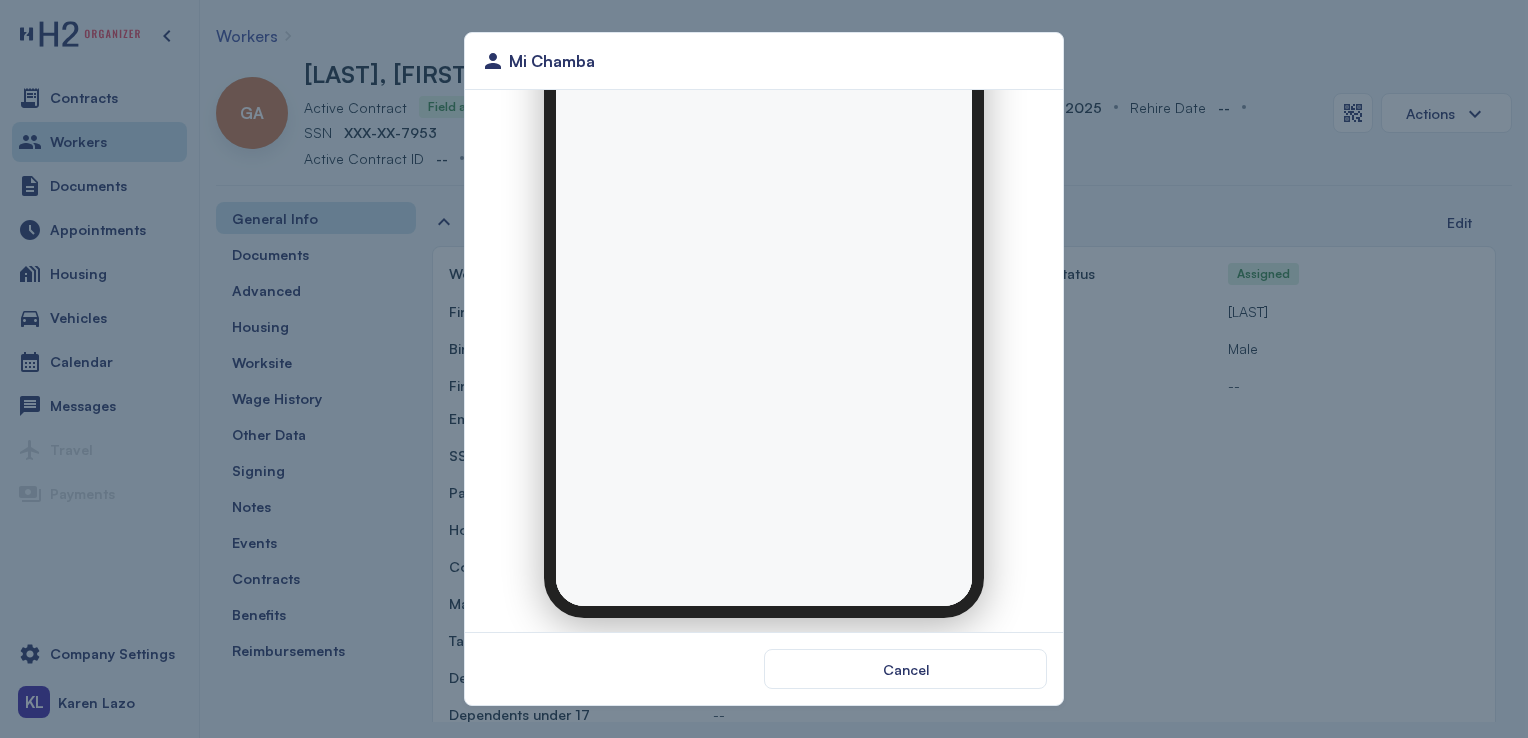 scroll, scrollTop: 0, scrollLeft: 0, axis: both 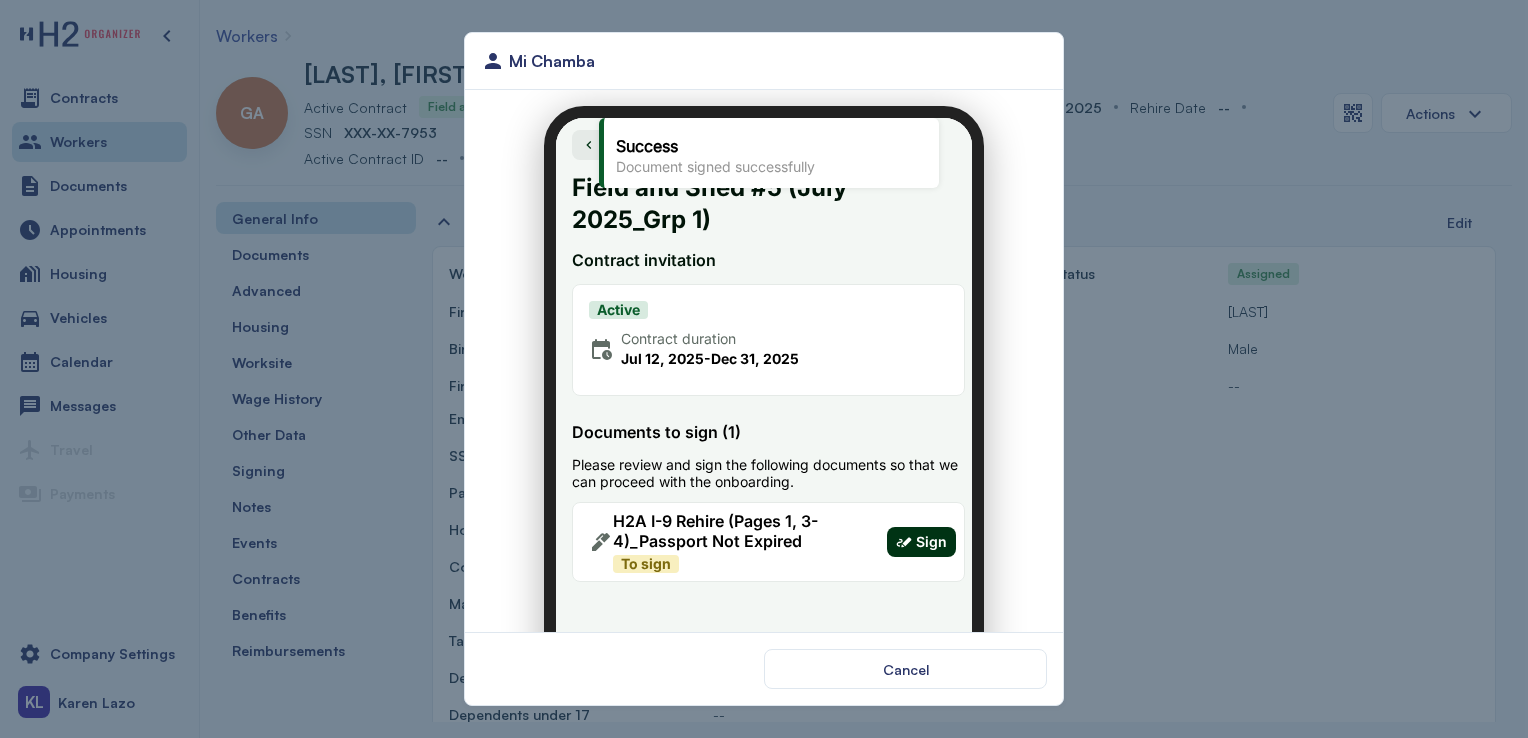 click 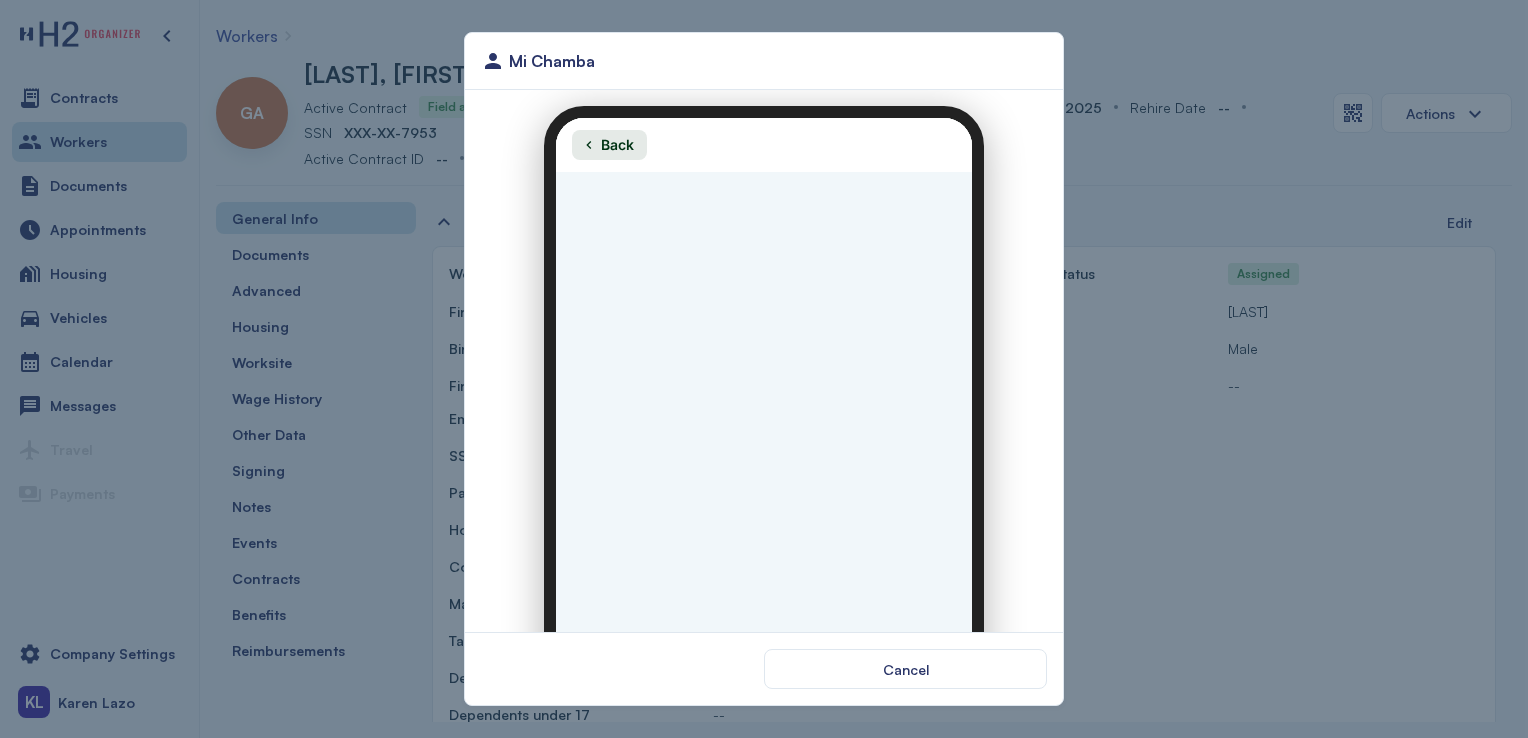 scroll, scrollTop: 0, scrollLeft: 0, axis: both 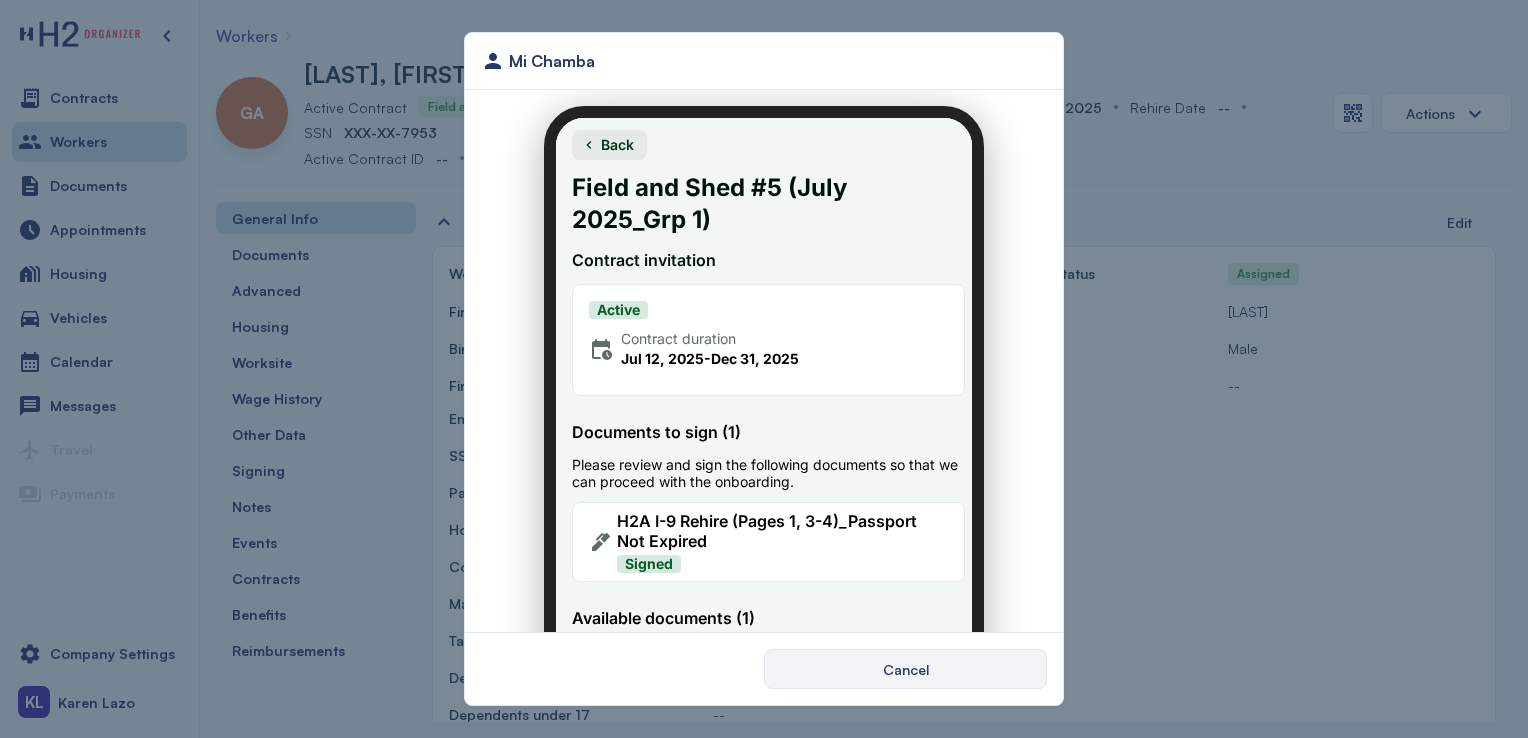 click on "Cancel" at bounding box center (905, 669) 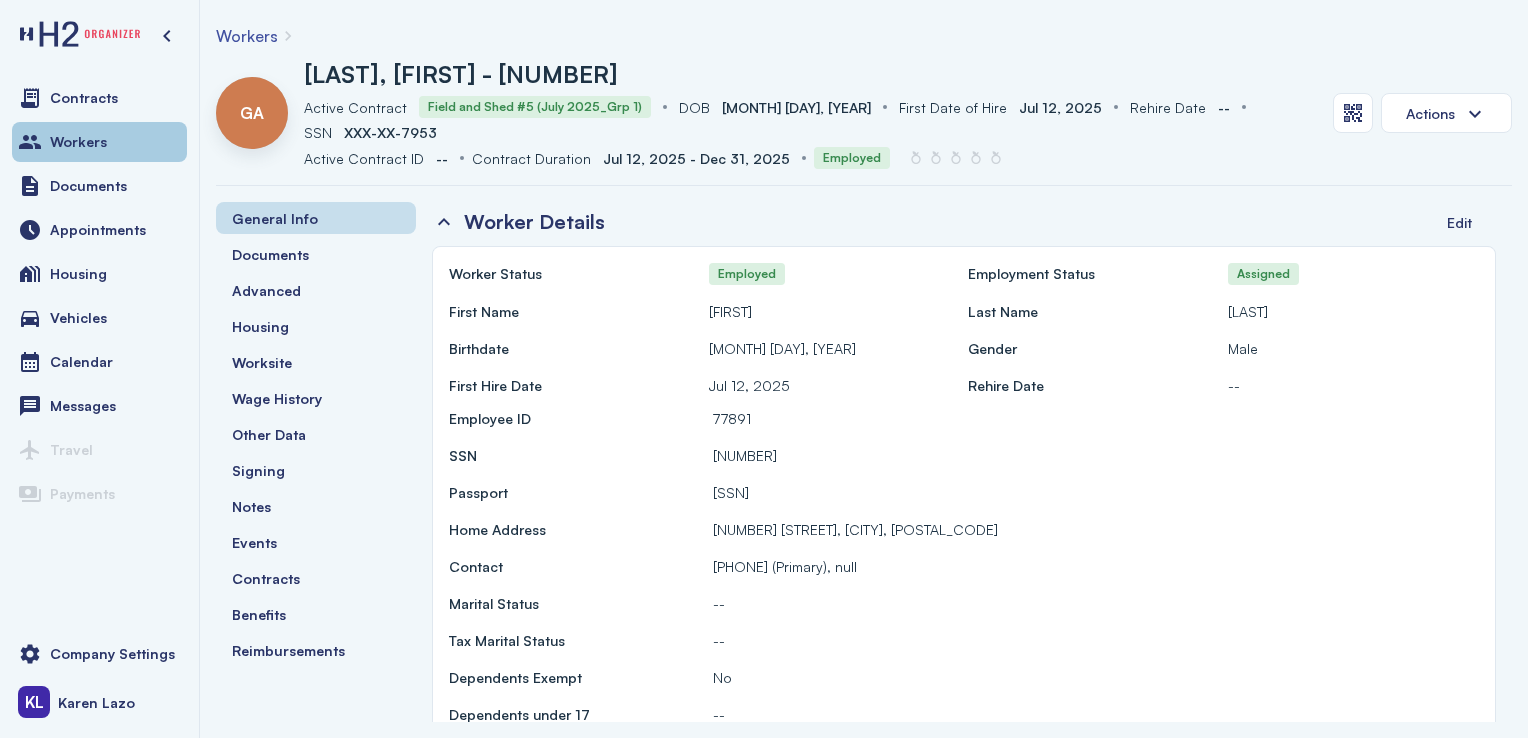 click on "Workers" at bounding box center [99, 142] 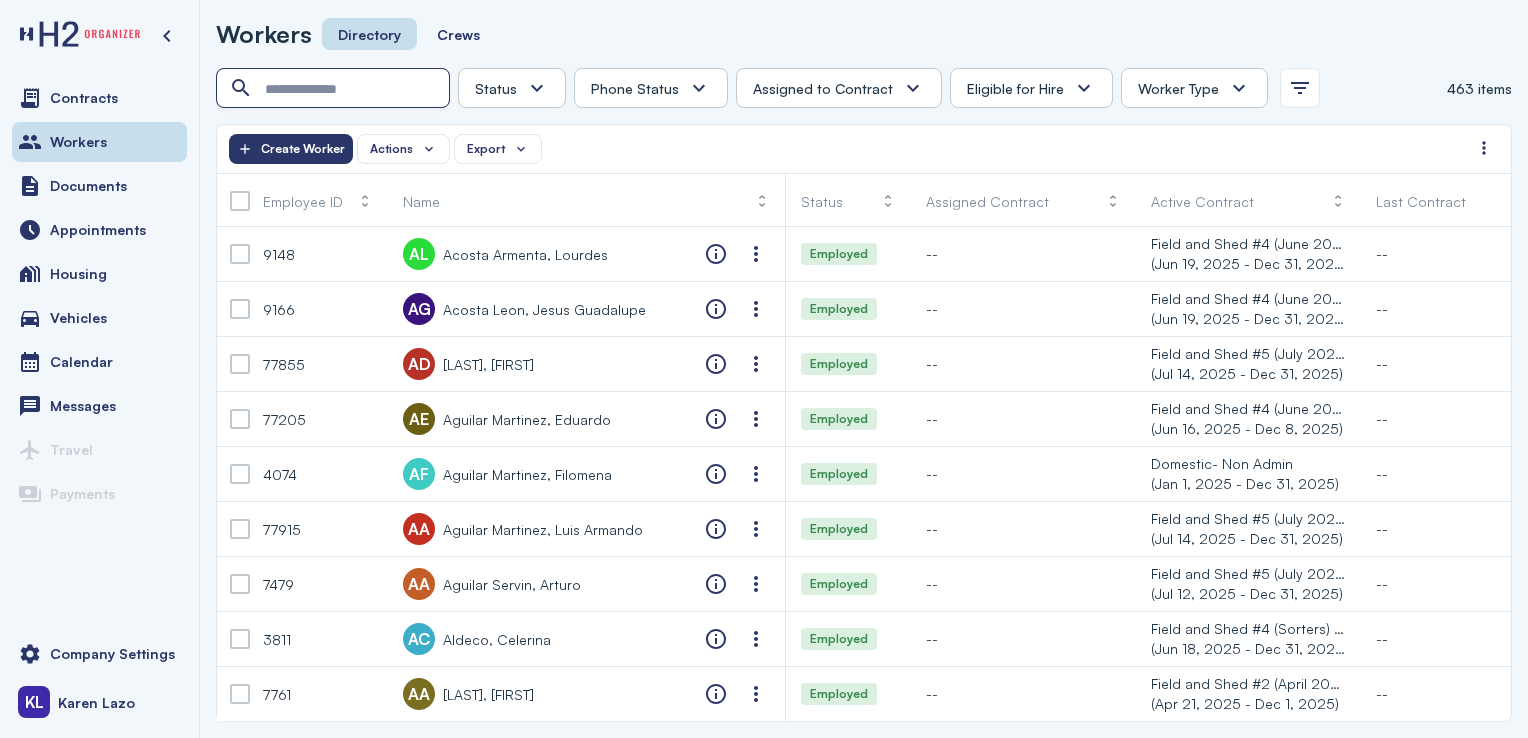 click at bounding box center [335, 89] 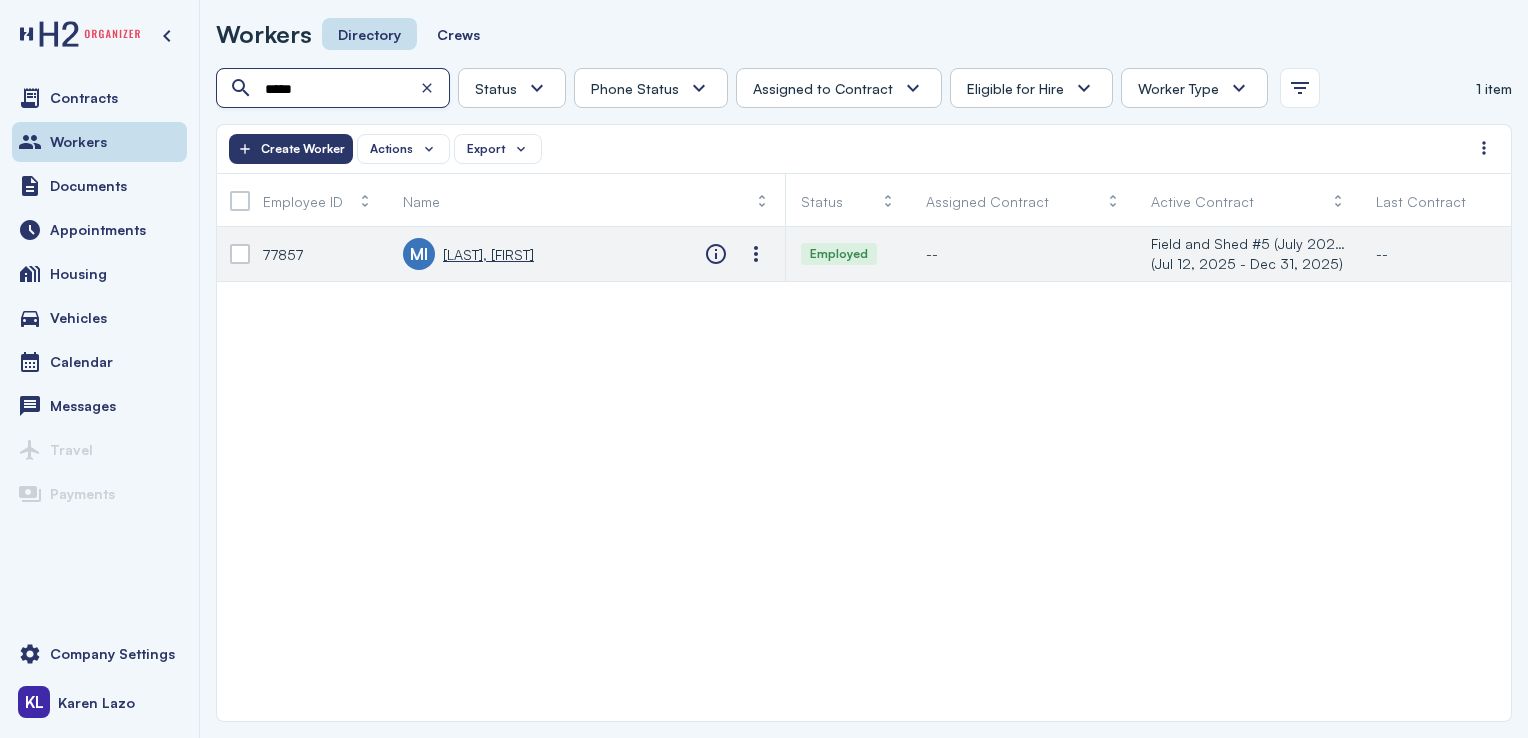 type on "*****" 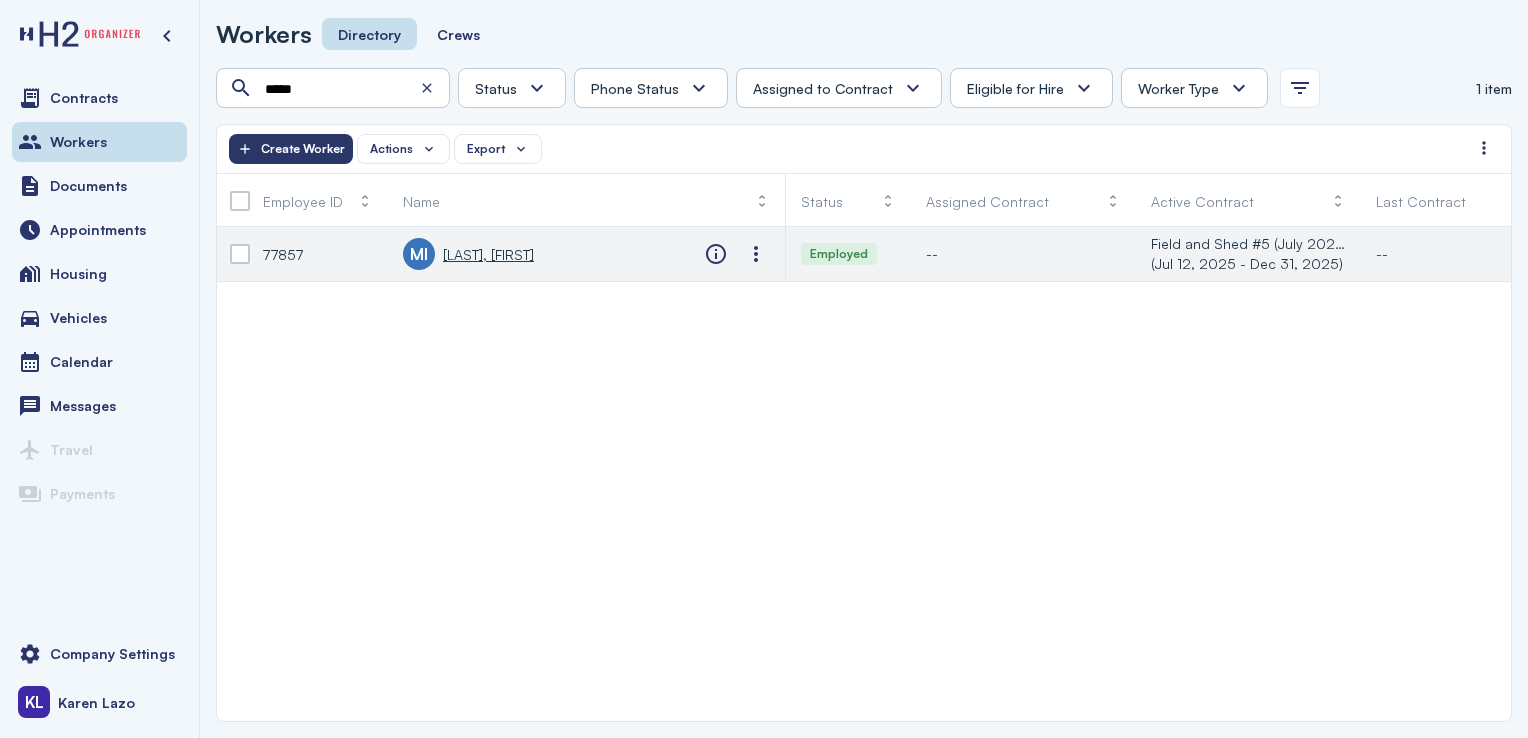 click on "Martinez Oros, Ivan" at bounding box center (488, 254) 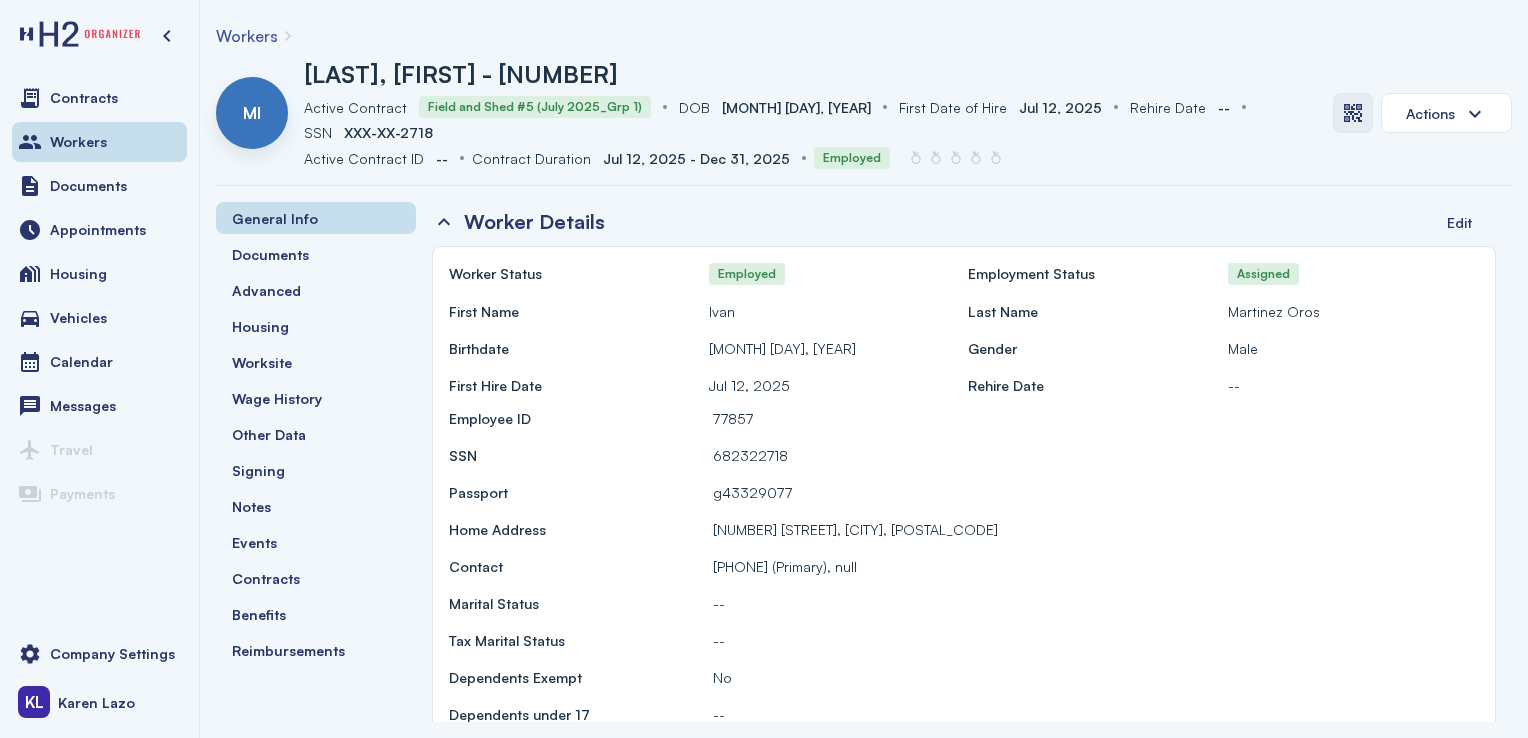 click at bounding box center [1353, 113] 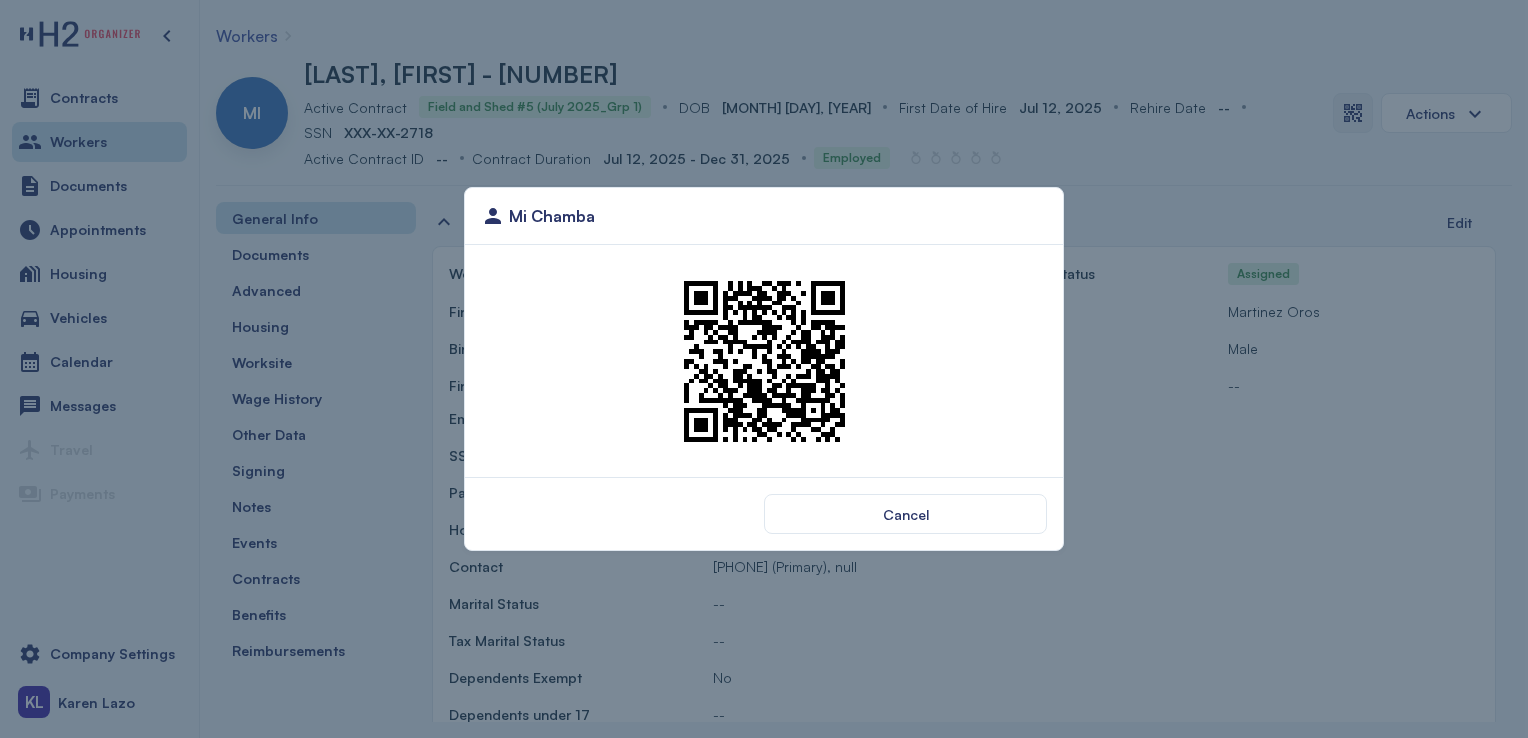 click at bounding box center [764, 361] 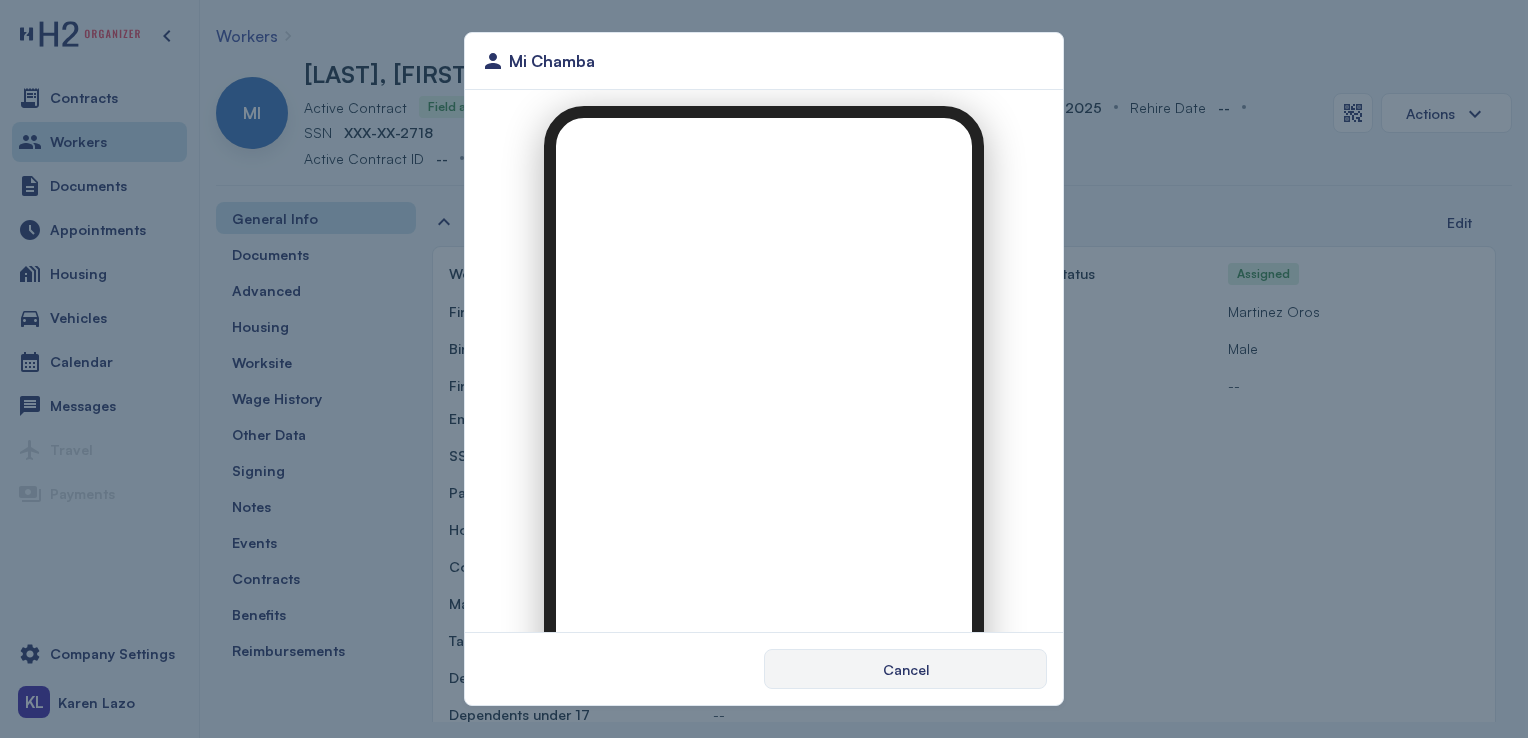 scroll, scrollTop: 0, scrollLeft: 0, axis: both 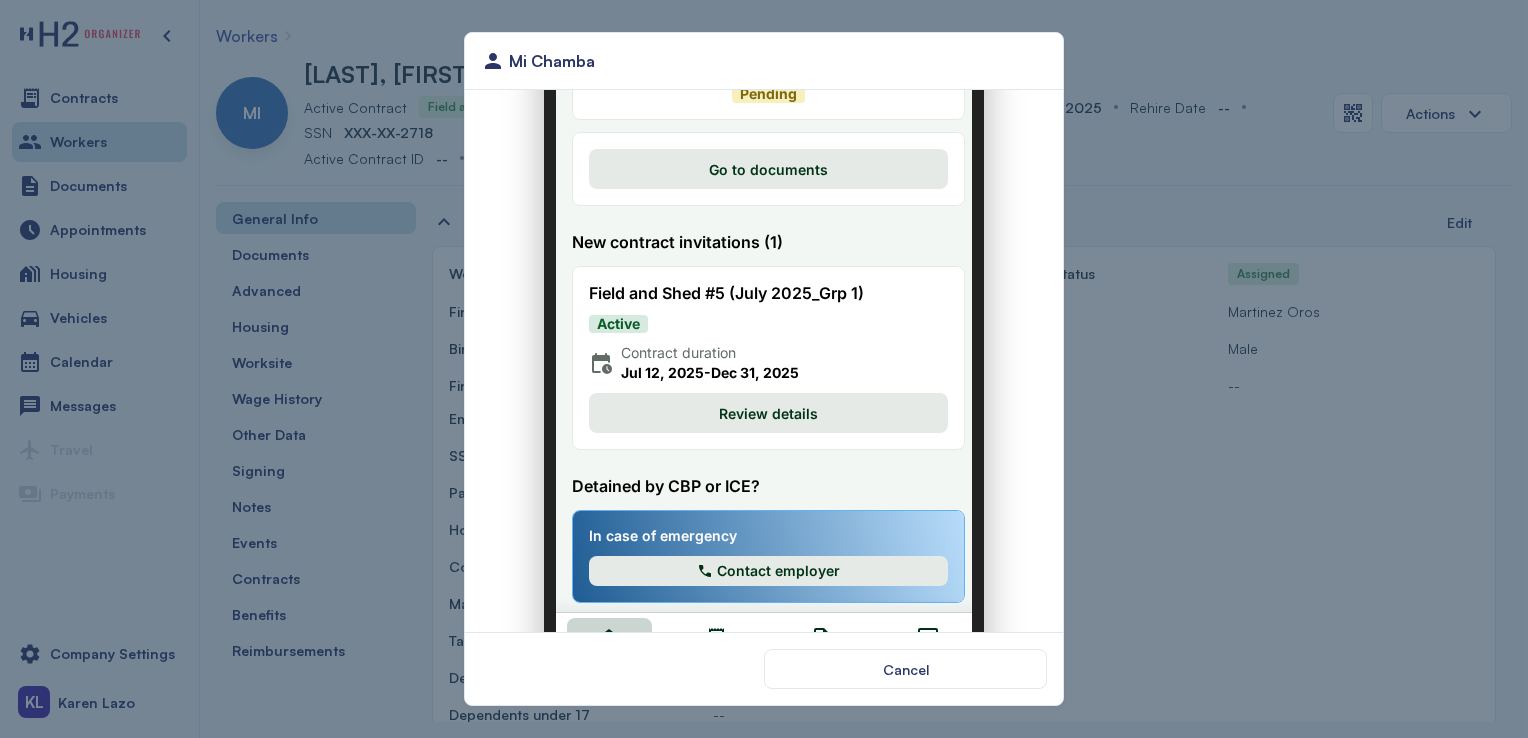 click on "Review details" at bounding box center (756, 401) 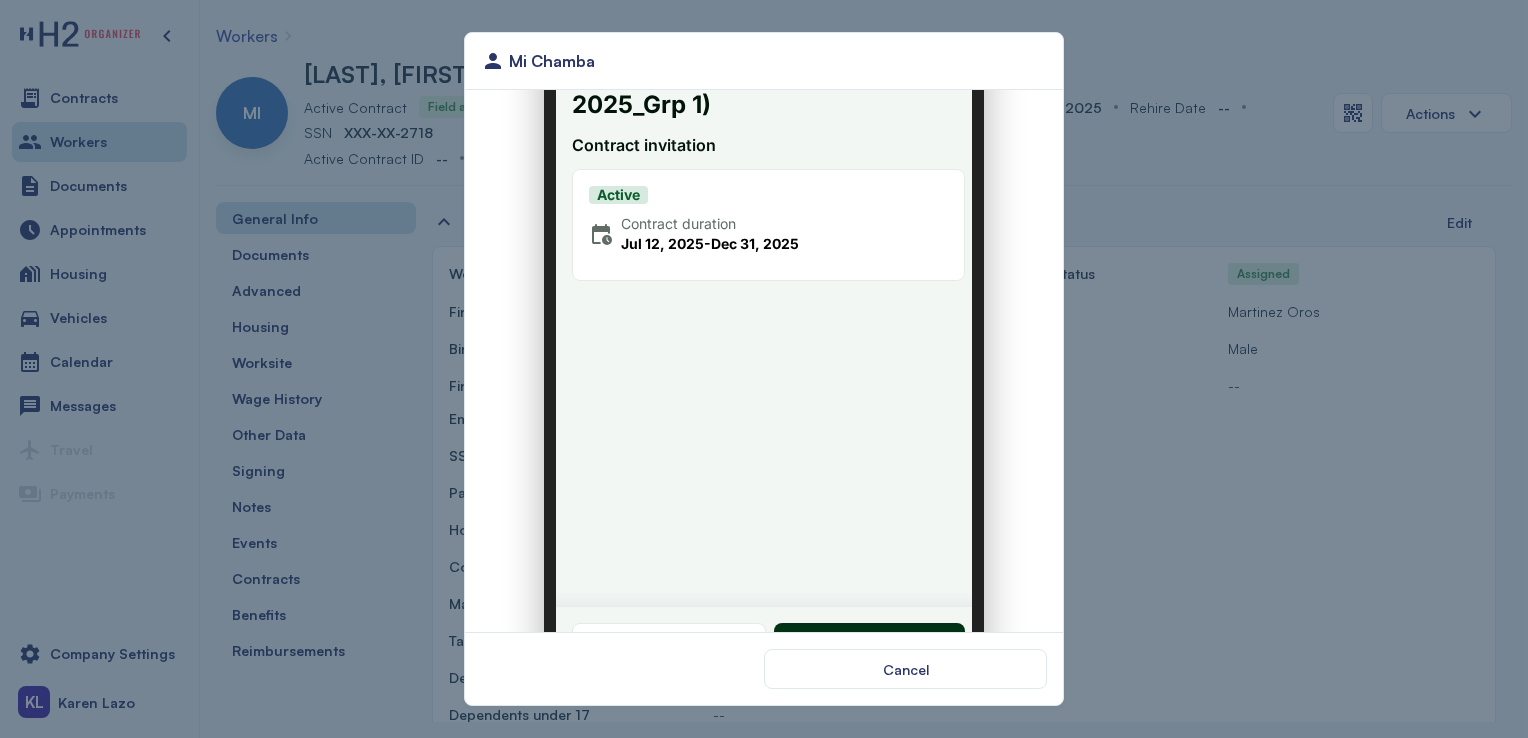 scroll, scrollTop: 188, scrollLeft: 0, axis: vertical 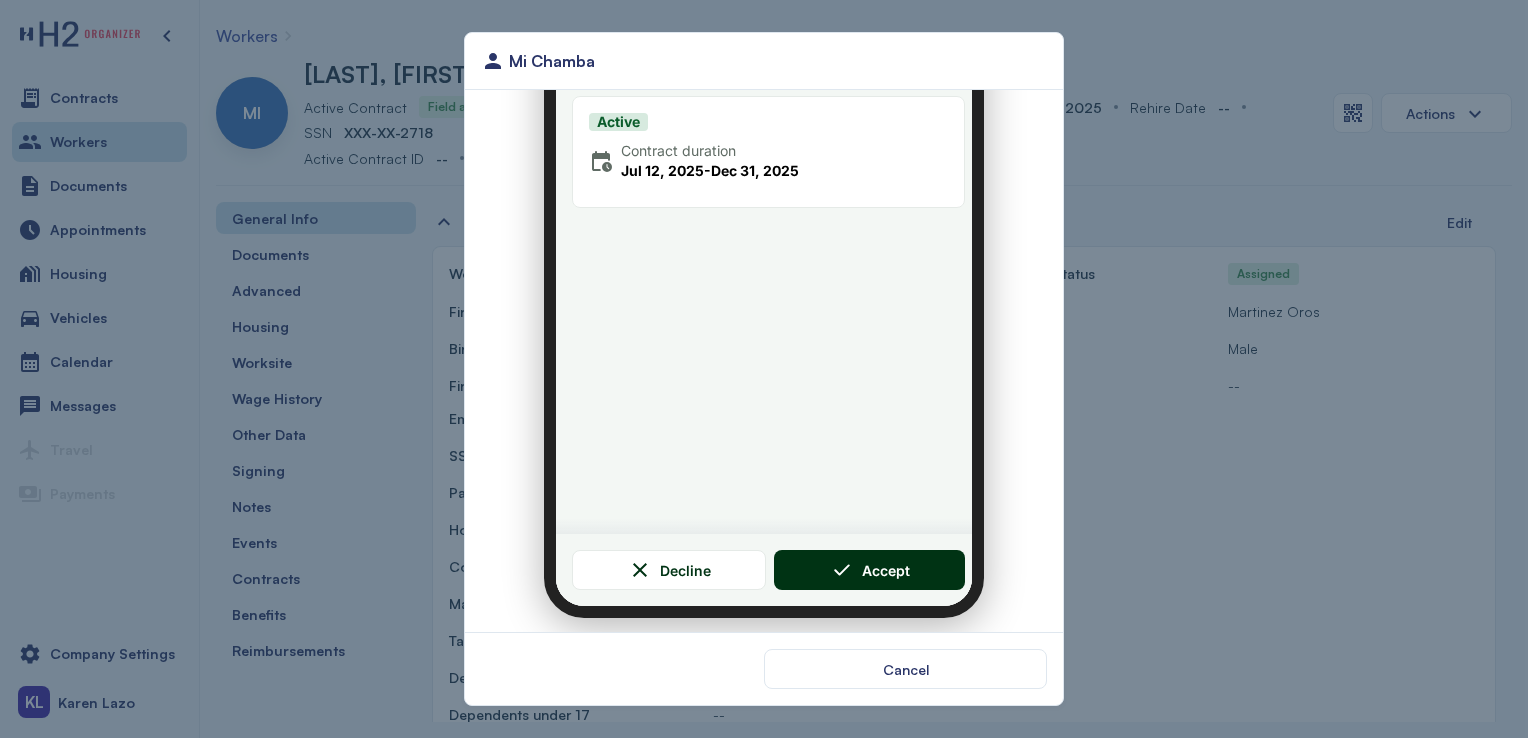 click on "Accept" at bounding box center (874, 558) 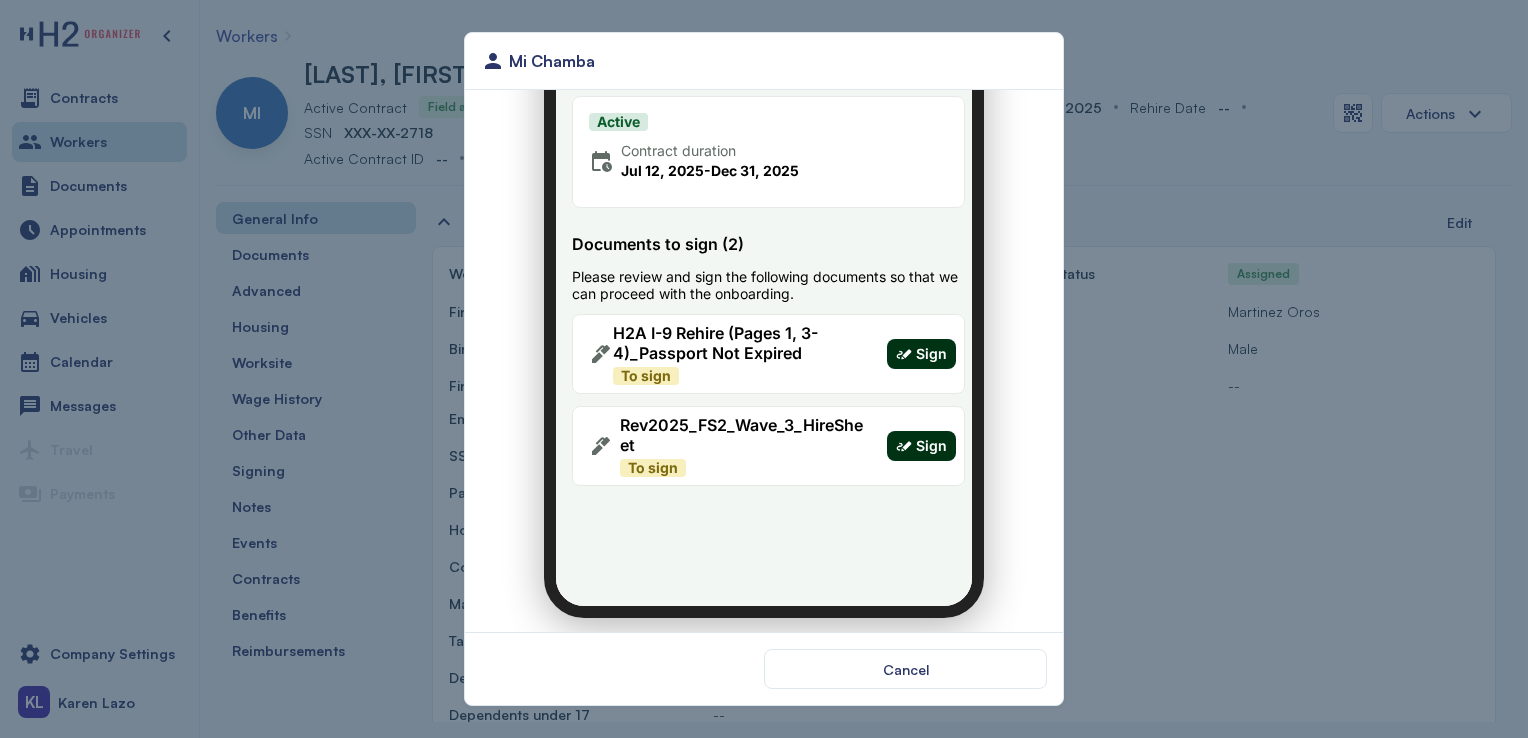 click on "Sign" at bounding box center [919, 342] 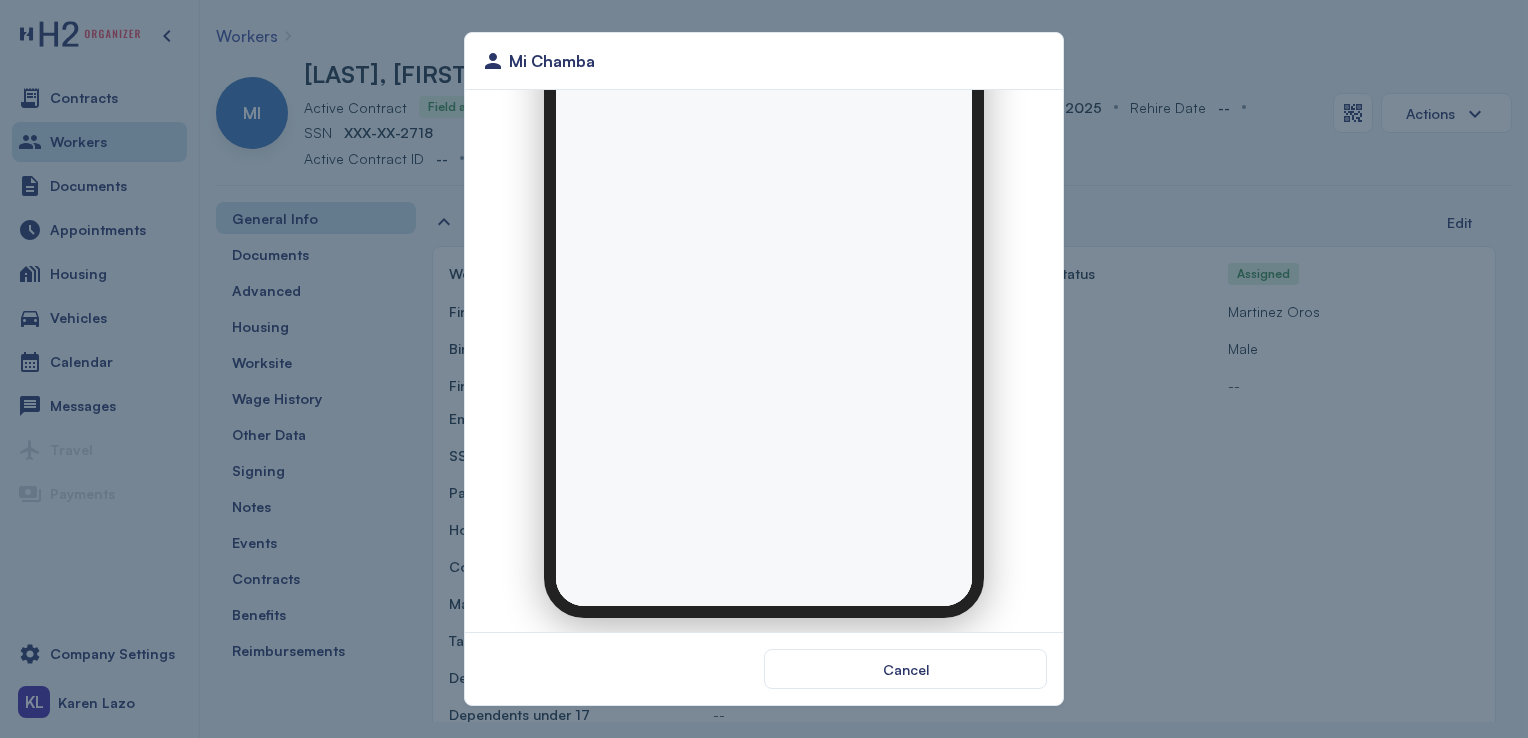 scroll, scrollTop: 0, scrollLeft: 0, axis: both 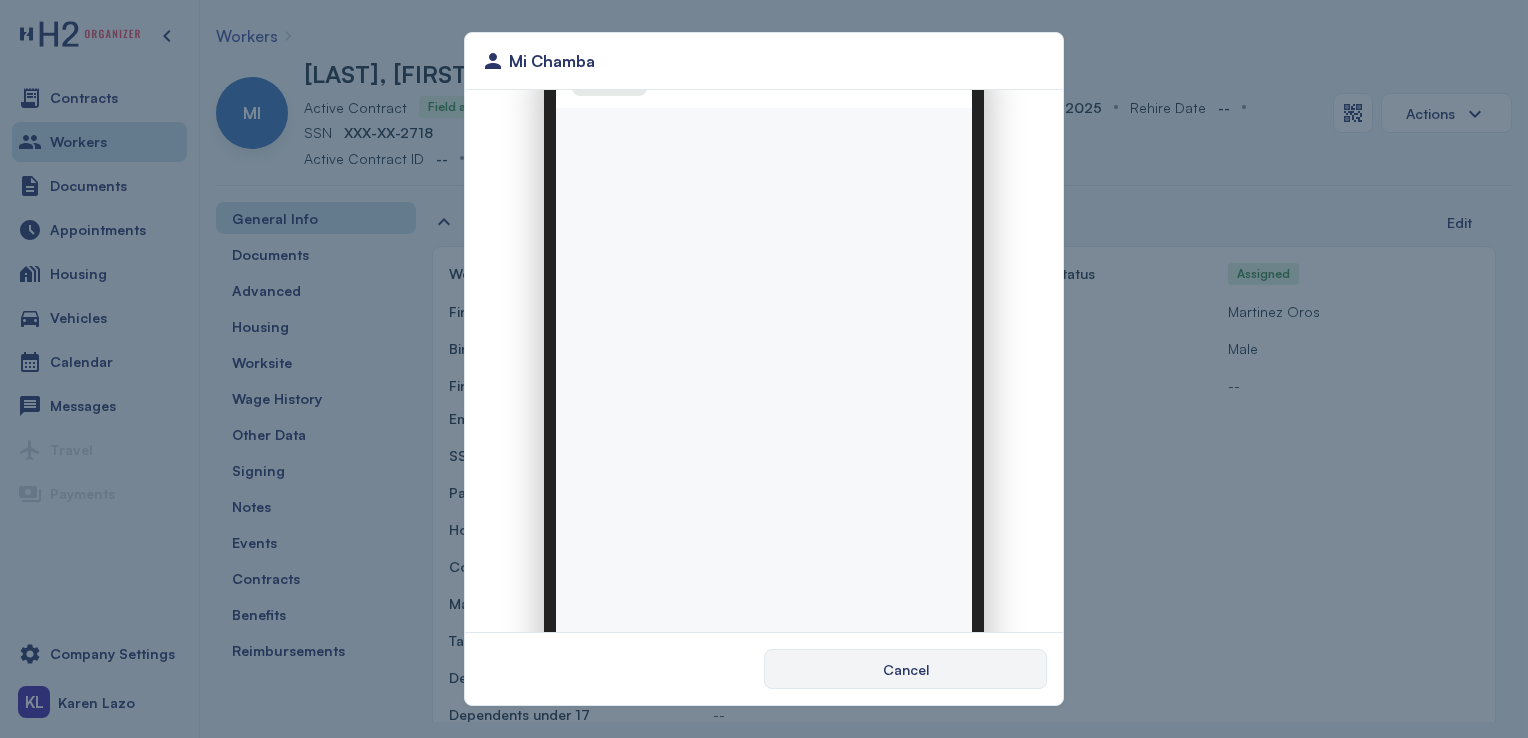 click on "Cancel" at bounding box center (906, 669) 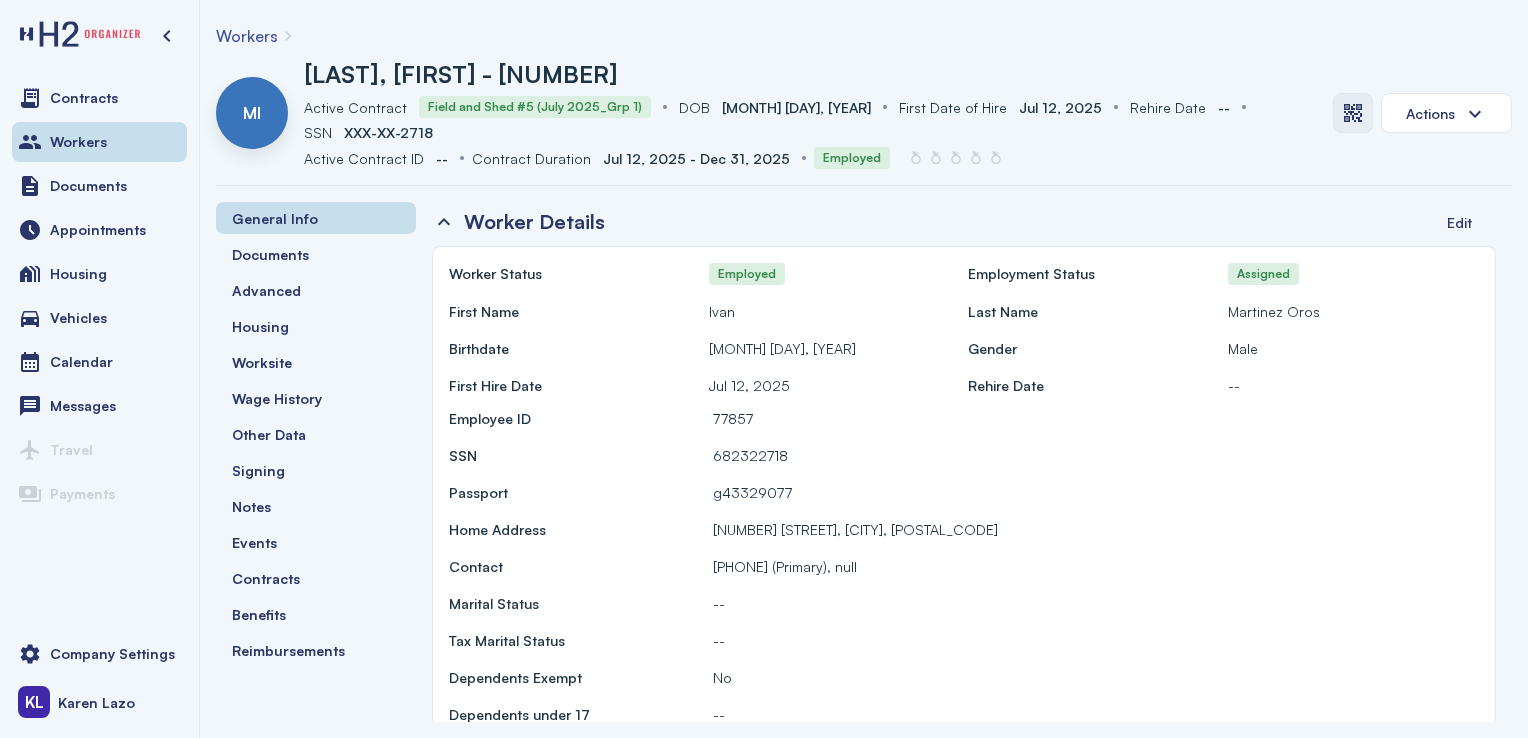 click at bounding box center (1353, 113) 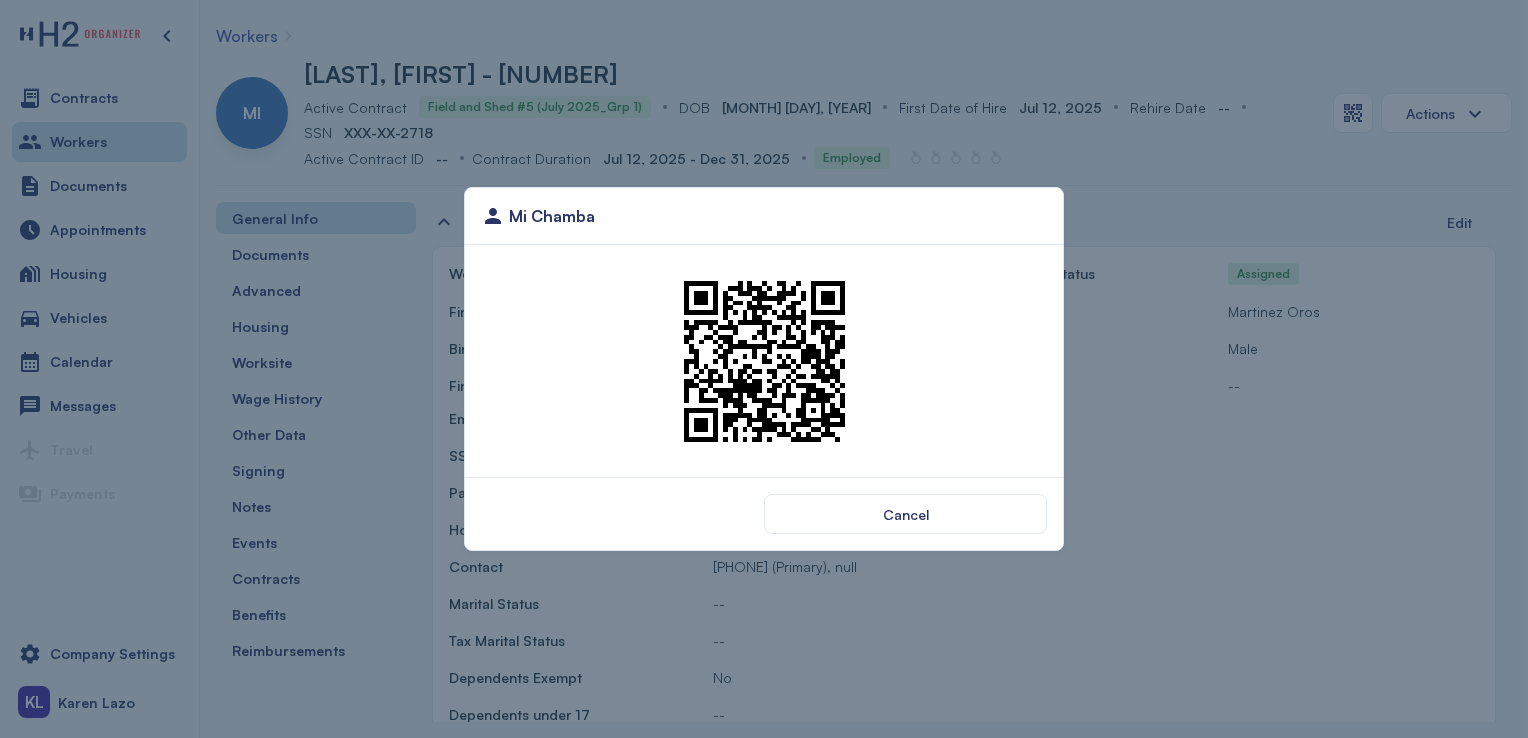click at bounding box center (764, 361) 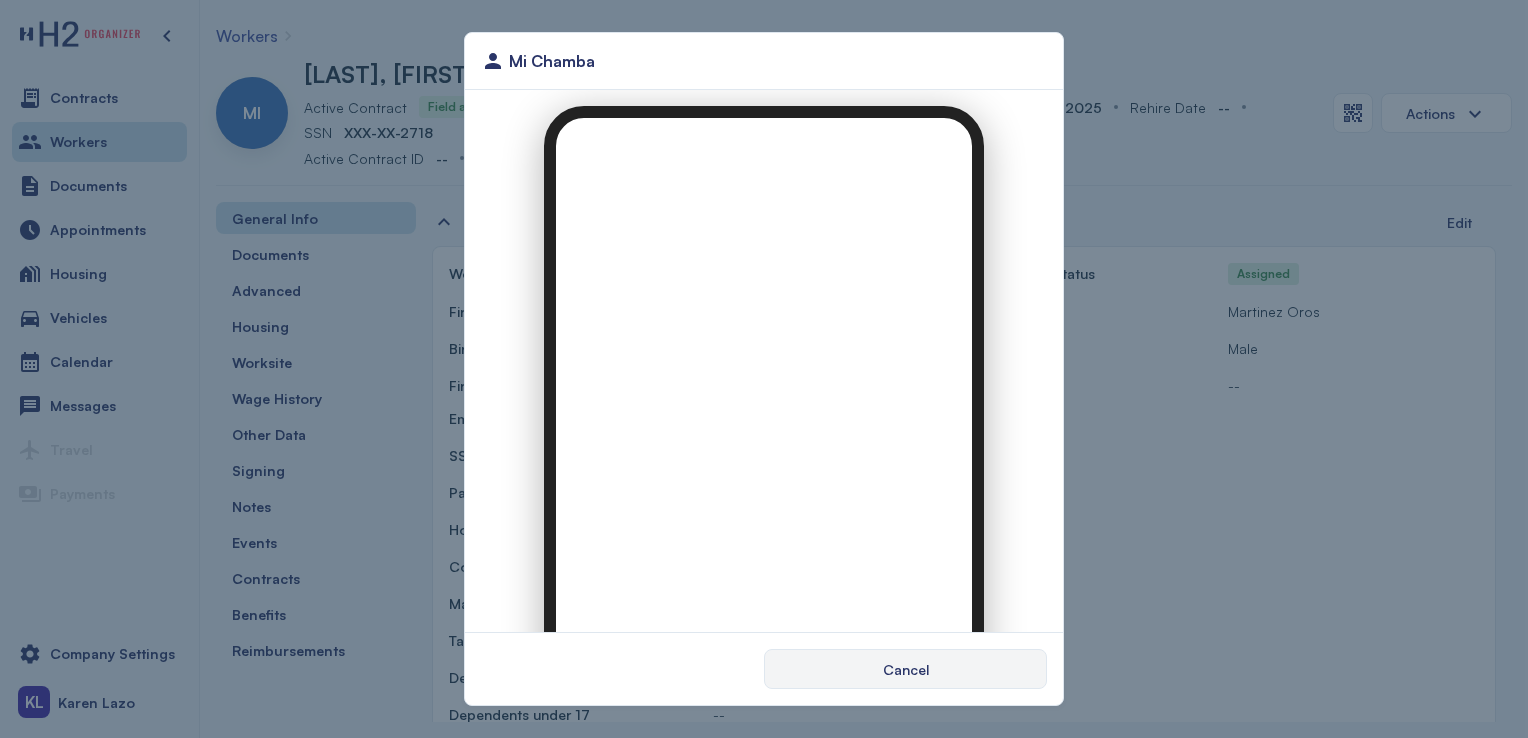 scroll, scrollTop: 0, scrollLeft: 0, axis: both 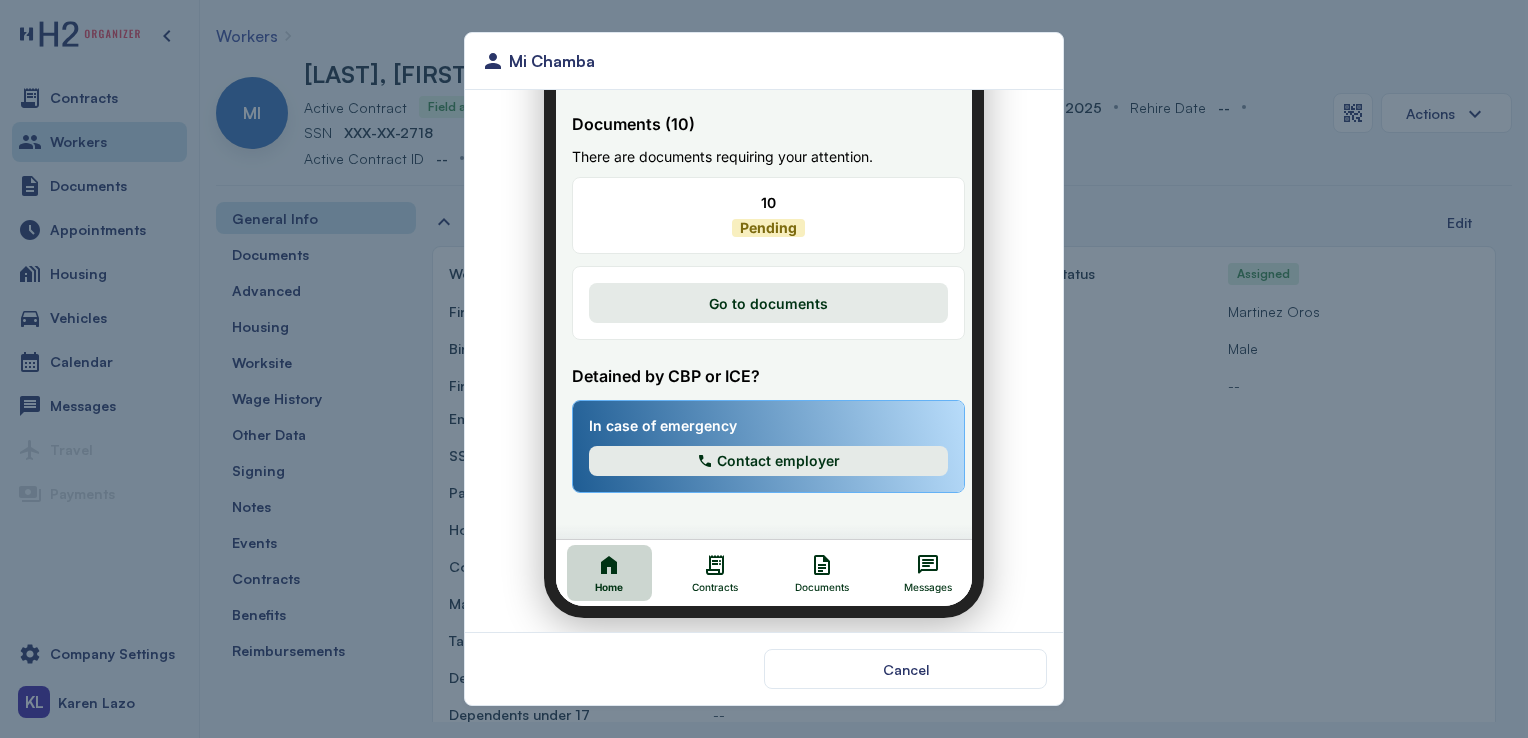 click 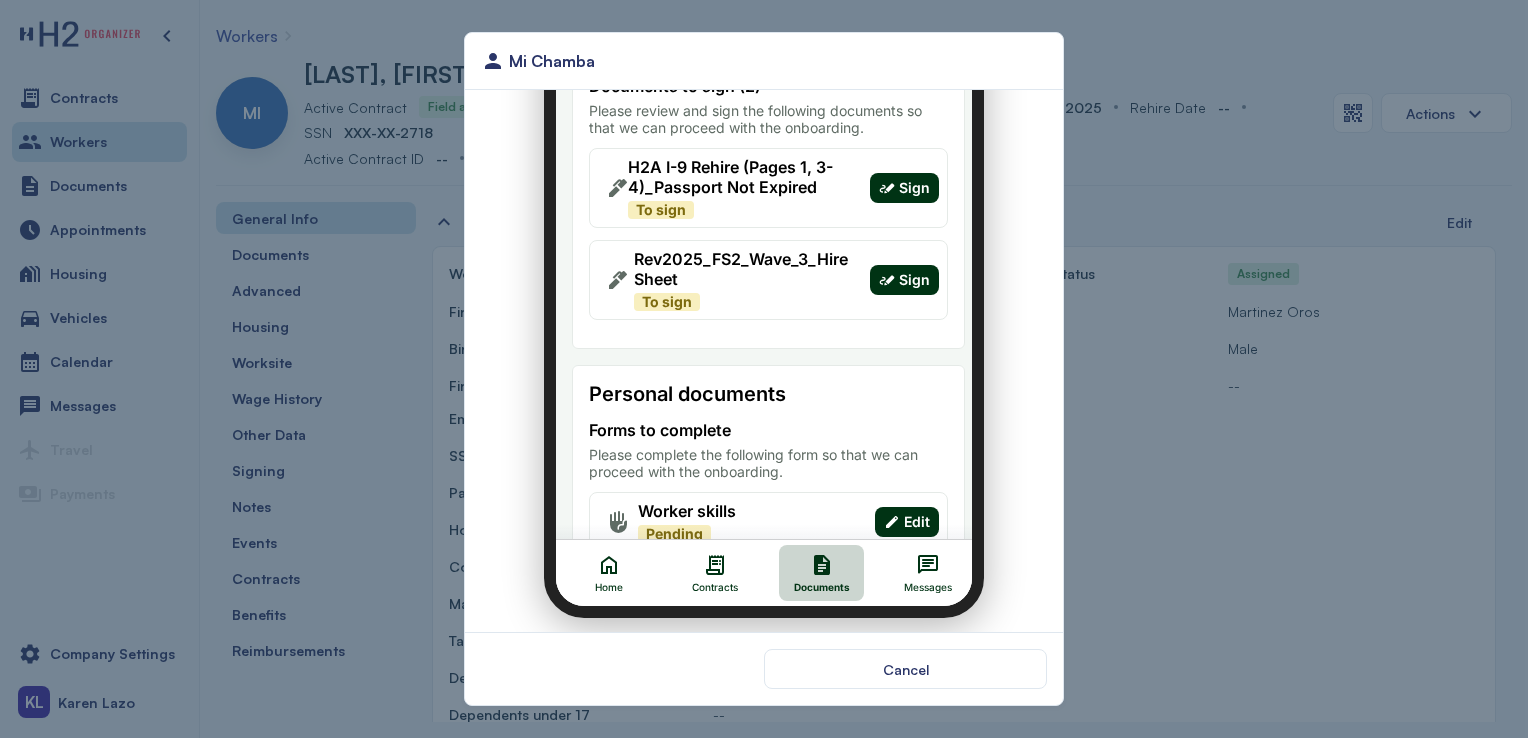 click on "Sign" at bounding box center [902, 268] 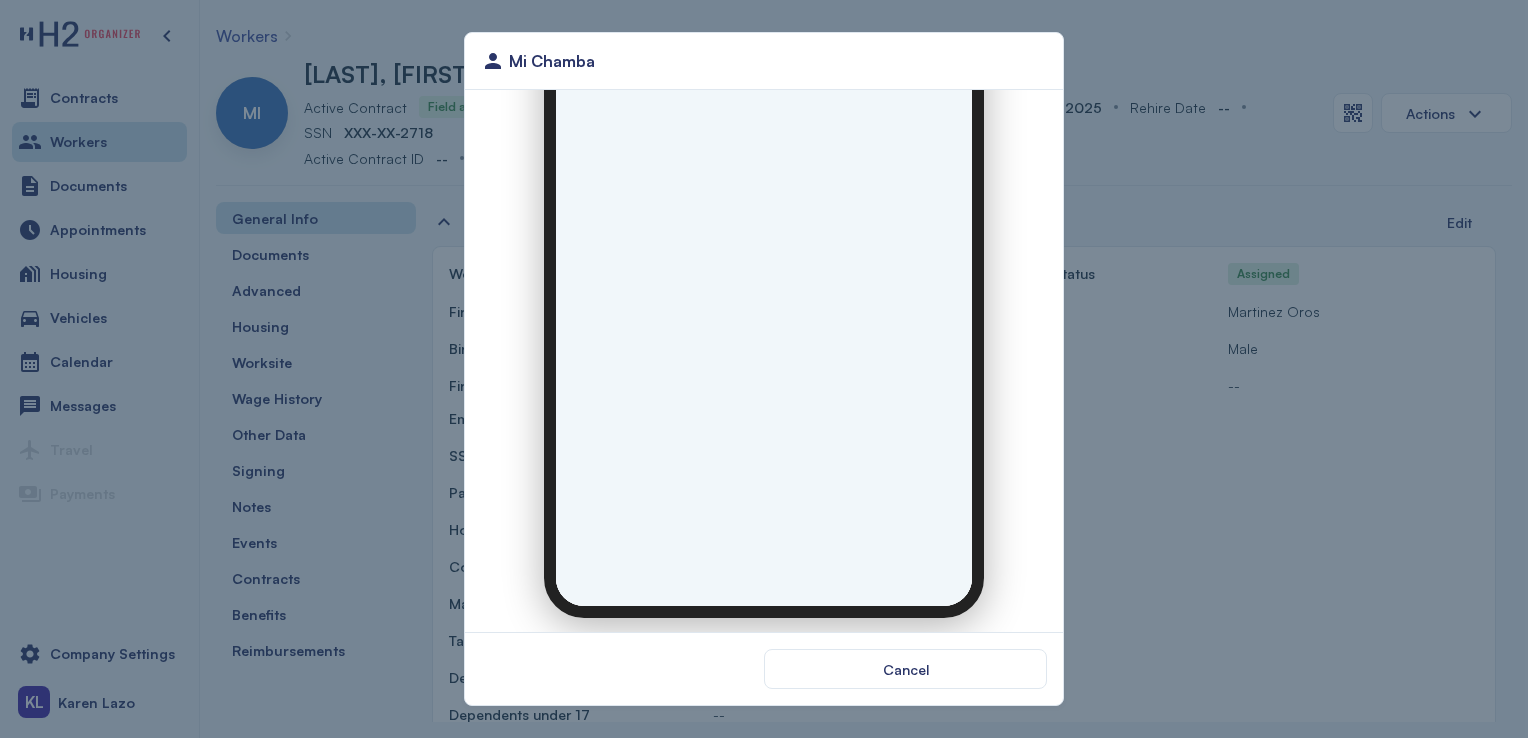 scroll, scrollTop: 0, scrollLeft: 0, axis: both 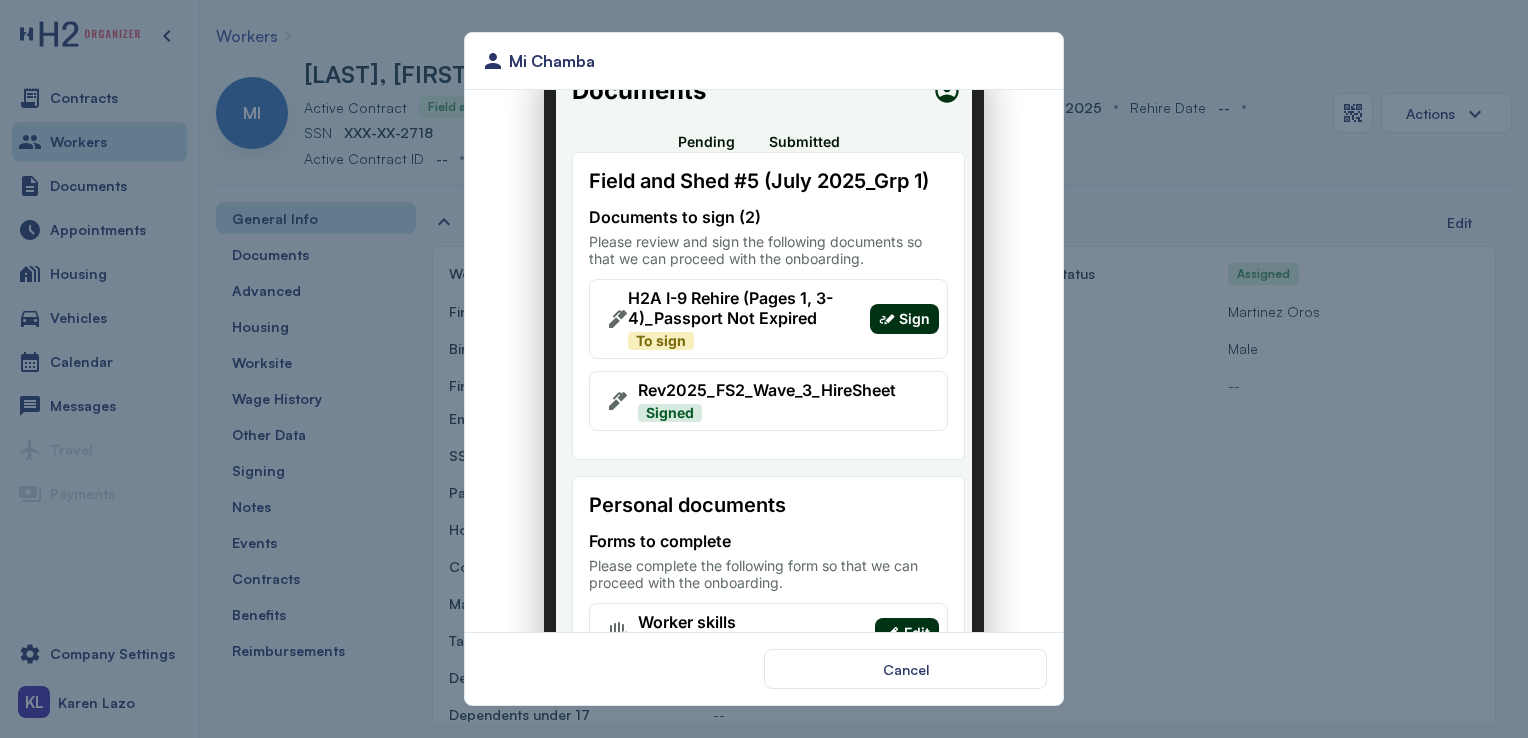 click on "Sign" at bounding box center (892, 307) 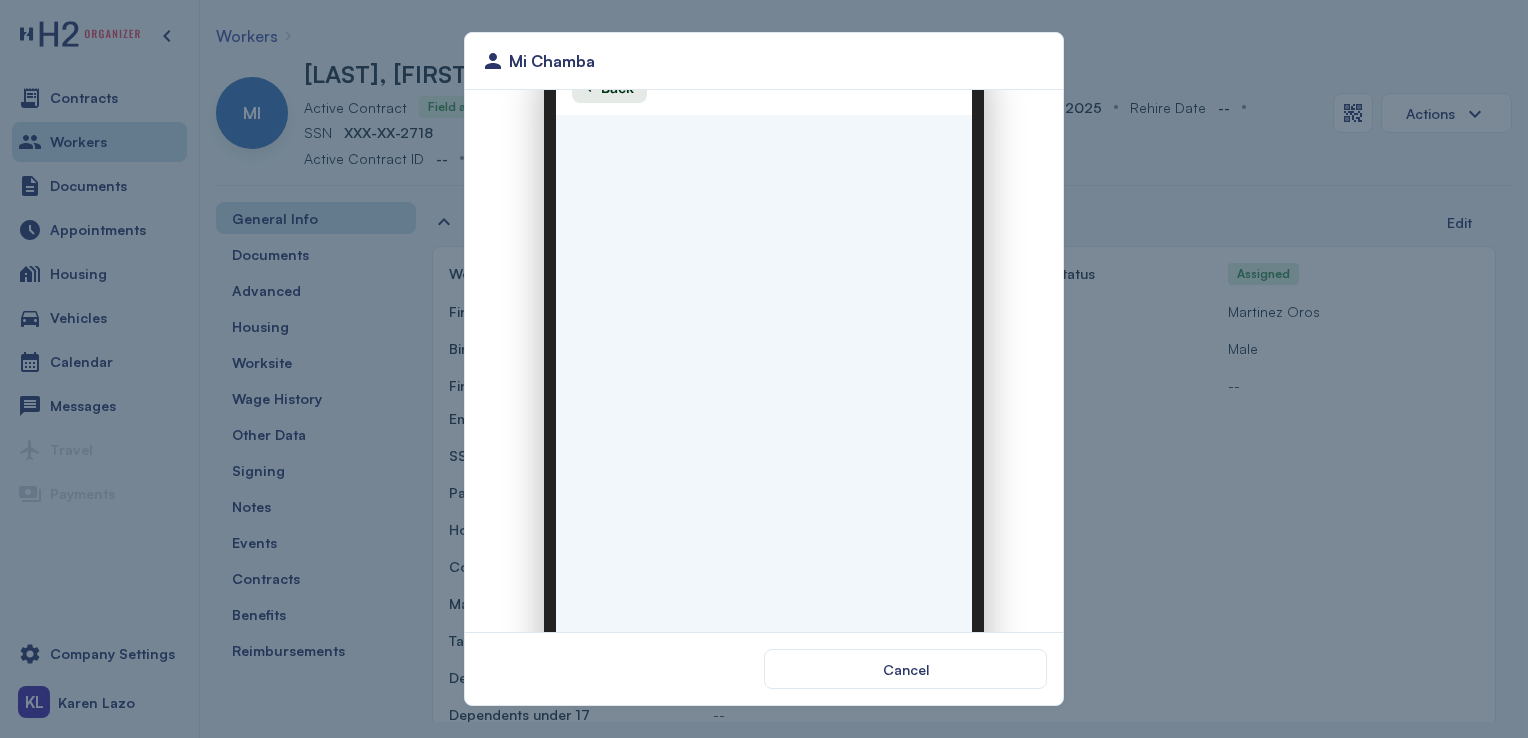 scroll, scrollTop: 0, scrollLeft: 0, axis: both 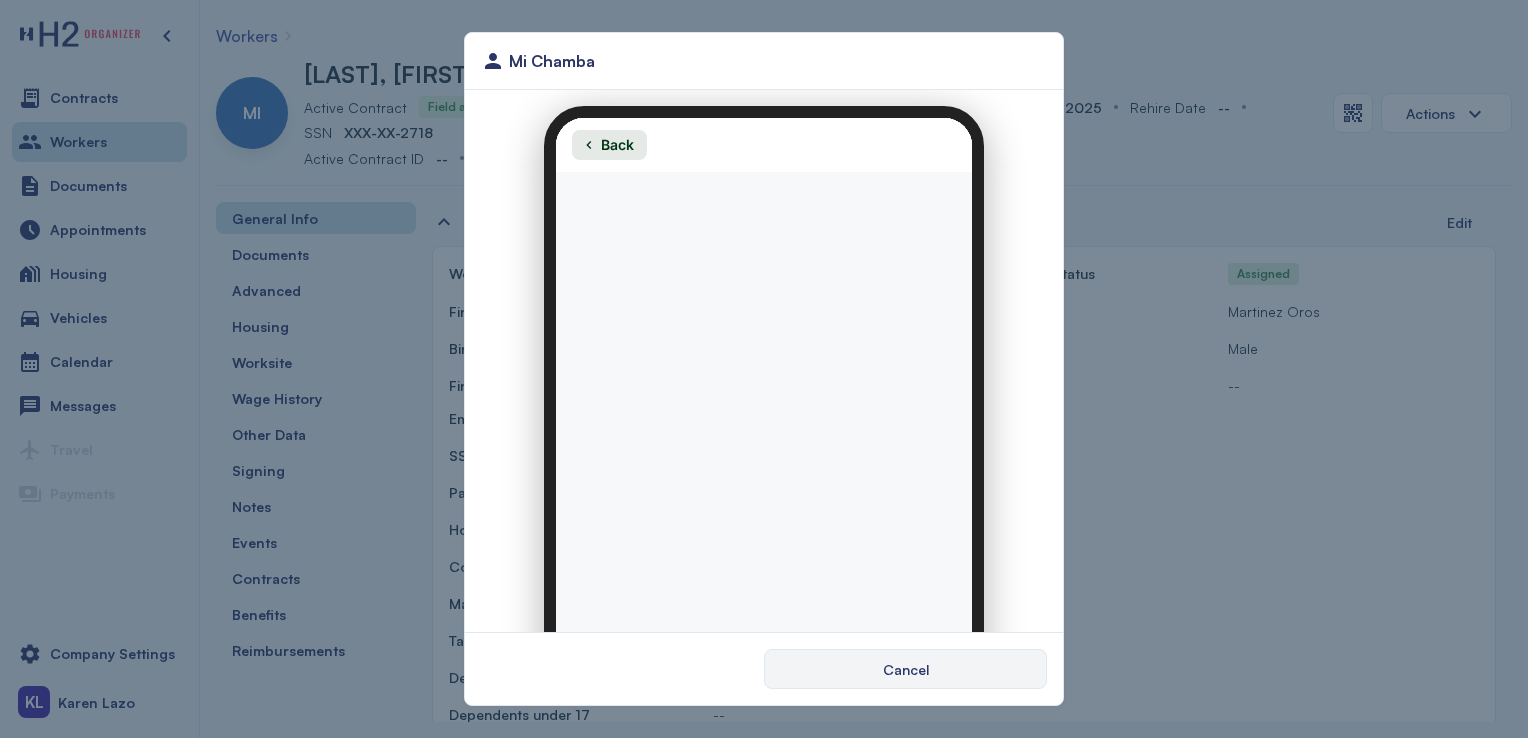 click on "Cancel" at bounding box center (906, 669) 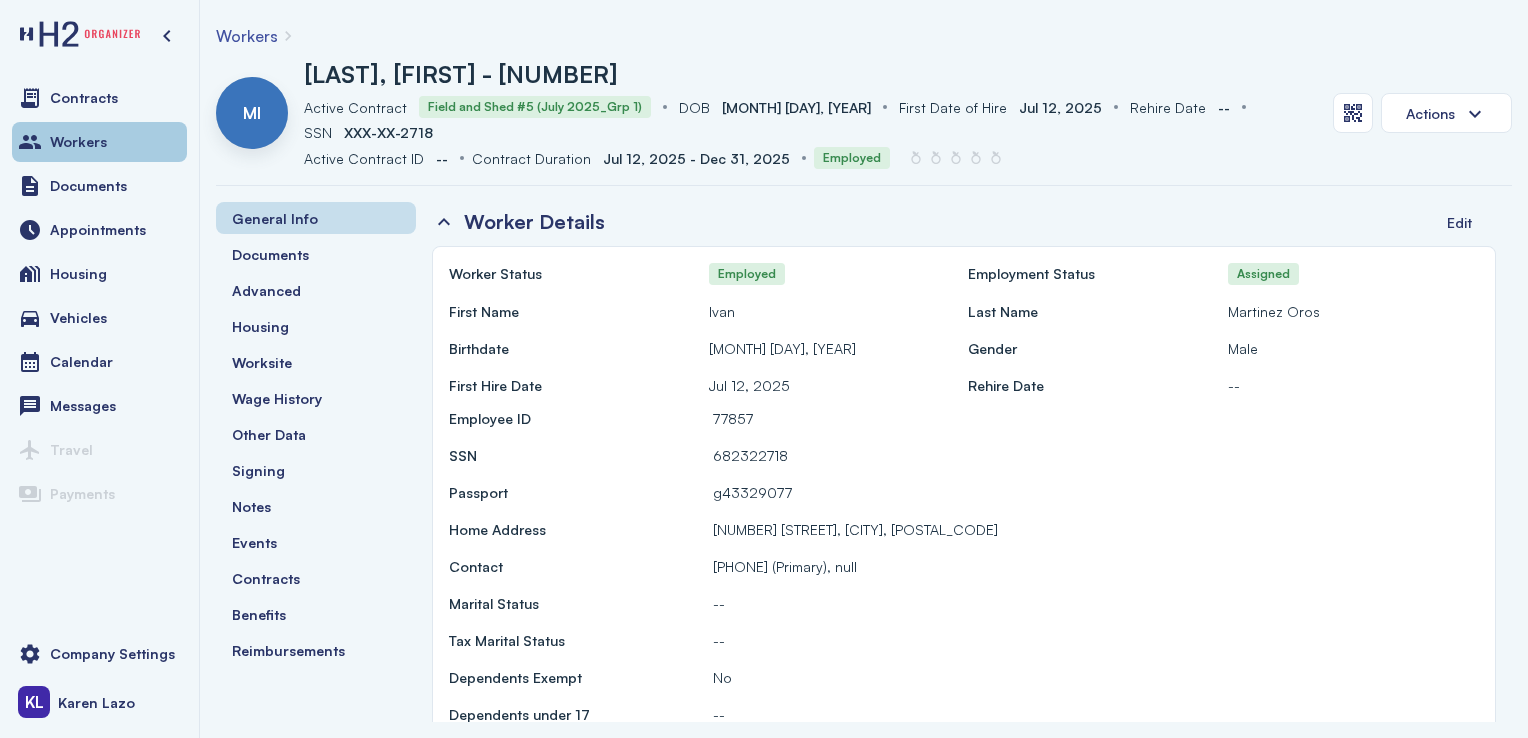 click on "Workers" at bounding box center (99, 142) 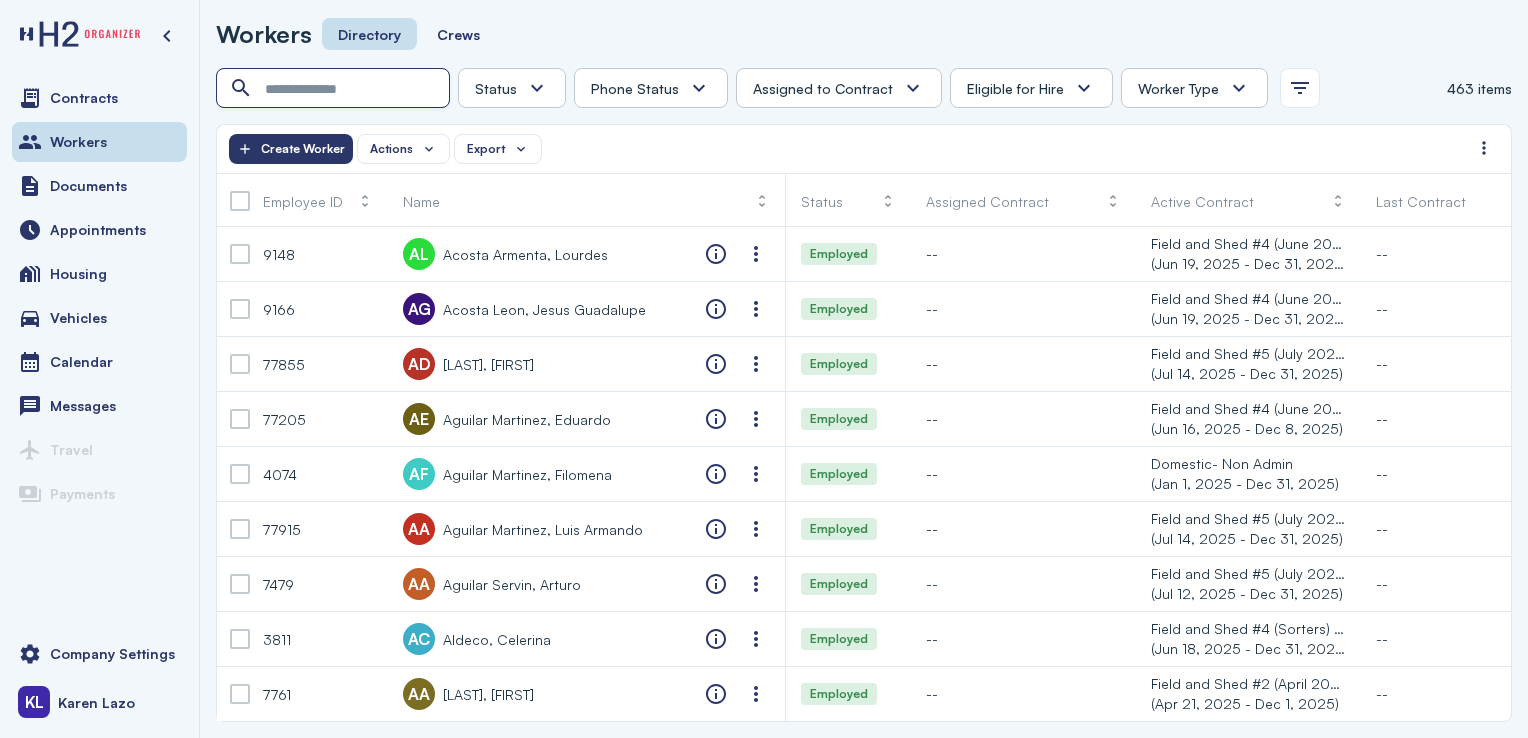 click at bounding box center [335, 89] 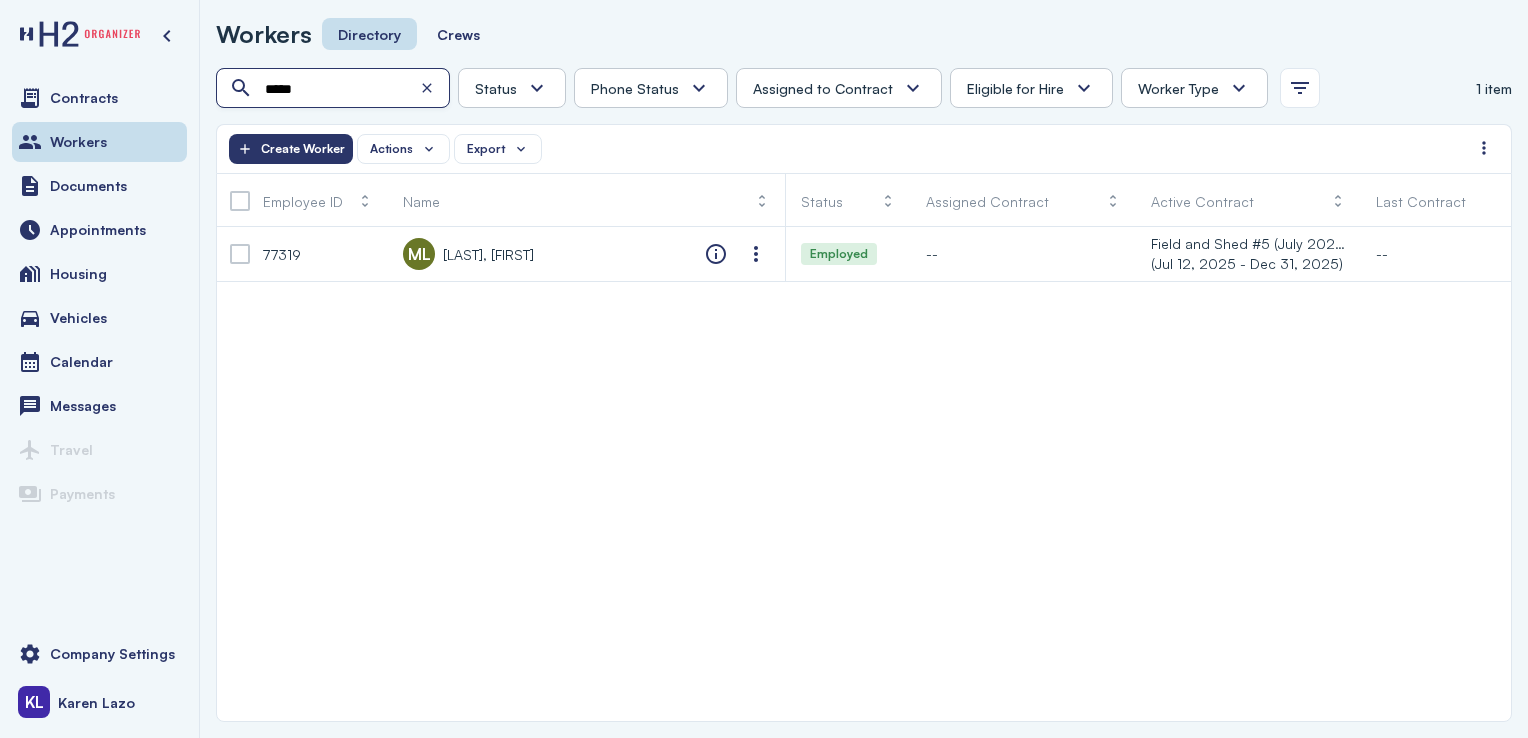 type on "*****" 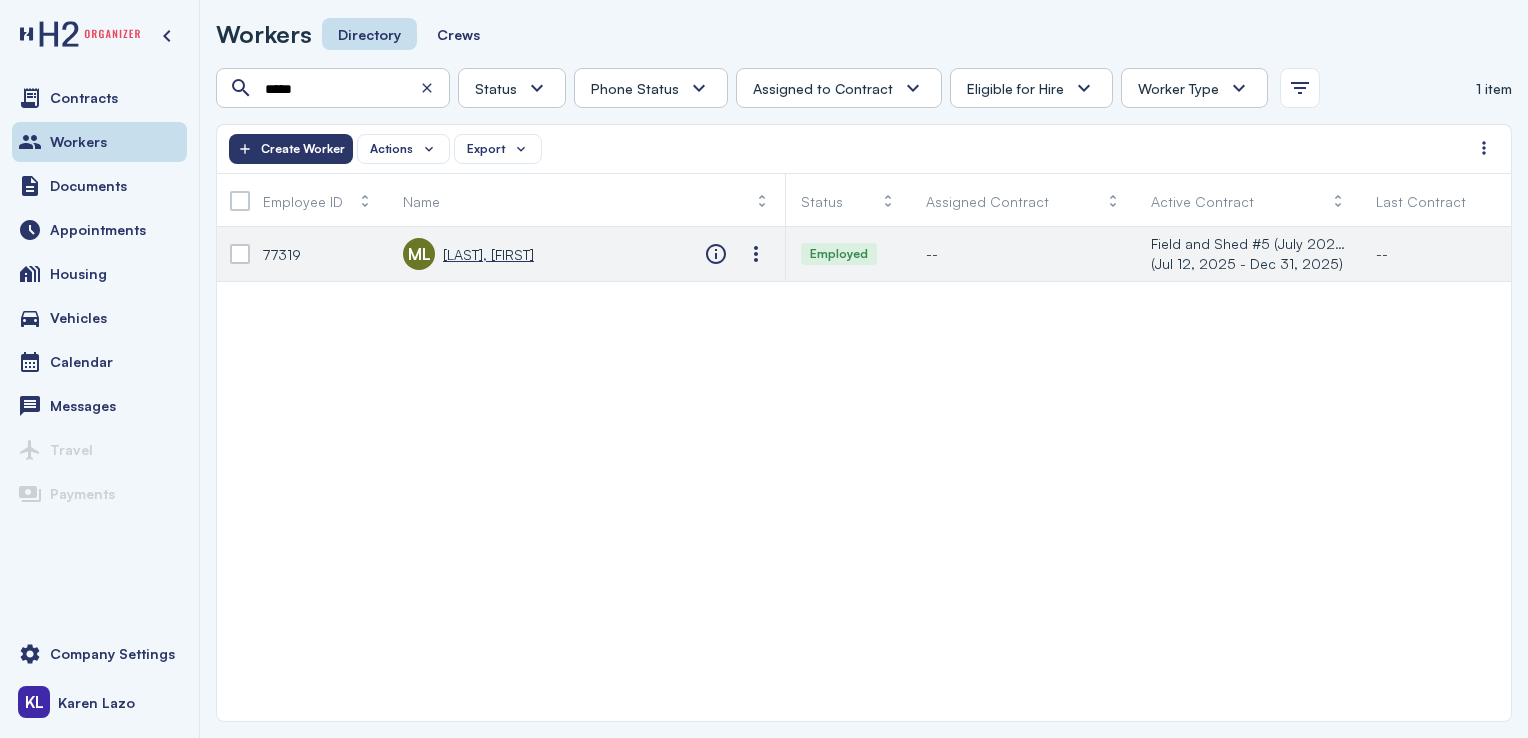 click on "Martinez Morales, Luis Leonel" at bounding box center (488, 254) 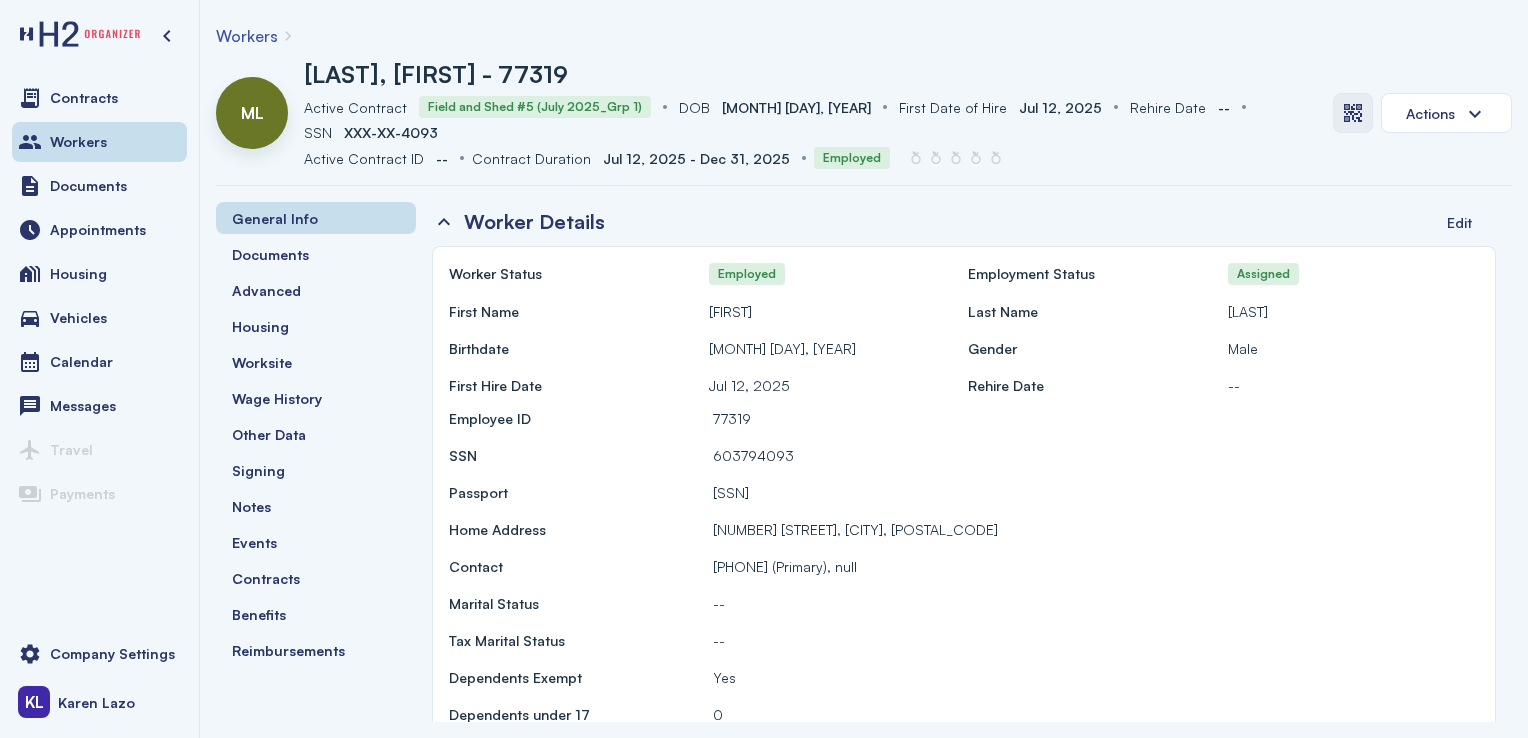 click at bounding box center [1353, 113] 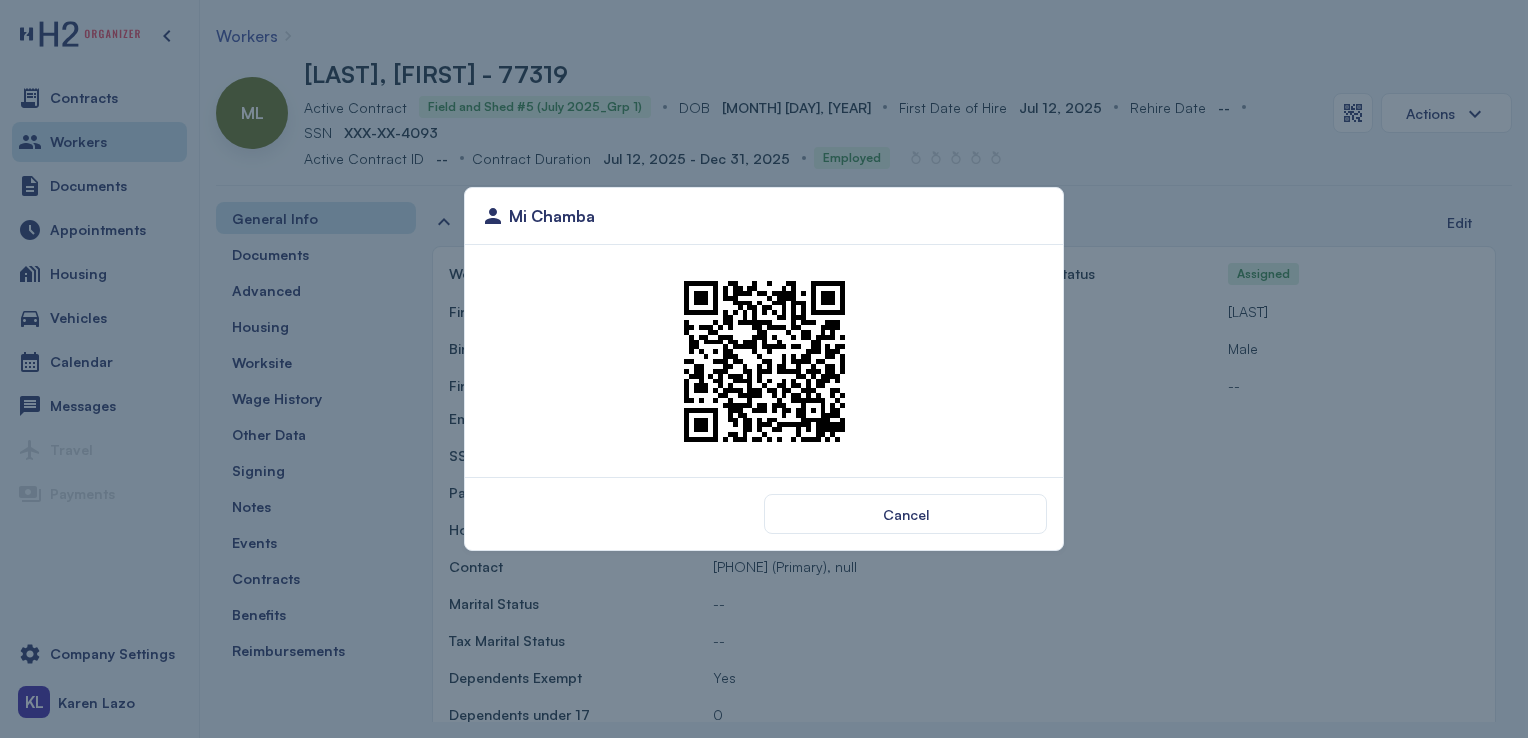click at bounding box center (764, 361) 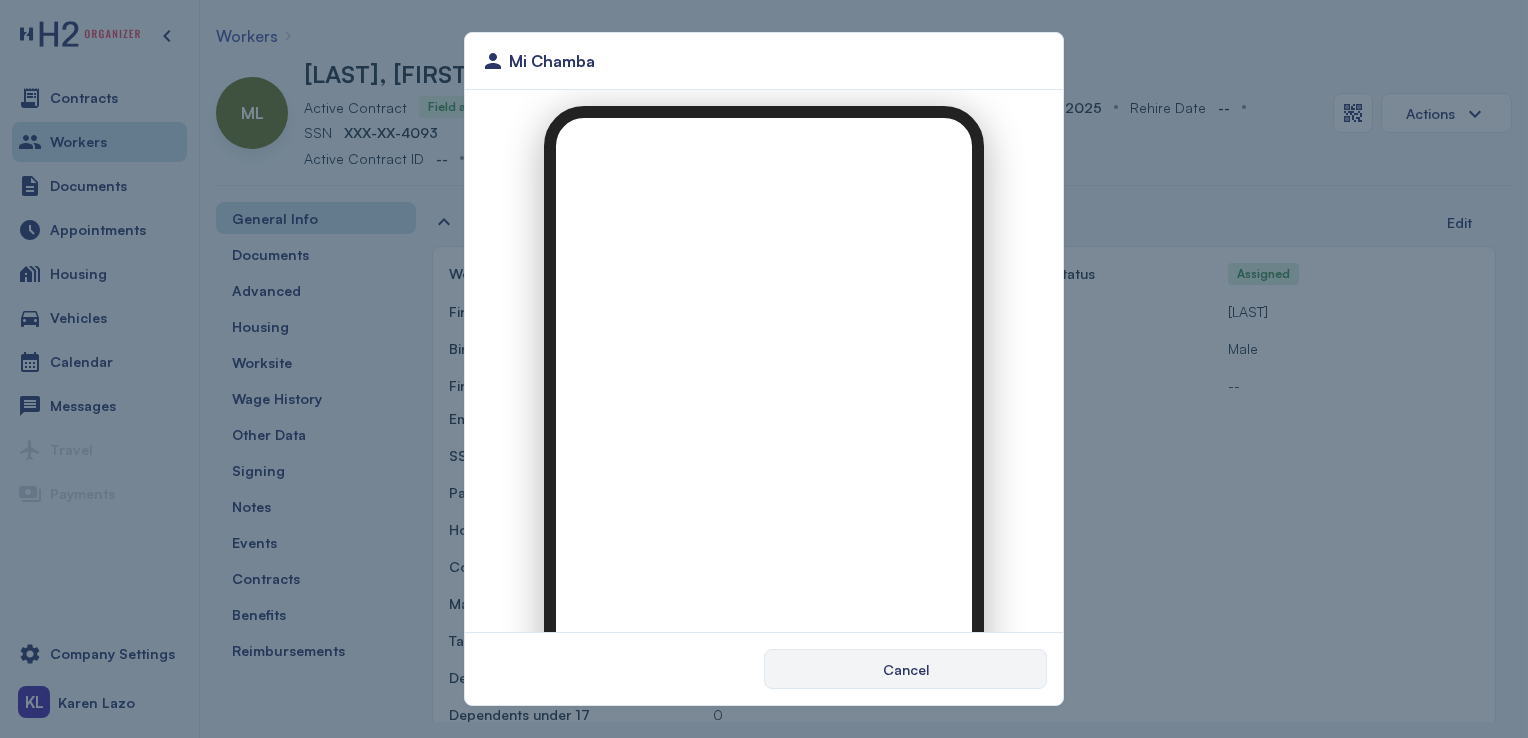 scroll, scrollTop: 0, scrollLeft: 0, axis: both 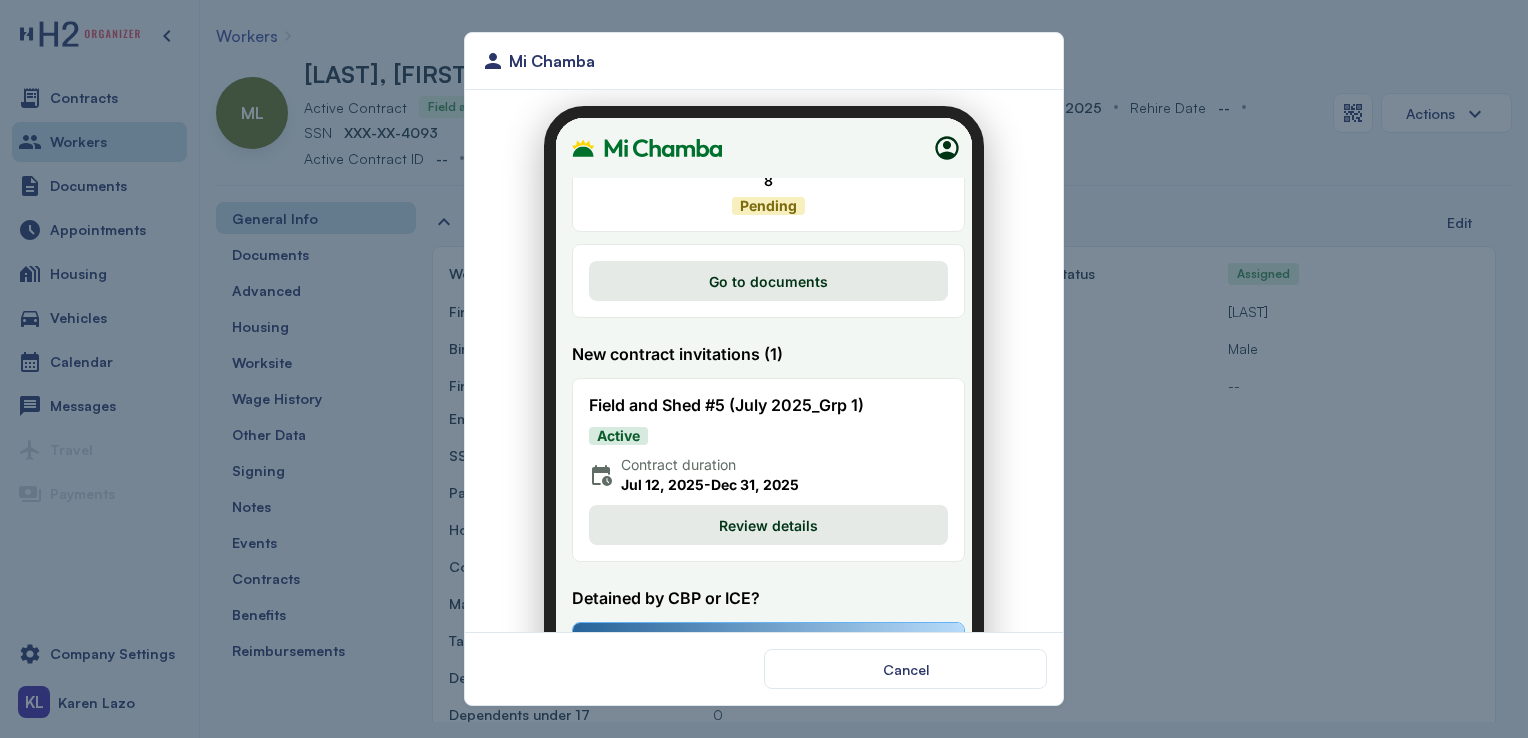 click on "Review details" at bounding box center (756, 513) 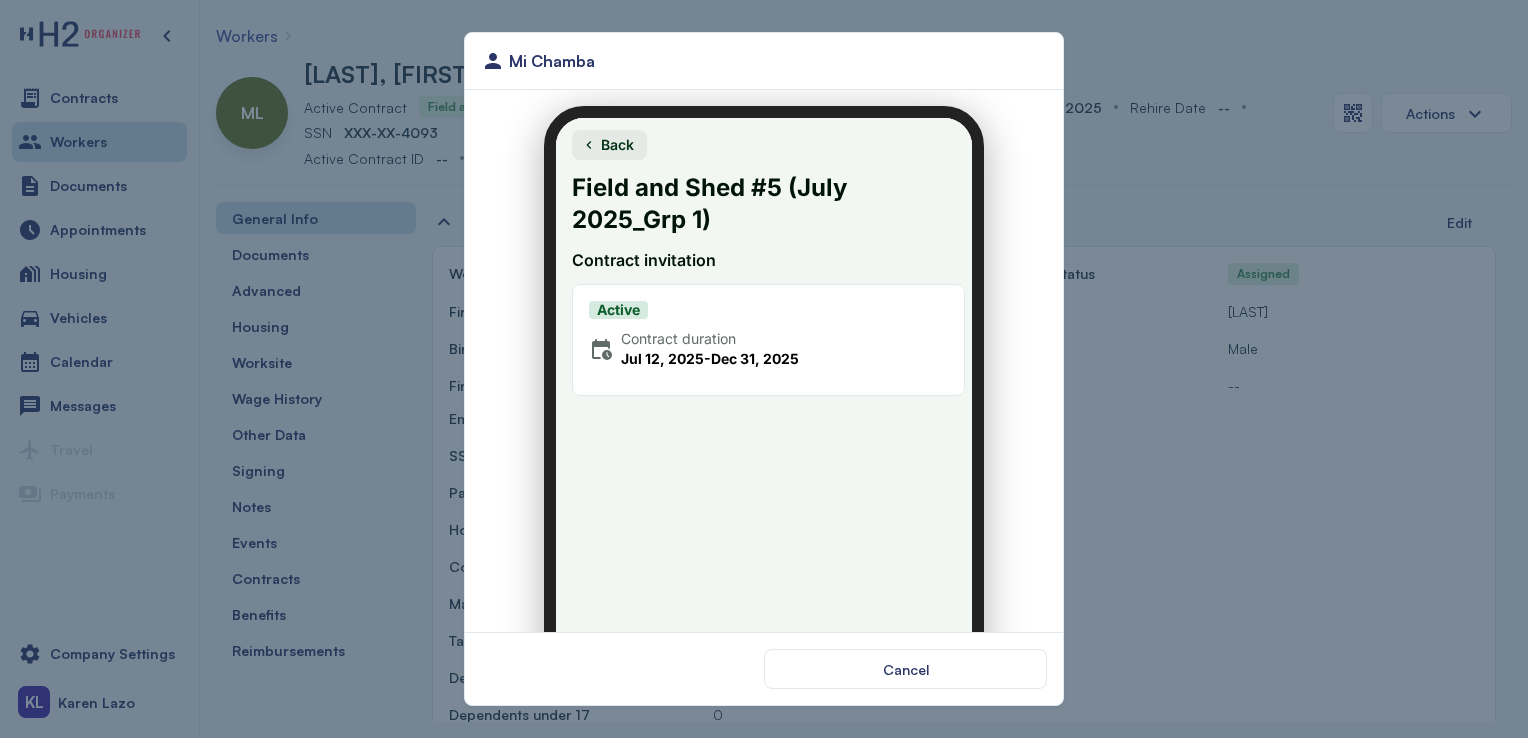 scroll, scrollTop: 188, scrollLeft: 0, axis: vertical 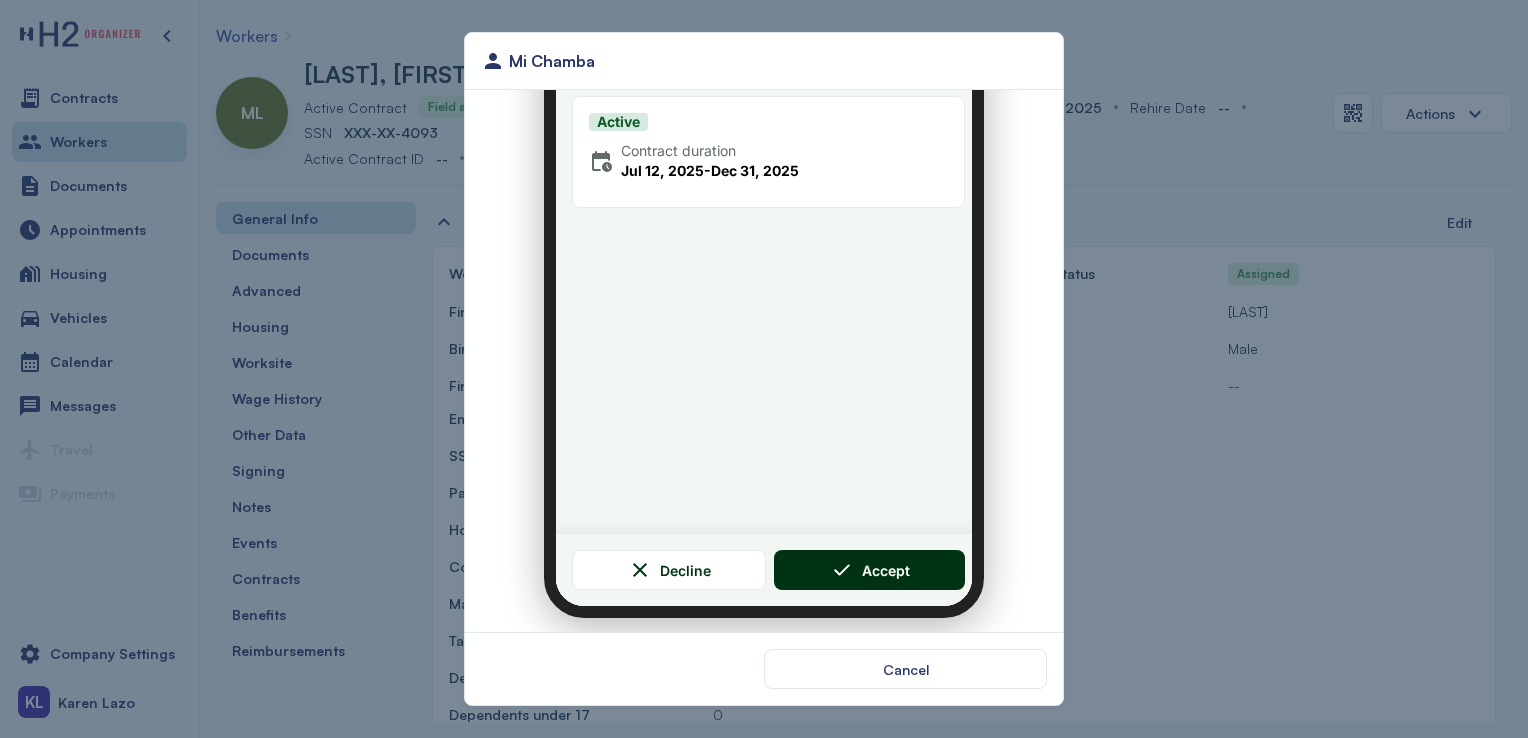 click on "Accept" at bounding box center (857, 558) 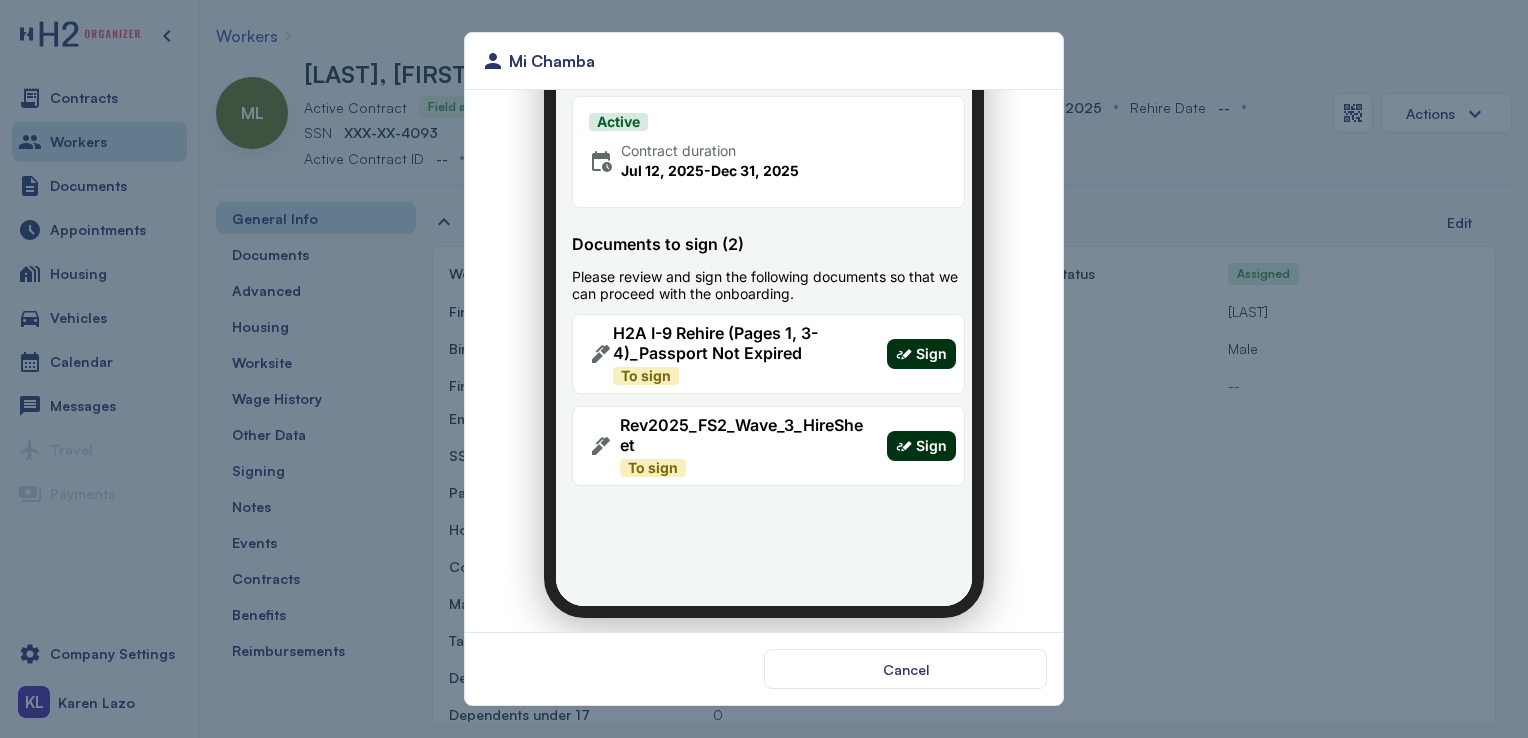 click on "Sign" at bounding box center [909, 342] 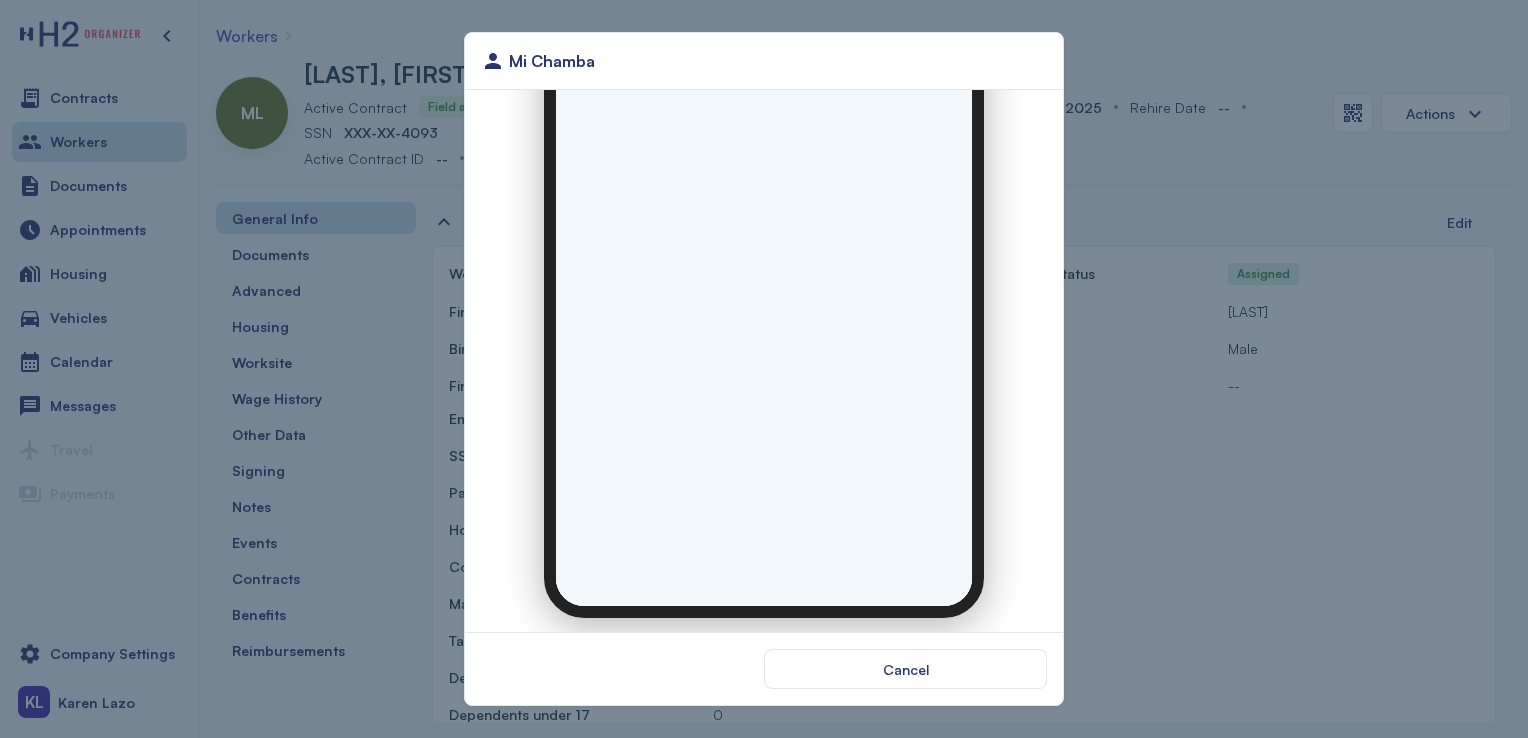 scroll, scrollTop: 0, scrollLeft: 0, axis: both 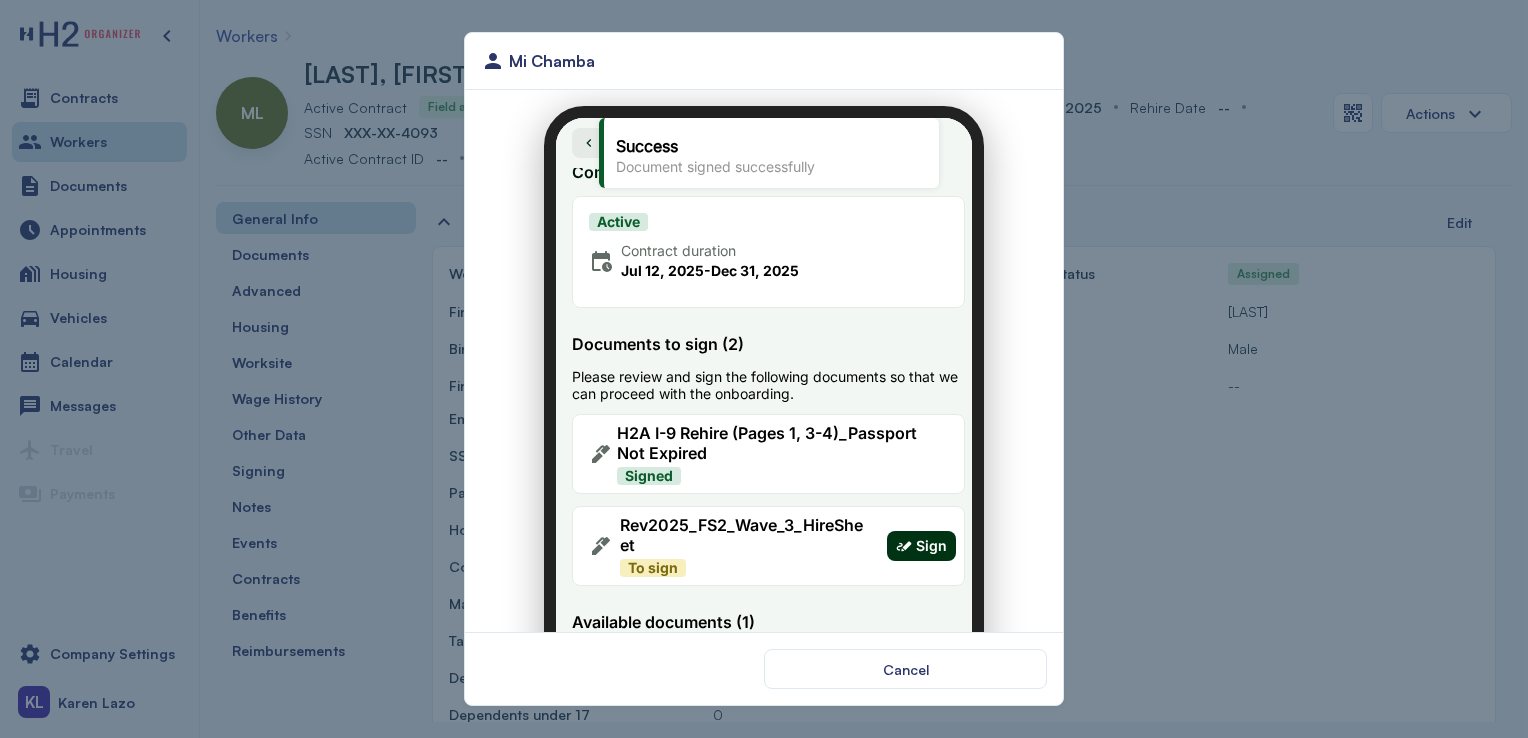 click on "Sign" at bounding box center (919, 534) 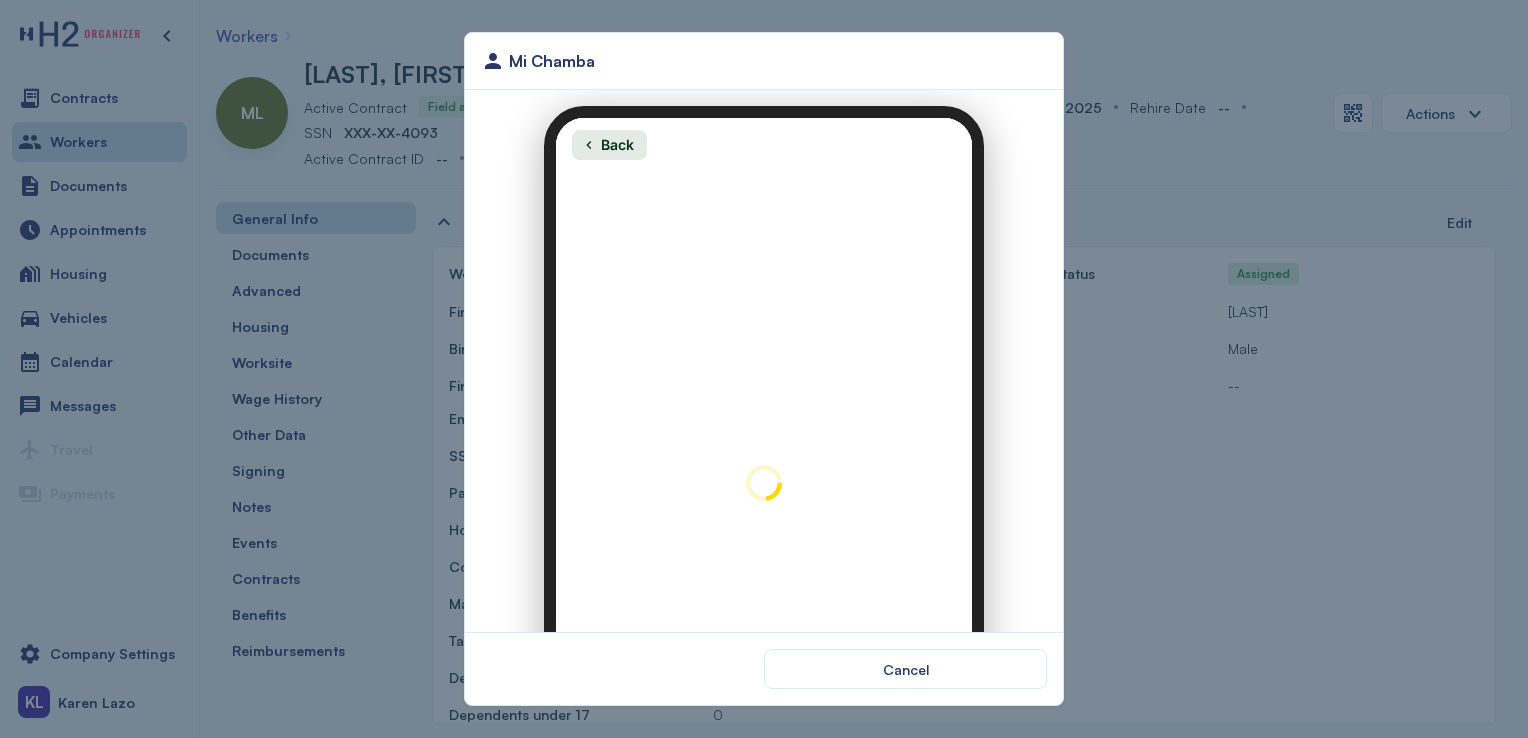 scroll, scrollTop: 0, scrollLeft: 0, axis: both 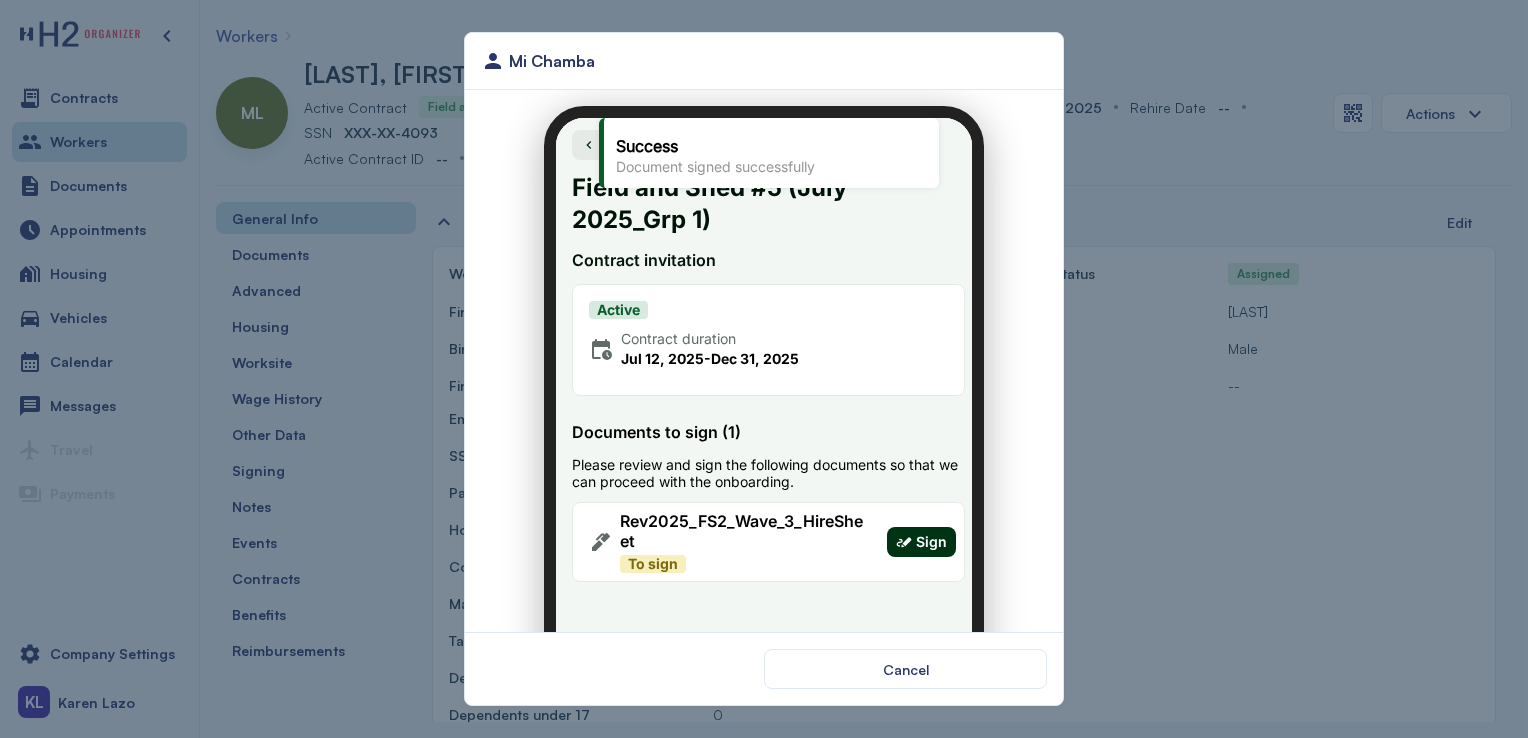 click on "Sign" at bounding box center (919, 530) 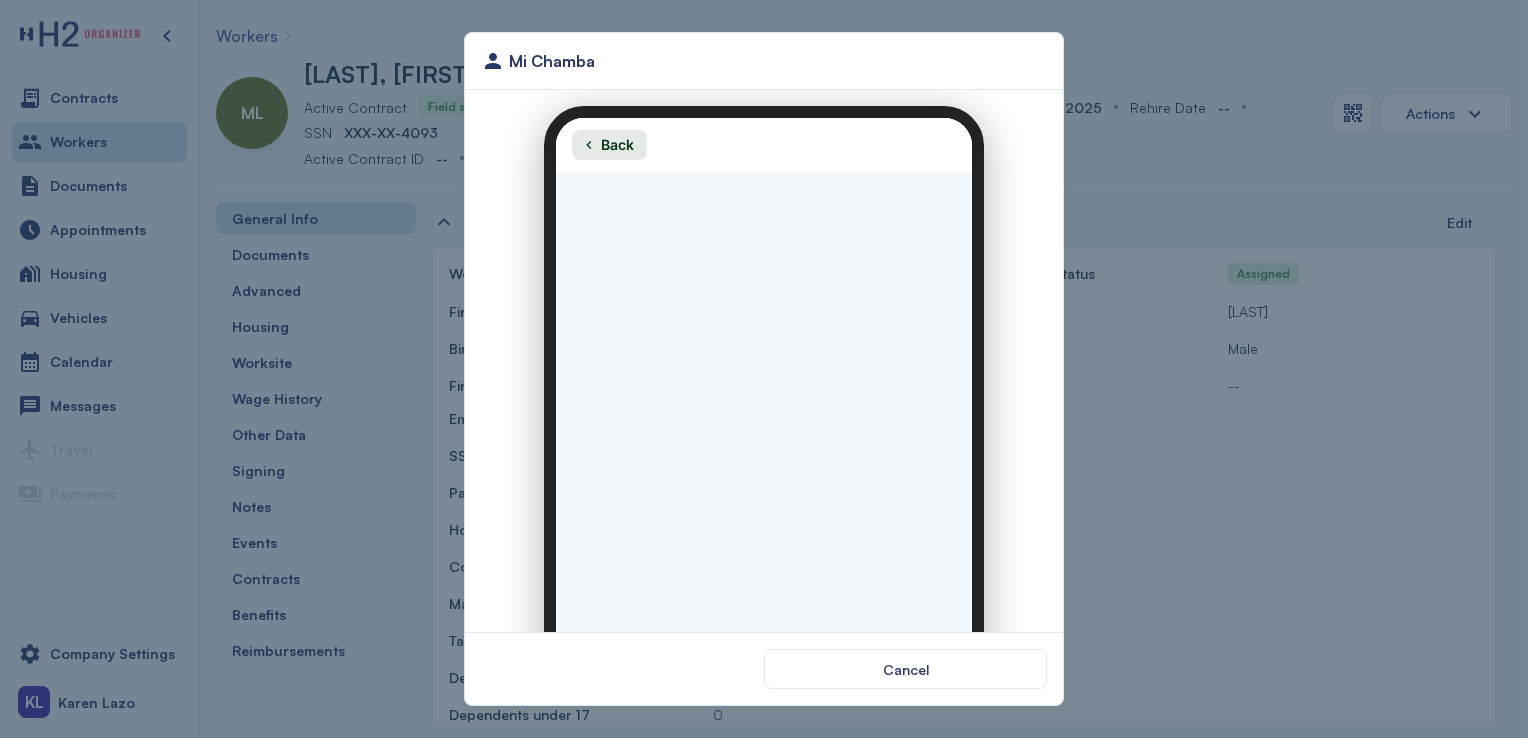 scroll, scrollTop: 0, scrollLeft: 0, axis: both 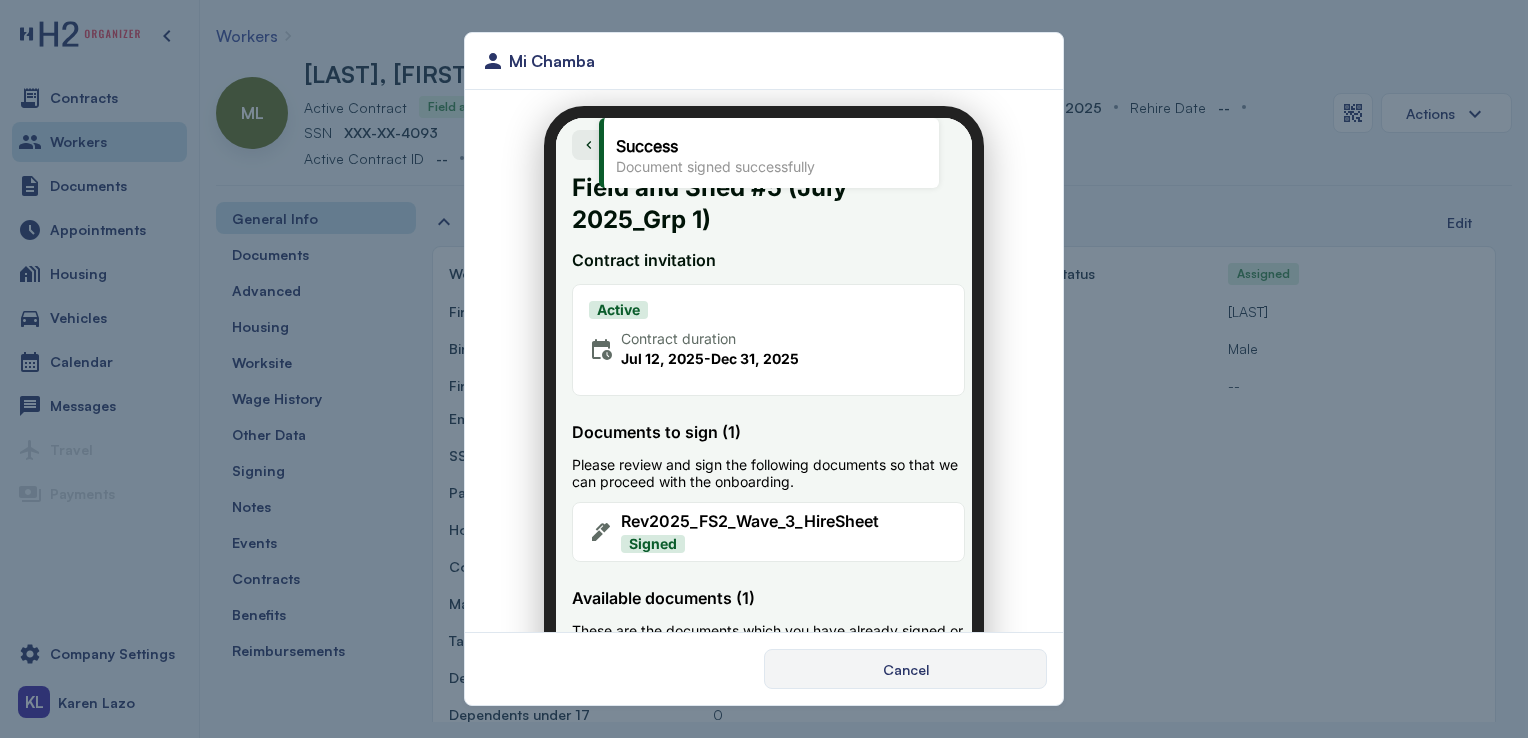 click on "Cancel" at bounding box center [906, 669] 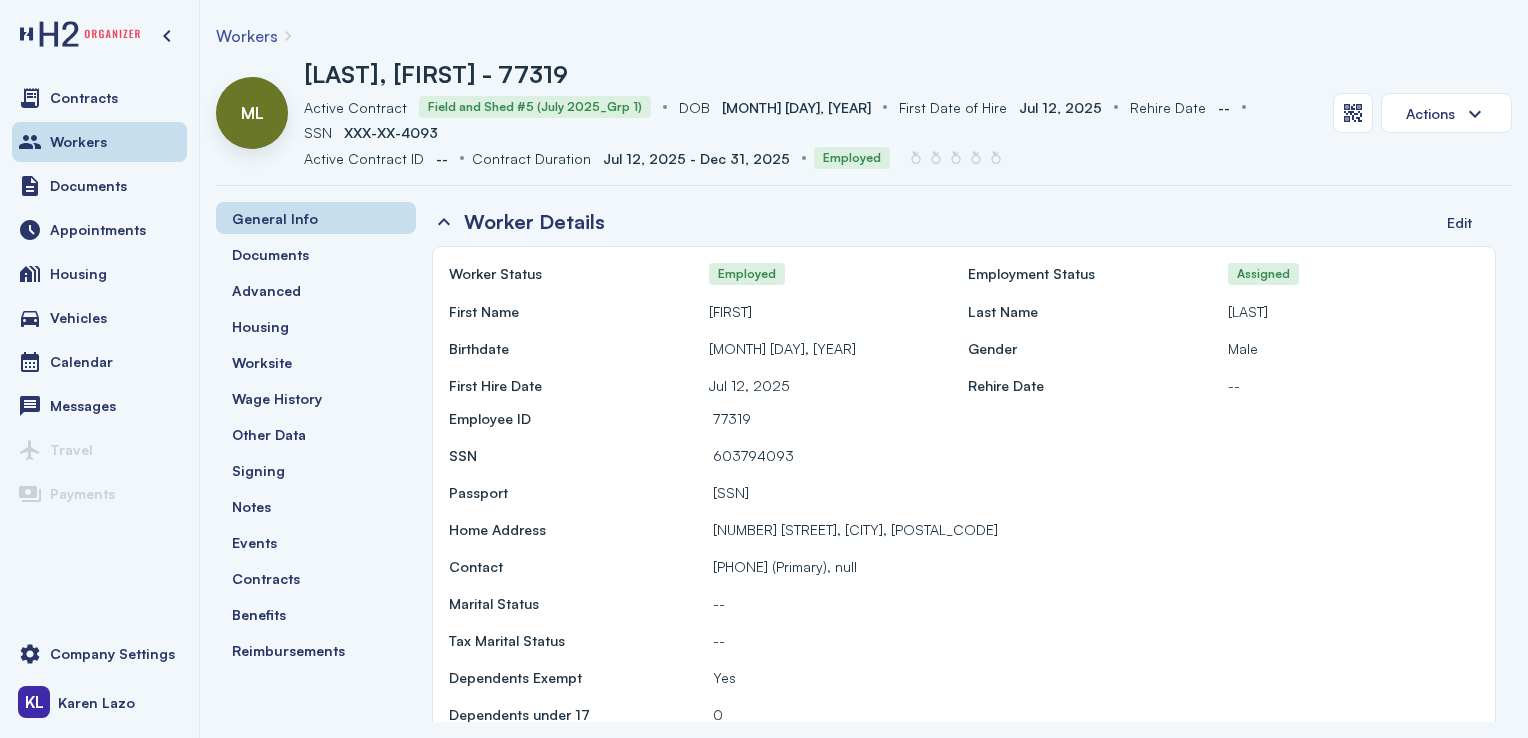click on "Documents" at bounding box center (99, 186) 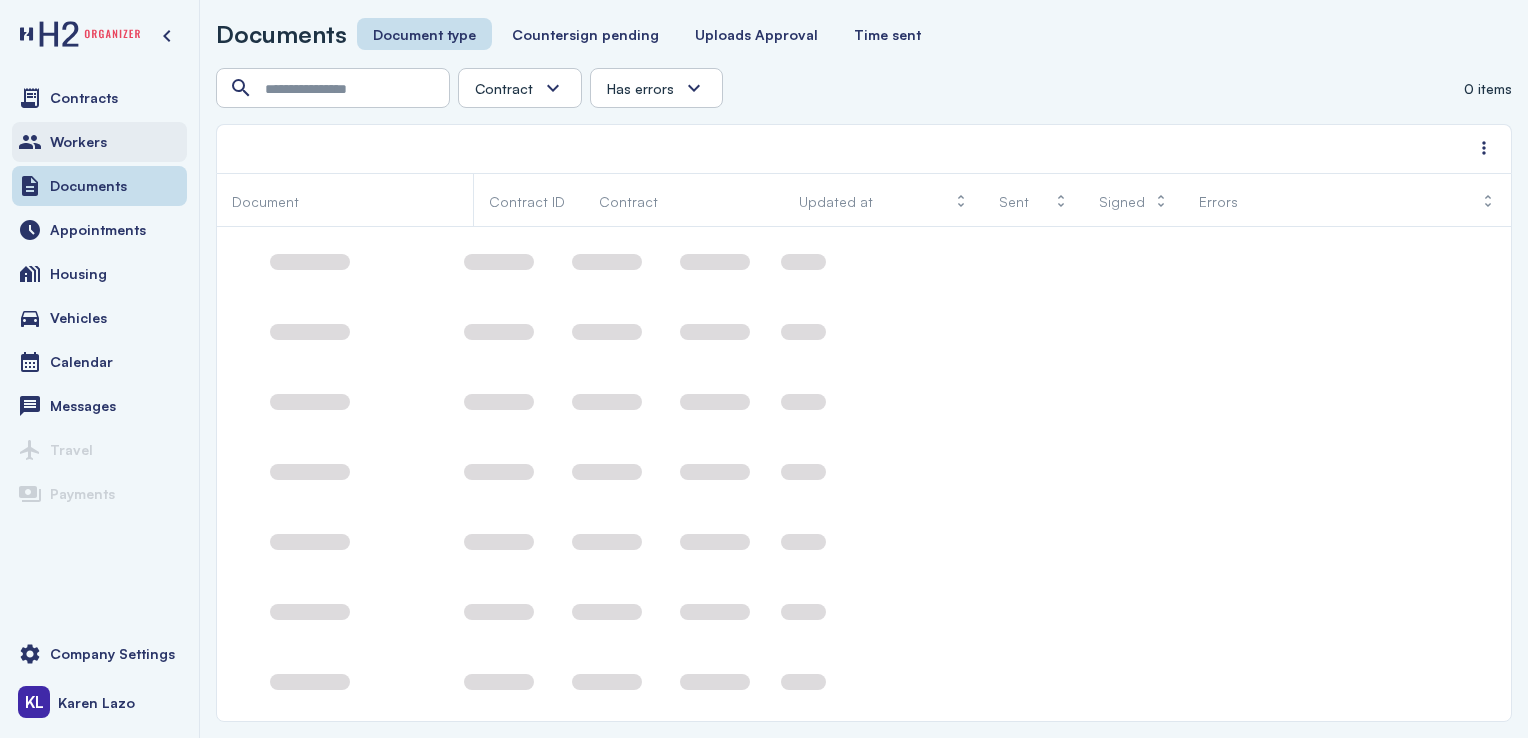 click on "Workers" at bounding box center [99, 142] 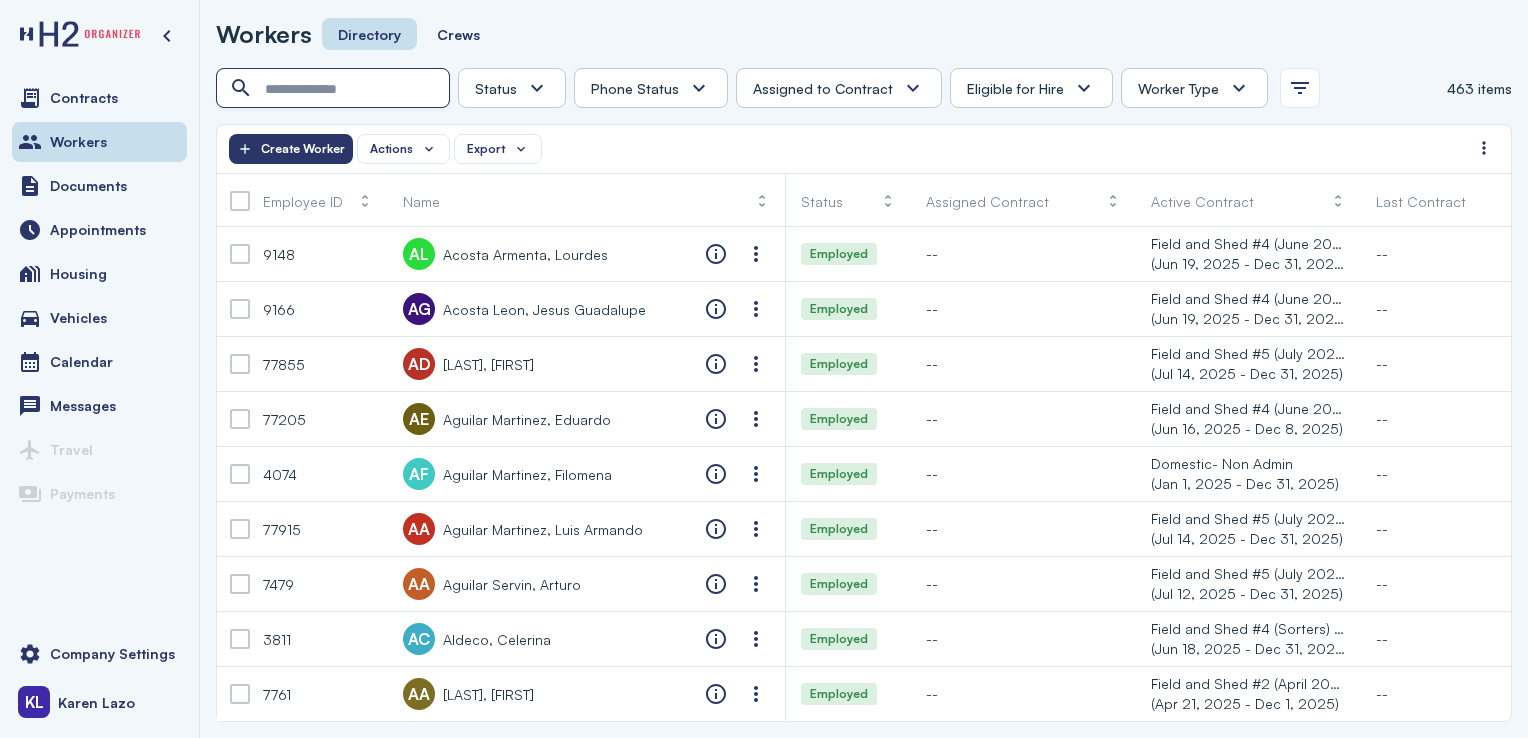 click at bounding box center [335, 89] 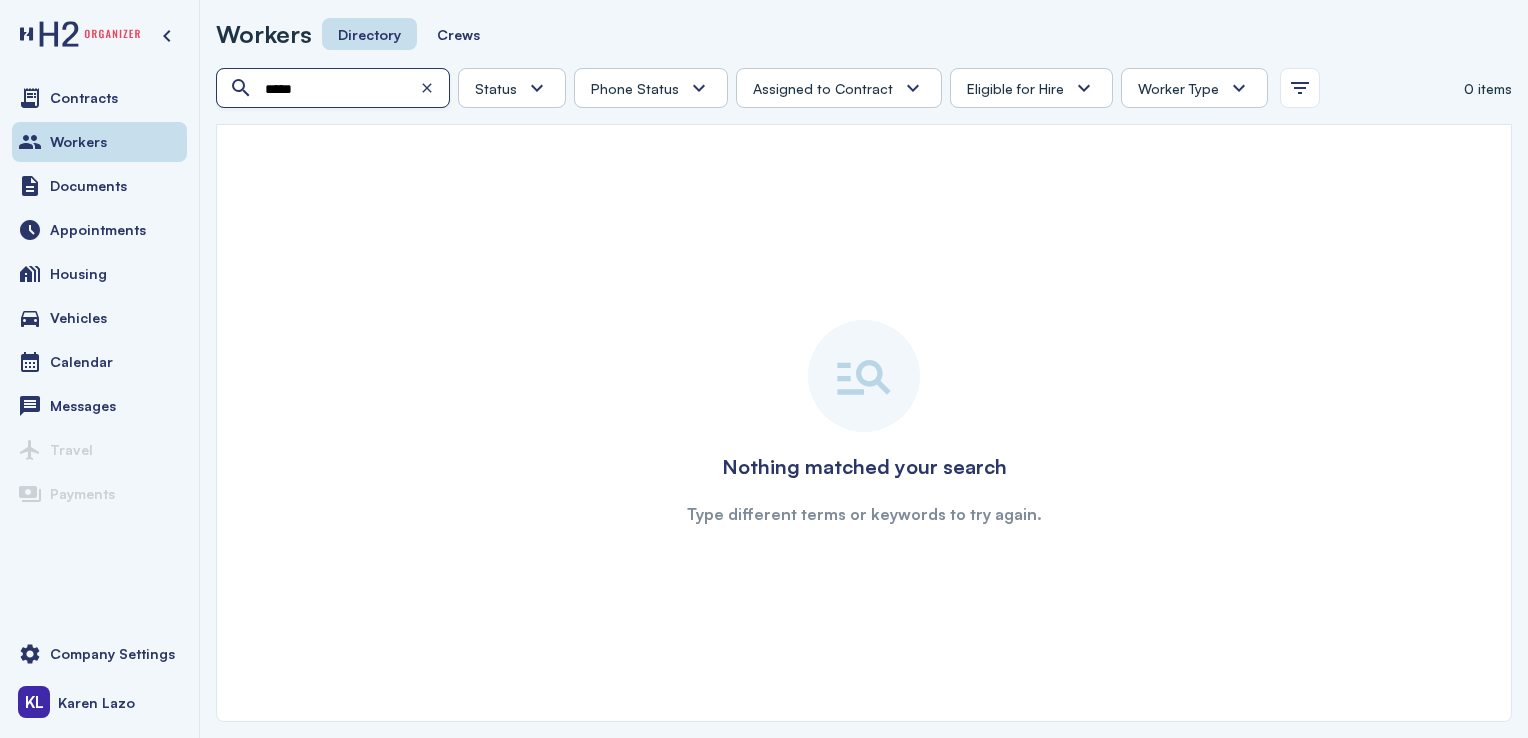 click on "*****" at bounding box center [335, 89] 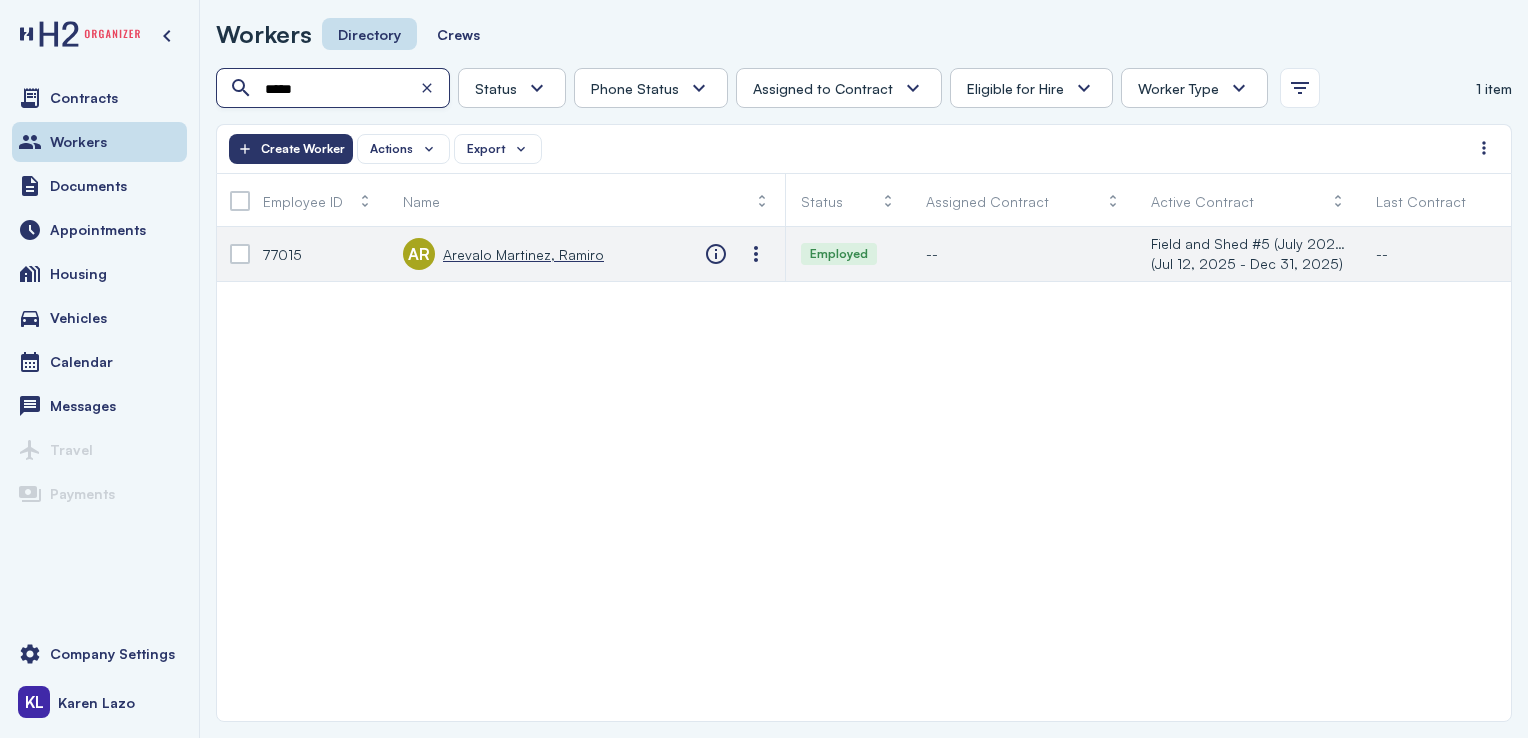 type on "*****" 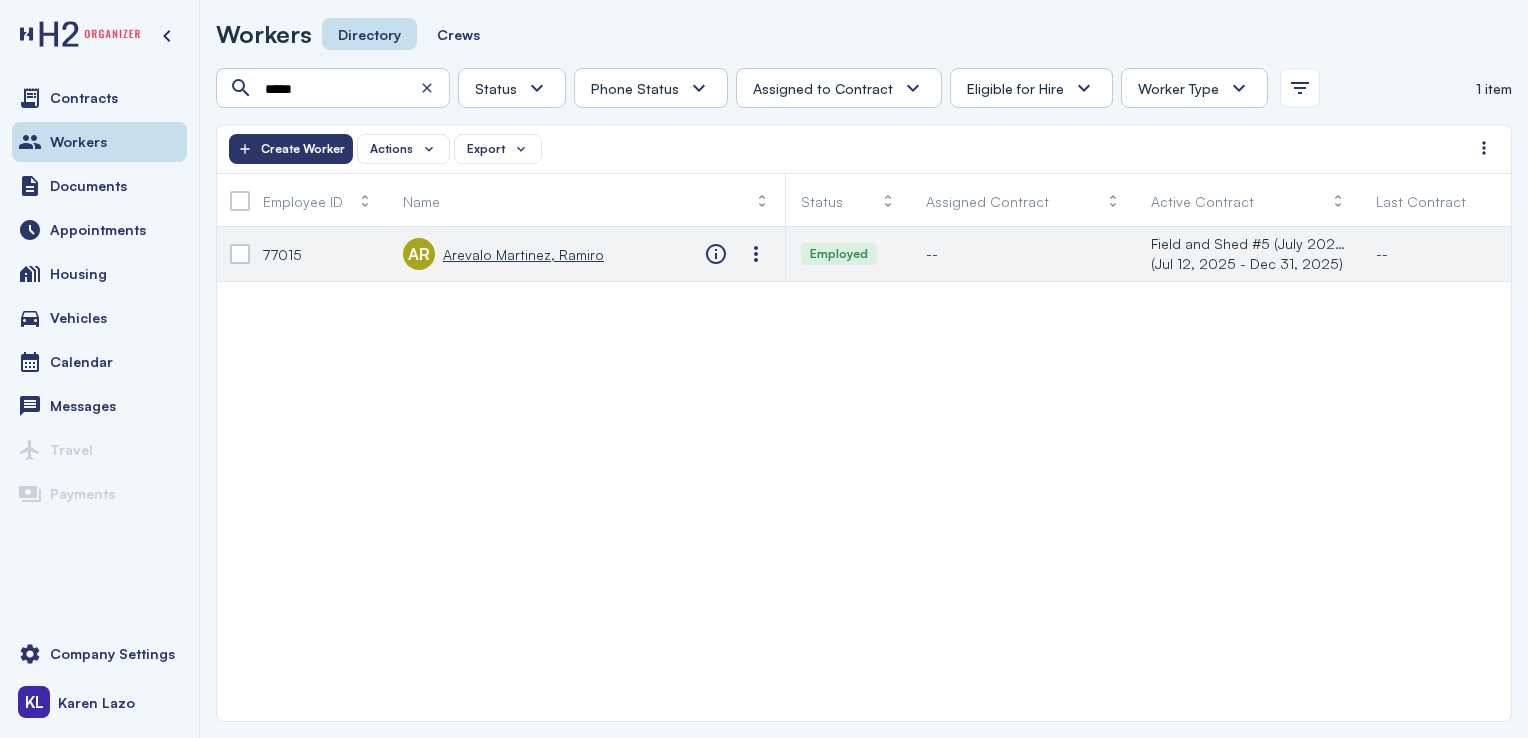 click on "Arevalo Martinez, Ramiro" at bounding box center (523, 254) 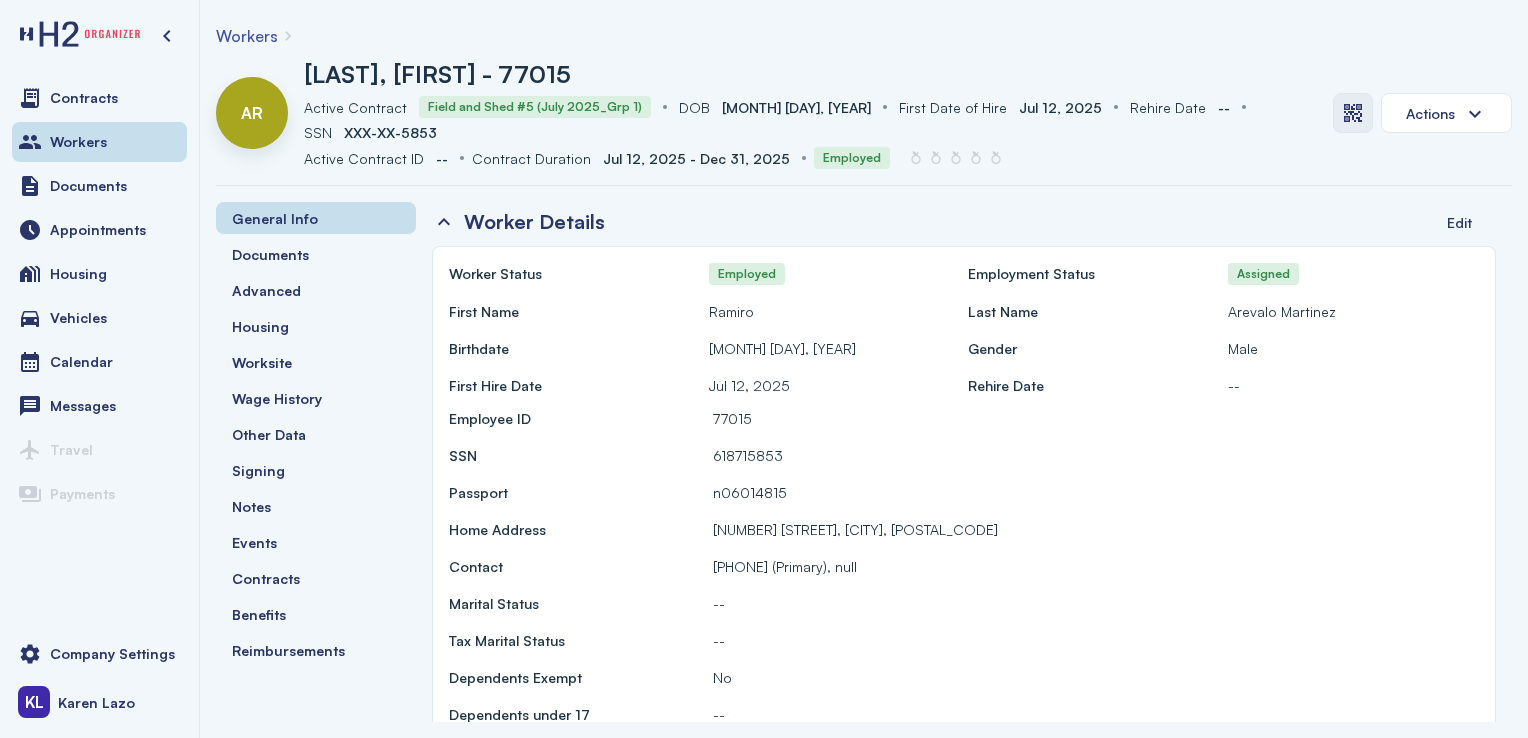 click at bounding box center (1353, 113) 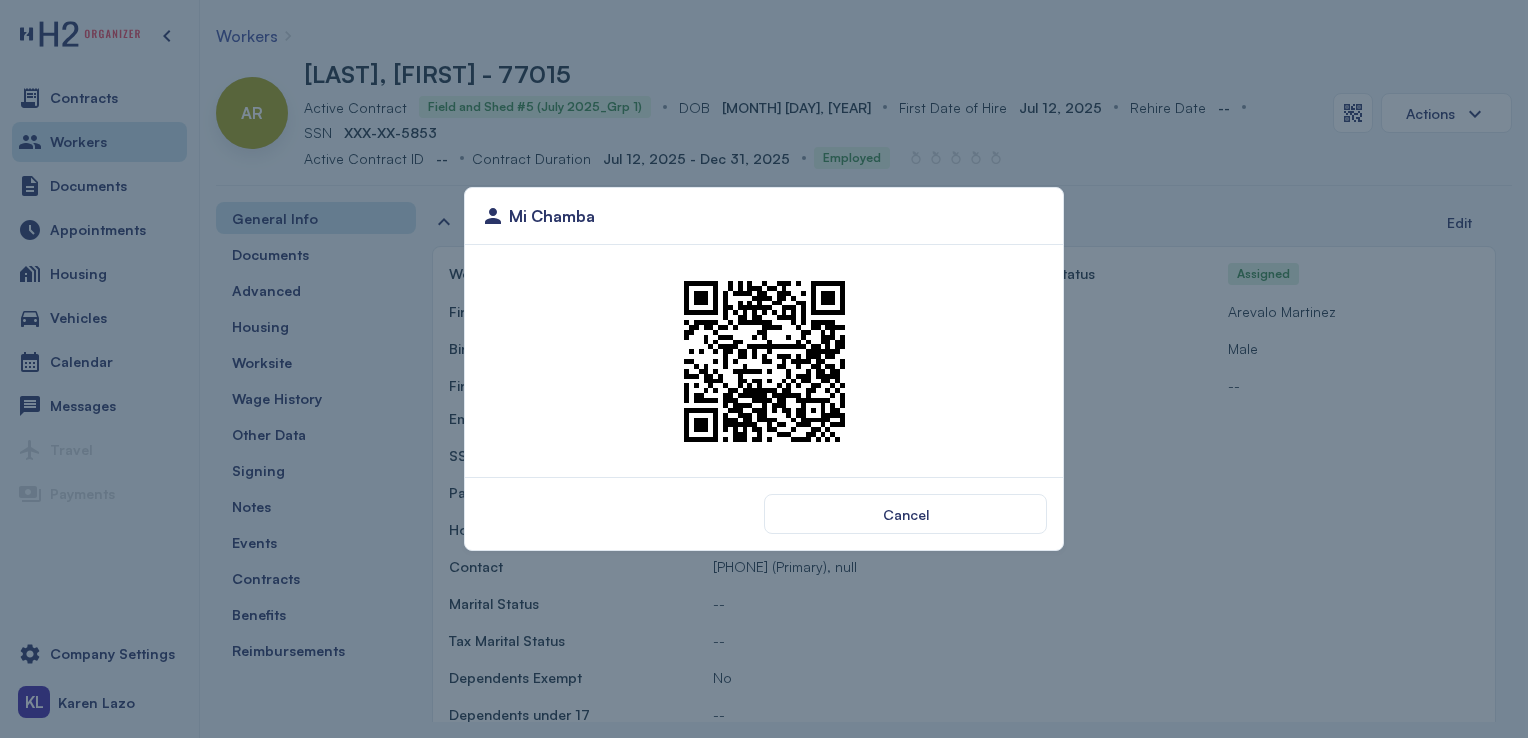 click at bounding box center (764, 361) 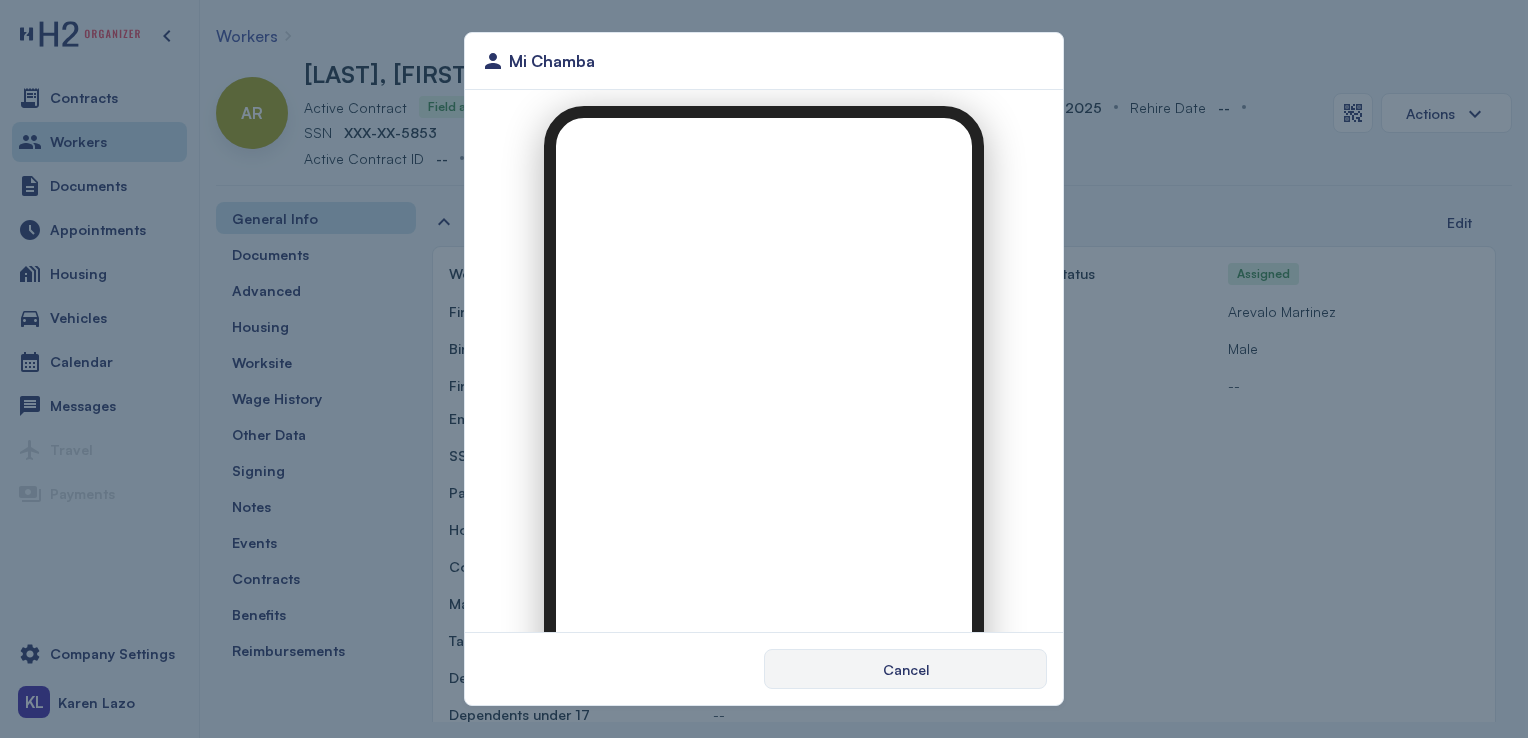 scroll, scrollTop: 0, scrollLeft: 0, axis: both 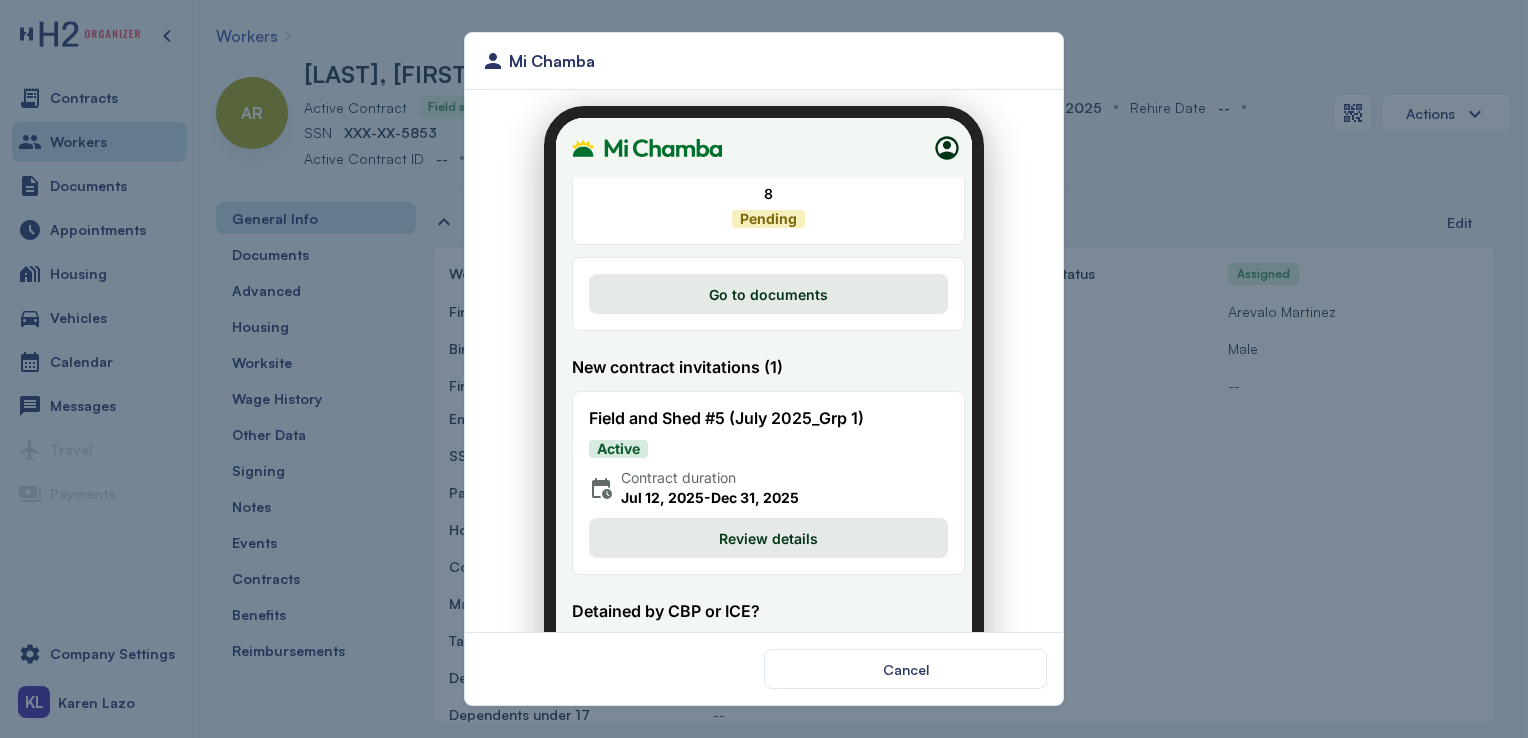 click on "Review details" at bounding box center [756, 526] 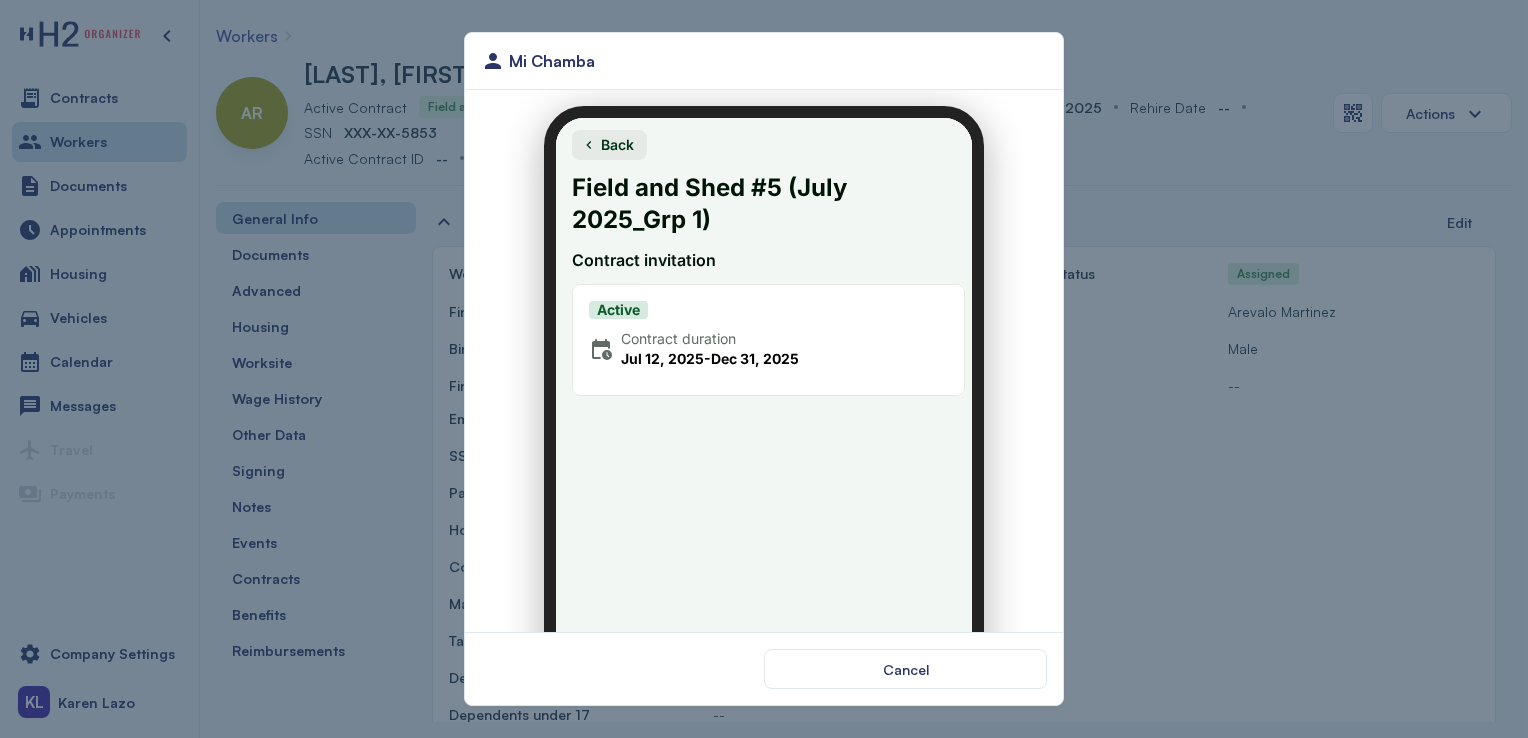 scroll, scrollTop: 188, scrollLeft: 0, axis: vertical 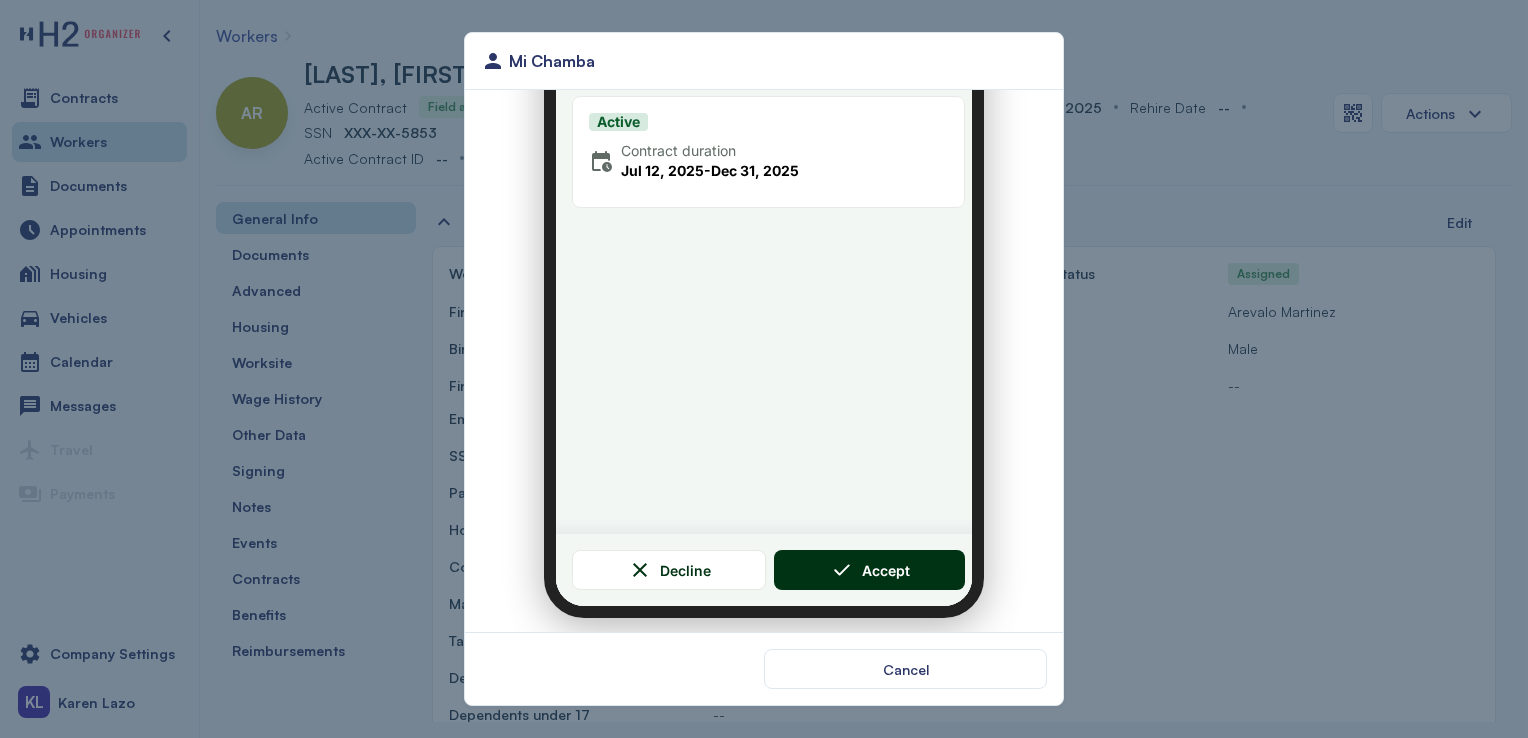 click 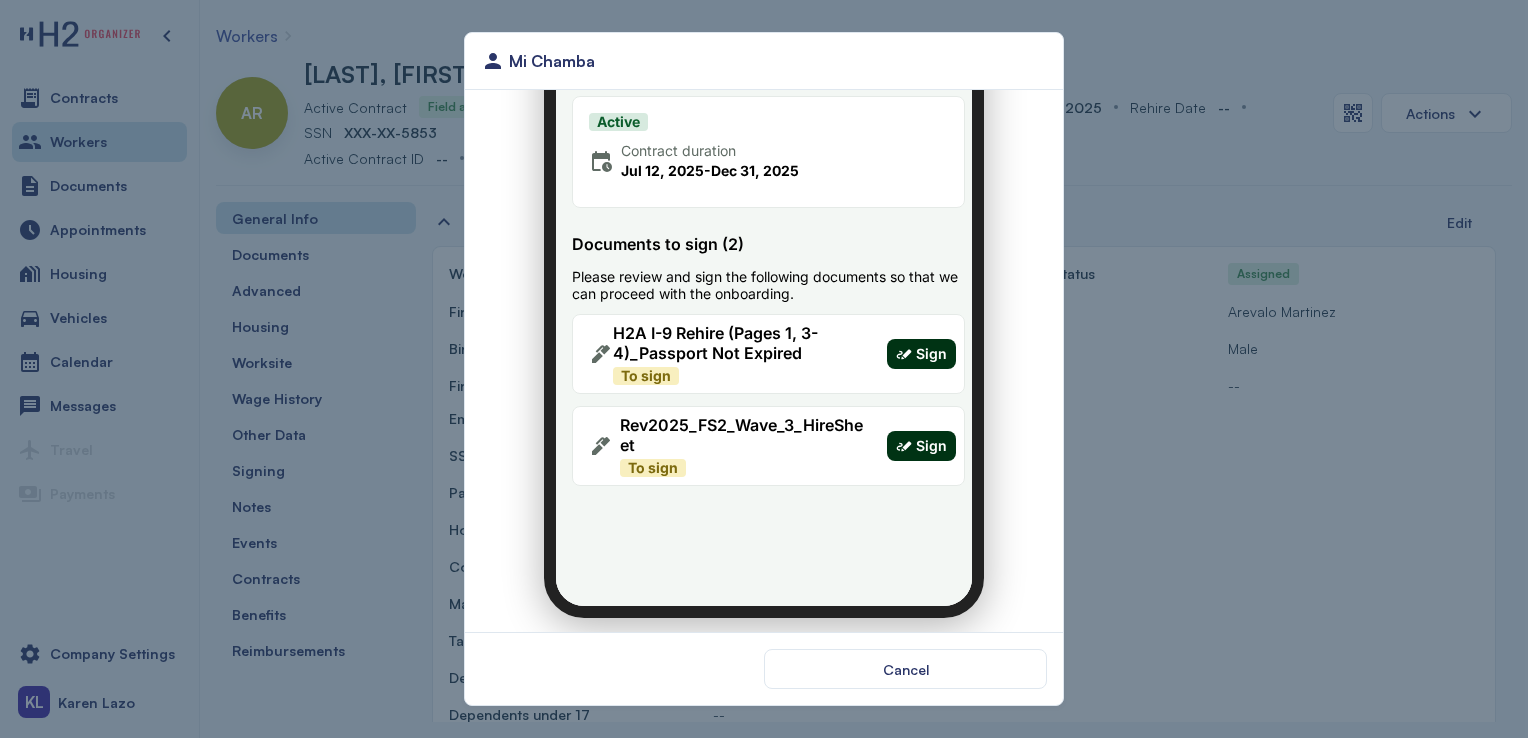 click on "Sign" at bounding box center [919, 342] 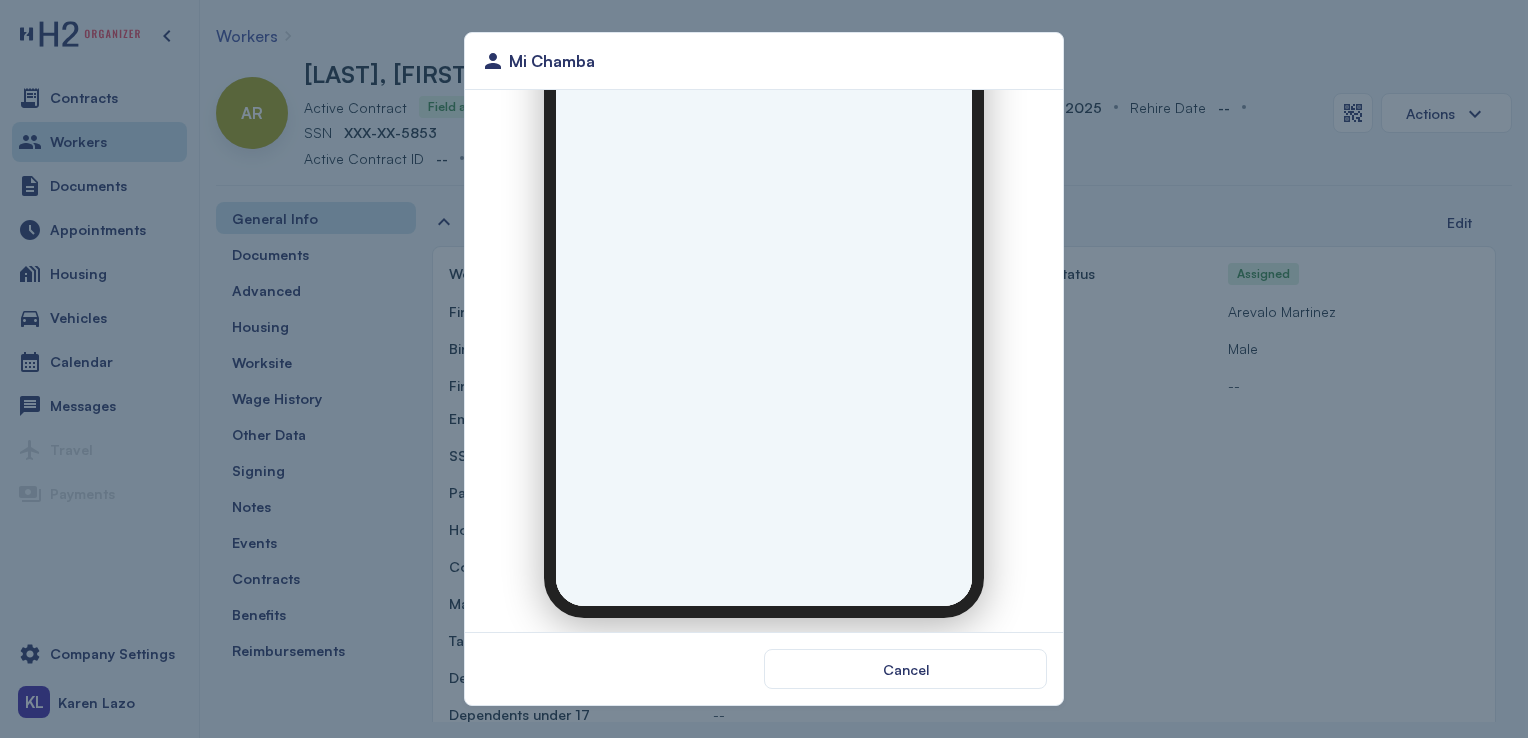 scroll, scrollTop: 0, scrollLeft: 0, axis: both 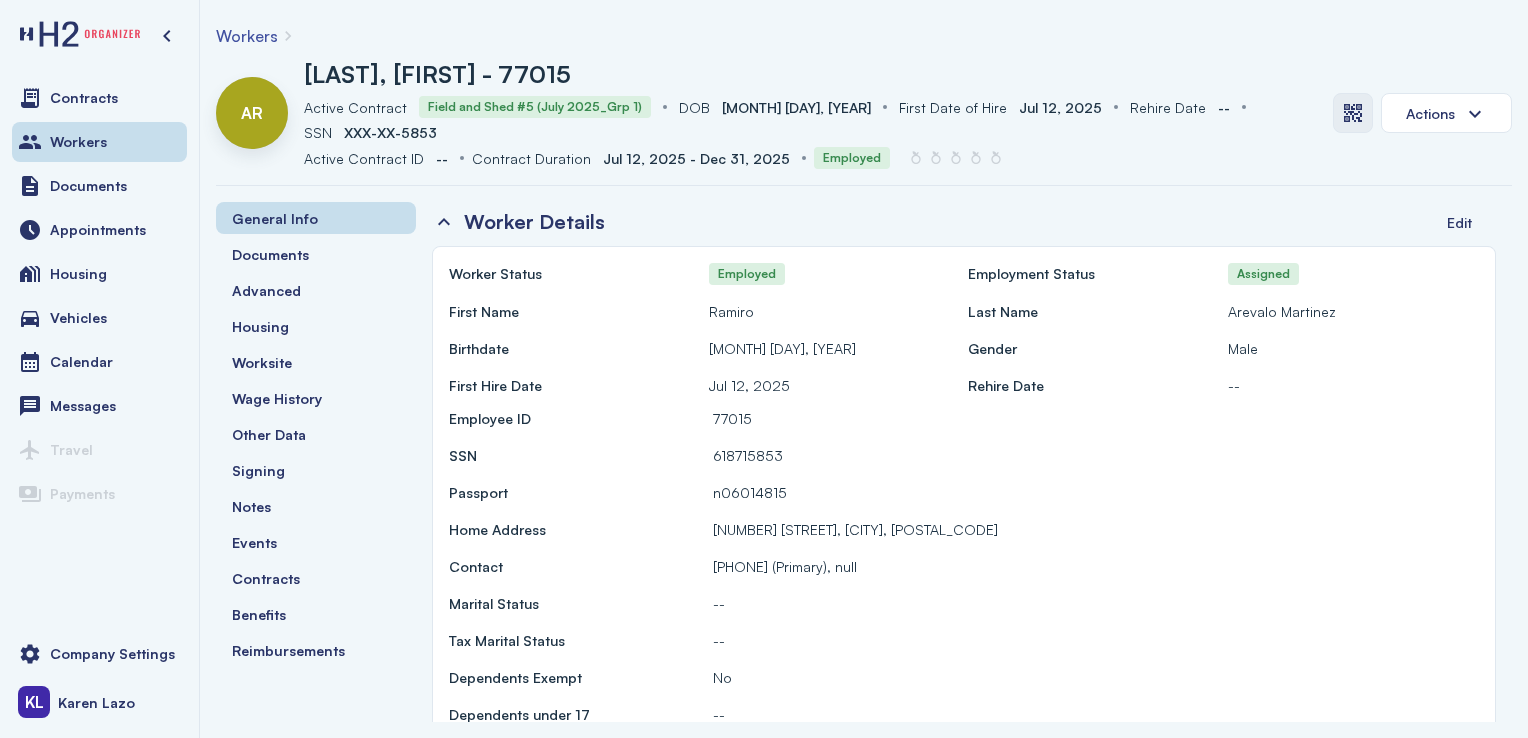 click at bounding box center (1353, 113) 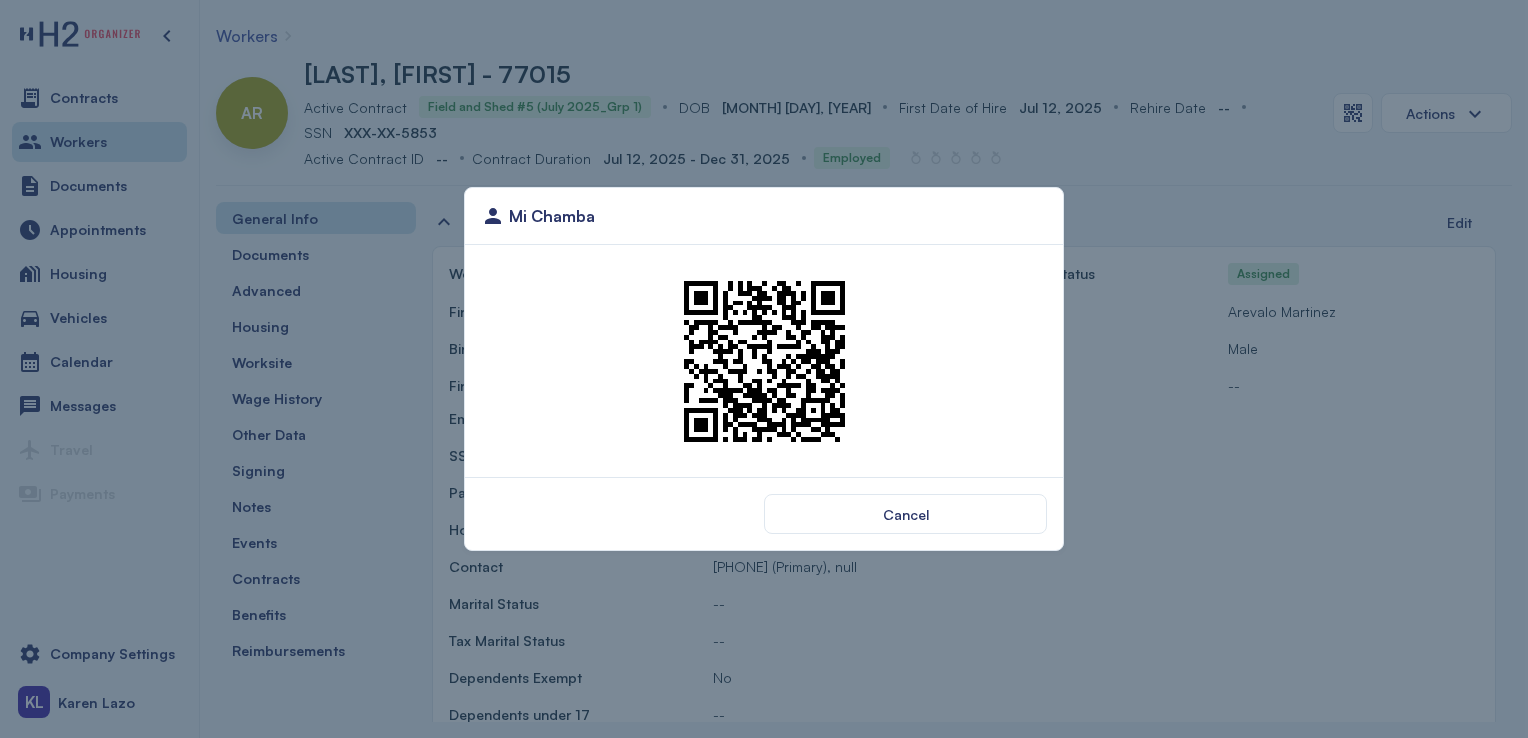 click at bounding box center [764, 361] 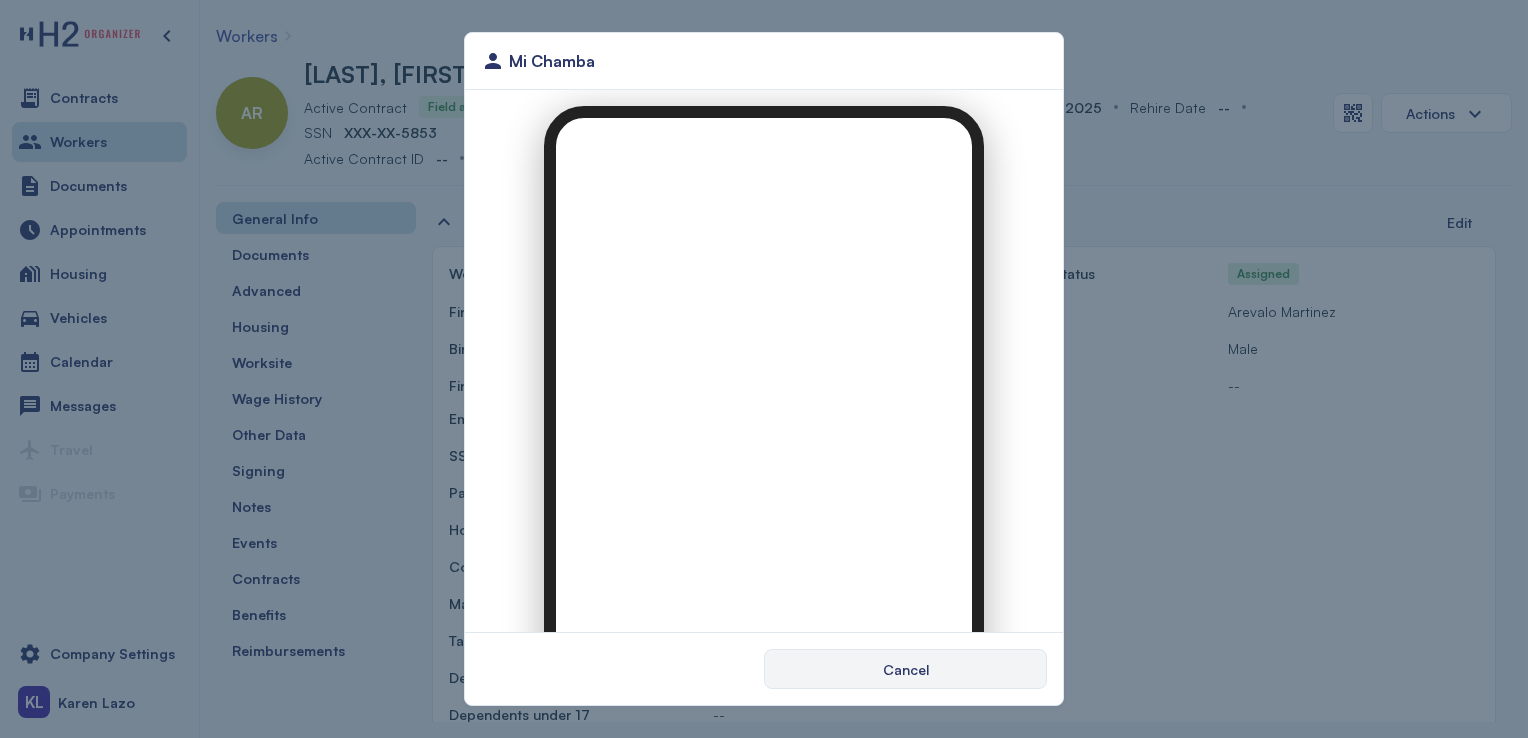 scroll, scrollTop: 0, scrollLeft: 0, axis: both 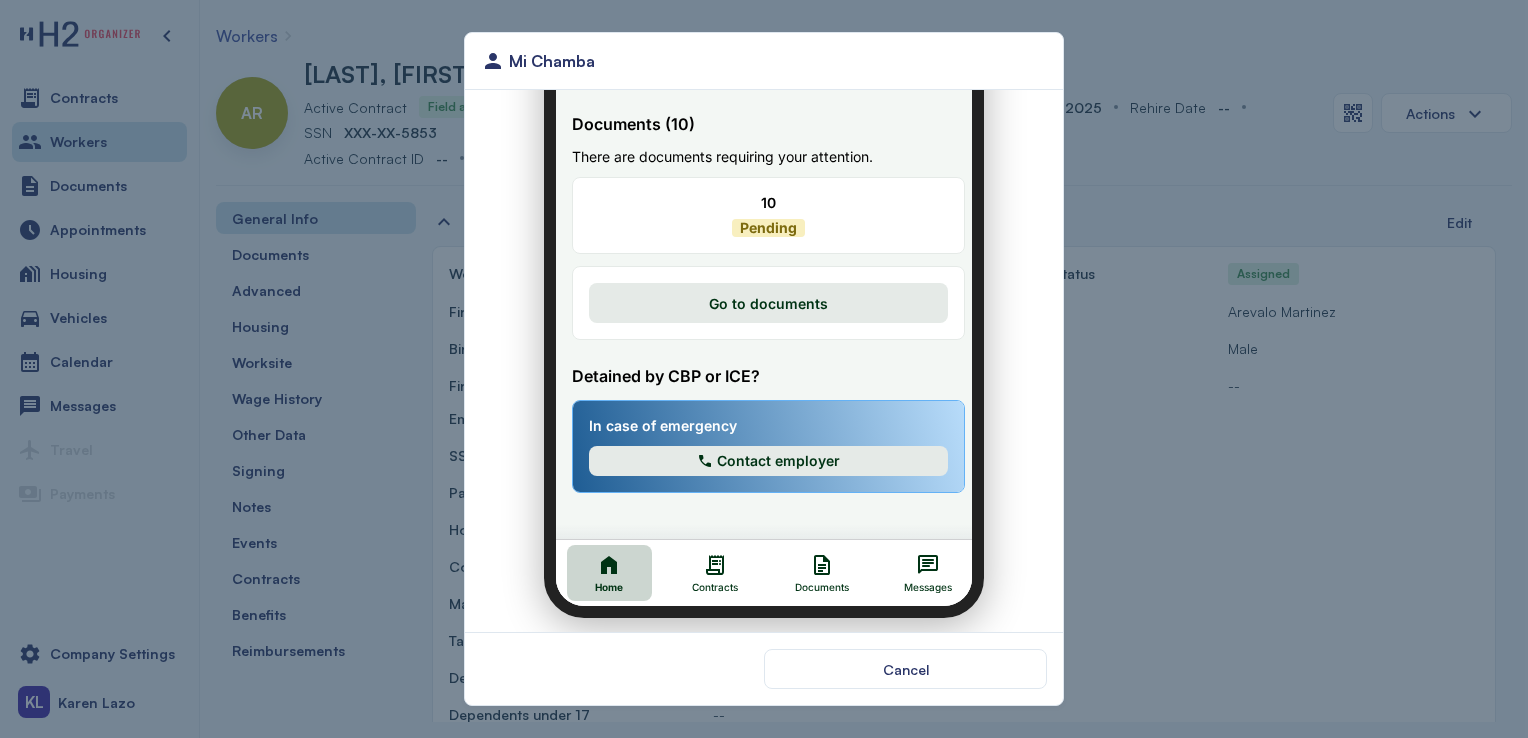 click on "Documents" at bounding box center (809, 561) 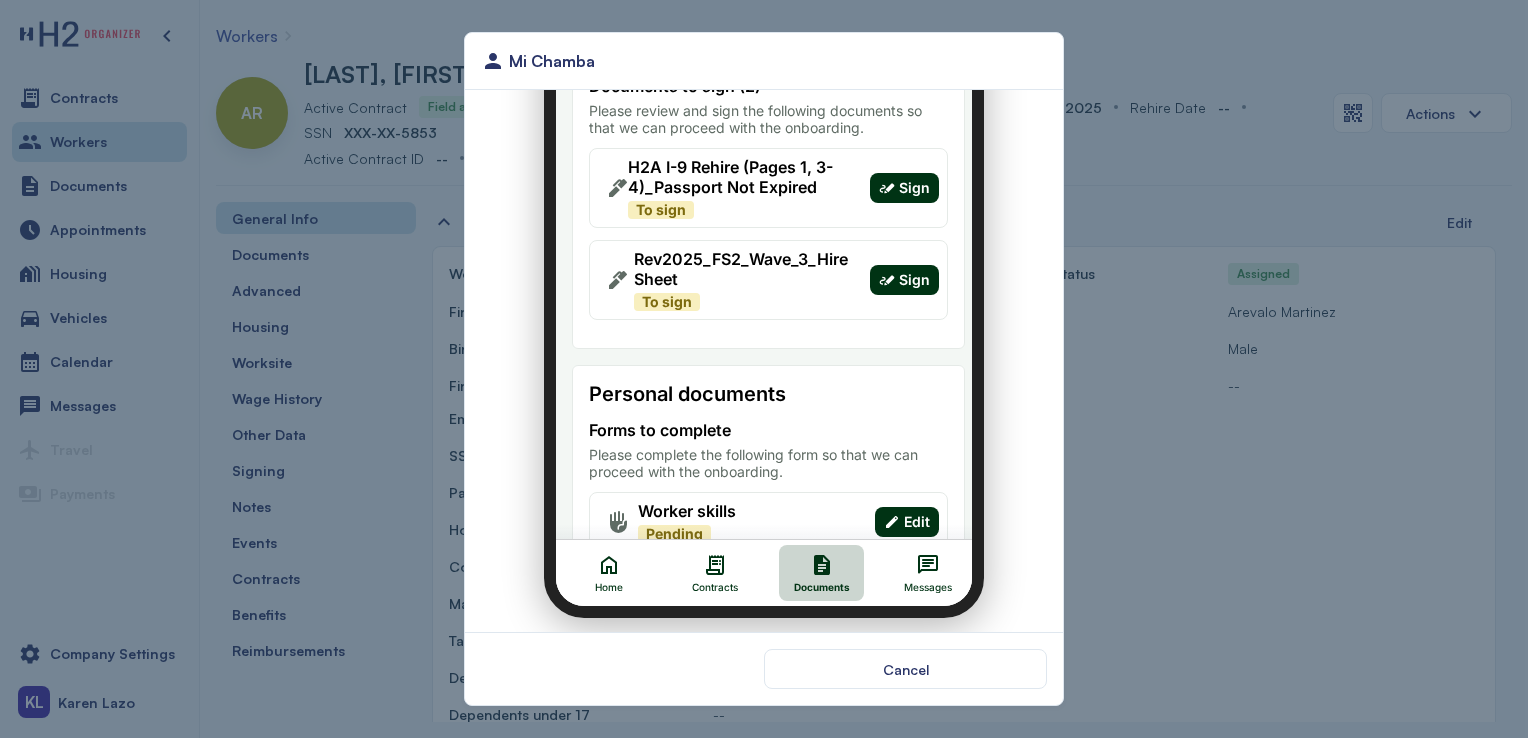 click on "Sign" at bounding box center (892, 176) 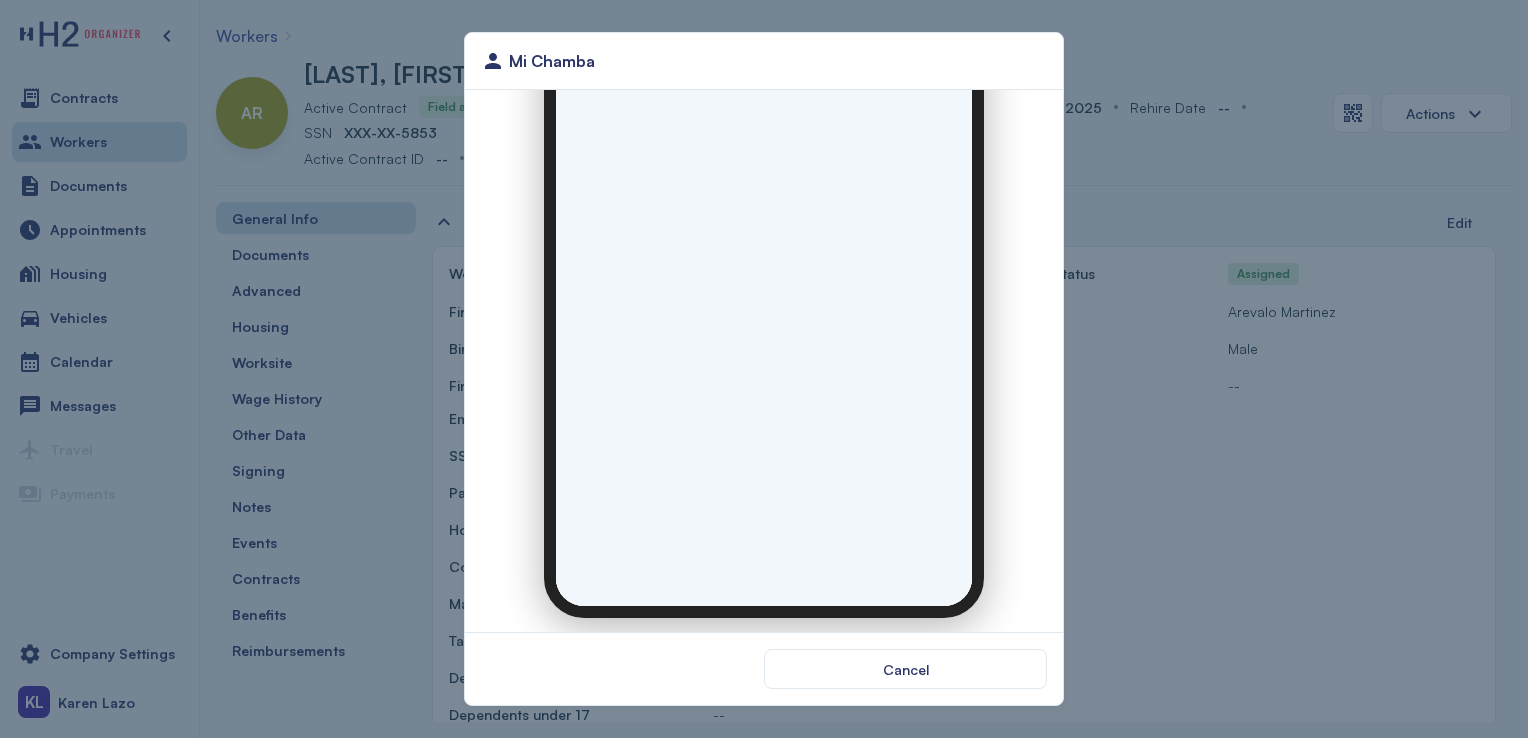 scroll, scrollTop: 0, scrollLeft: 0, axis: both 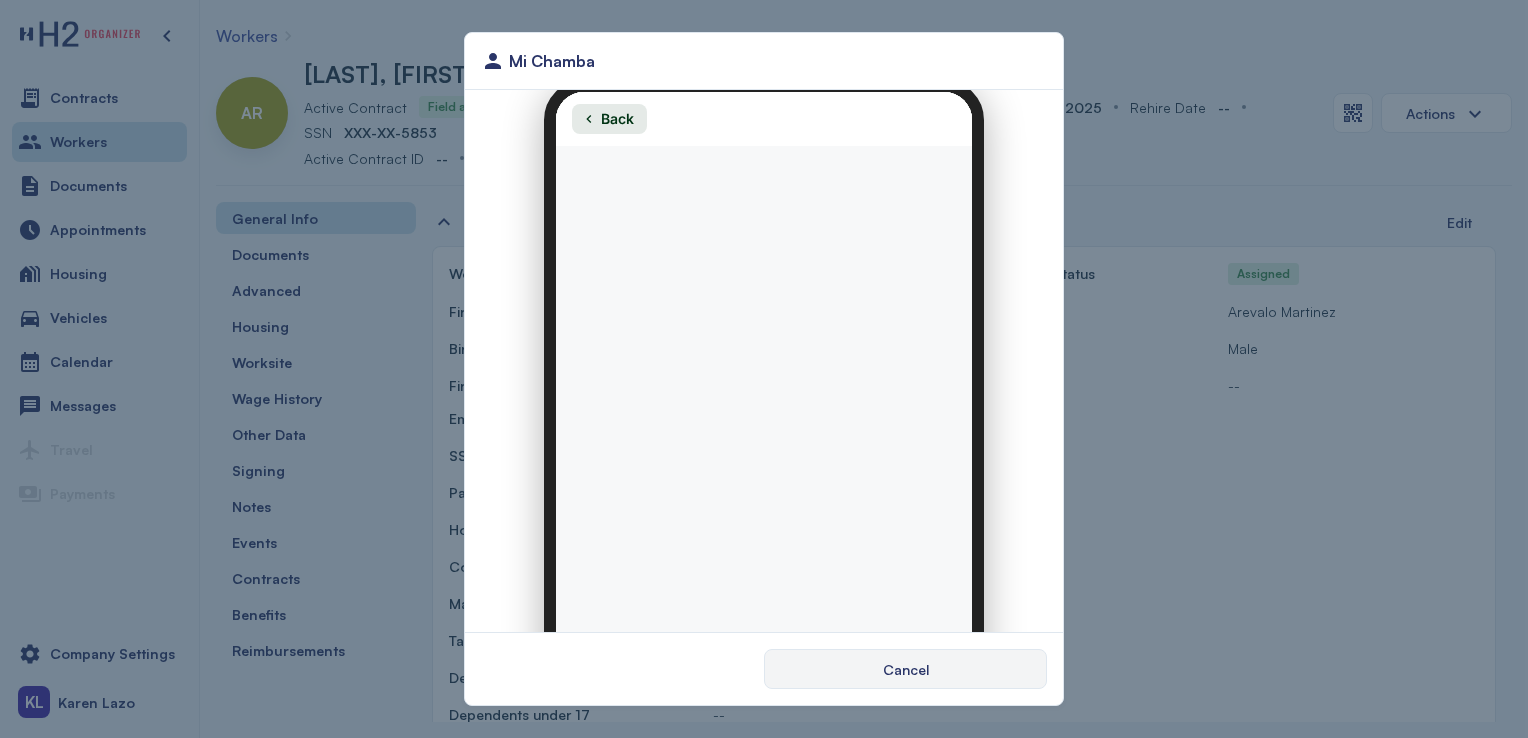 click on "Cancel" at bounding box center [905, 669] 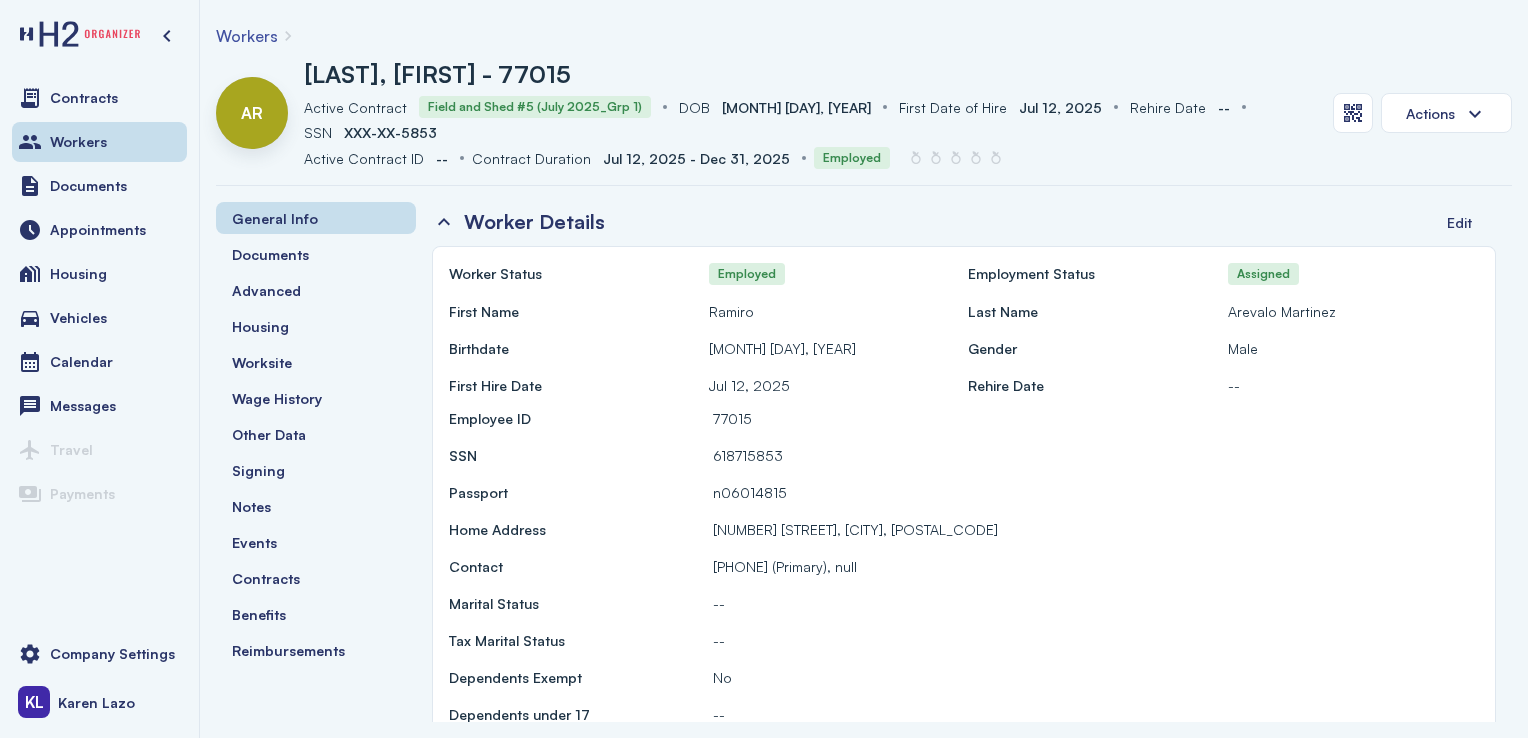 click at bounding box center (1353, 113) 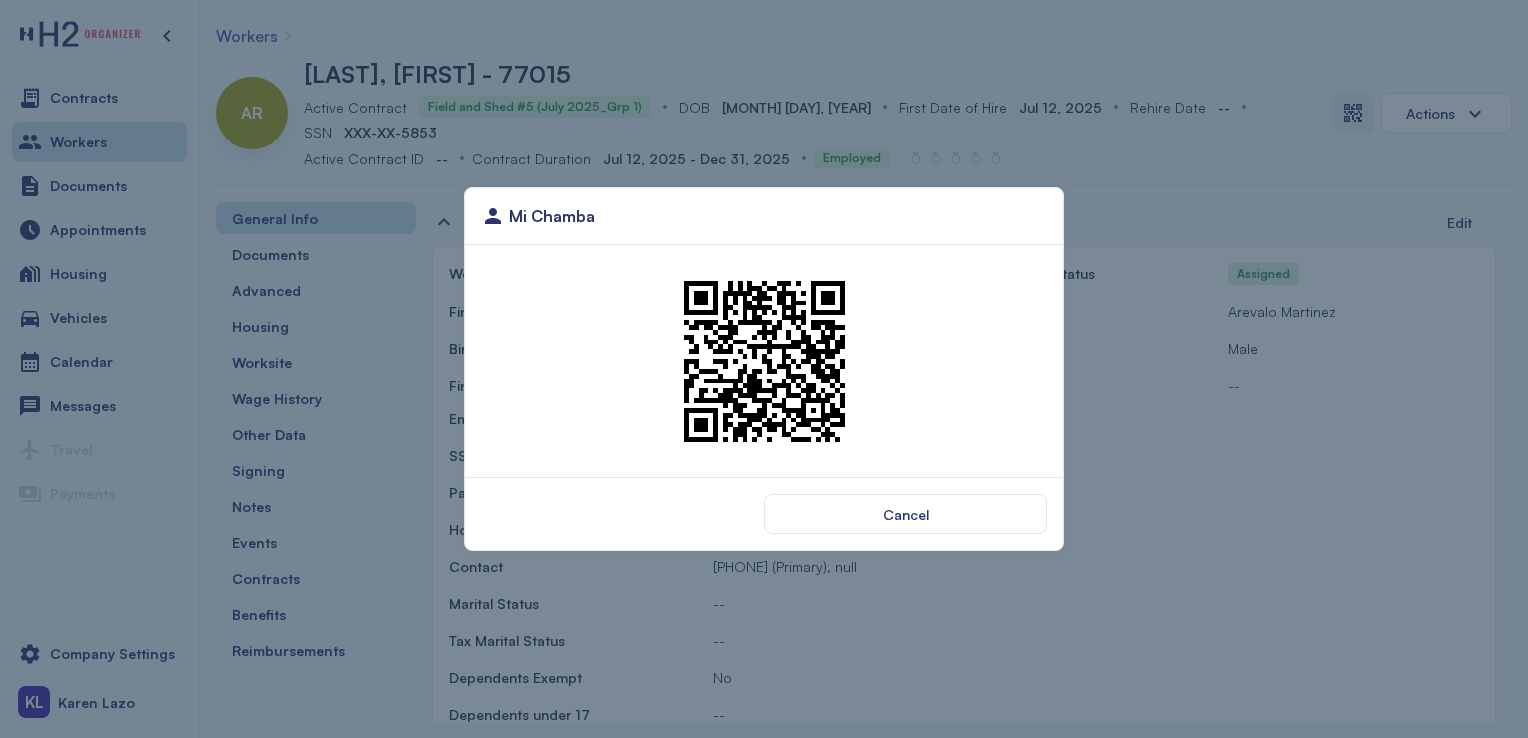 click at bounding box center (764, 361) 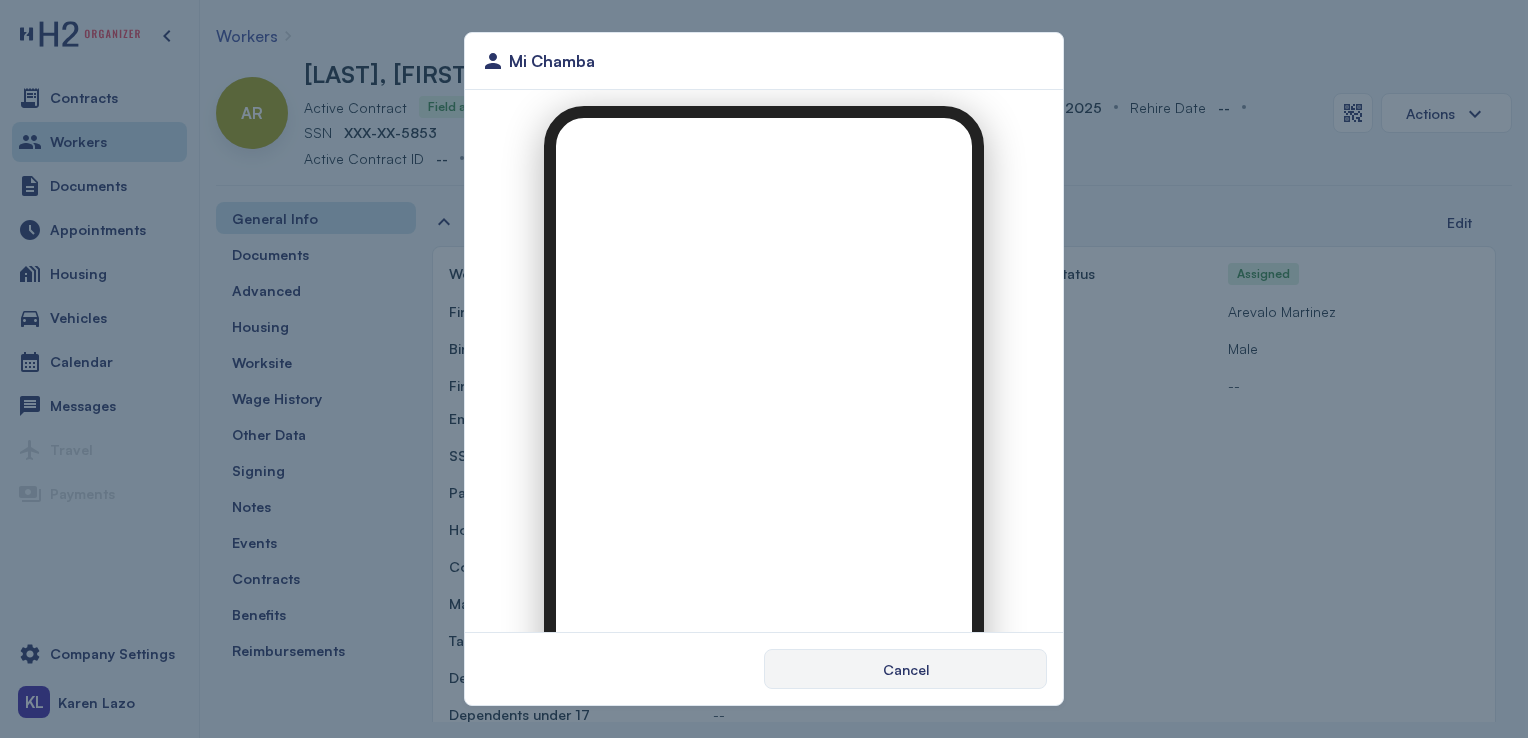 scroll, scrollTop: 0, scrollLeft: 0, axis: both 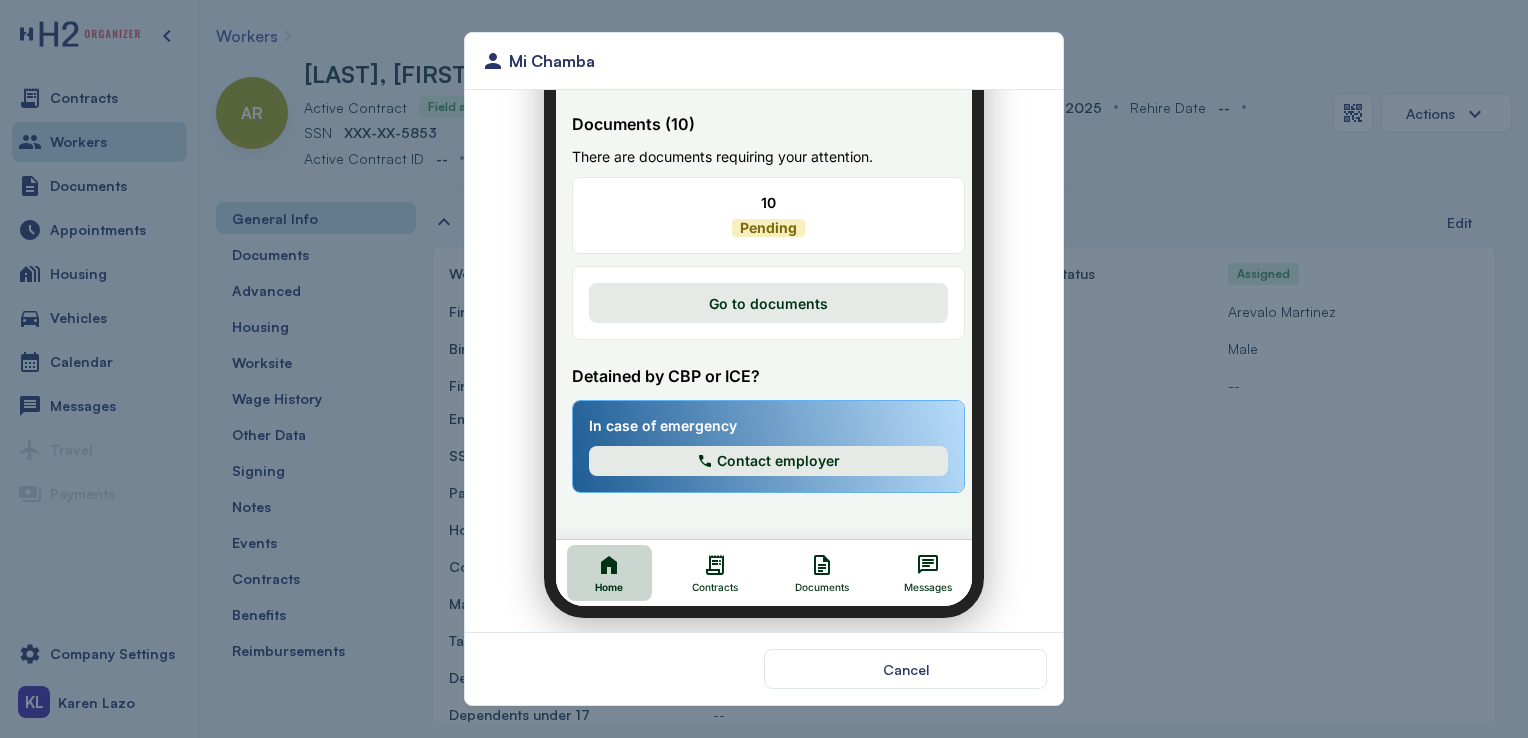 click on "Documents" at bounding box center (809, 561) 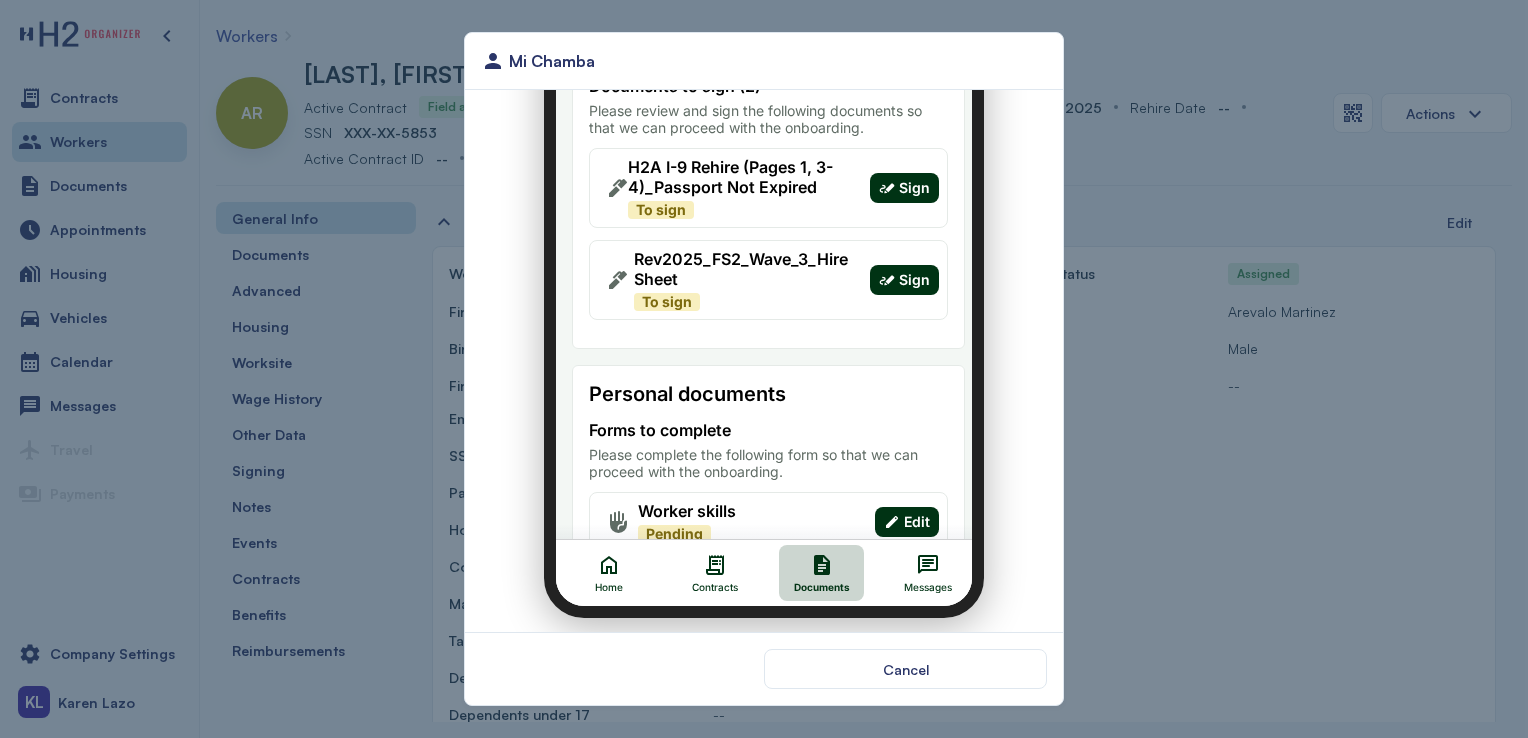 click on "Sign" at bounding box center (902, 268) 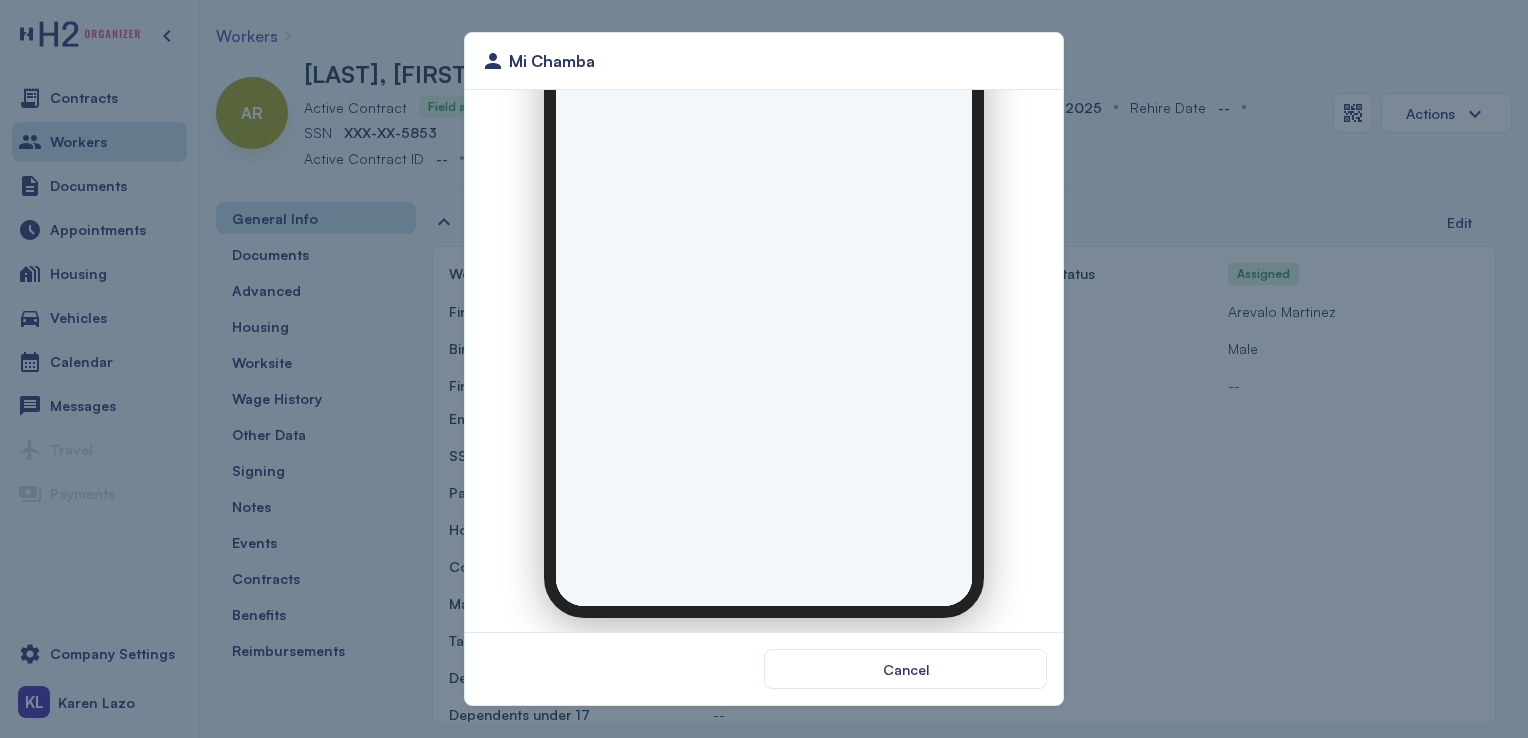 scroll, scrollTop: 0, scrollLeft: 0, axis: both 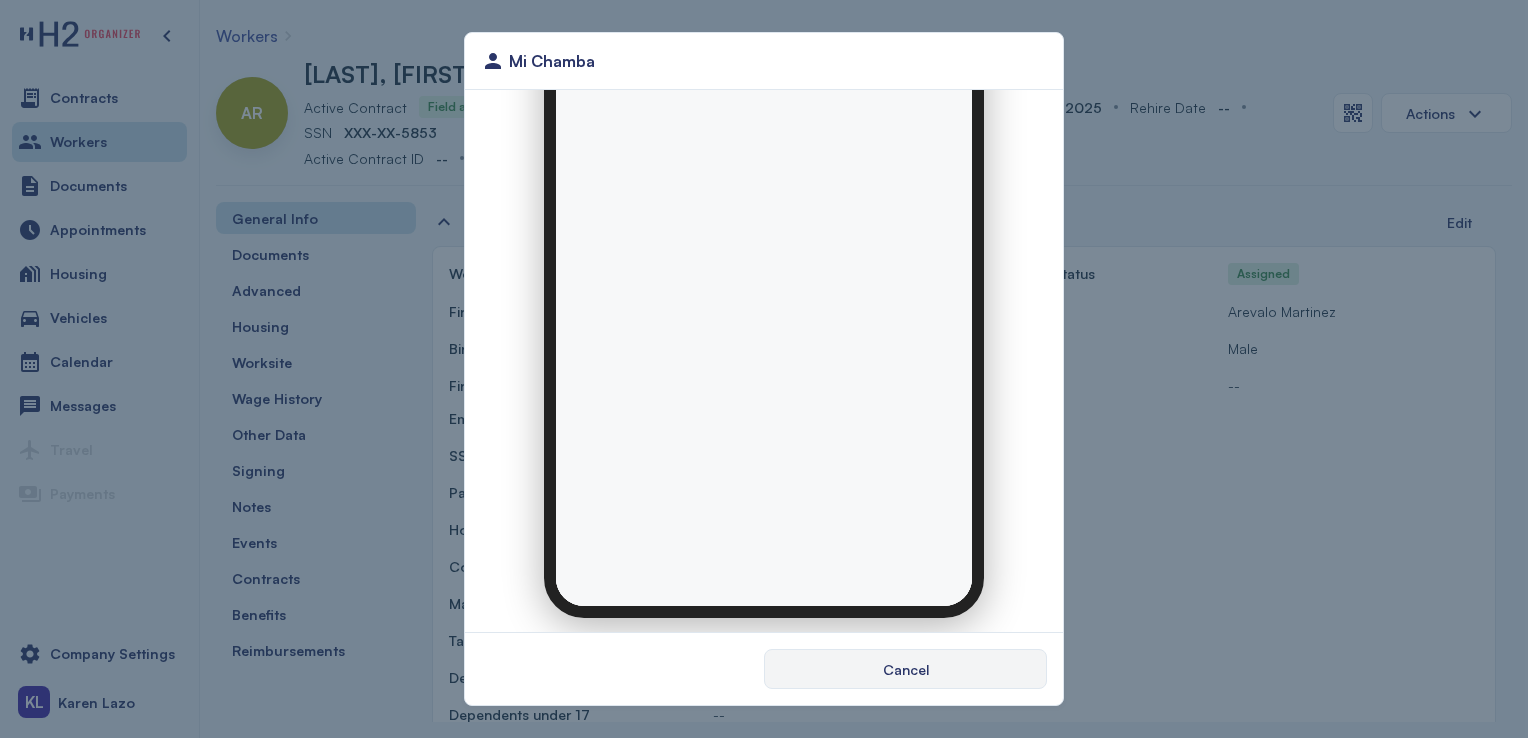 click on "Cancel" at bounding box center (906, 669) 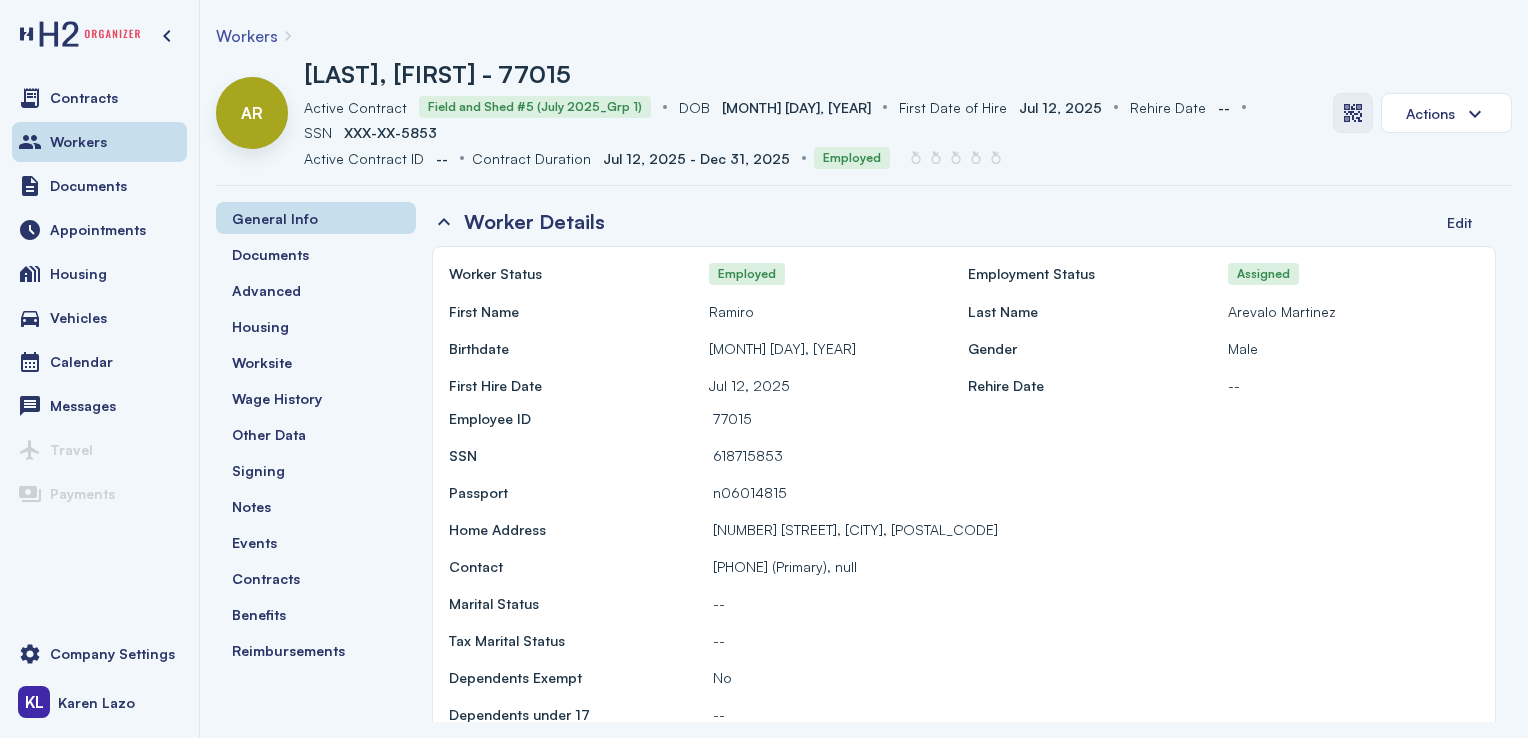click at bounding box center (1353, 113) 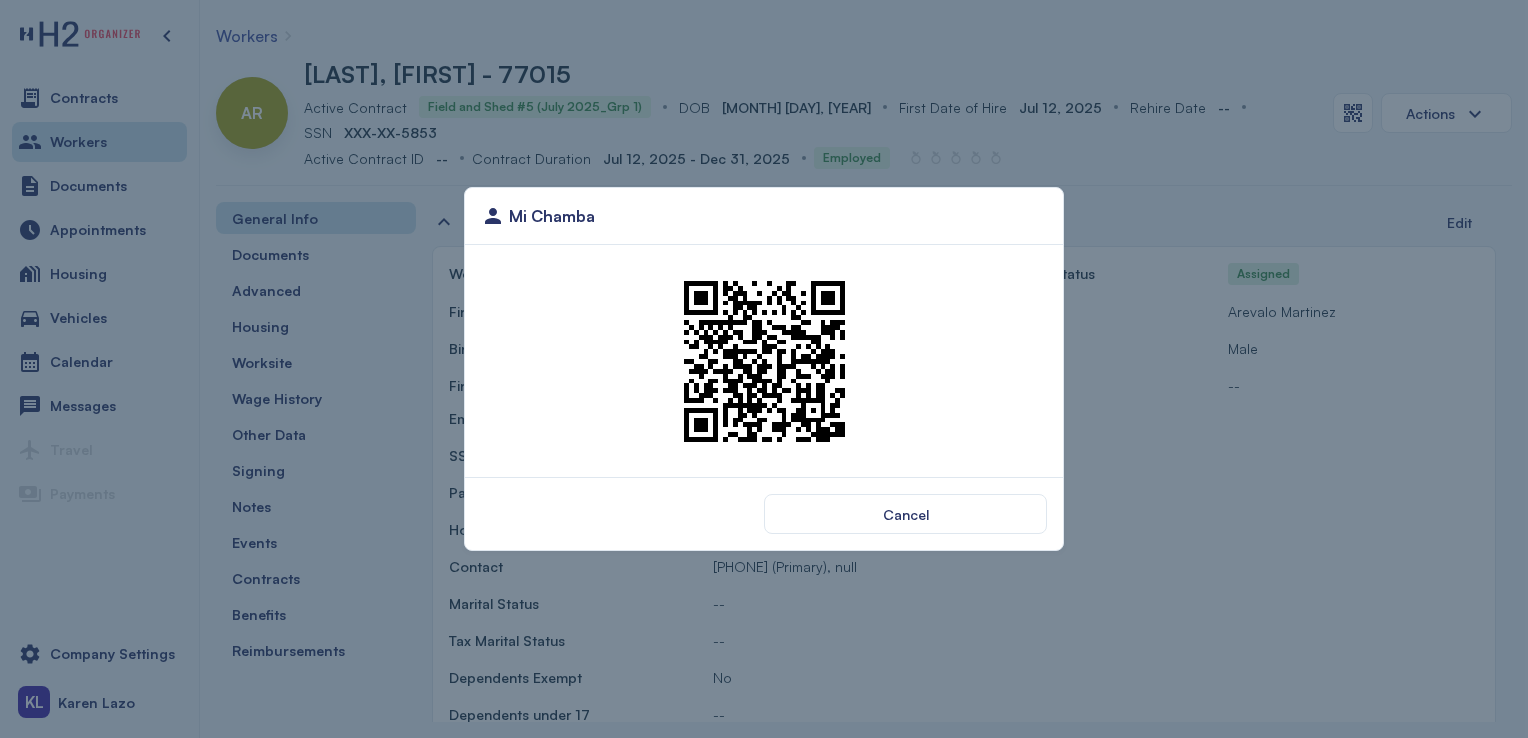 click at bounding box center [764, 361] 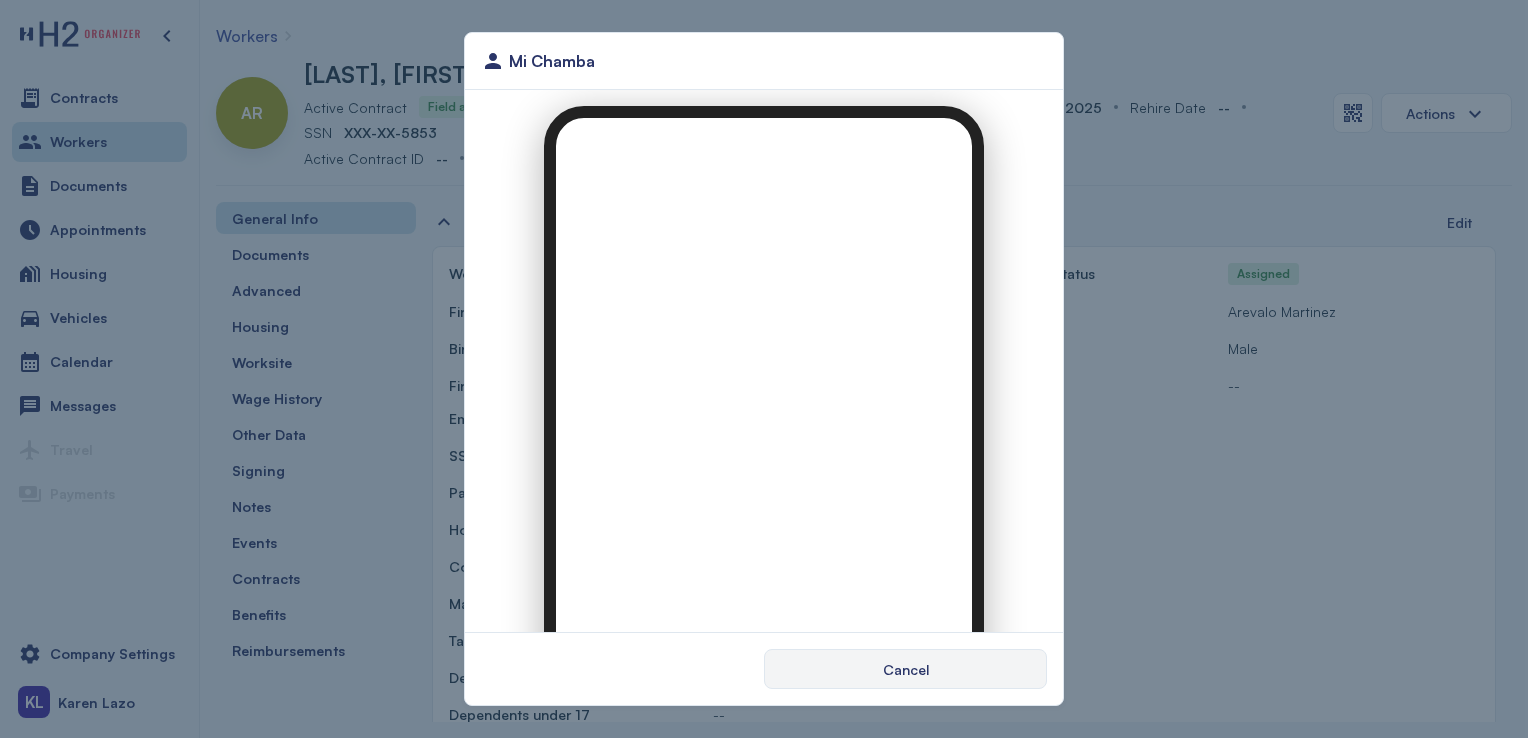 scroll, scrollTop: 0, scrollLeft: 0, axis: both 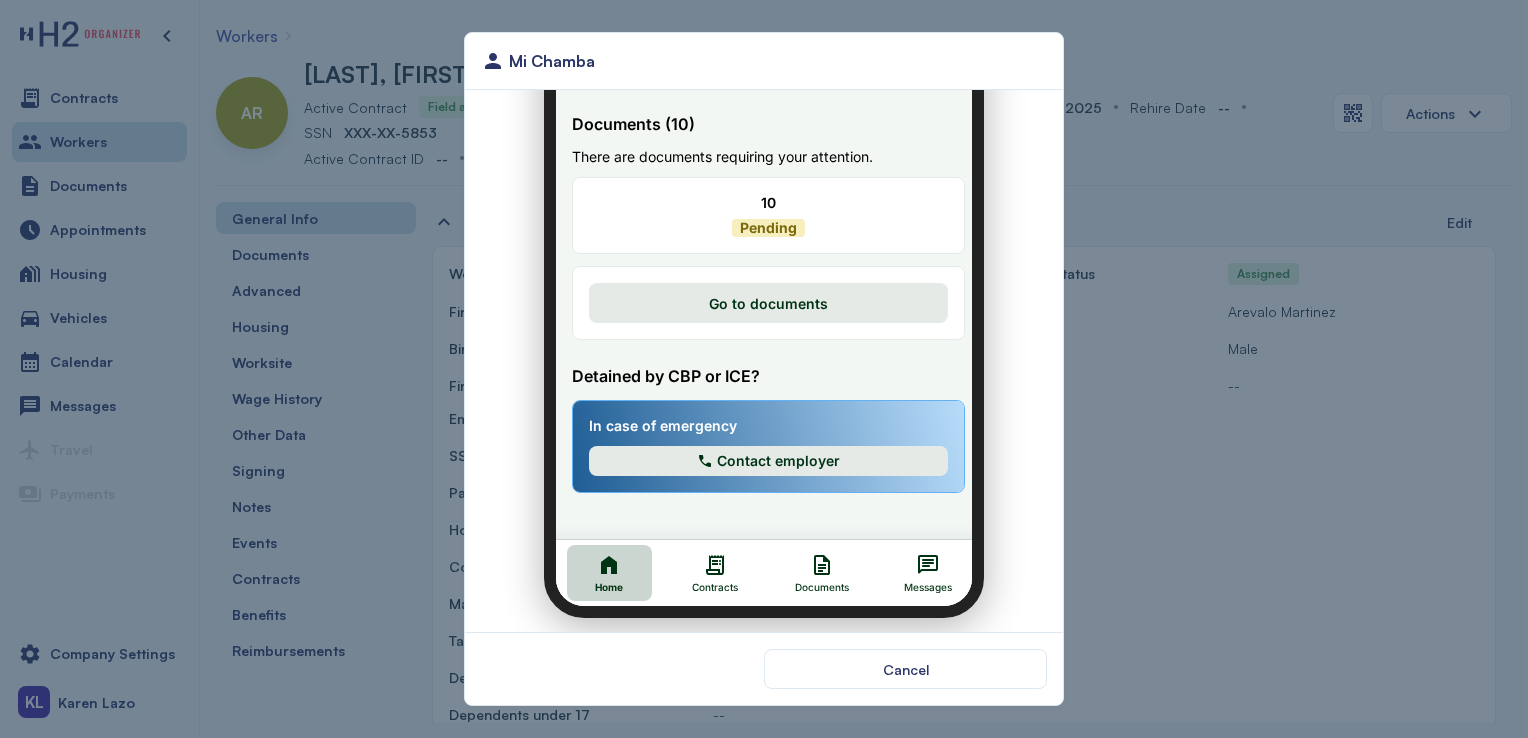 click on "Documents" at bounding box center (809, 561) 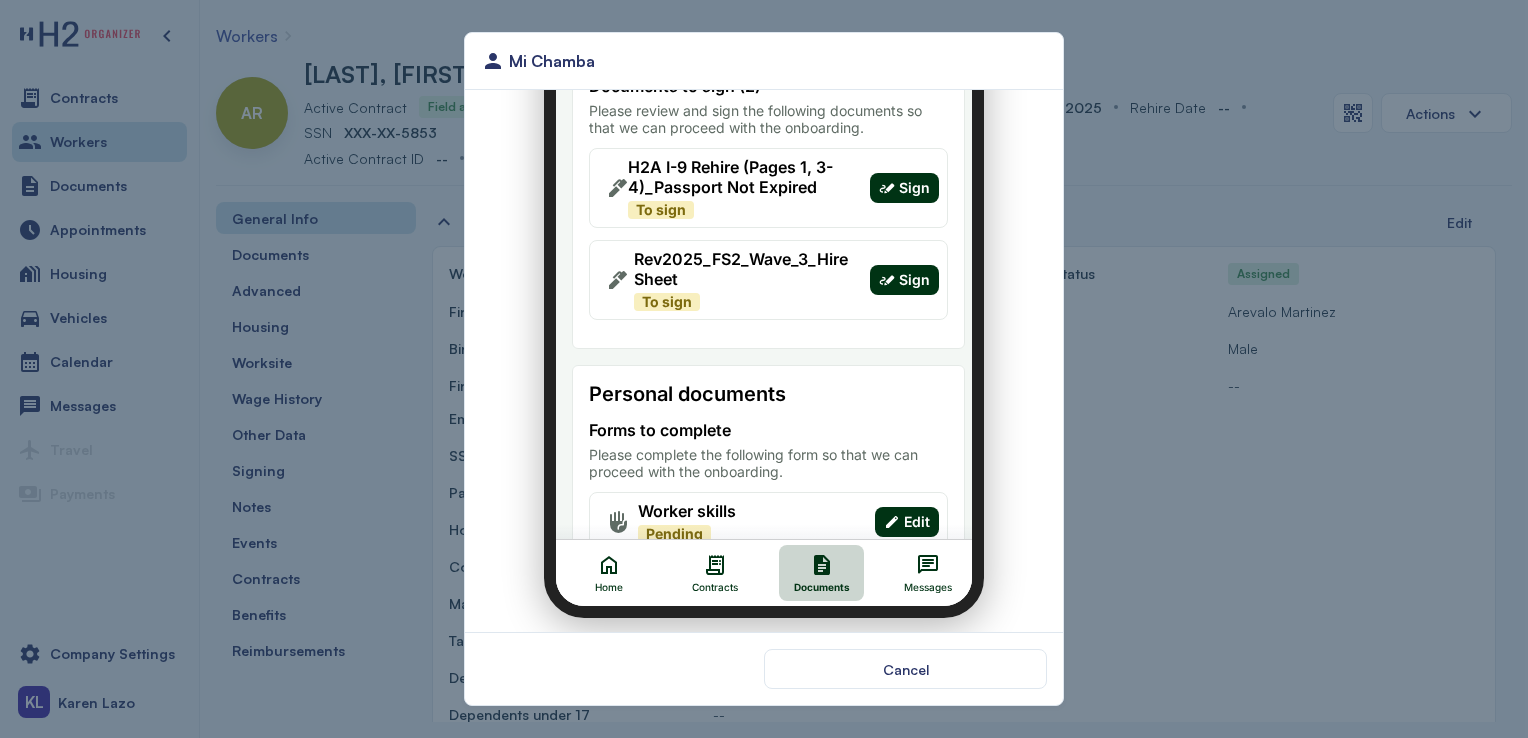 click on "Sign" at bounding box center (892, 268) 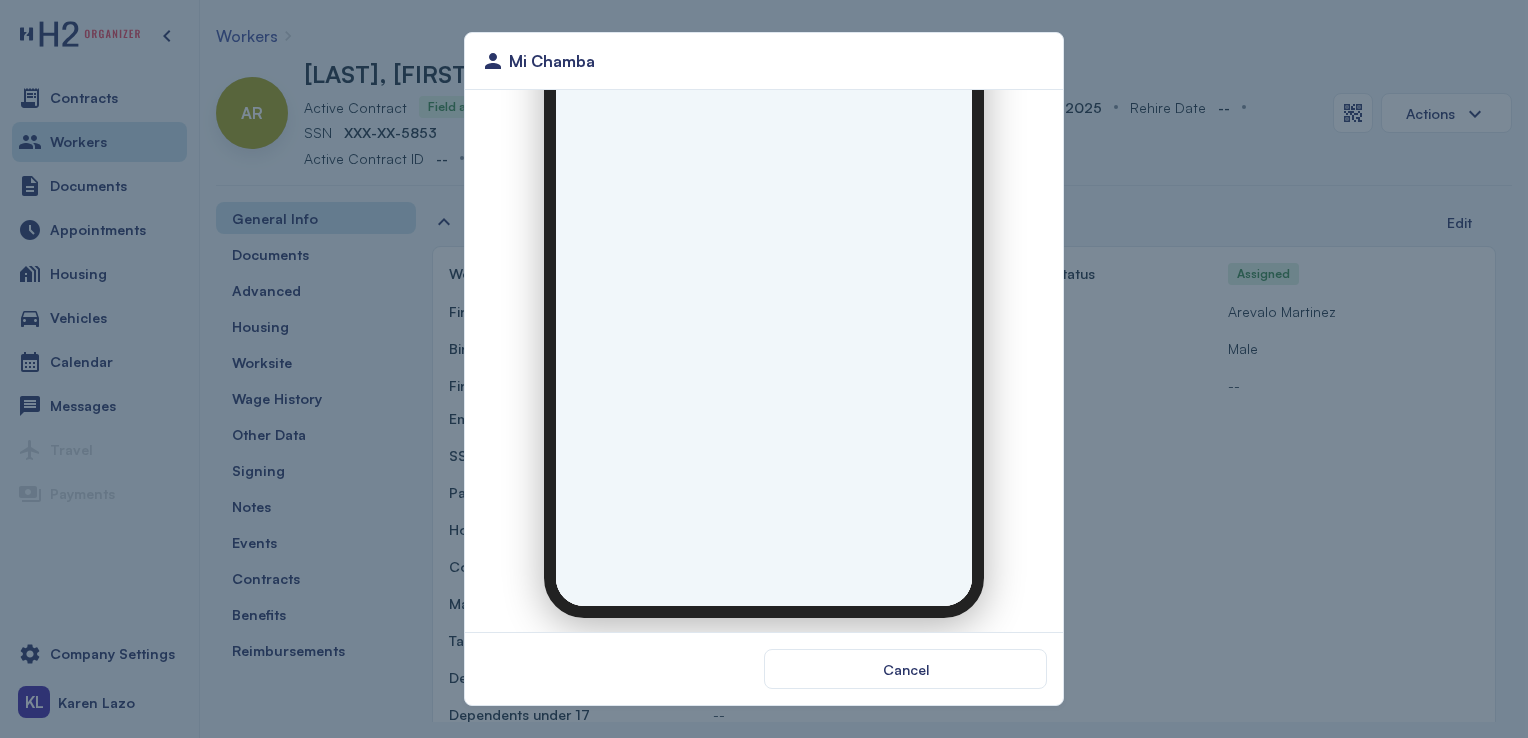 scroll, scrollTop: 0, scrollLeft: 0, axis: both 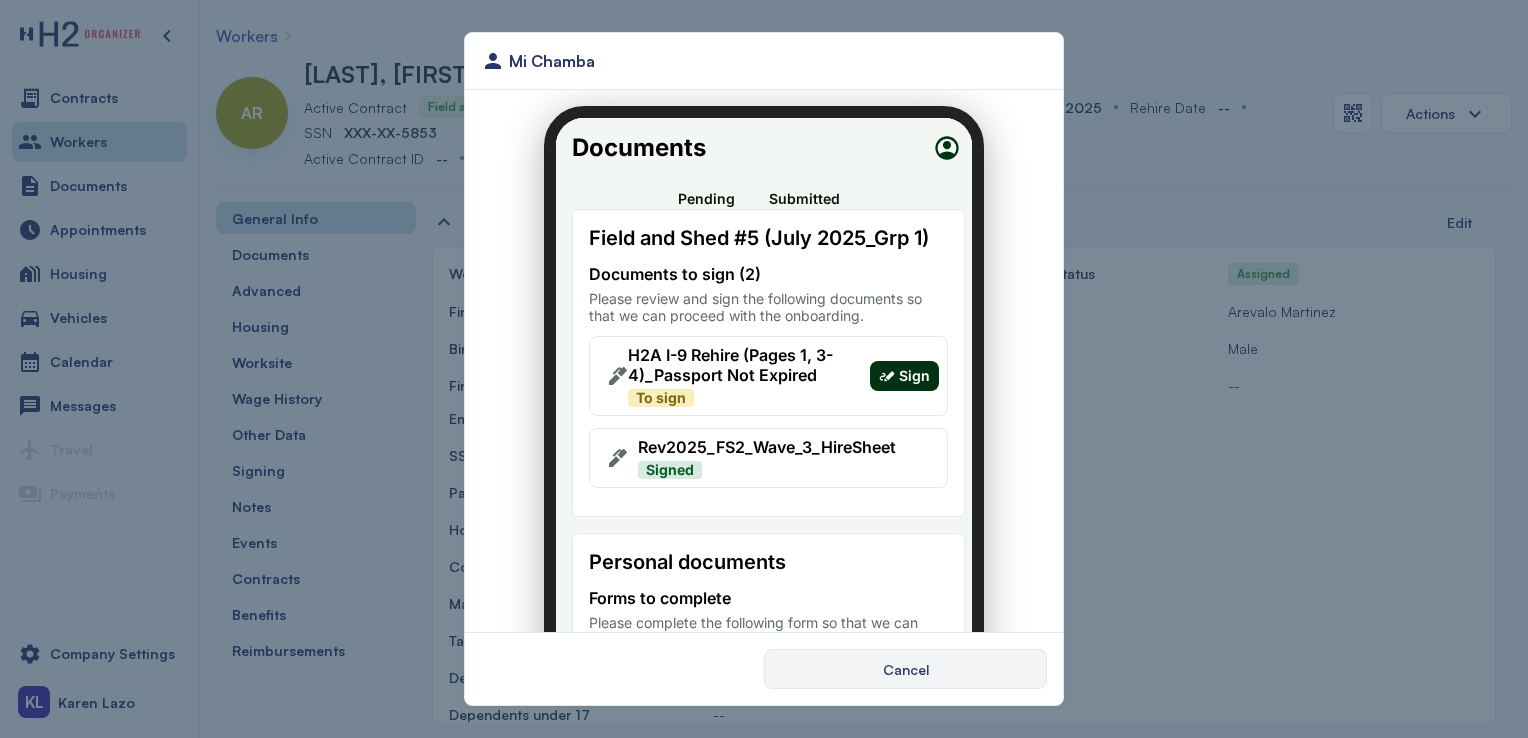 click on "Mi Chamba       Cancel" at bounding box center [764, 369] 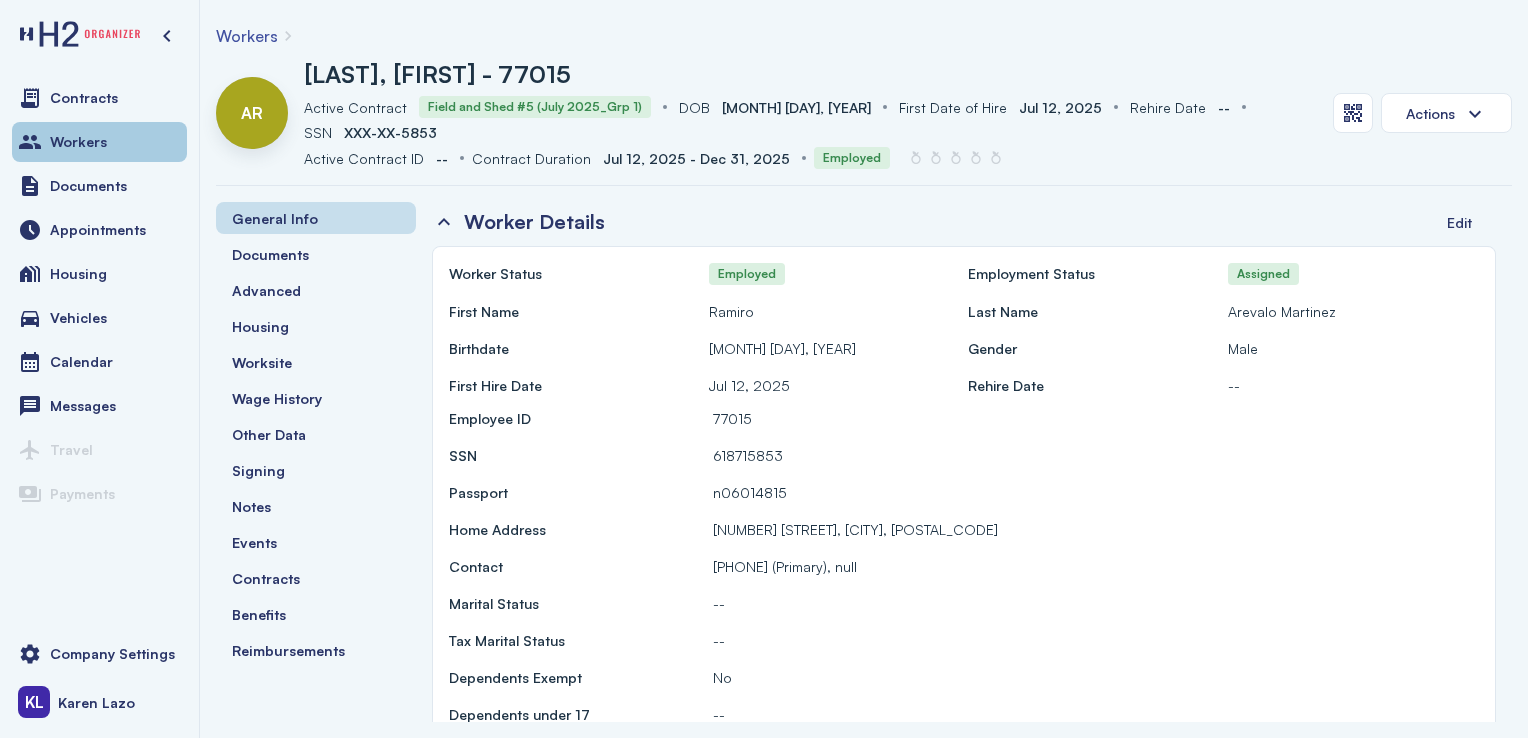 click on "Workers" at bounding box center (99, 142) 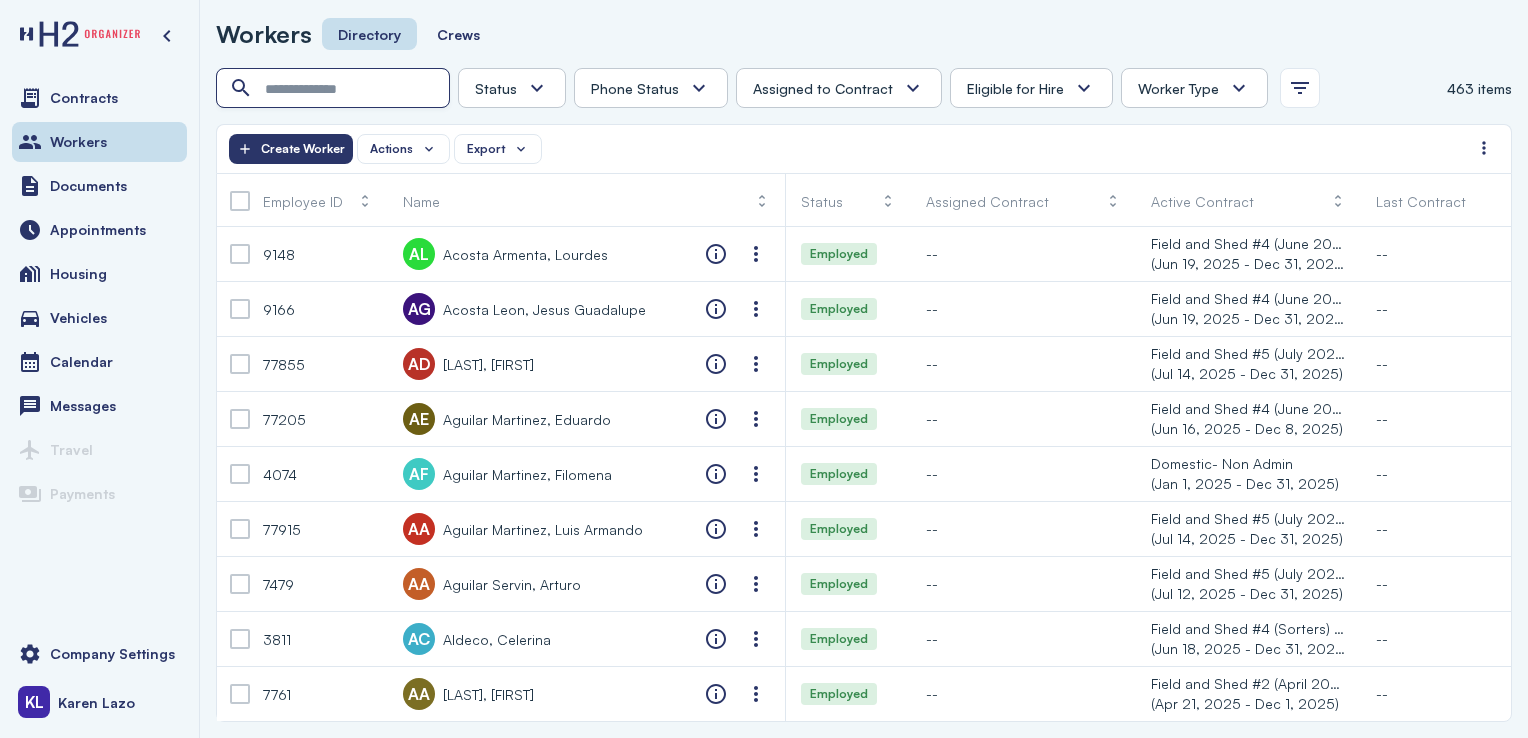 click at bounding box center (335, 89) 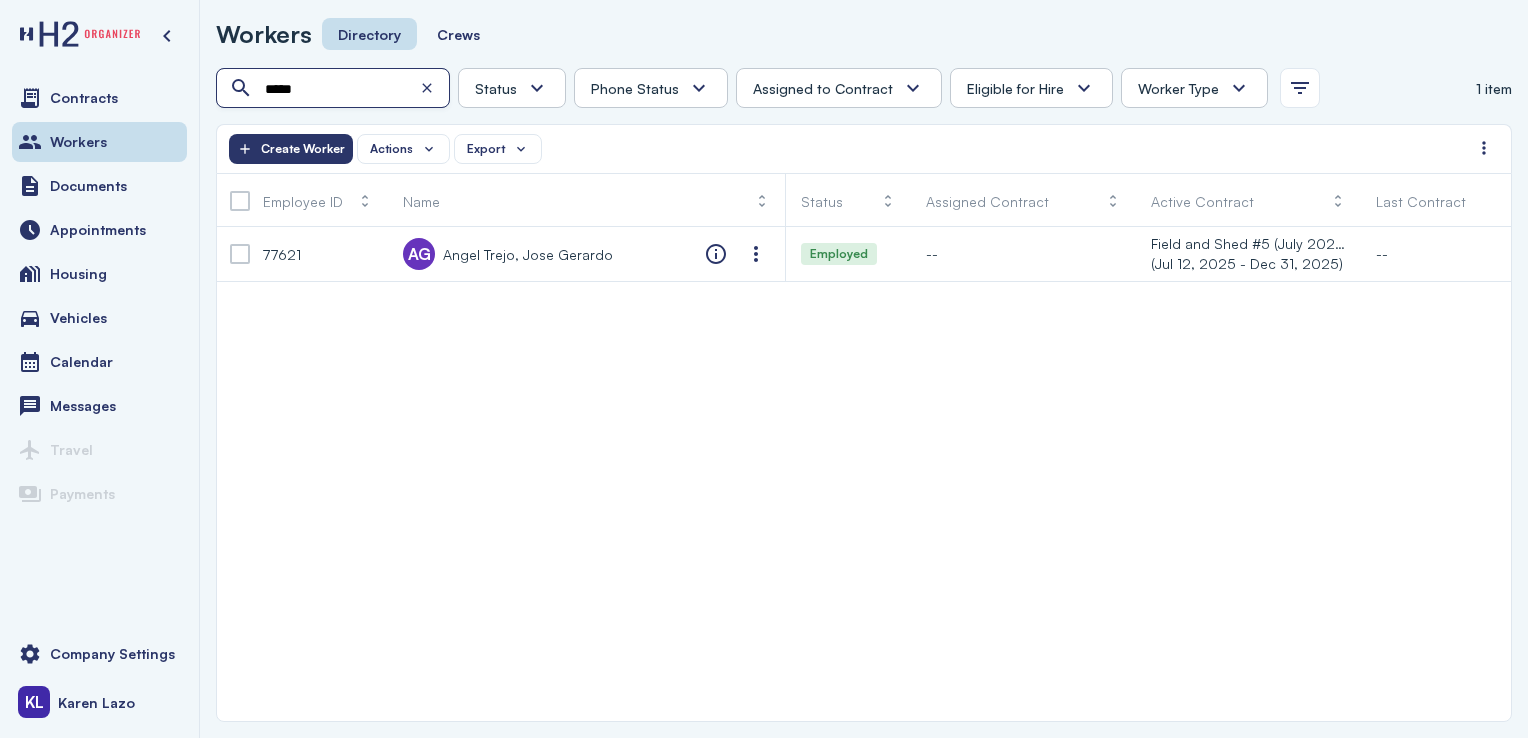 type on "*****" 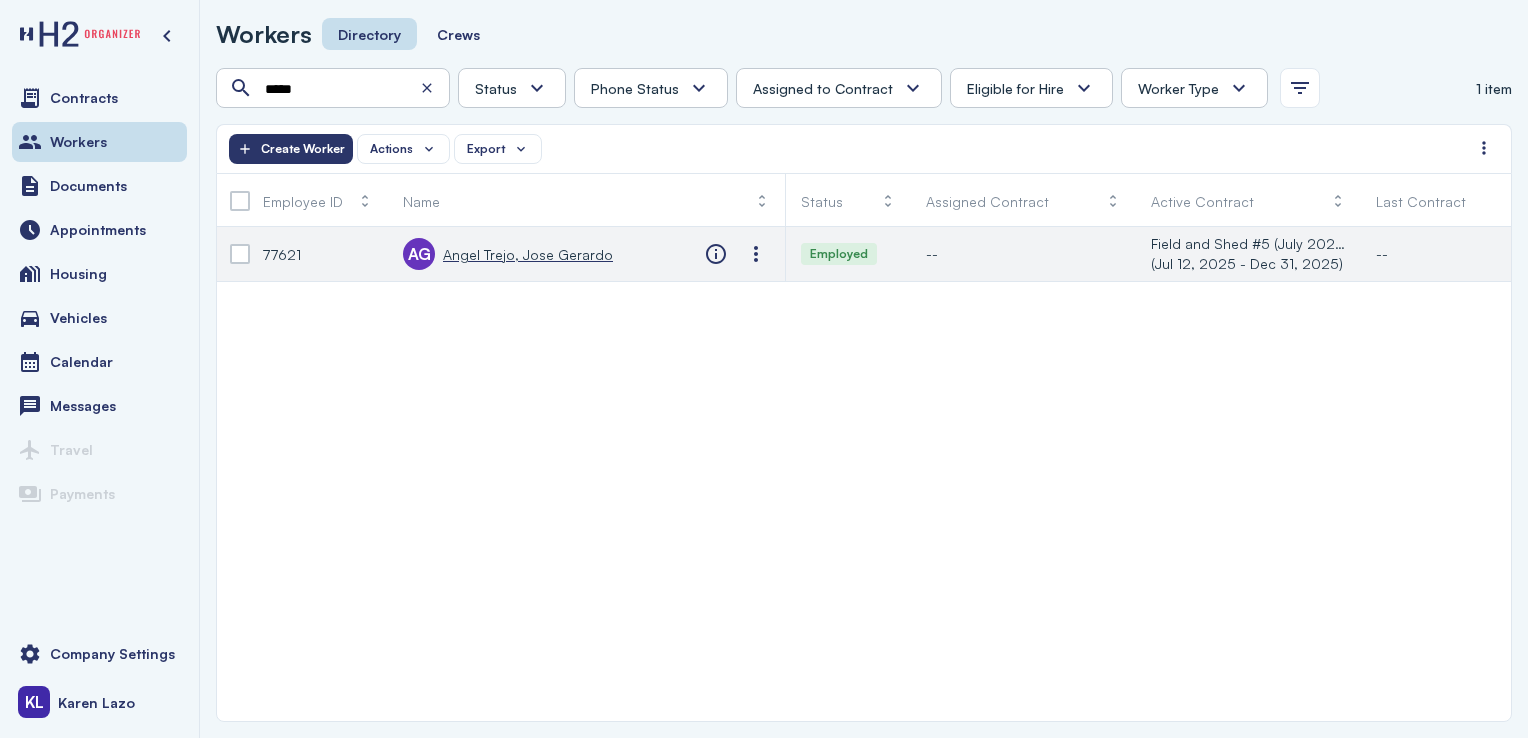 click on "Angel Trejo, Jose Gerardo" at bounding box center (528, 254) 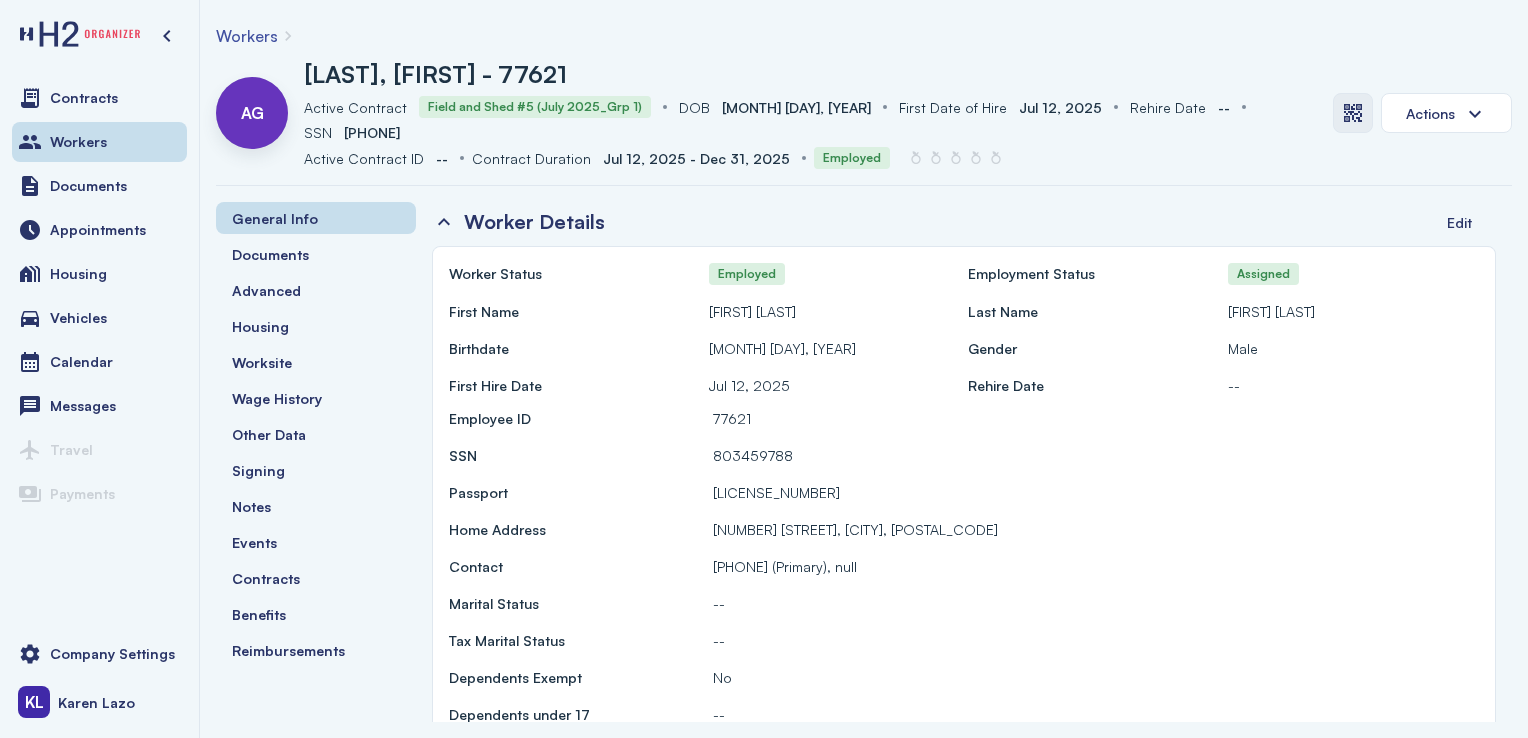 click at bounding box center [1353, 113] 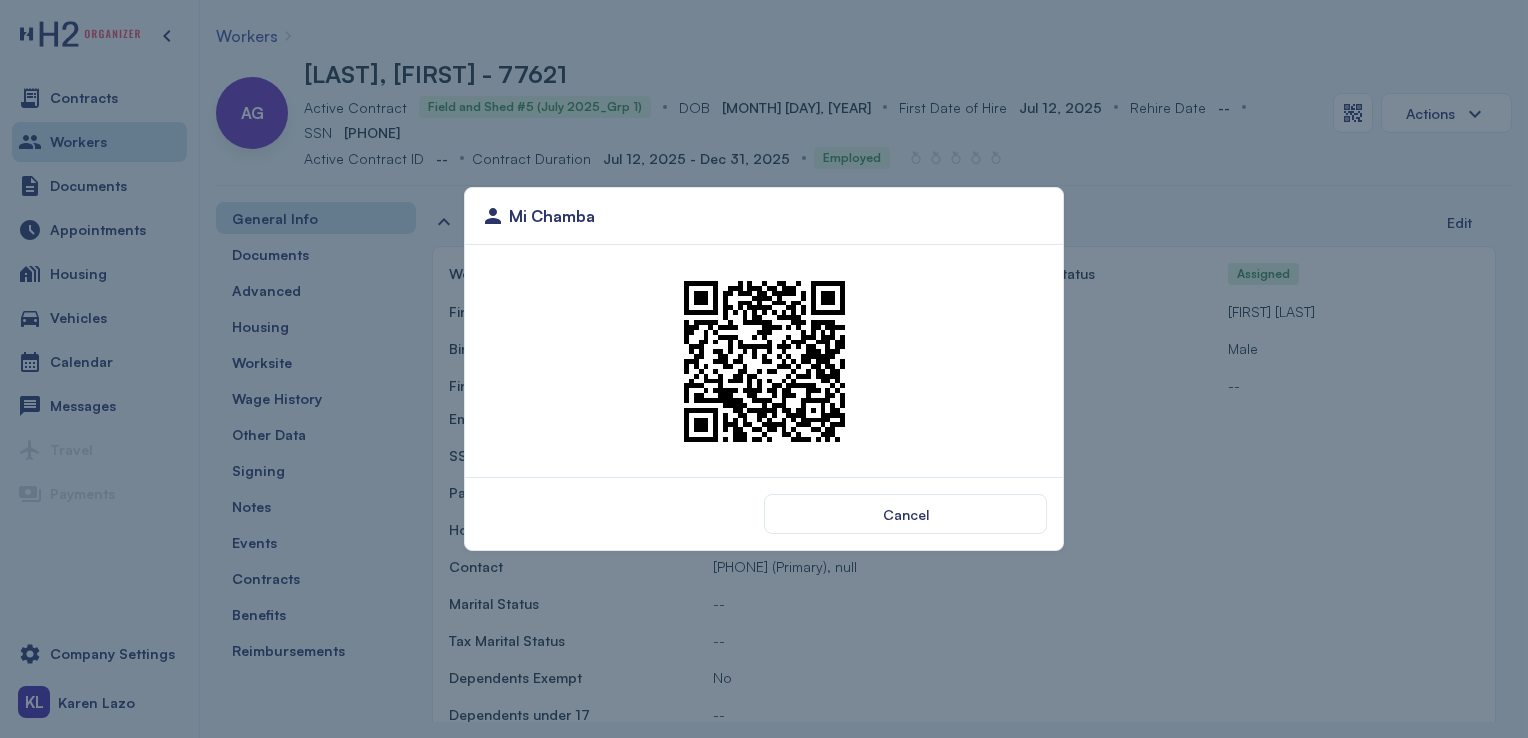 click at bounding box center [764, 361] 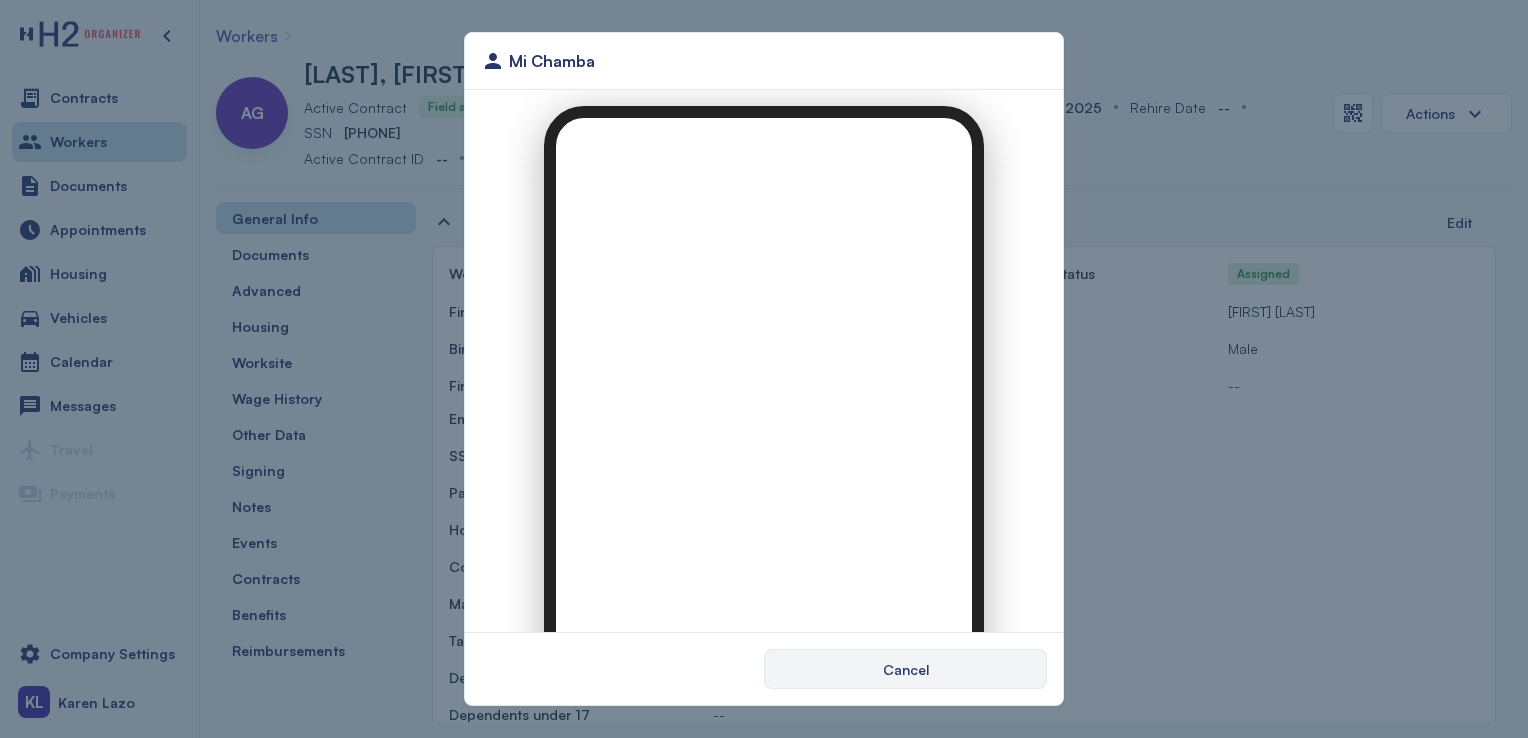 scroll, scrollTop: 0, scrollLeft: 0, axis: both 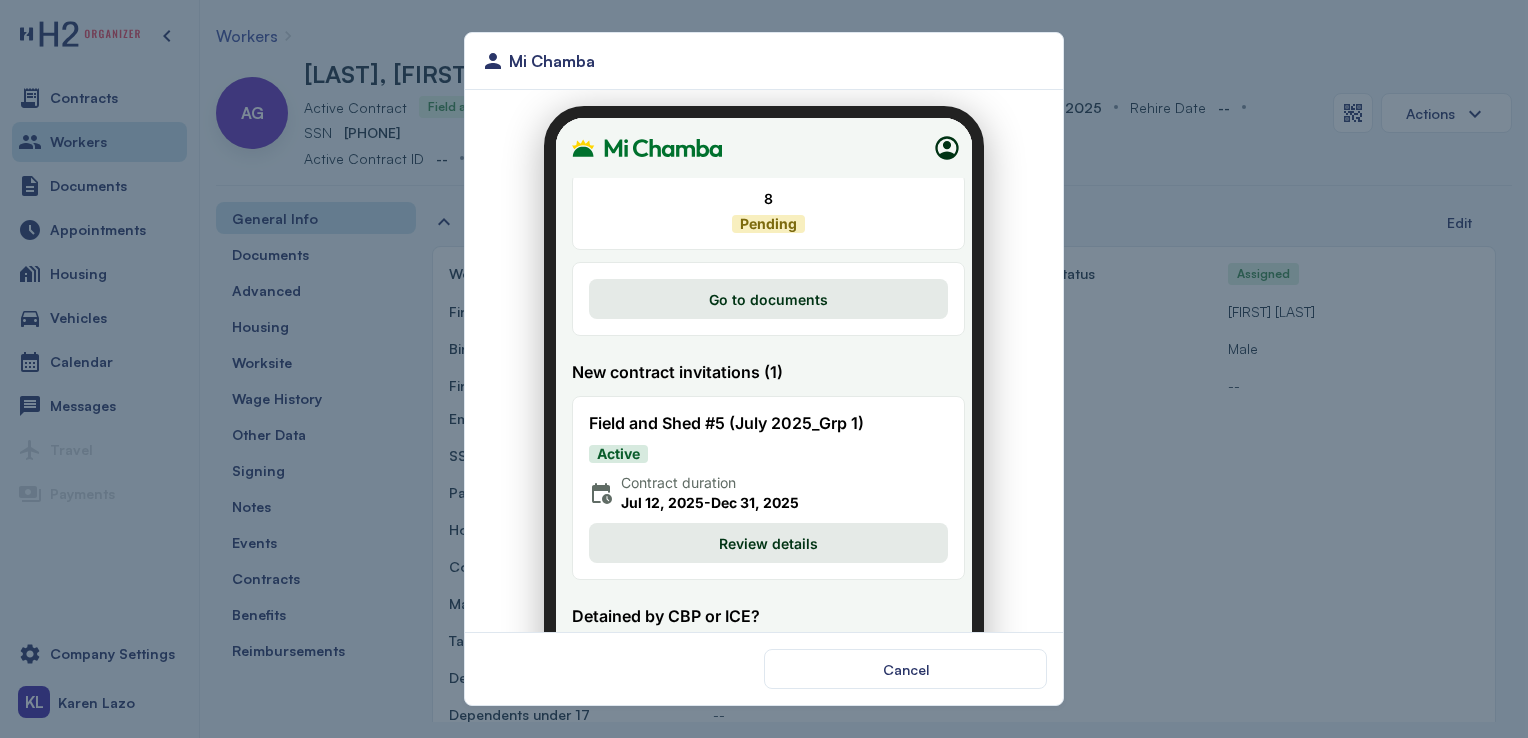 click on "Review details" at bounding box center (756, 531) 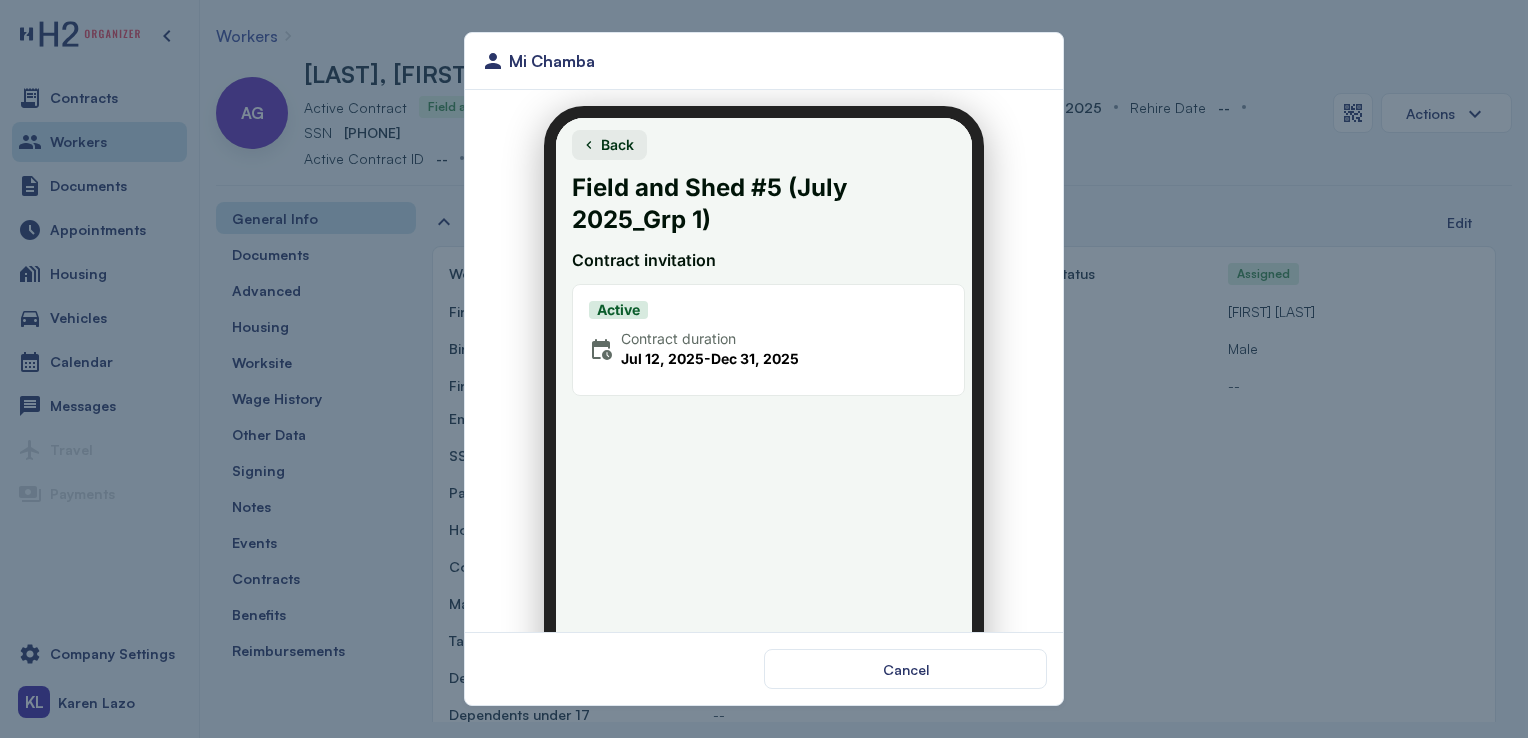 scroll, scrollTop: 188, scrollLeft: 0, axis: vertical 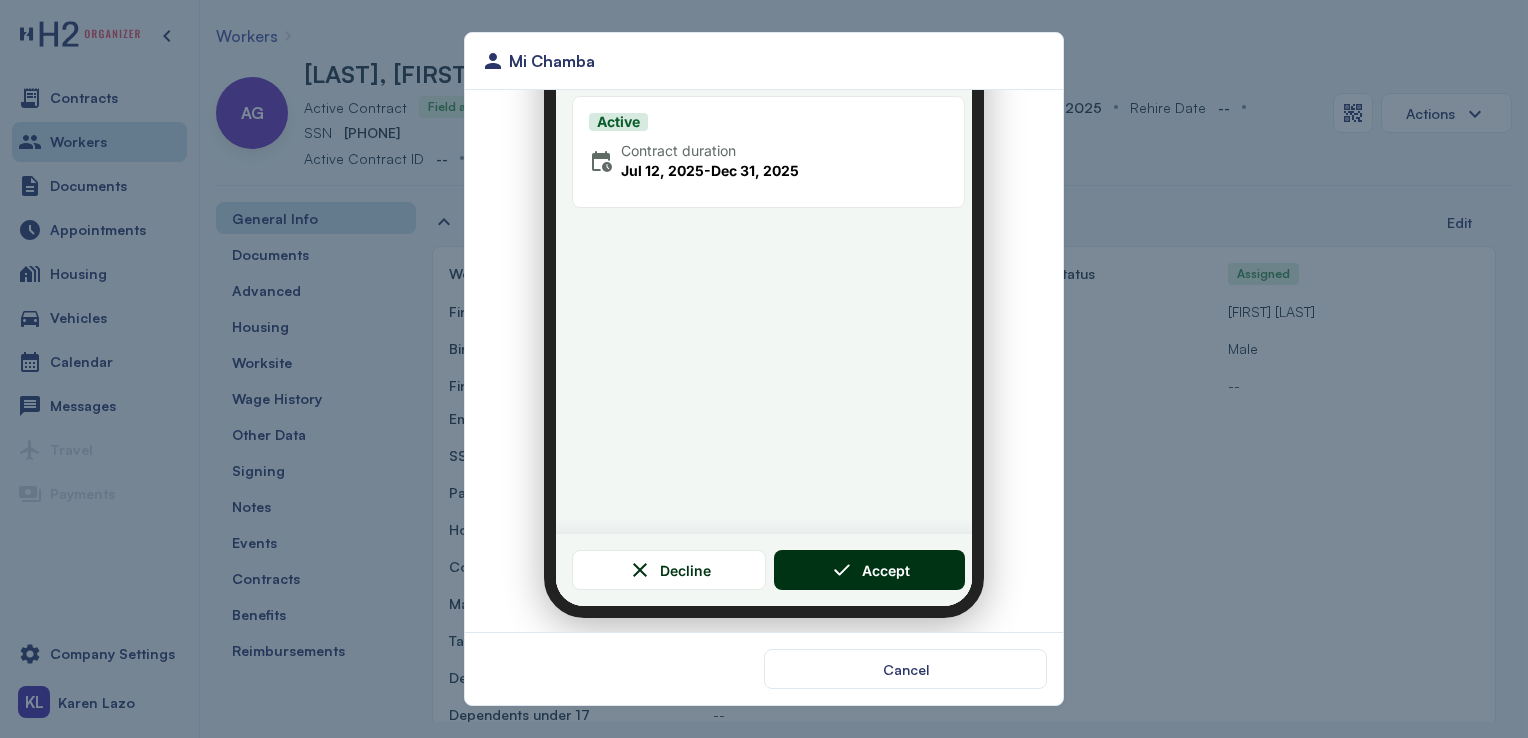 click on "Accept" at bounding box center (874, 558) 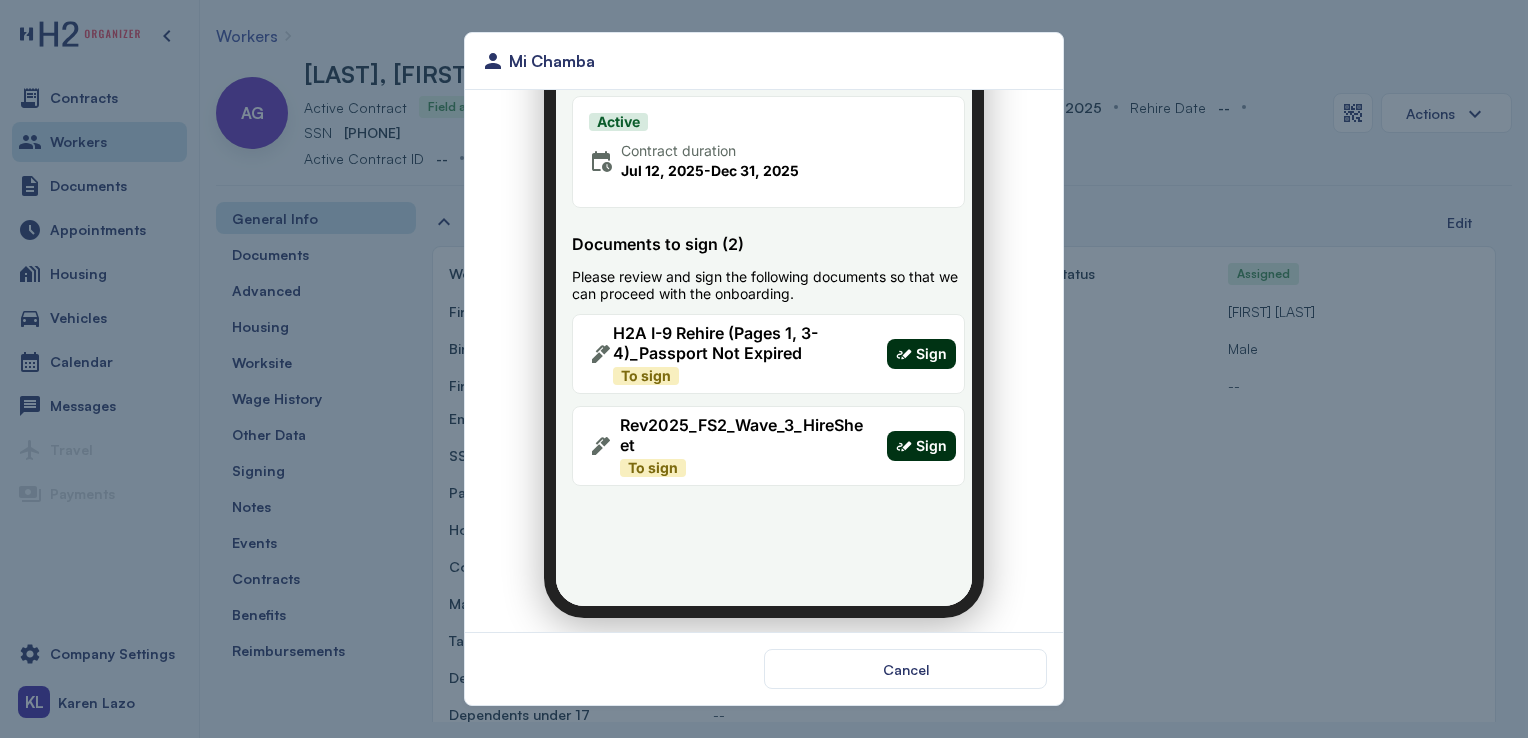 click on "Sign" at bounding box center (909, 342) 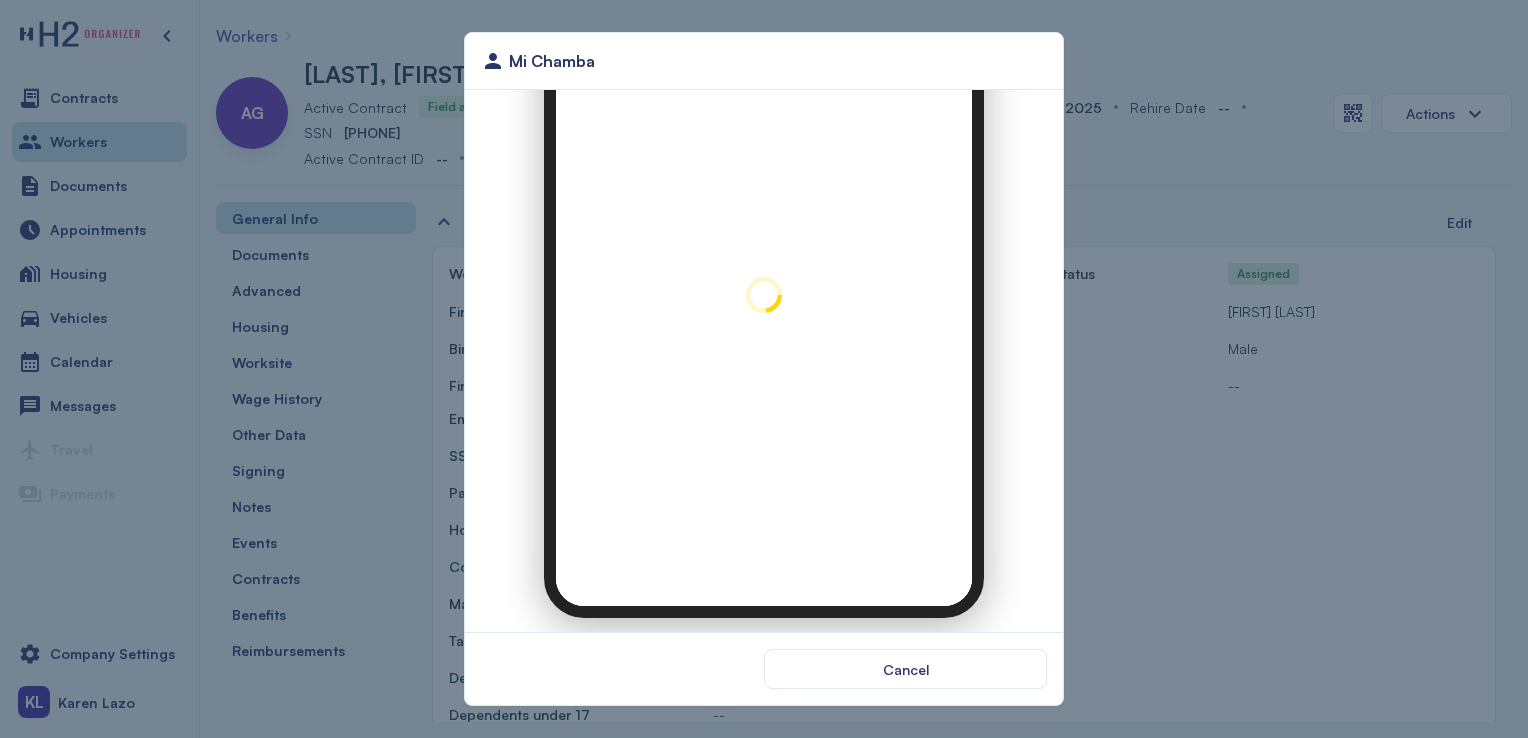 click at bounding box center [752, 283] 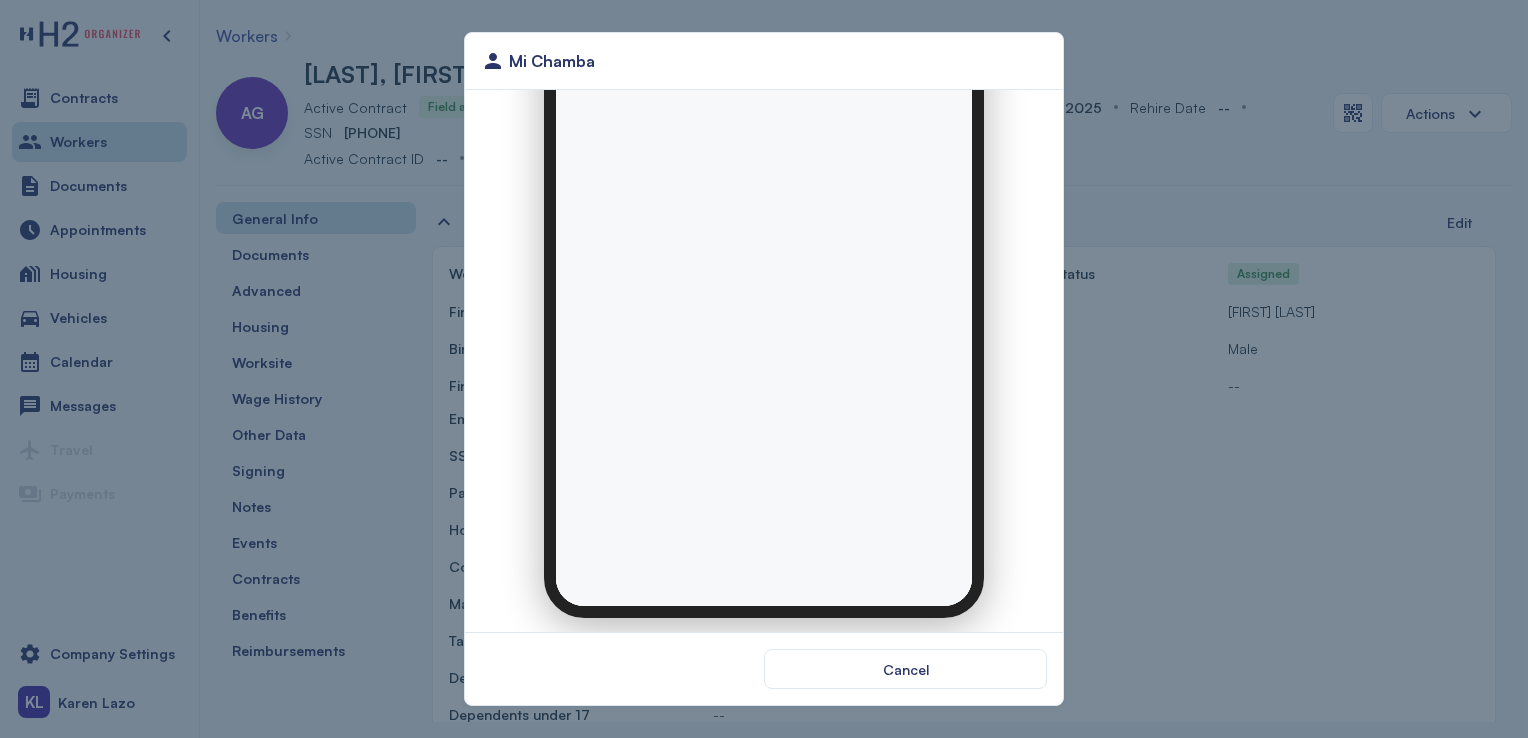 scroll, scrollTop: 0, scrollLeft: 0, axis: both 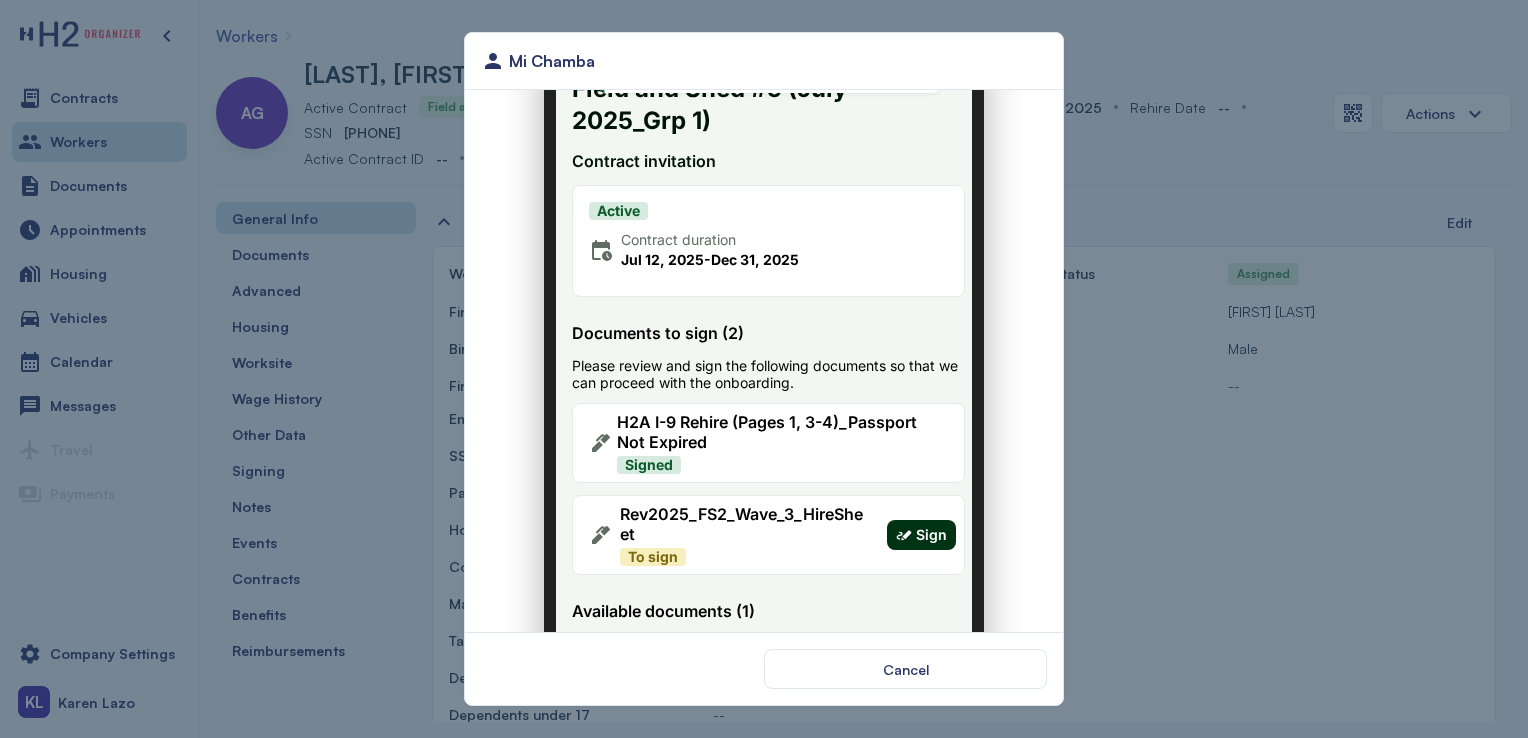 click on "Sign" at bounding box center [909, 523] 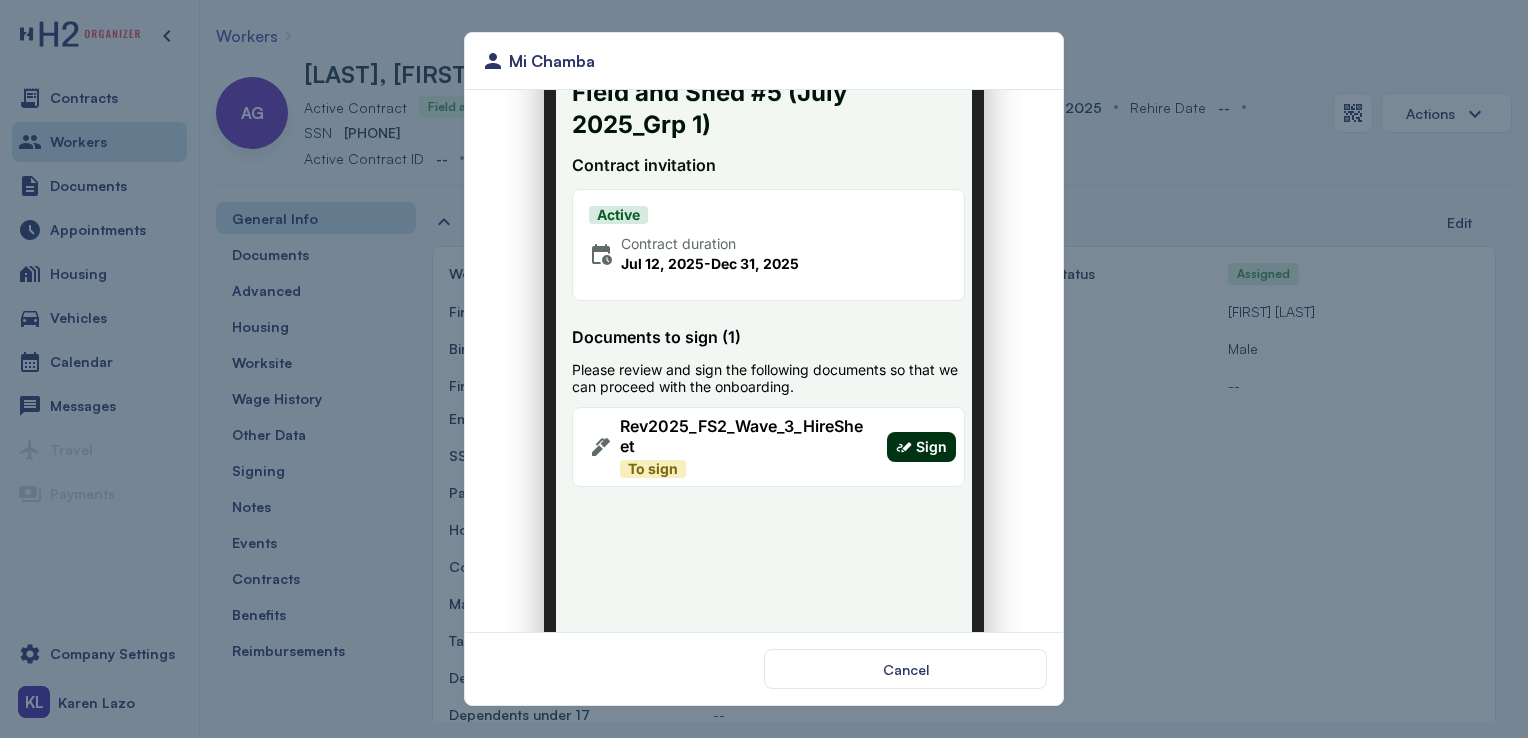 click 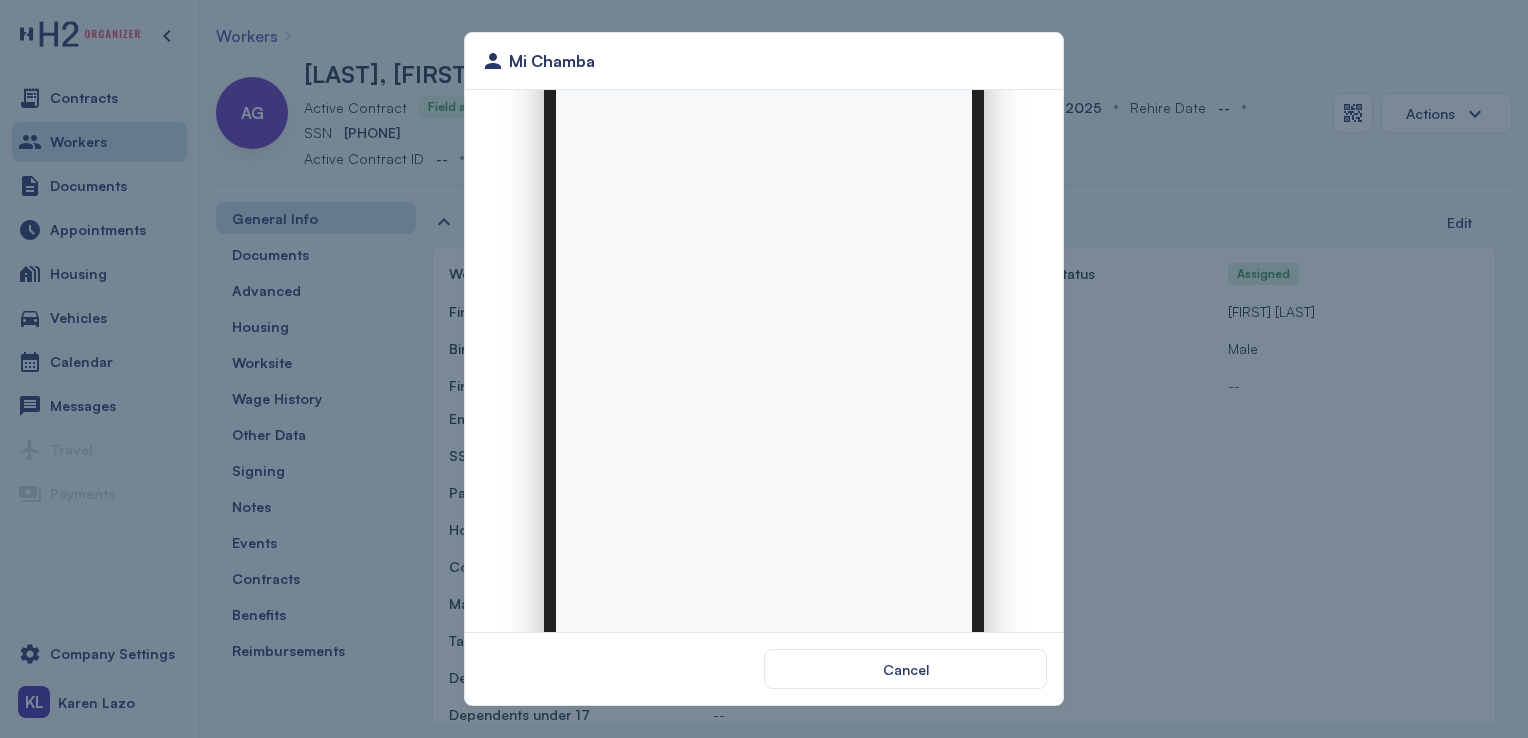 scroll, scrollTop: 0, scrollLeft: 0, axis: both 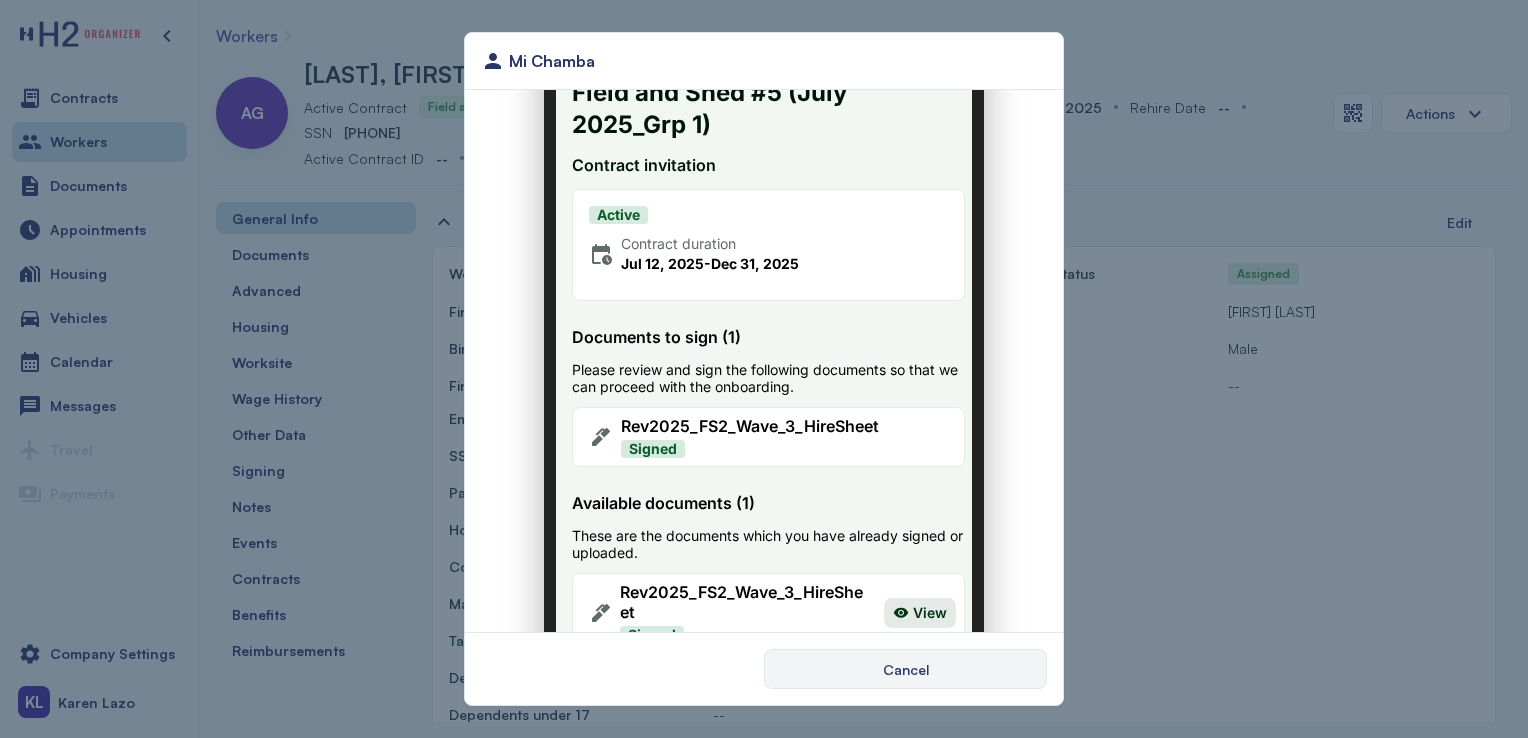 click on "Cancel" at bounding box center [905, 669] 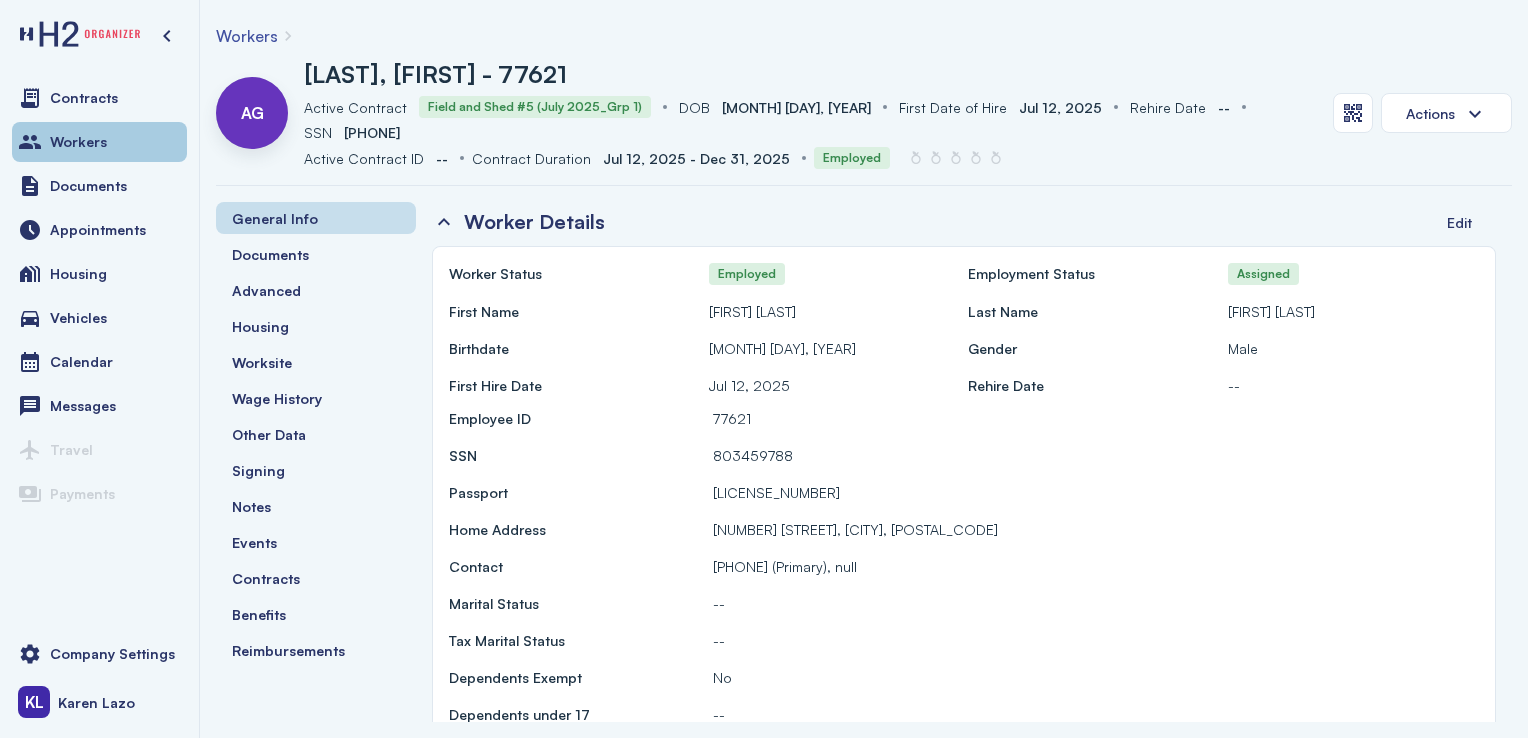 click on "Workers" at bounding box center (99, 142) 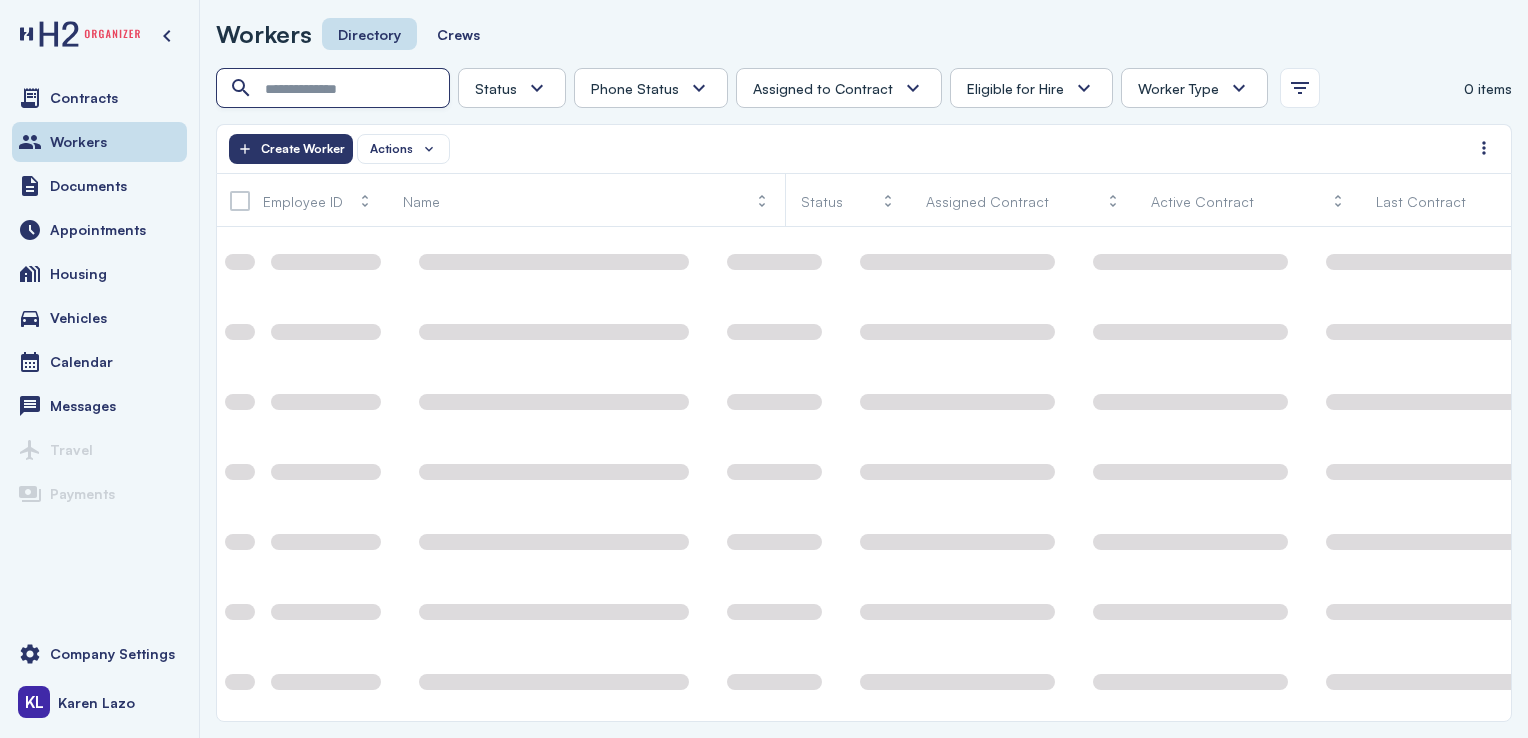 click at bounding box center (335, 89) 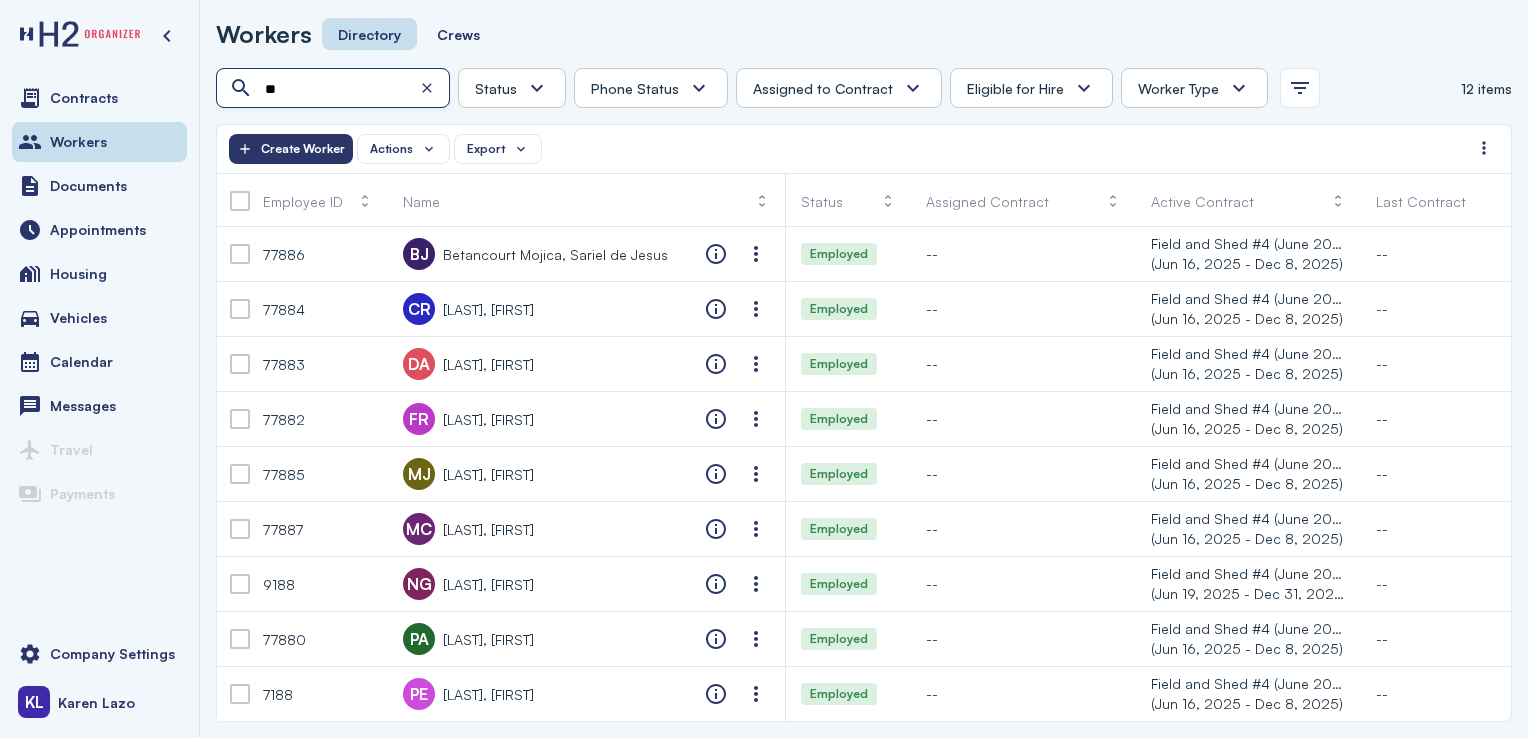 type on "*" 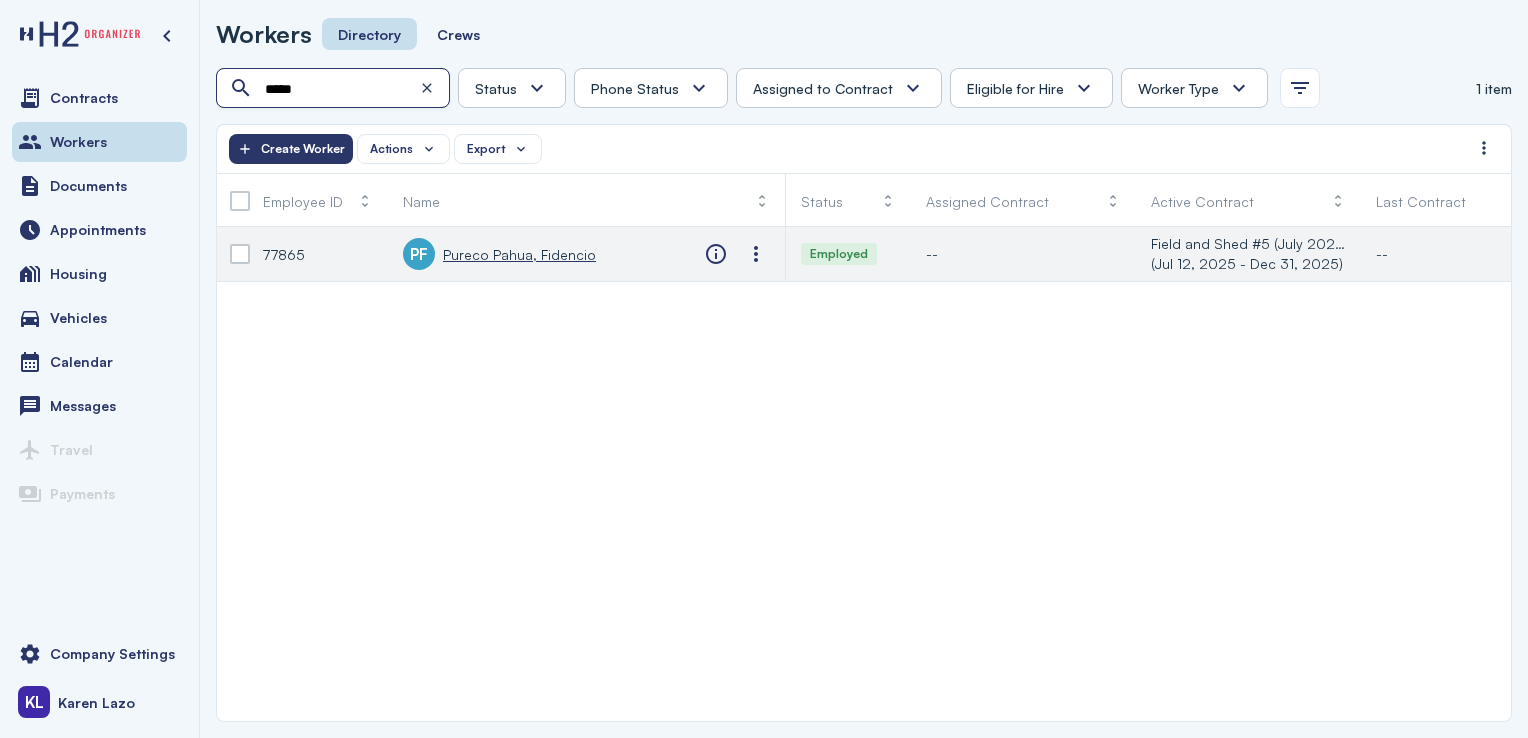 type on "*****" 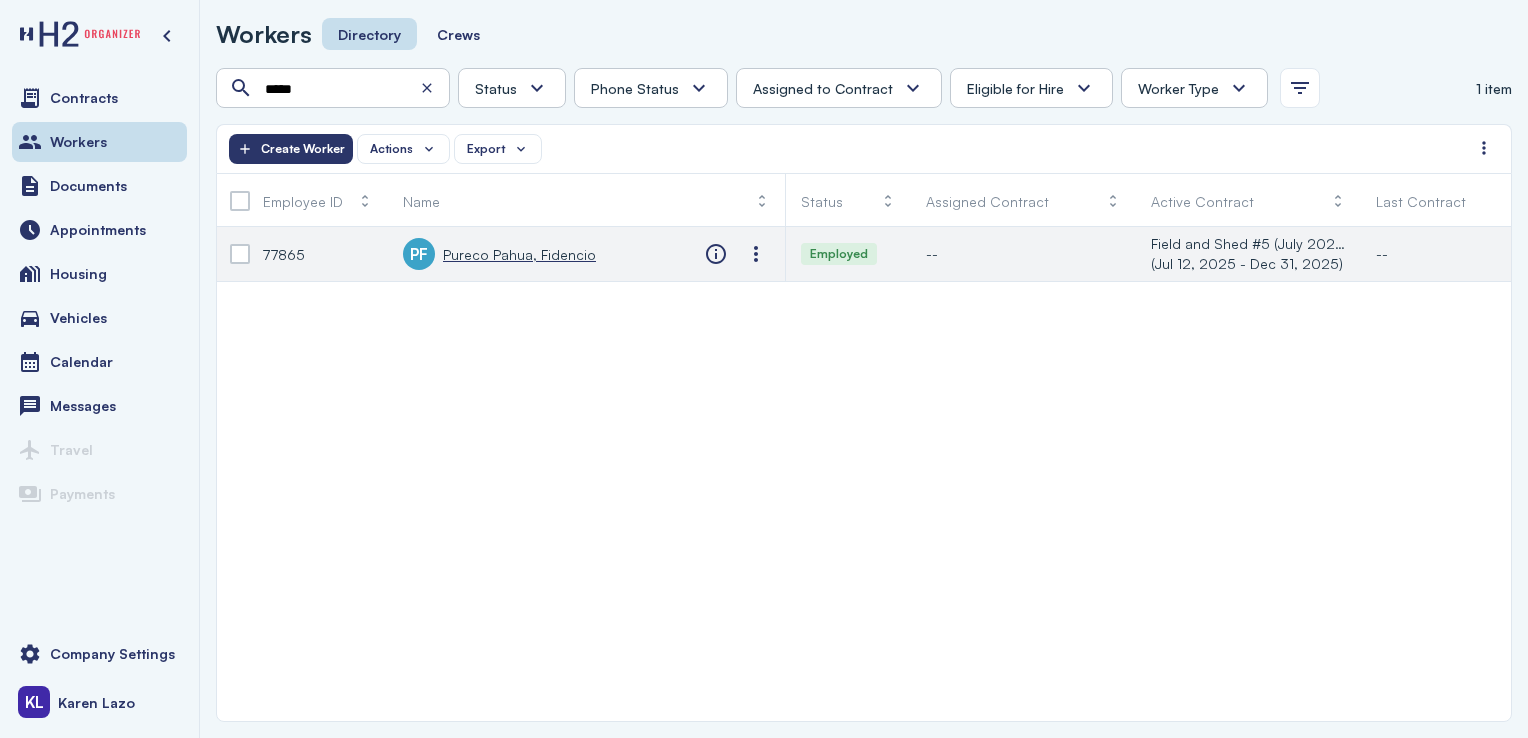 click on "Pureco Pahua, Fidencio" at bounding box center (519, 254) 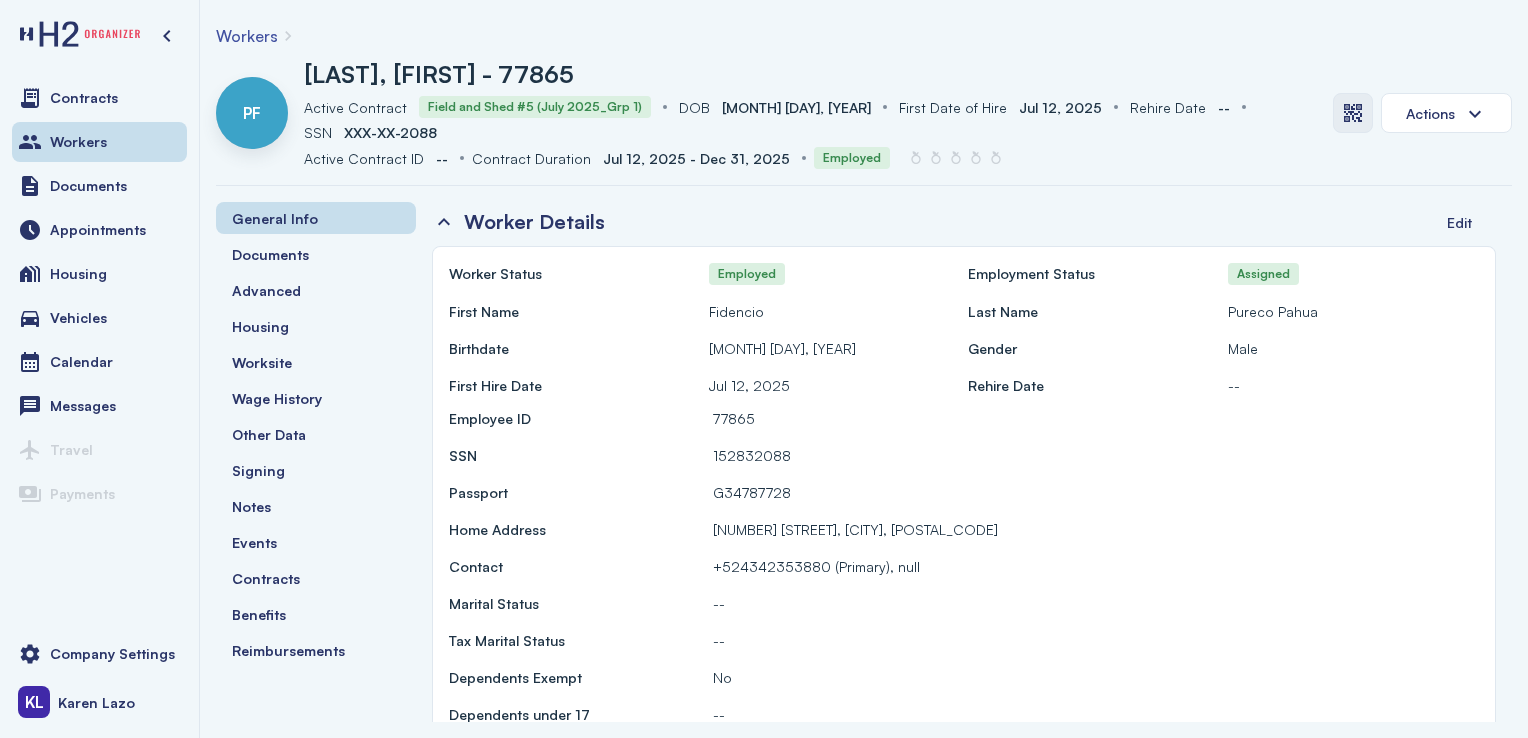 click at bounding box center [1353, 113] 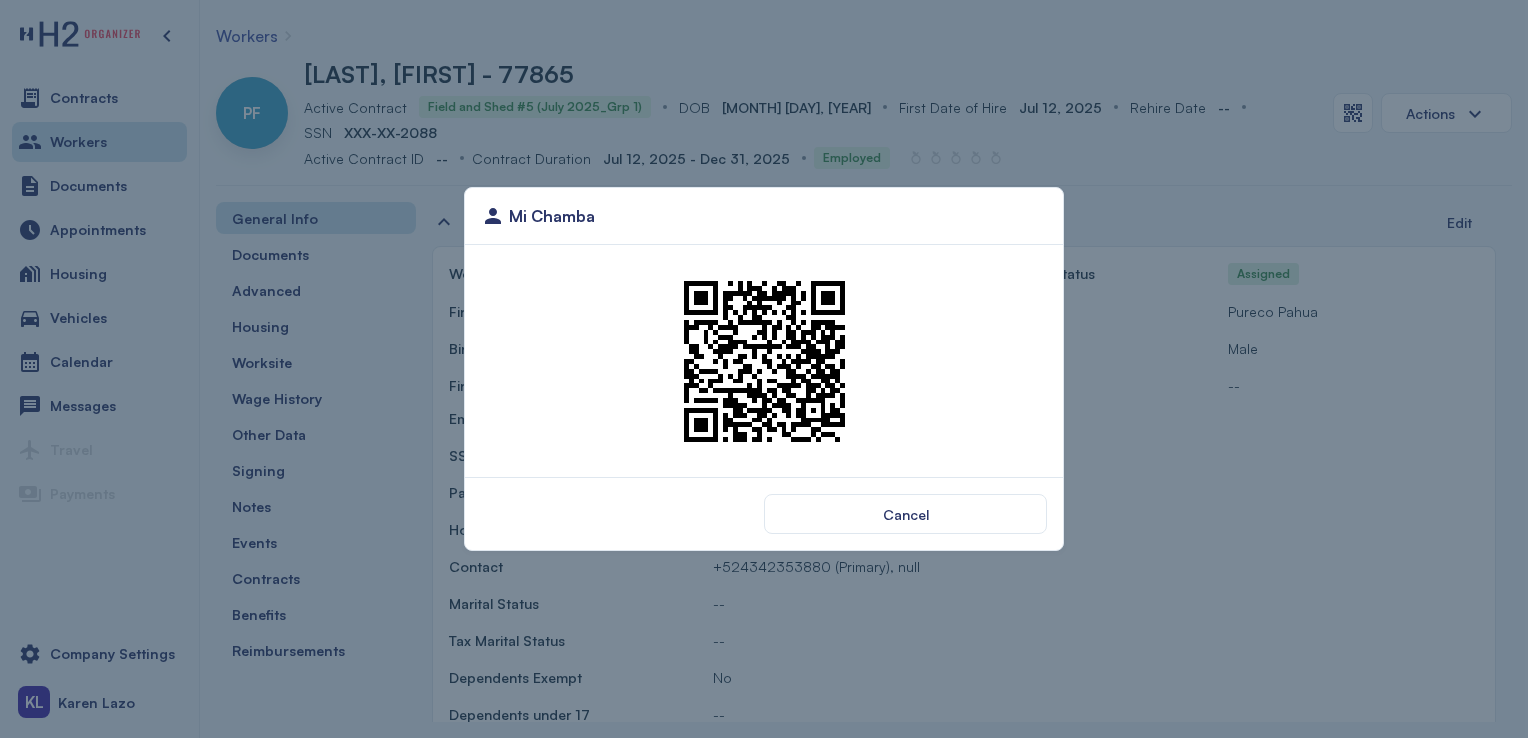 click at bounding box center [764, 361] 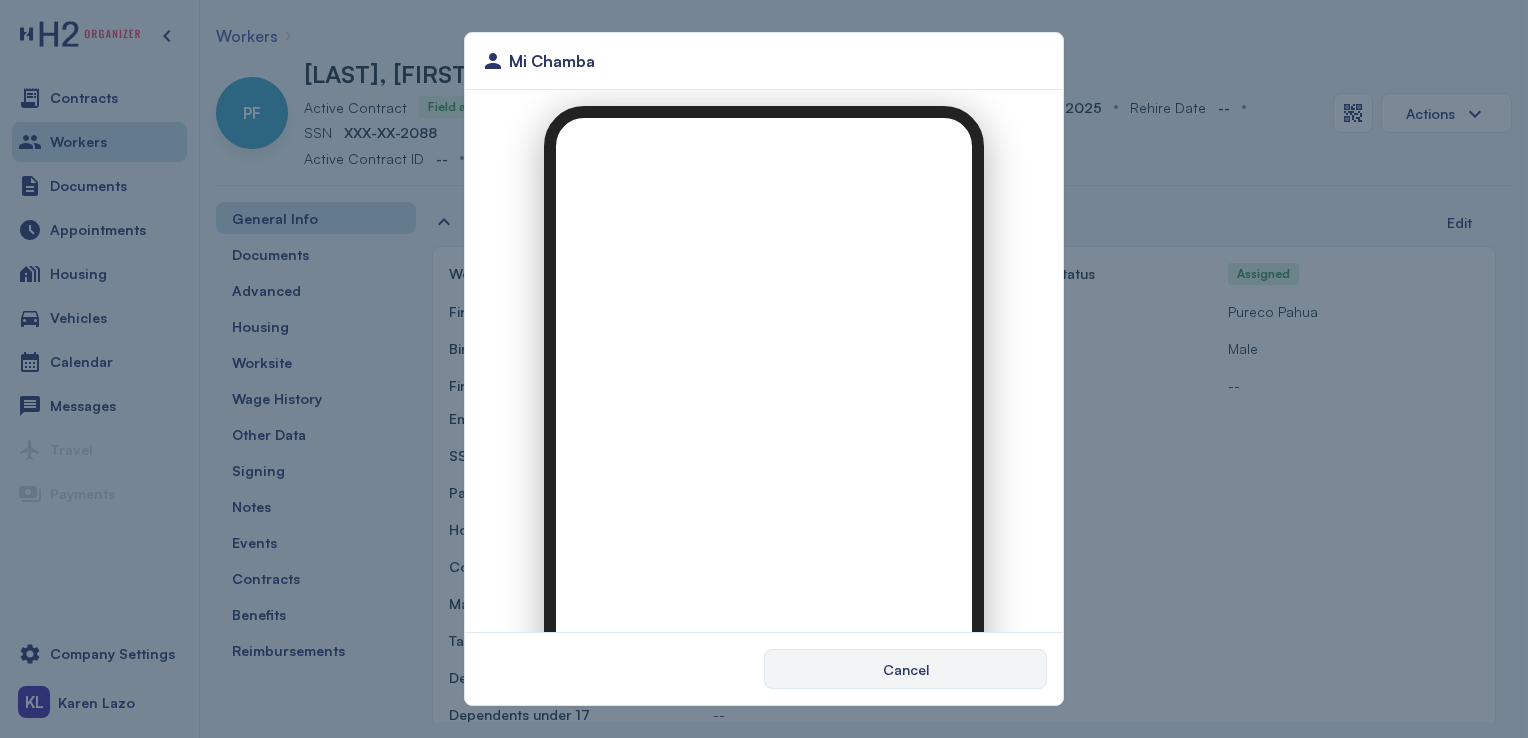 scroll, scrollTop: 0, scrollLeft: 0, axis: both 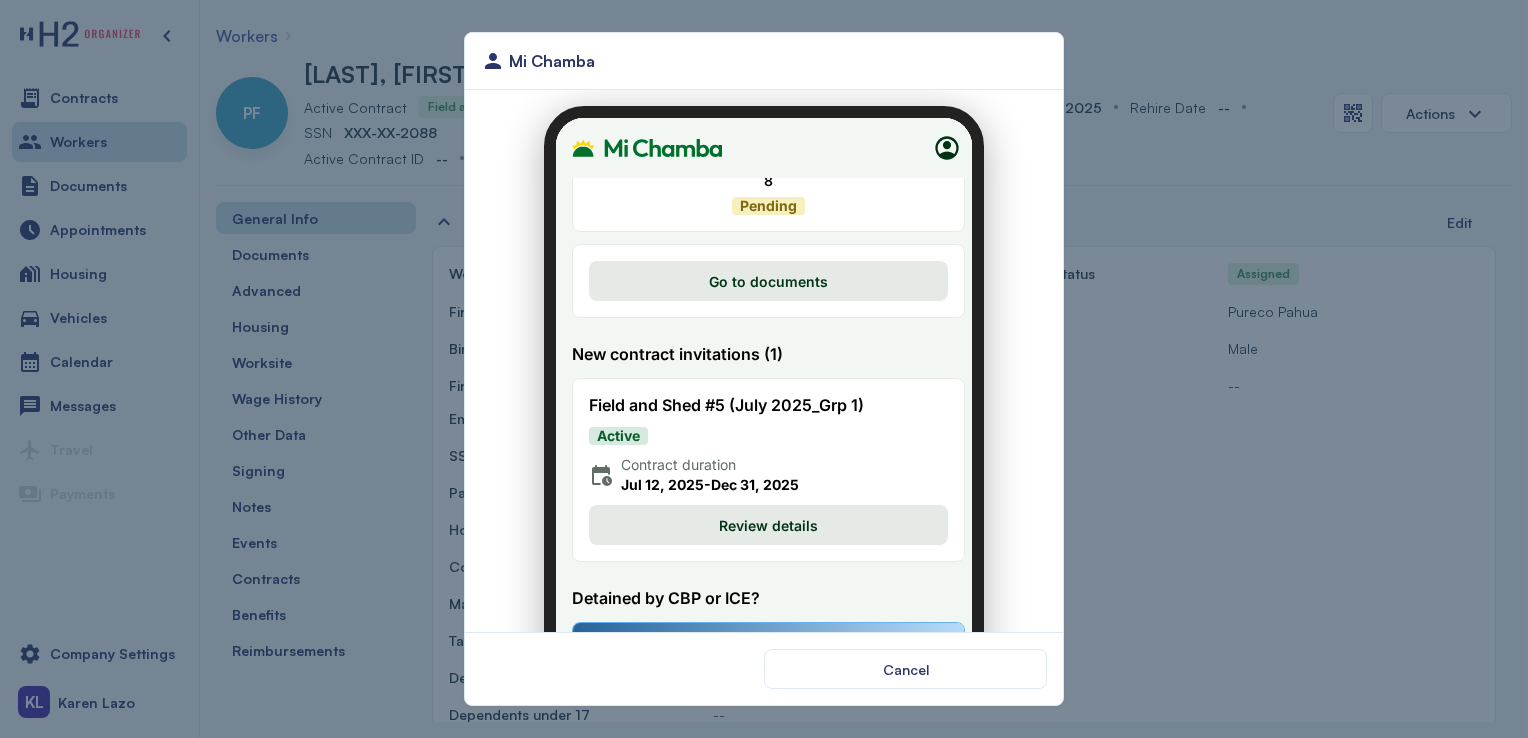 click on "Review details" at bounding box center (756, 513) 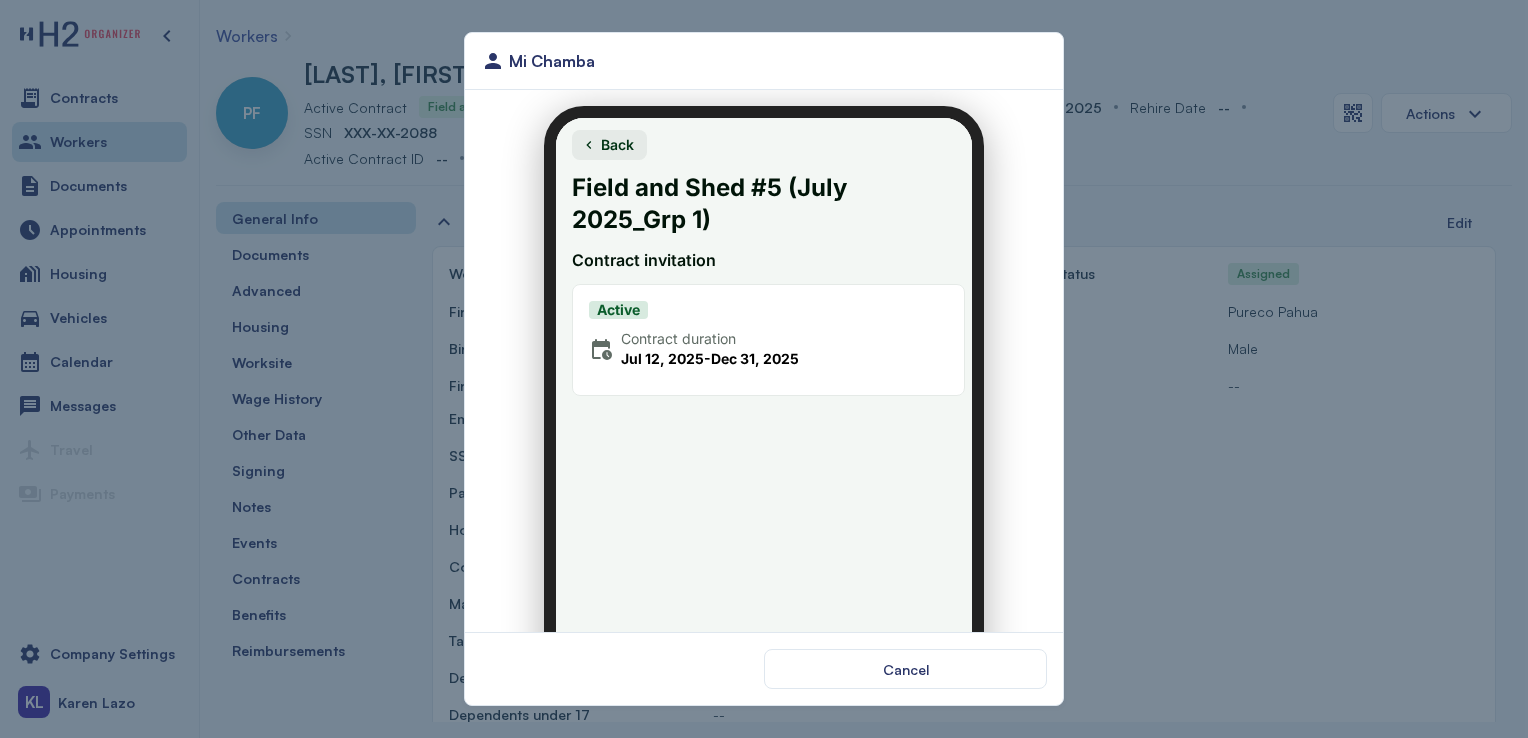 scroll, scrollTop: 188, scrollLeft: 0, axis: vertical 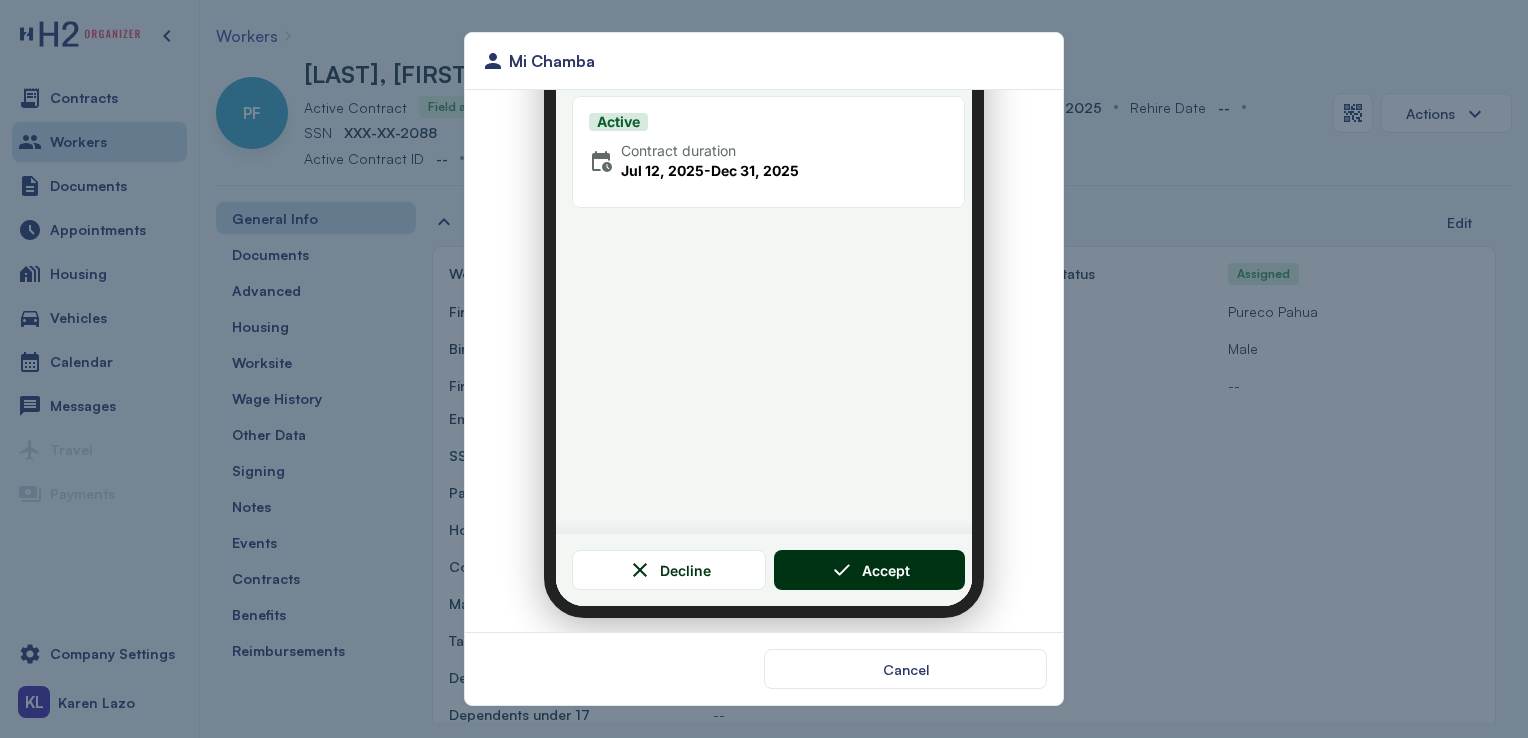 click on "Accept" at bounding box center [858, 558] 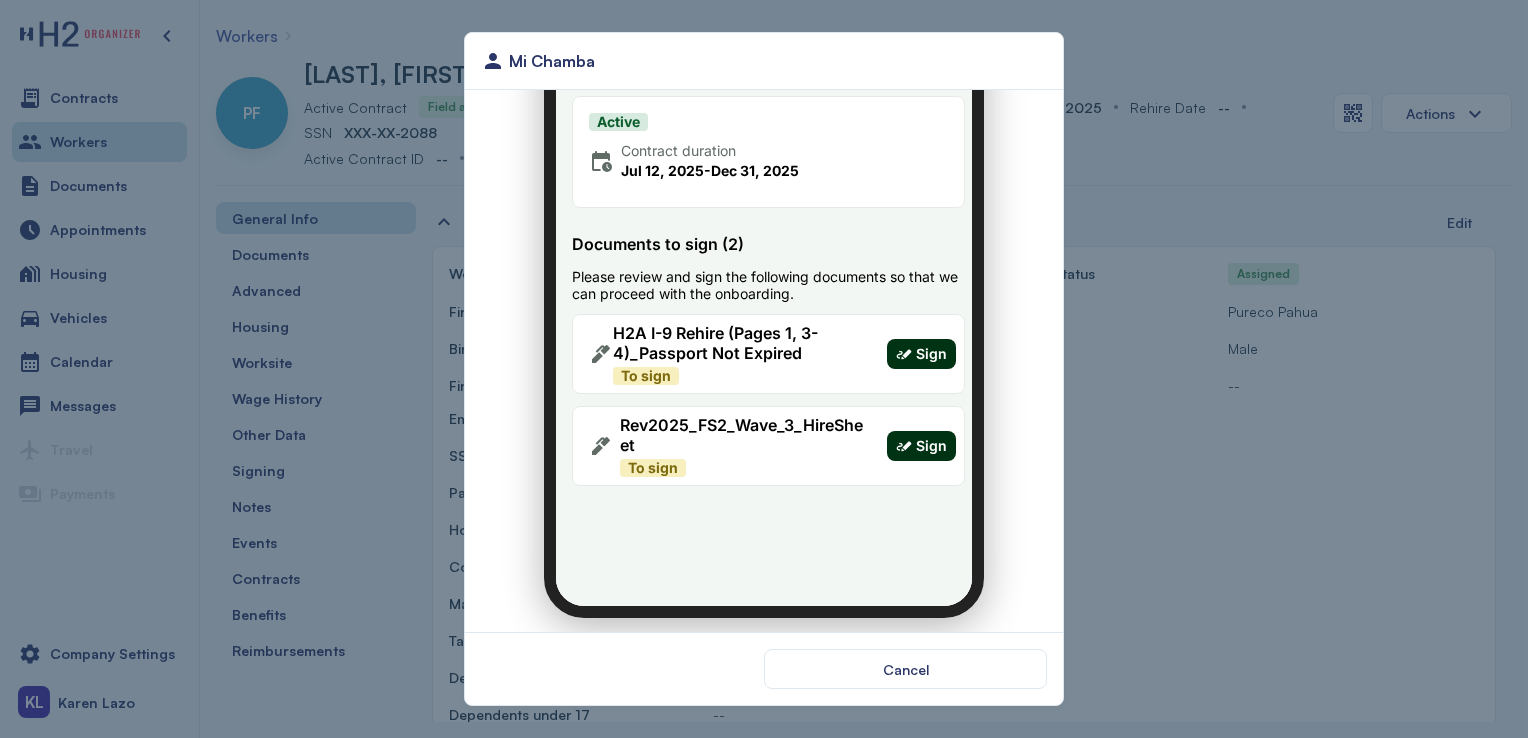 click on "Sign" at bounding box center (919, 342) 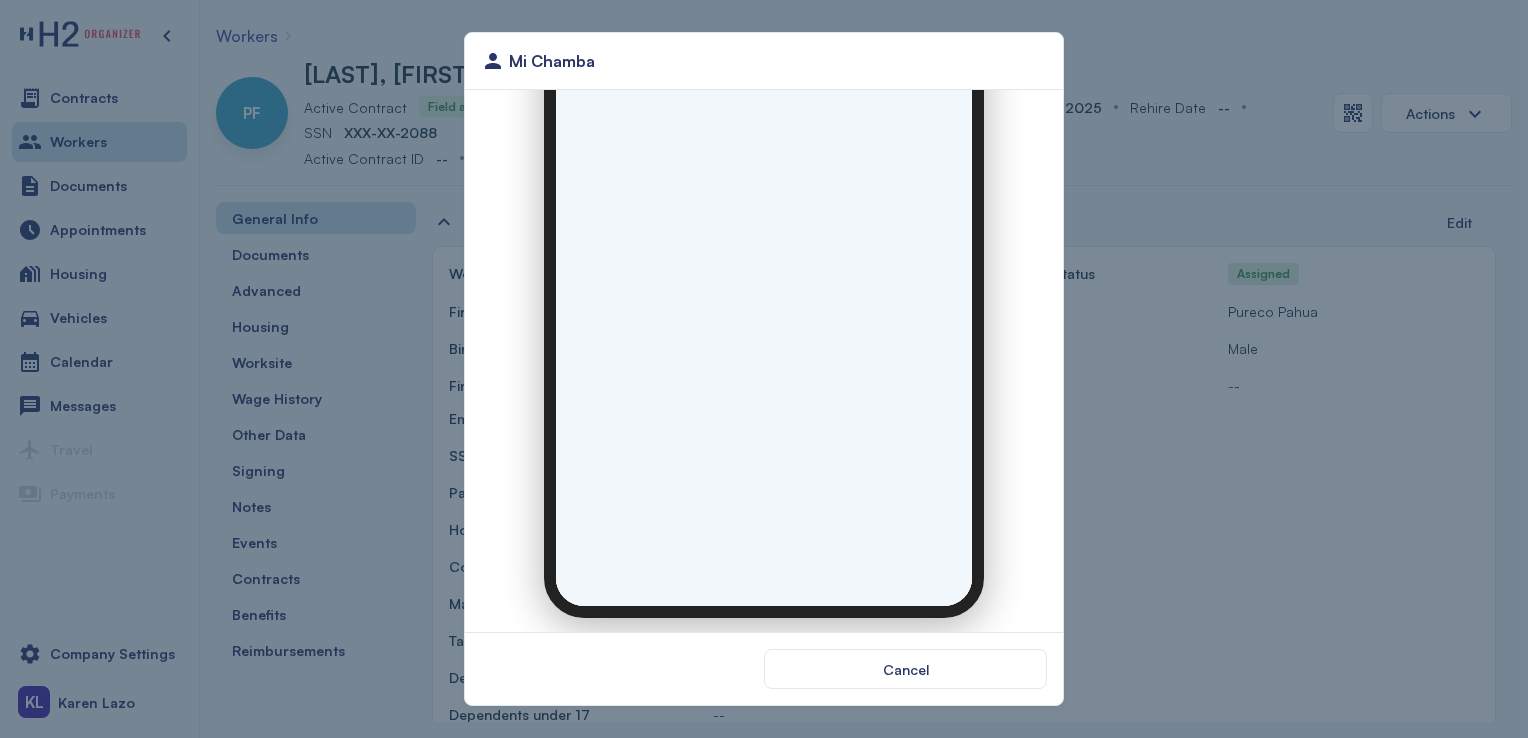 scroll, scrollTop: 0, scrollLeft: 0, axis: both 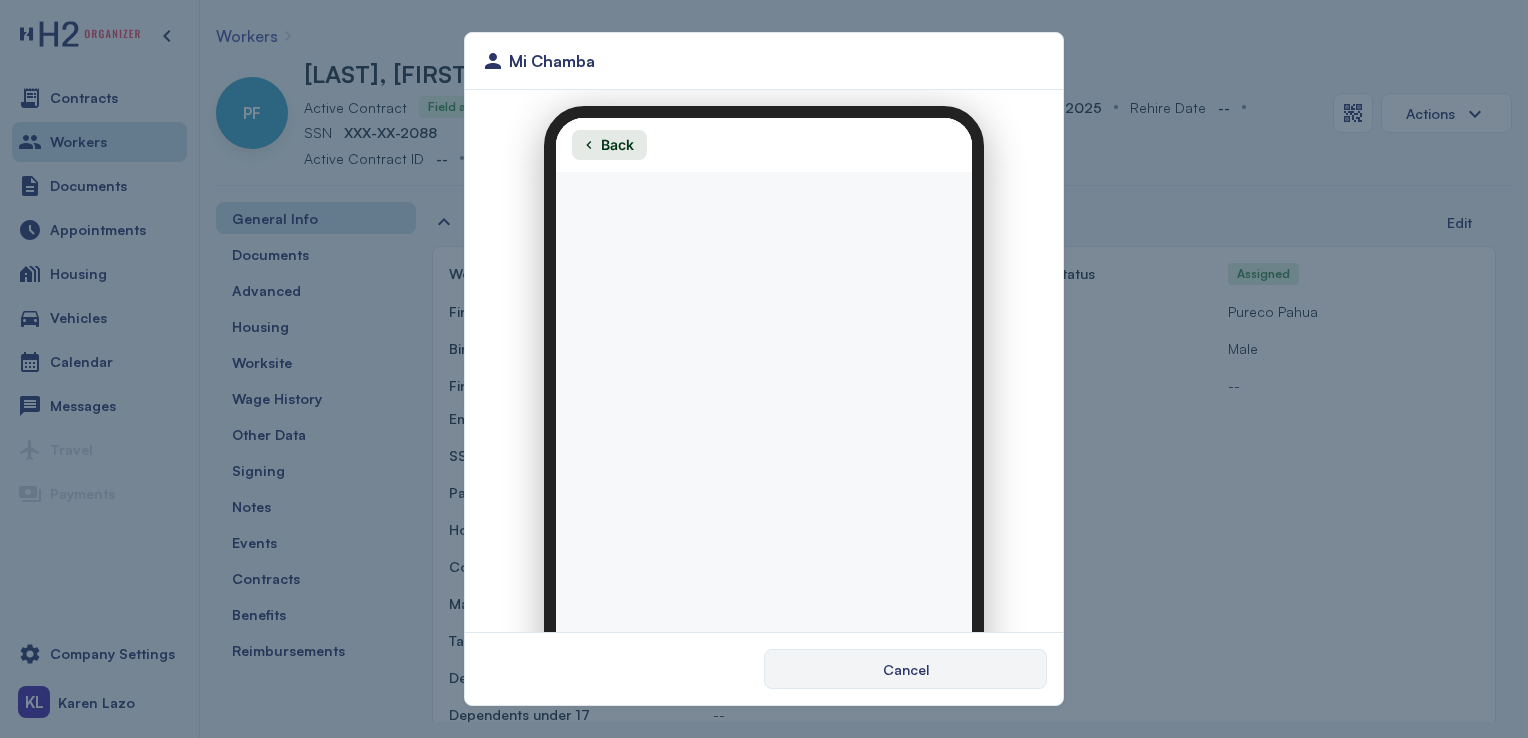 click on "Cancel" at bounding box center (905, 669) 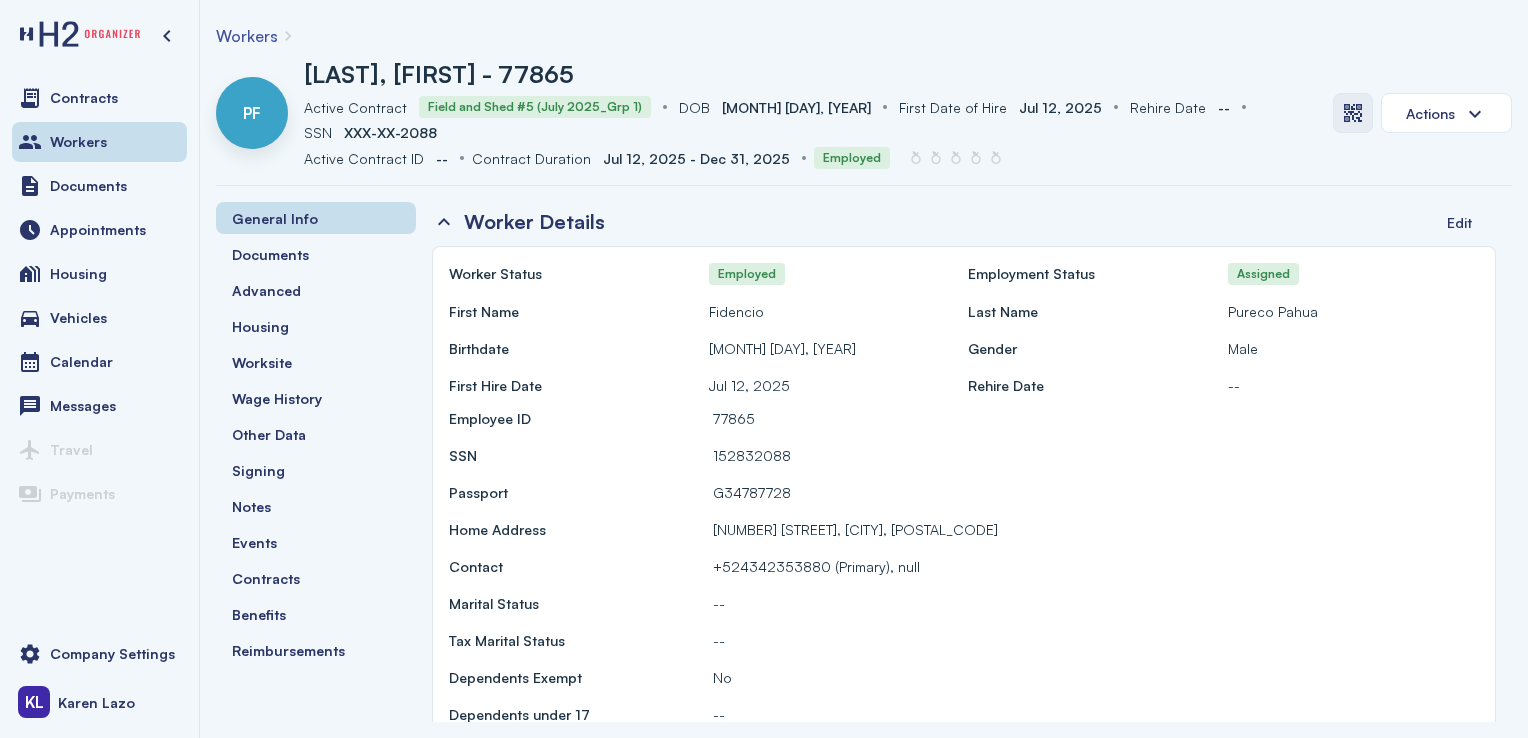 click at bounding box center (1353, 113) 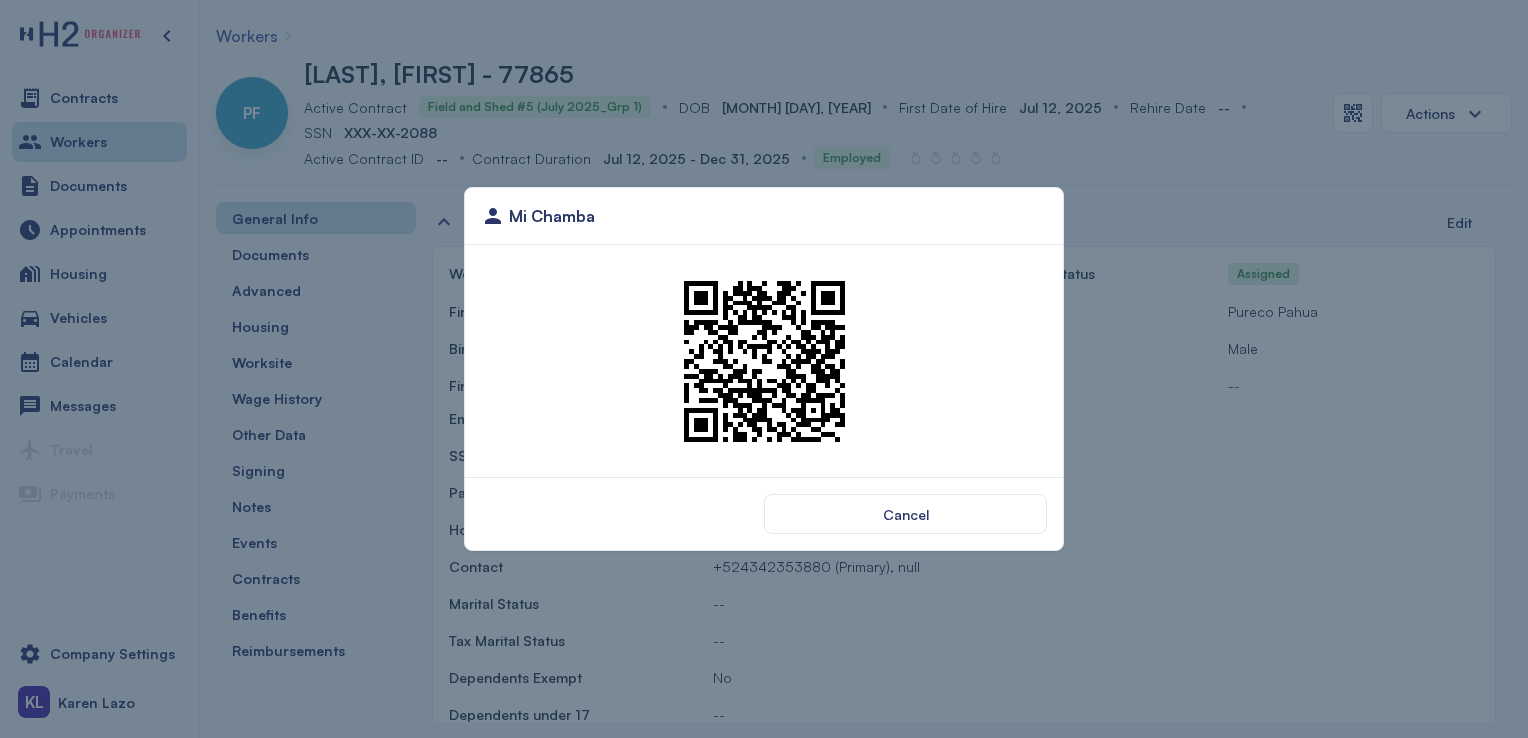 click at bounding box center (764, 361) 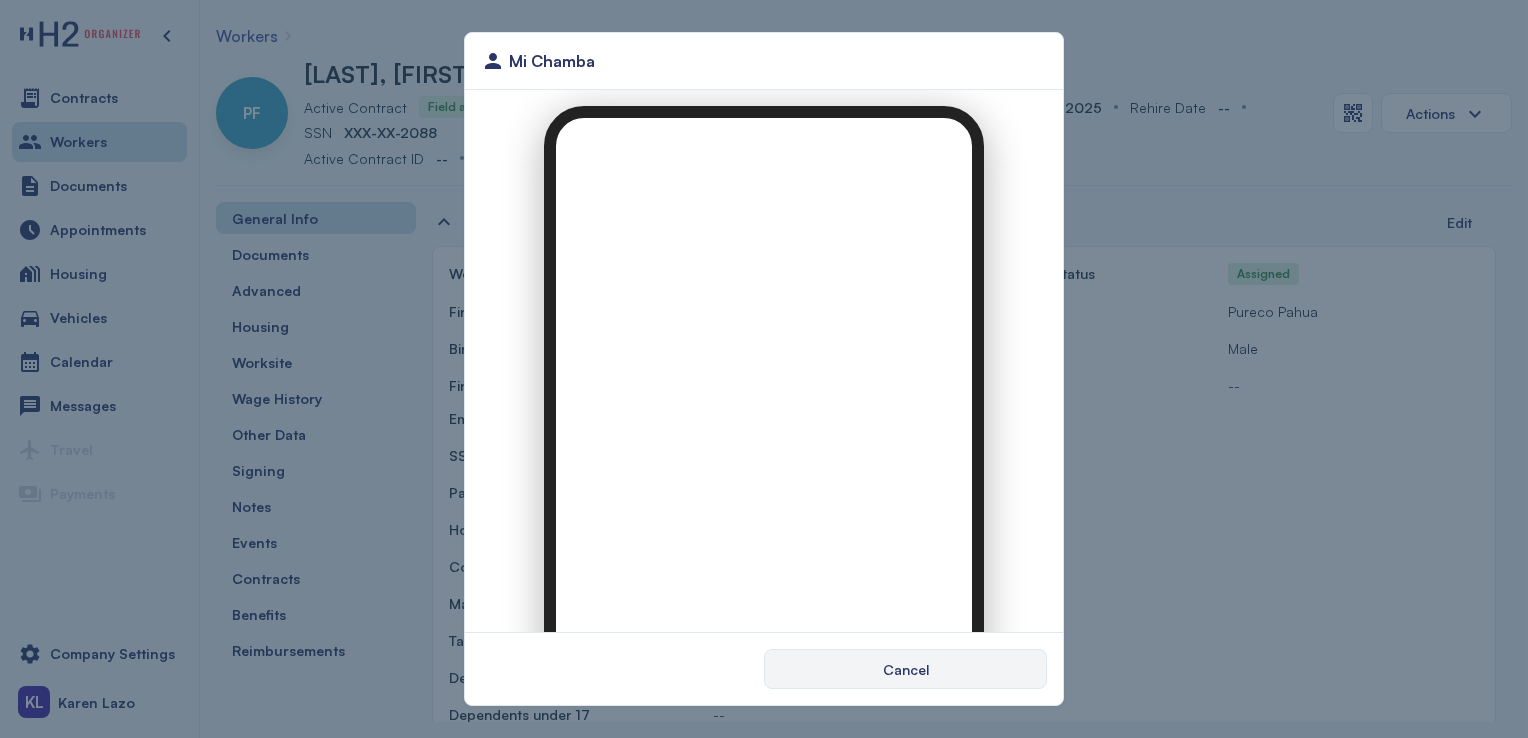 scroll, scrollTop: 0, scrollLeft: 0, axis: both 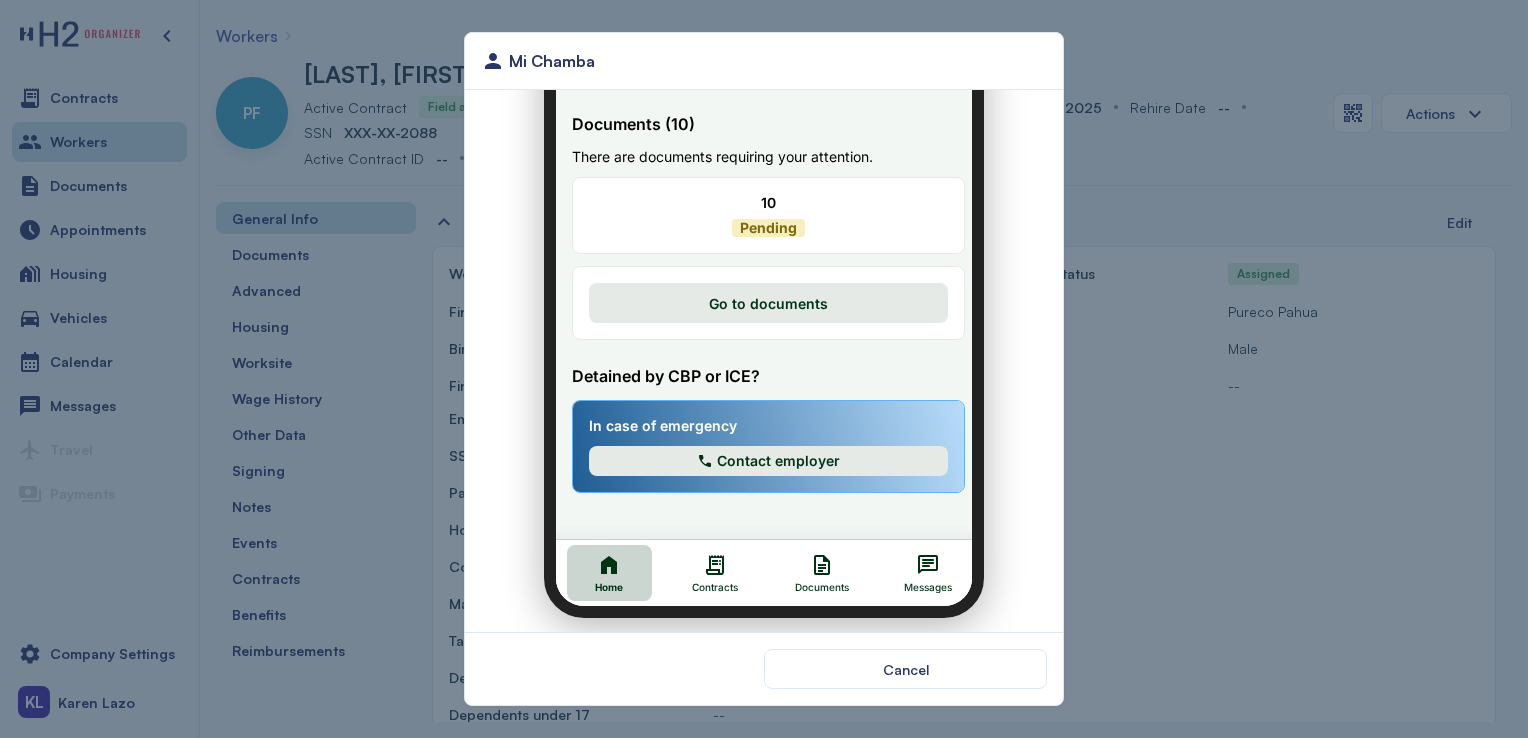 click on "Documents" at bounding box center (810, 575) 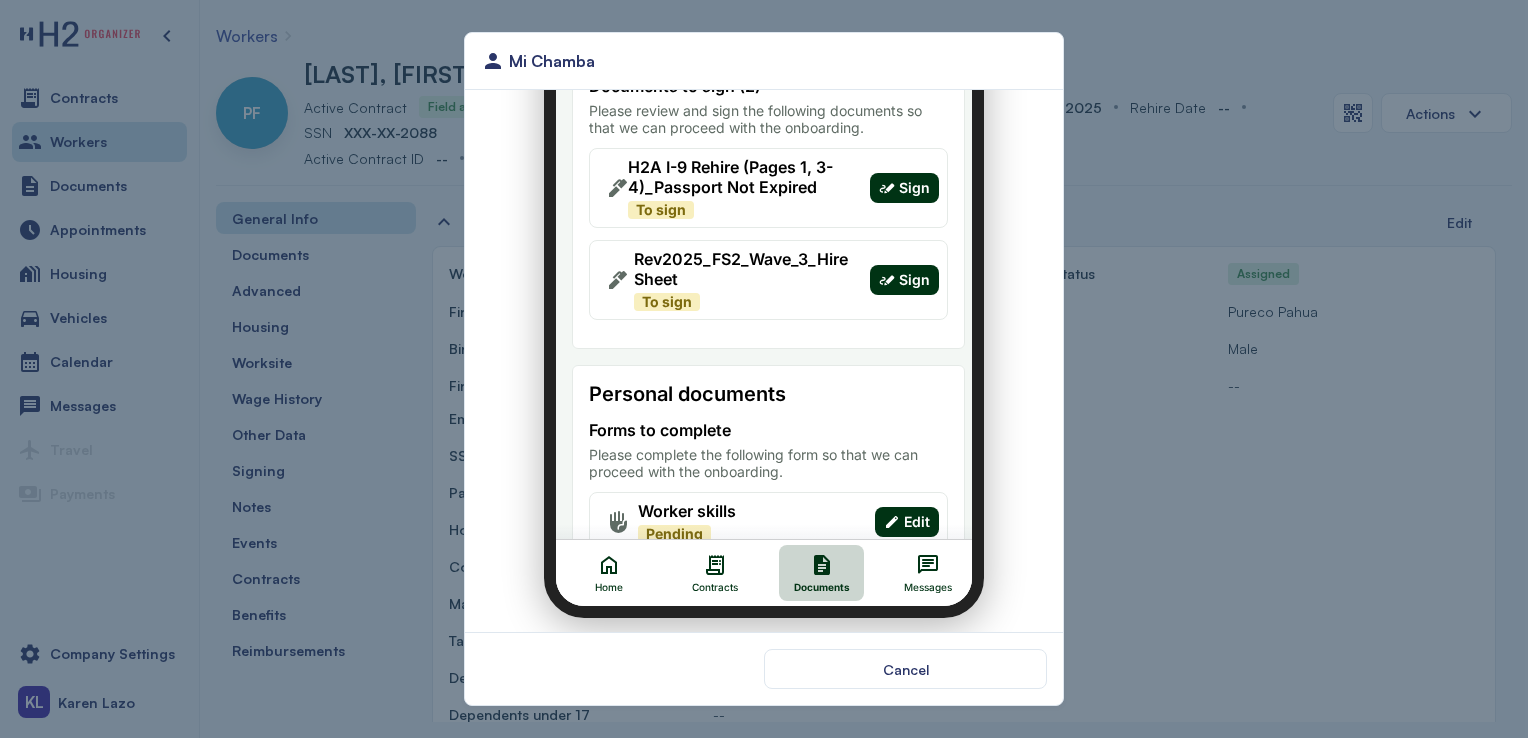 click on "Sign" at bounding box center (902, 268) 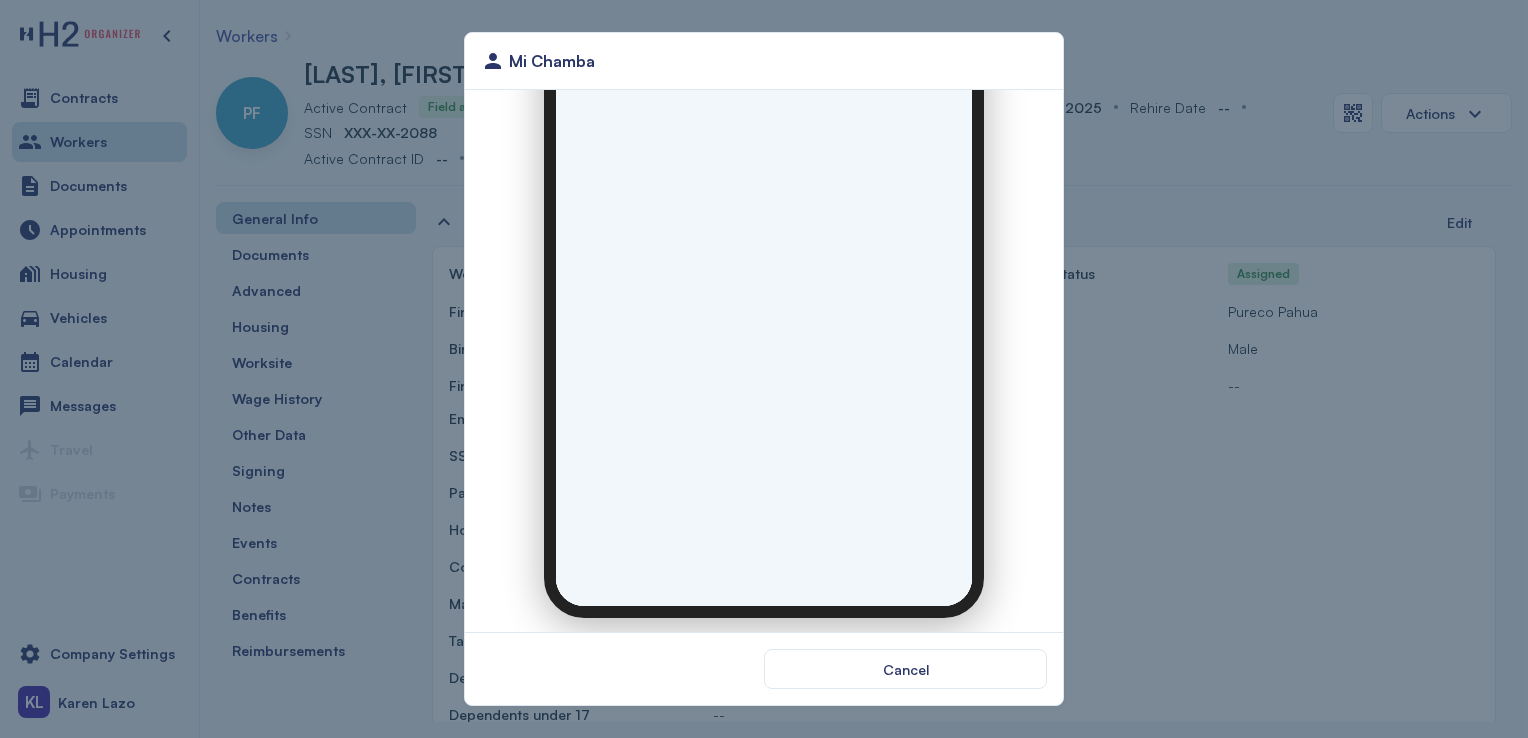 scroll, scrollTop: 0, scrollLeft: 0, axis: both 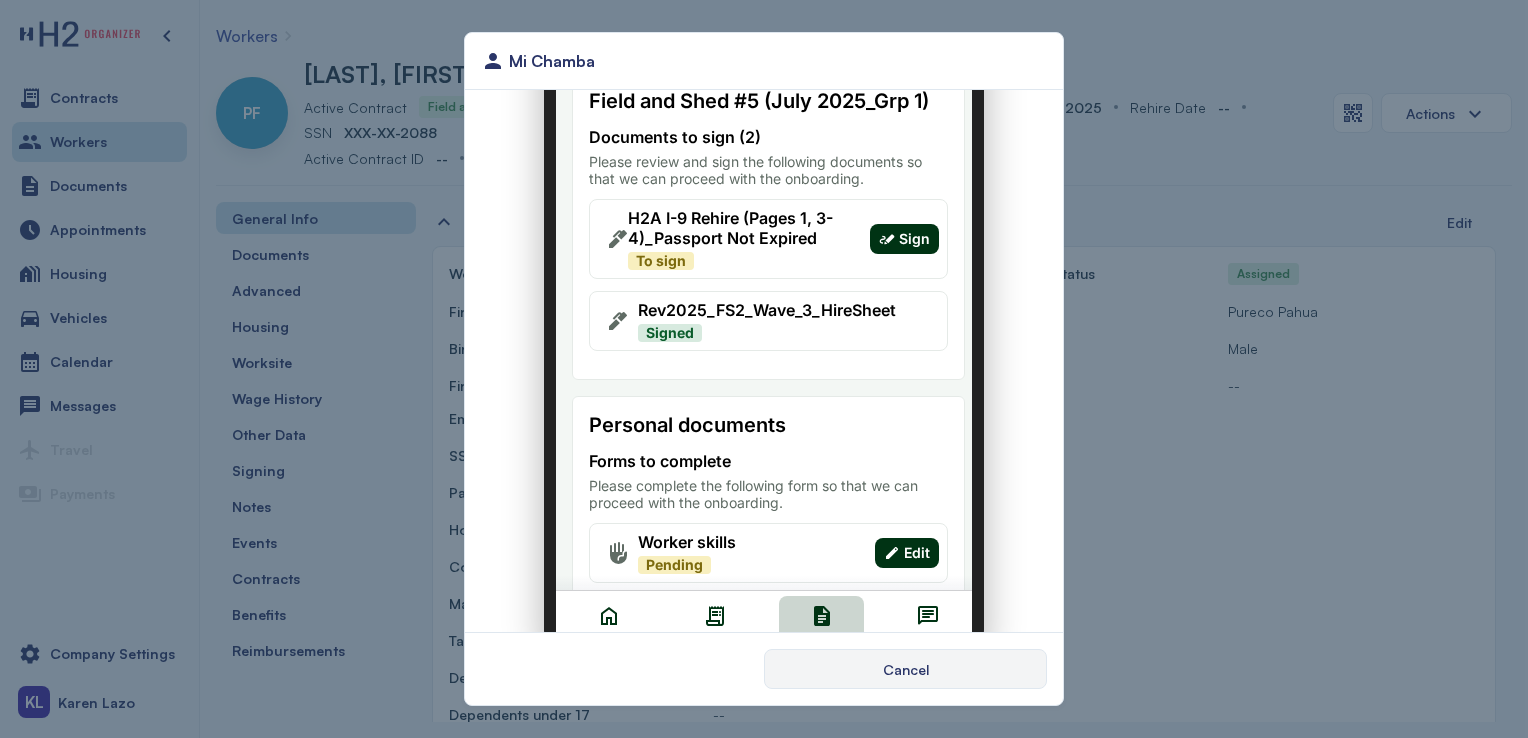 click on "Cancel" at bounding box center (906, 669) 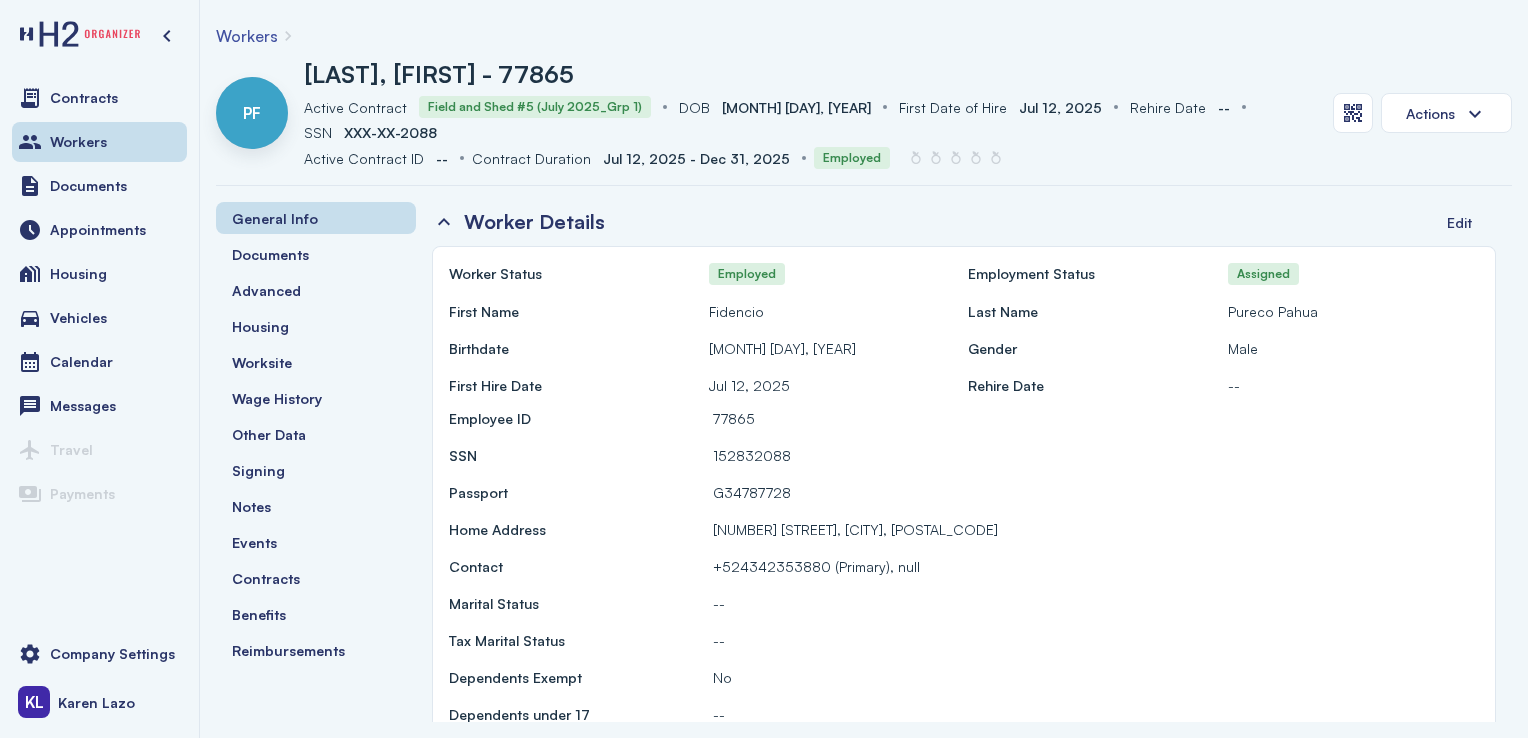 click on "Workers" at bounding box center (99, 142) 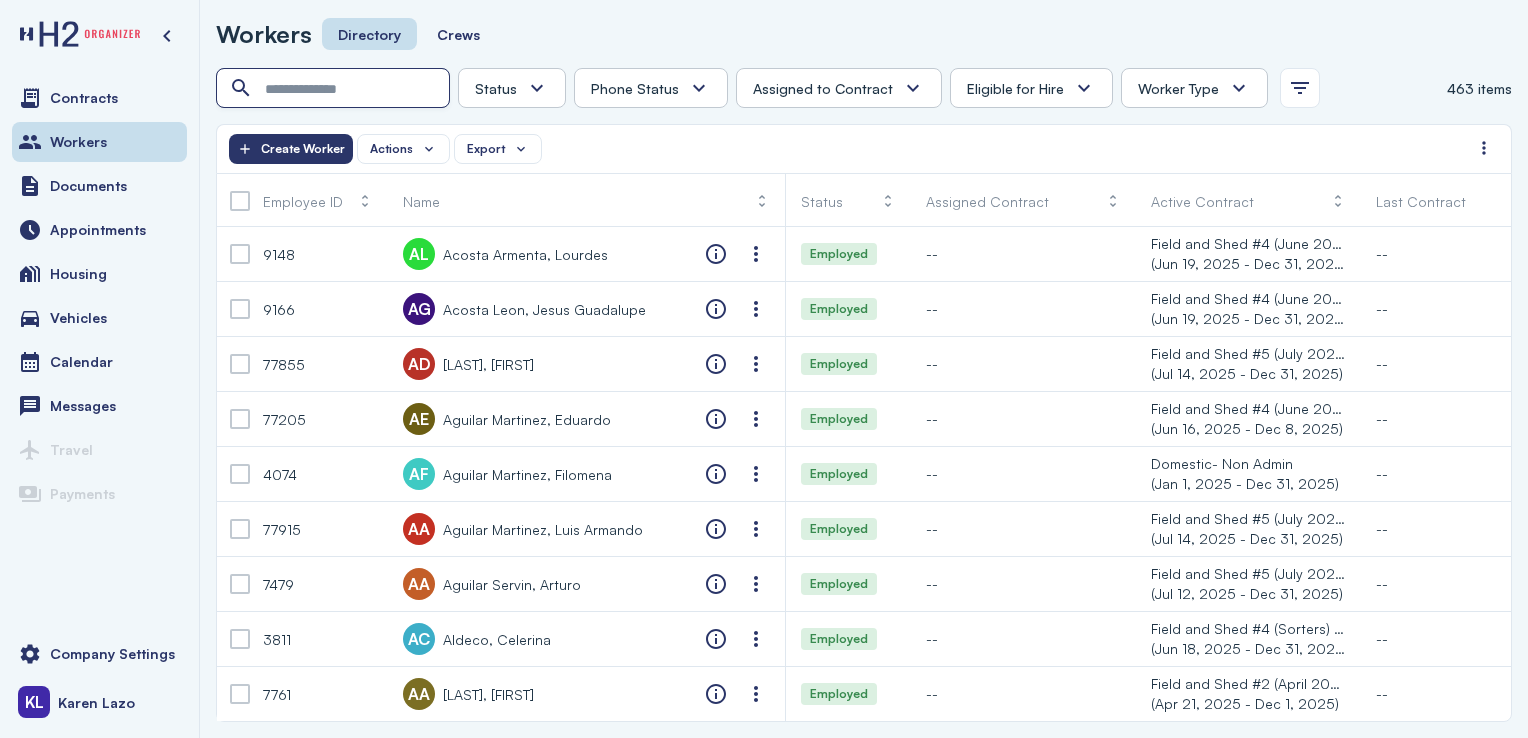 click at bounding box center (335, 89) 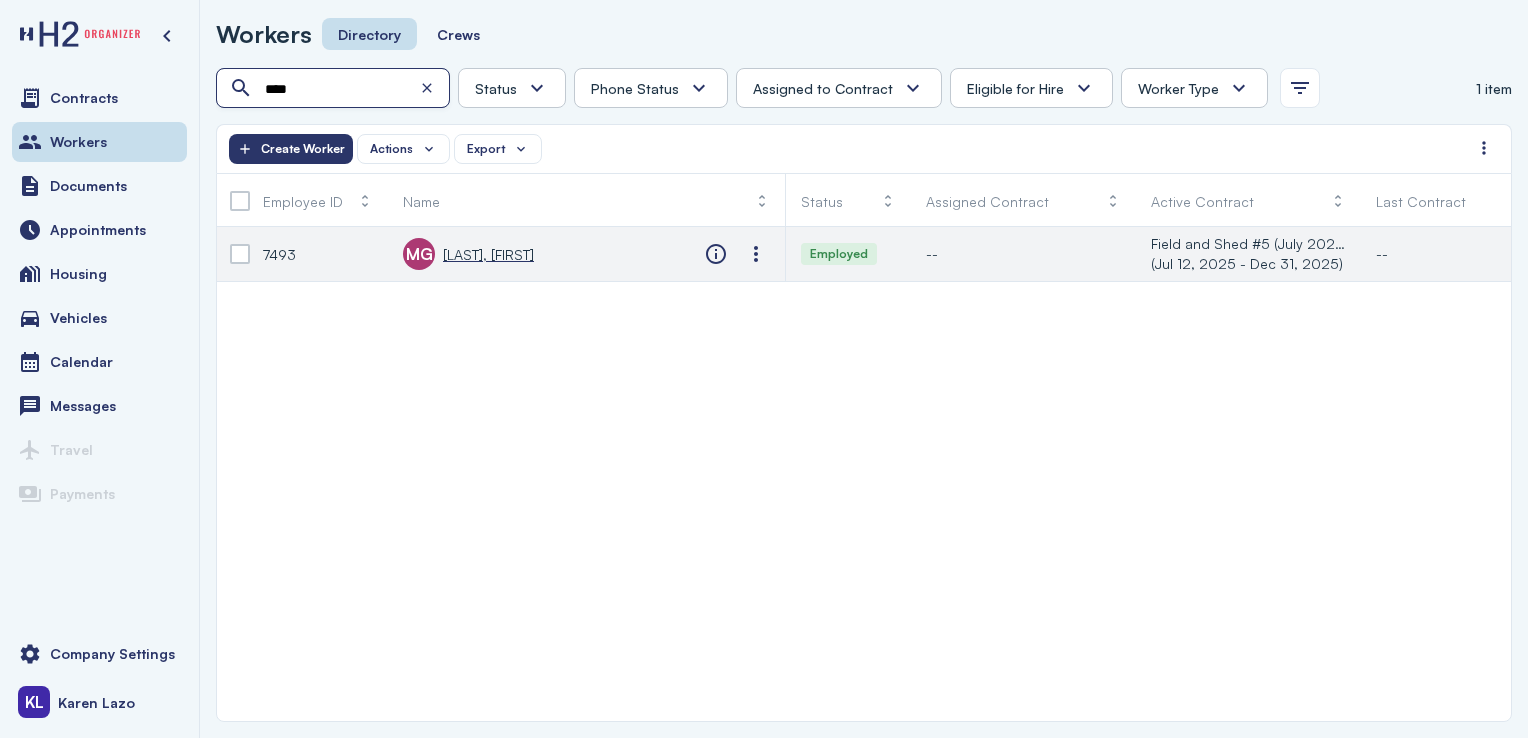 type on "****" 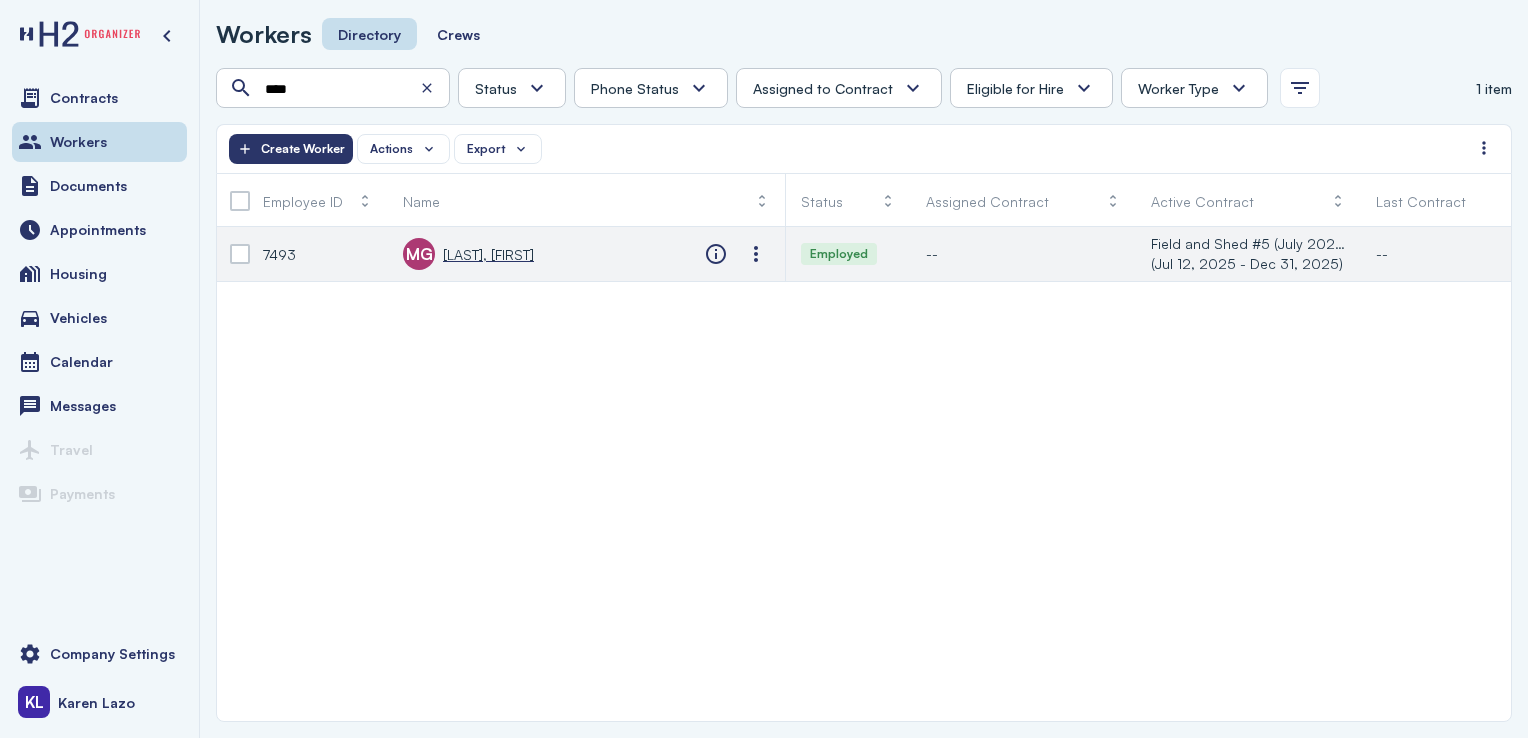 click on "Mora Calvillo, Gerardo" at bounding box center [488, 254] 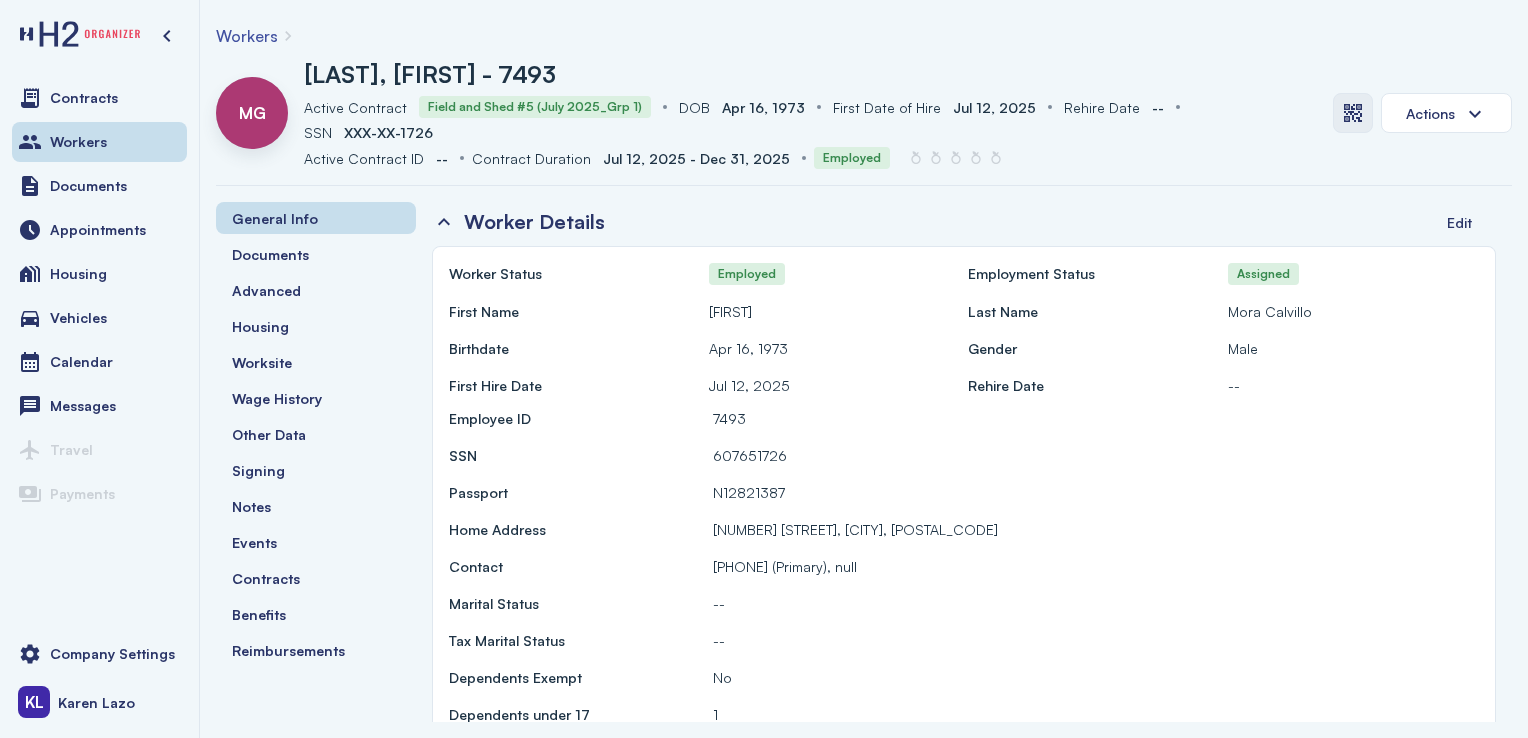 click at bounding box center (1353, 113) 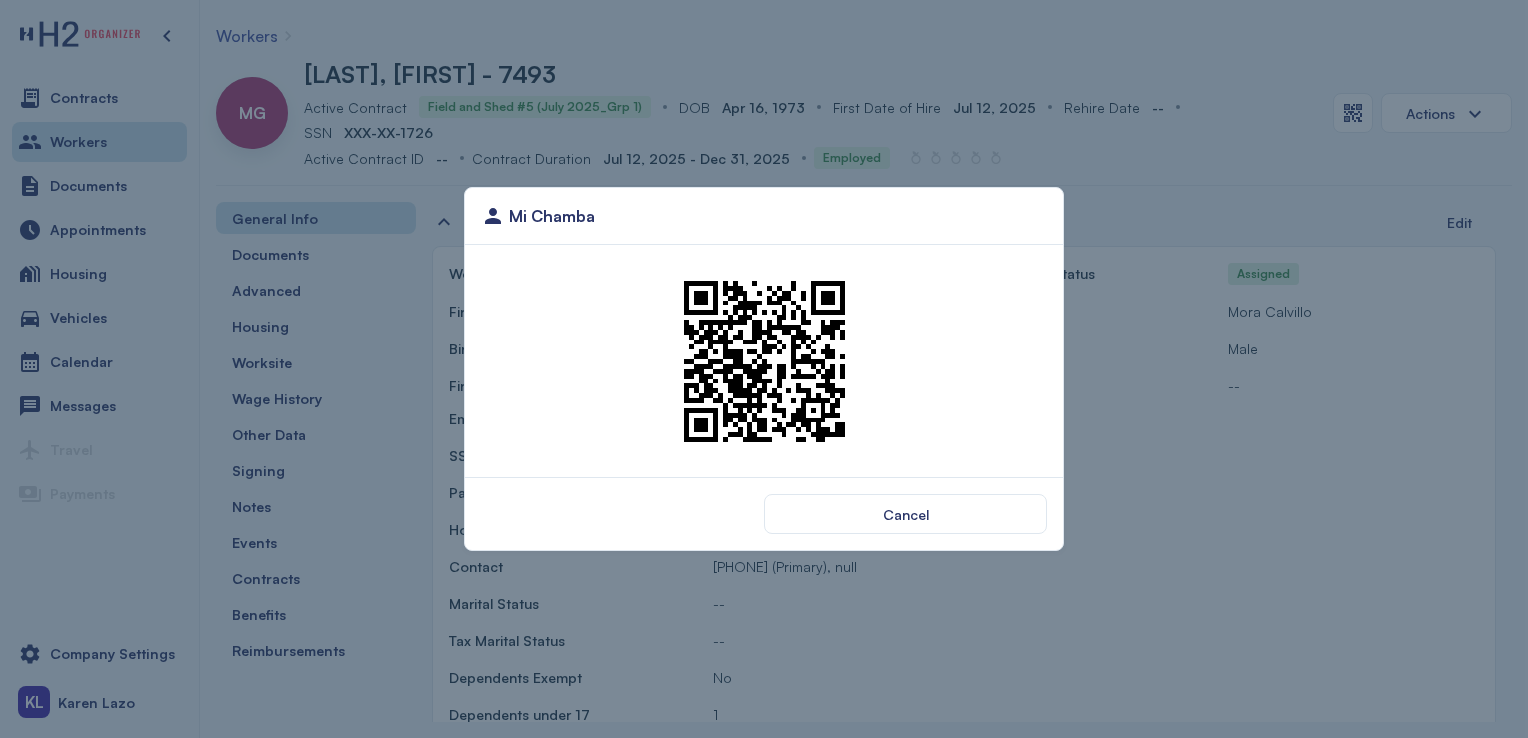 click at bounding box center [764, 361] 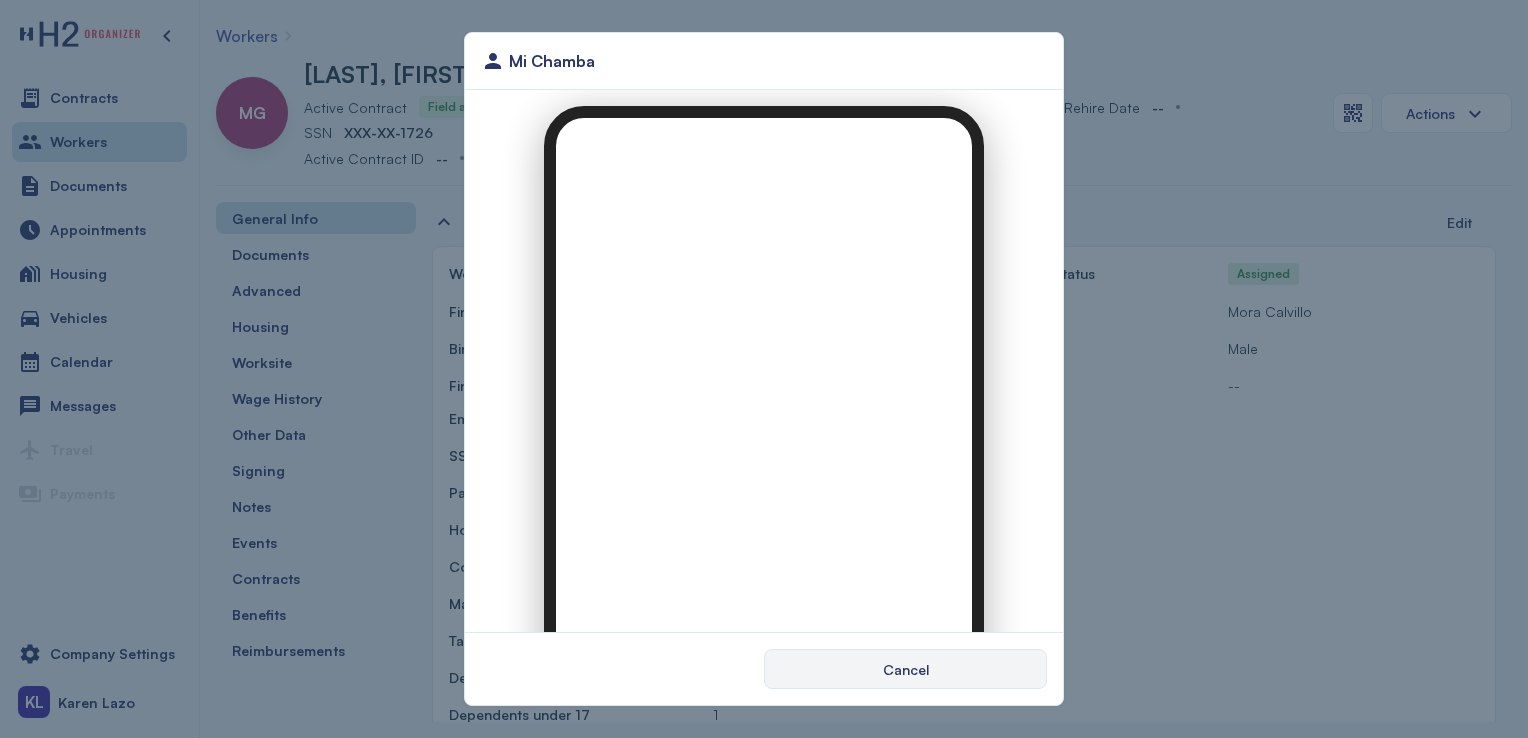 scroll, scrollTop: 0, scrollLeft: 0, axis: both 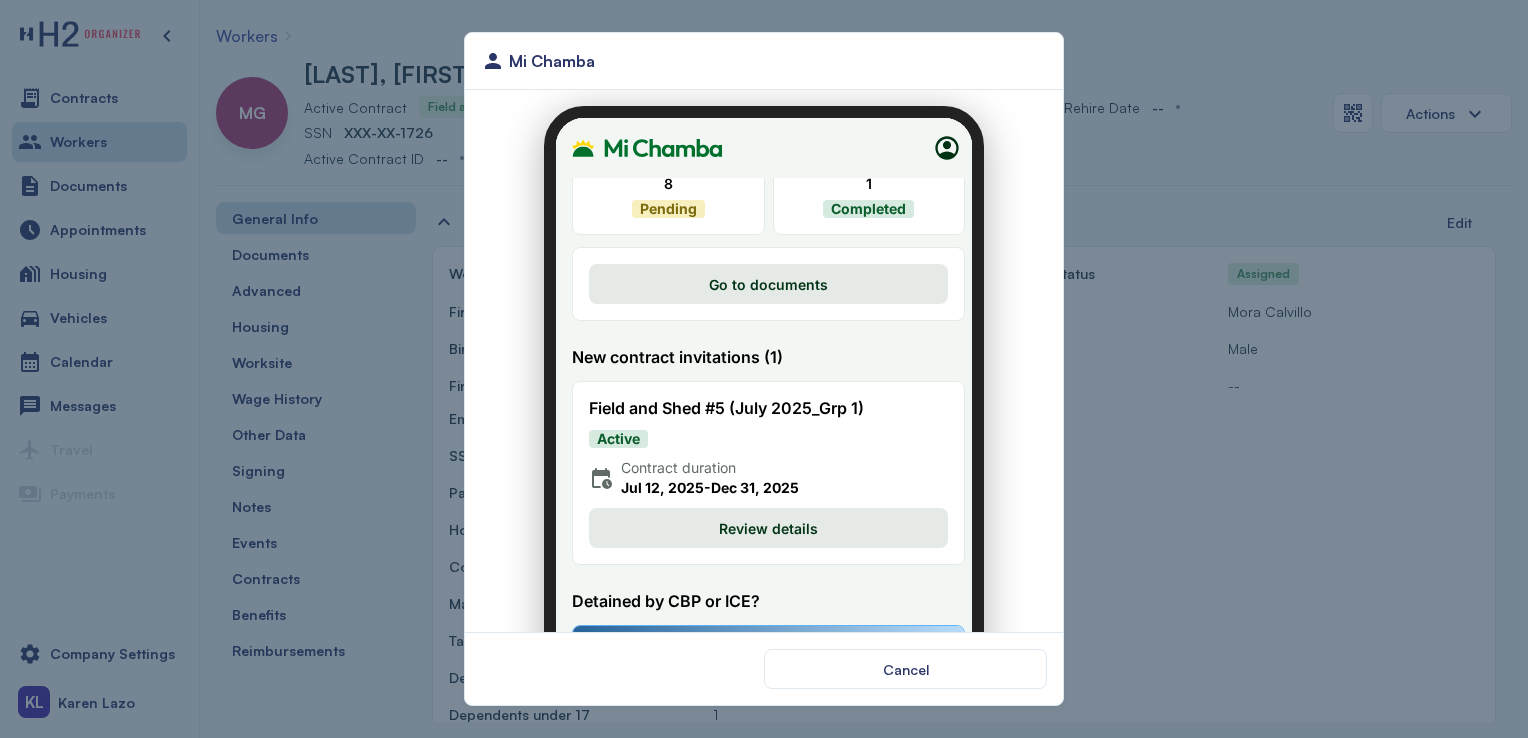 click on "Review details" at bounding box center (756, 516) 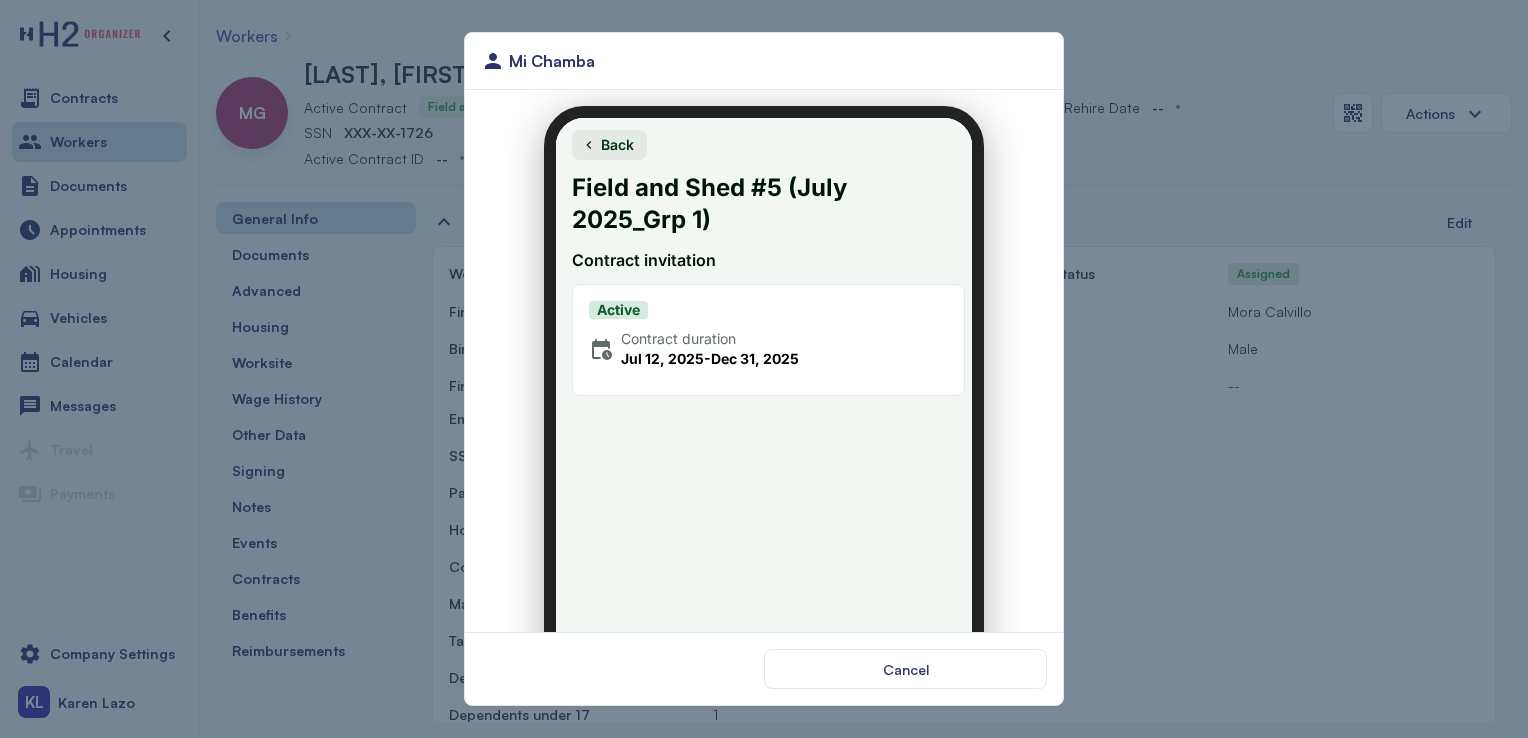 scroll, scrollTop: 188, scrollLeft: 0, axis: vertical 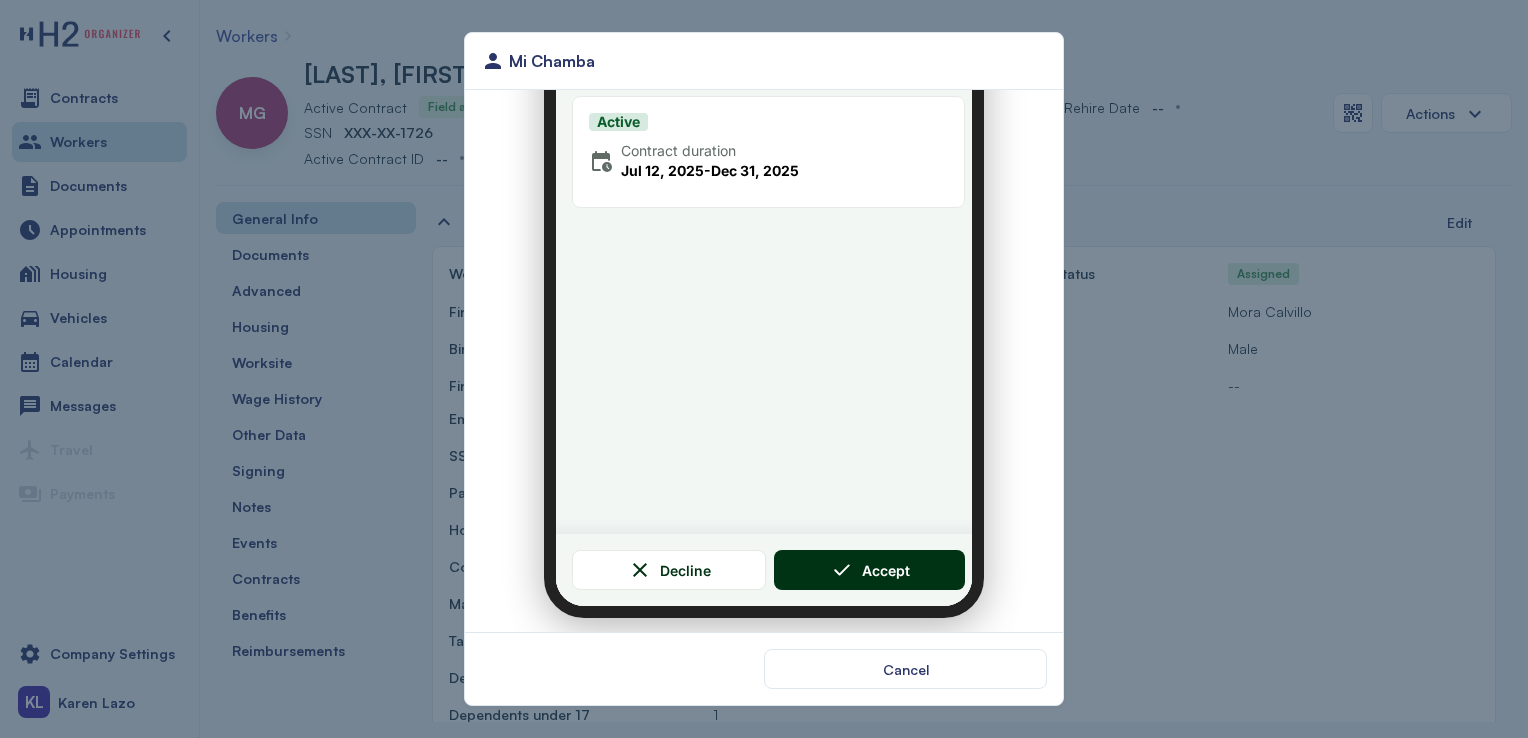 click on "Accept" at bounding box center (858, 558) 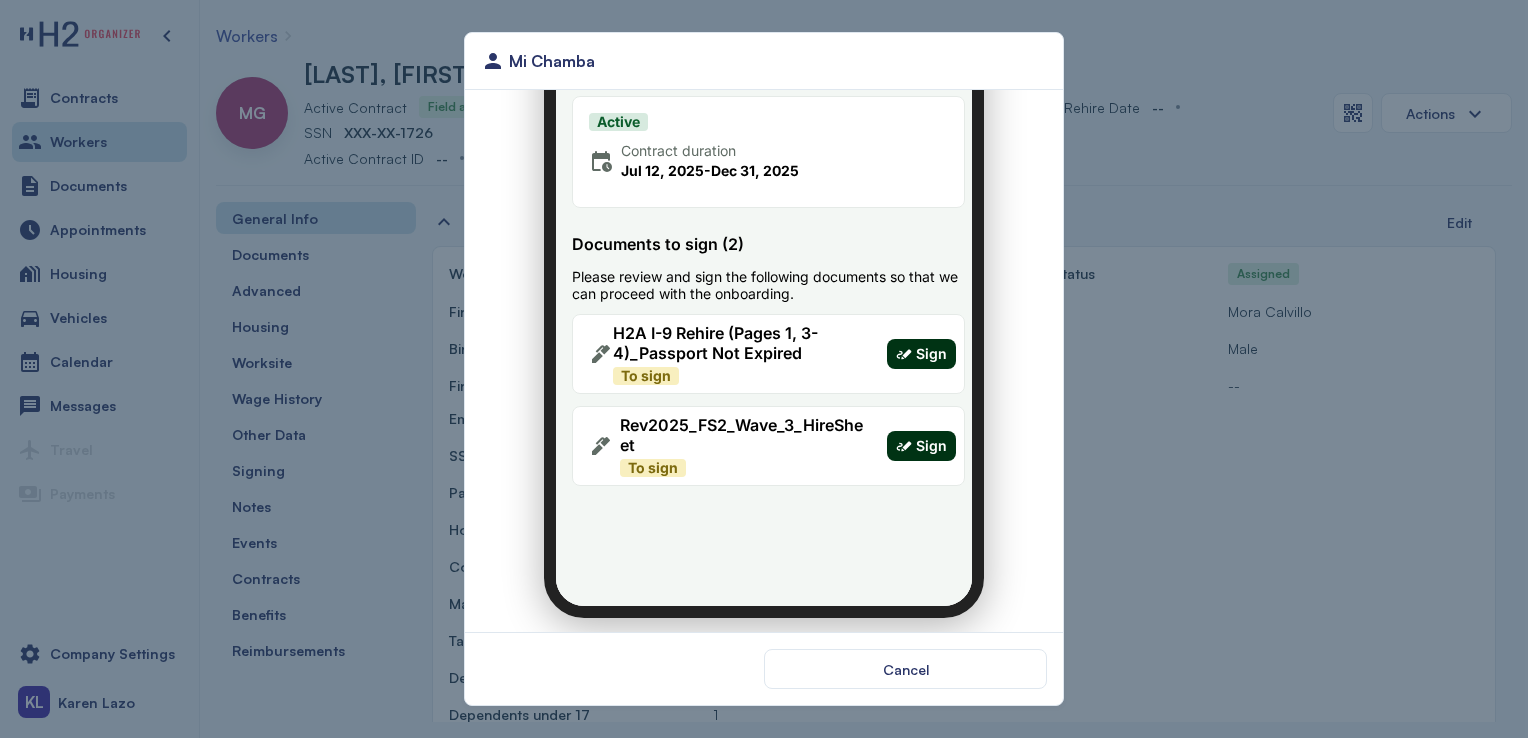 click on "Sign" at bounding box center (919, 342) 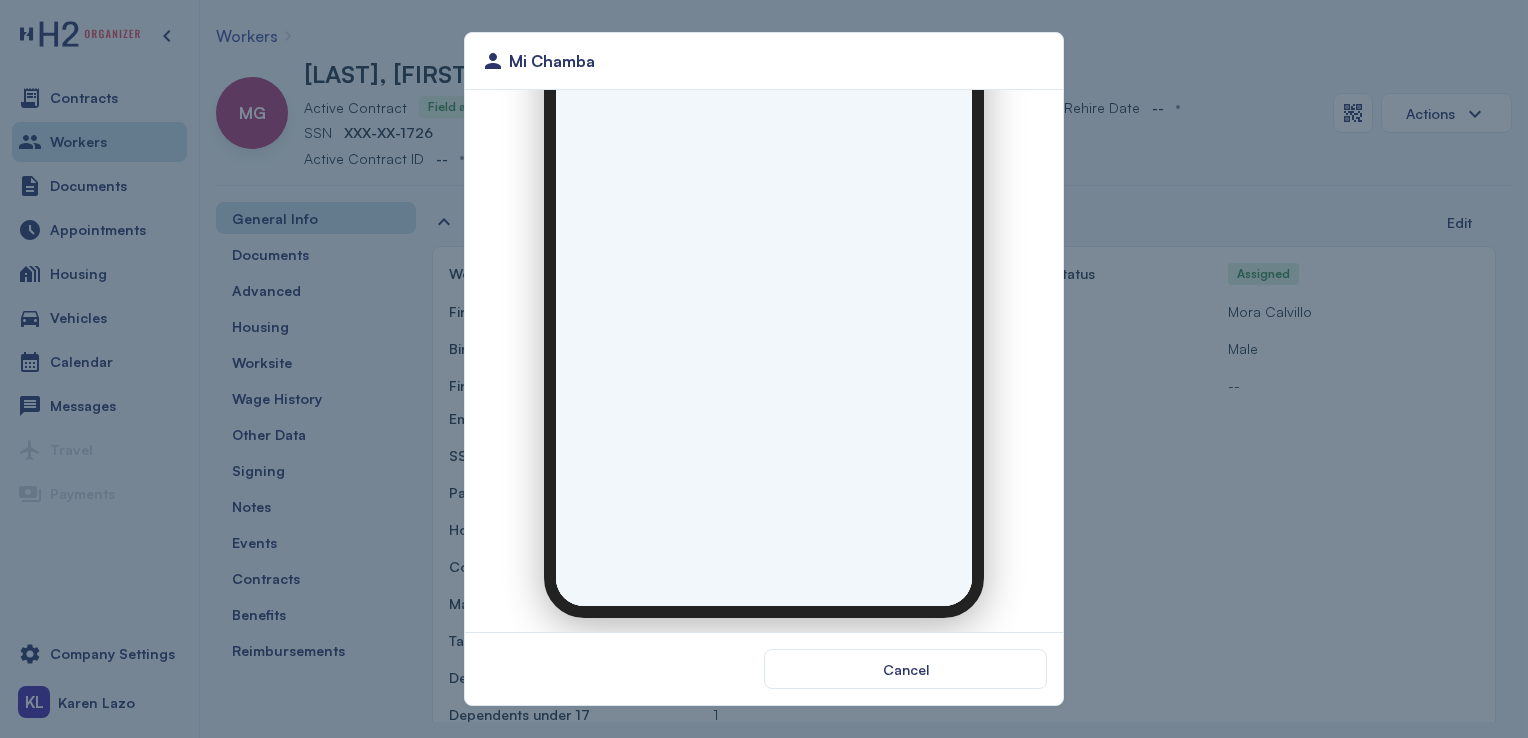 scroll, scrollTop: 0, scrollLeft: 0, axis: both 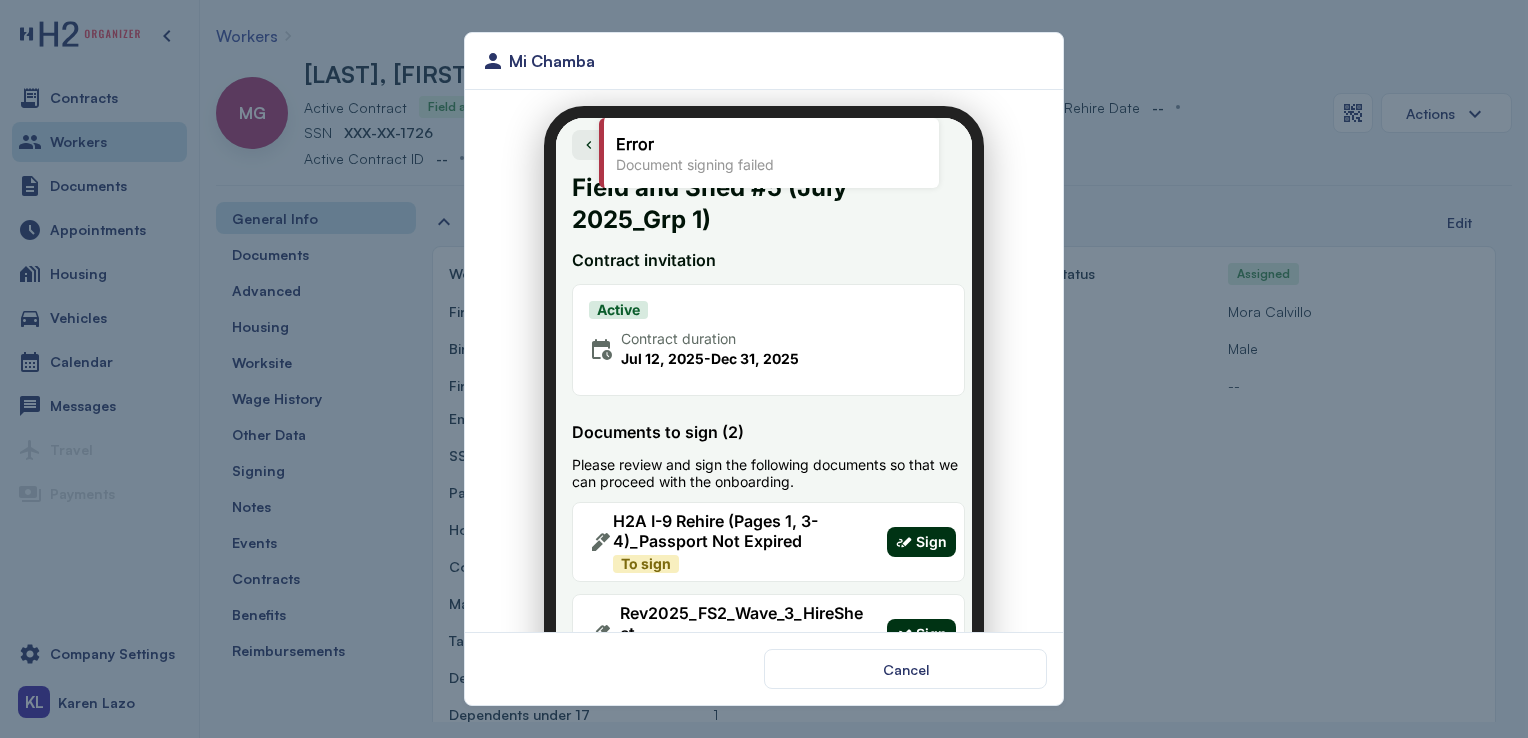 click on "Active Contract duration Jul 12, 2025  -  Dec 31, 2025" at bounding box center [756, 328] 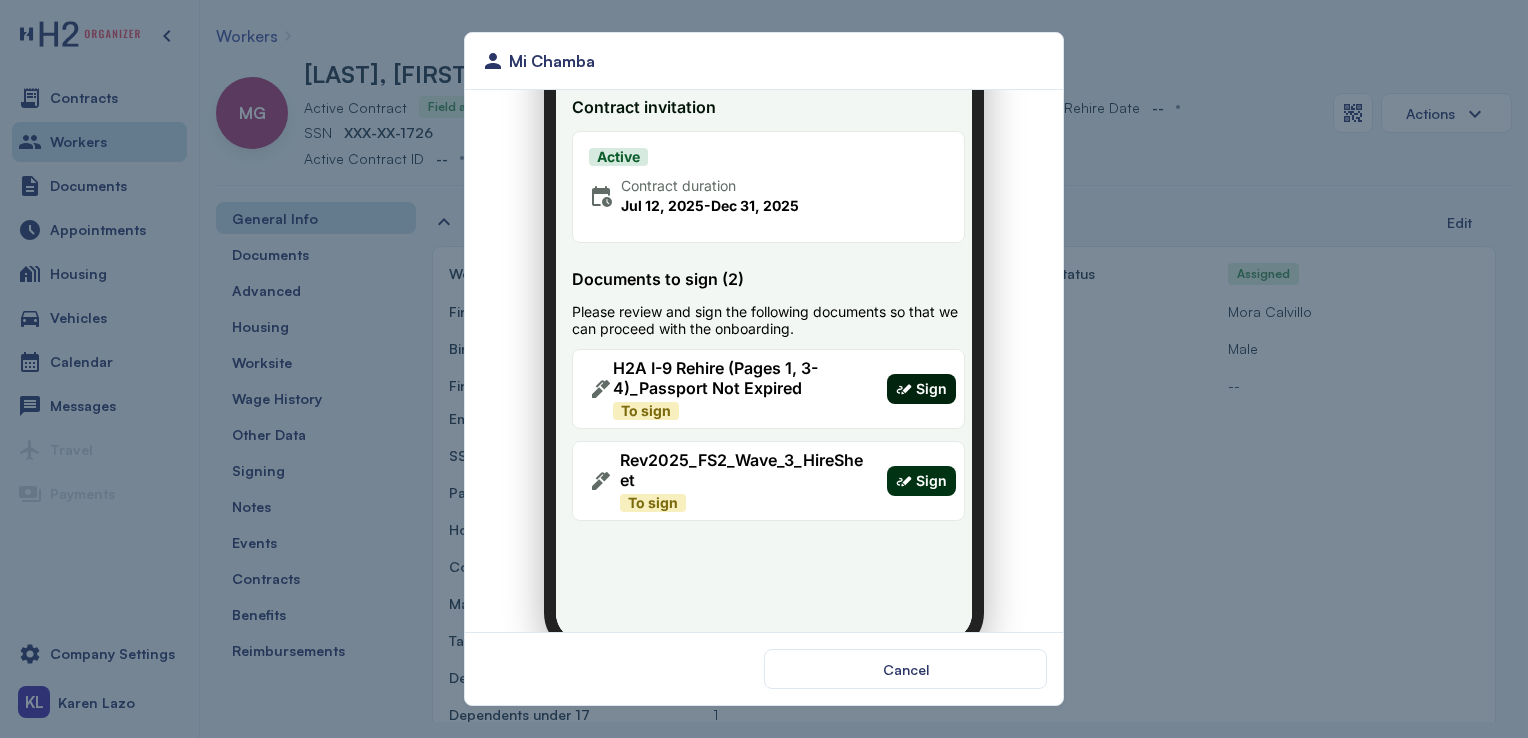 scroll, scrollTop: 154, scrollLeft: 0, axis: vertical 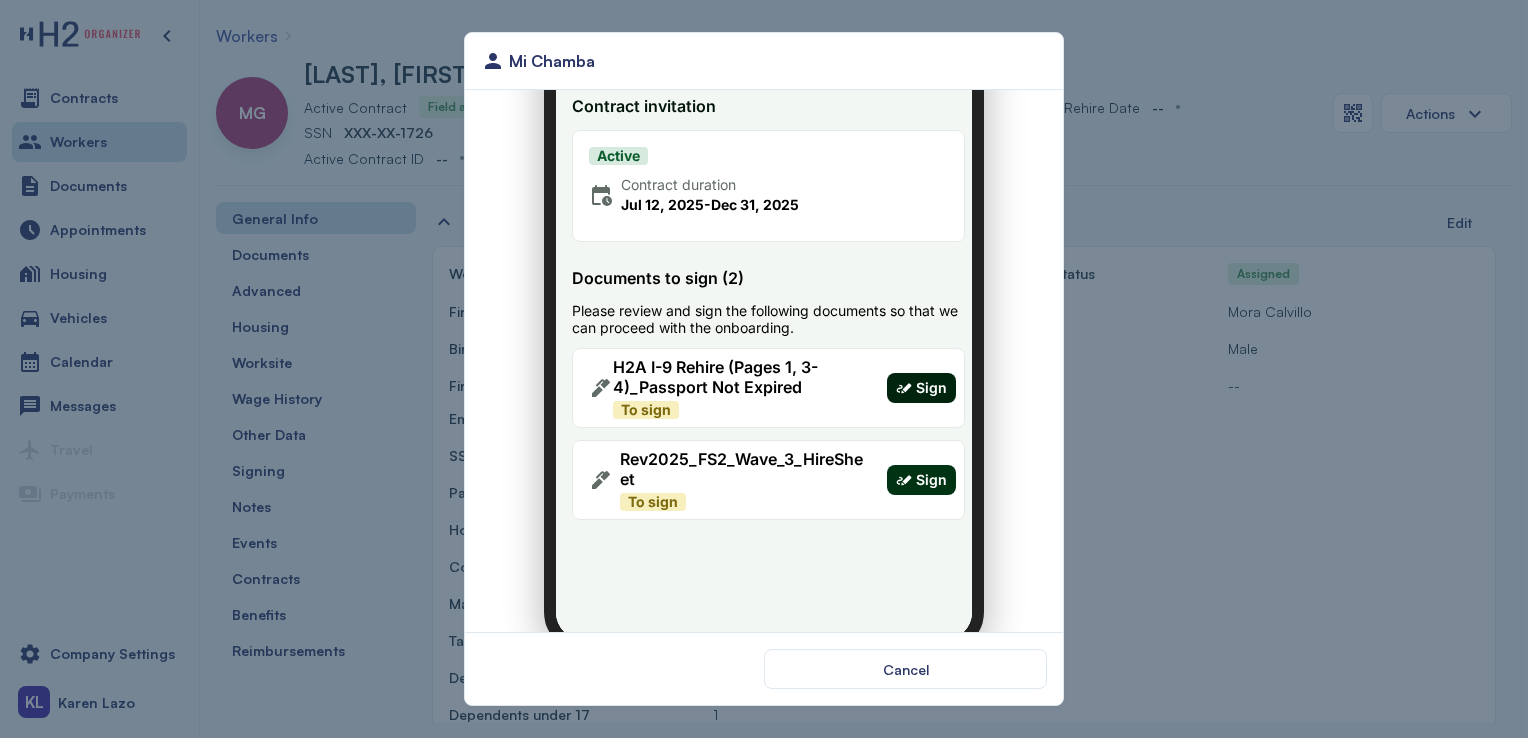 click on "Sign" at bounding box center (919, 376) 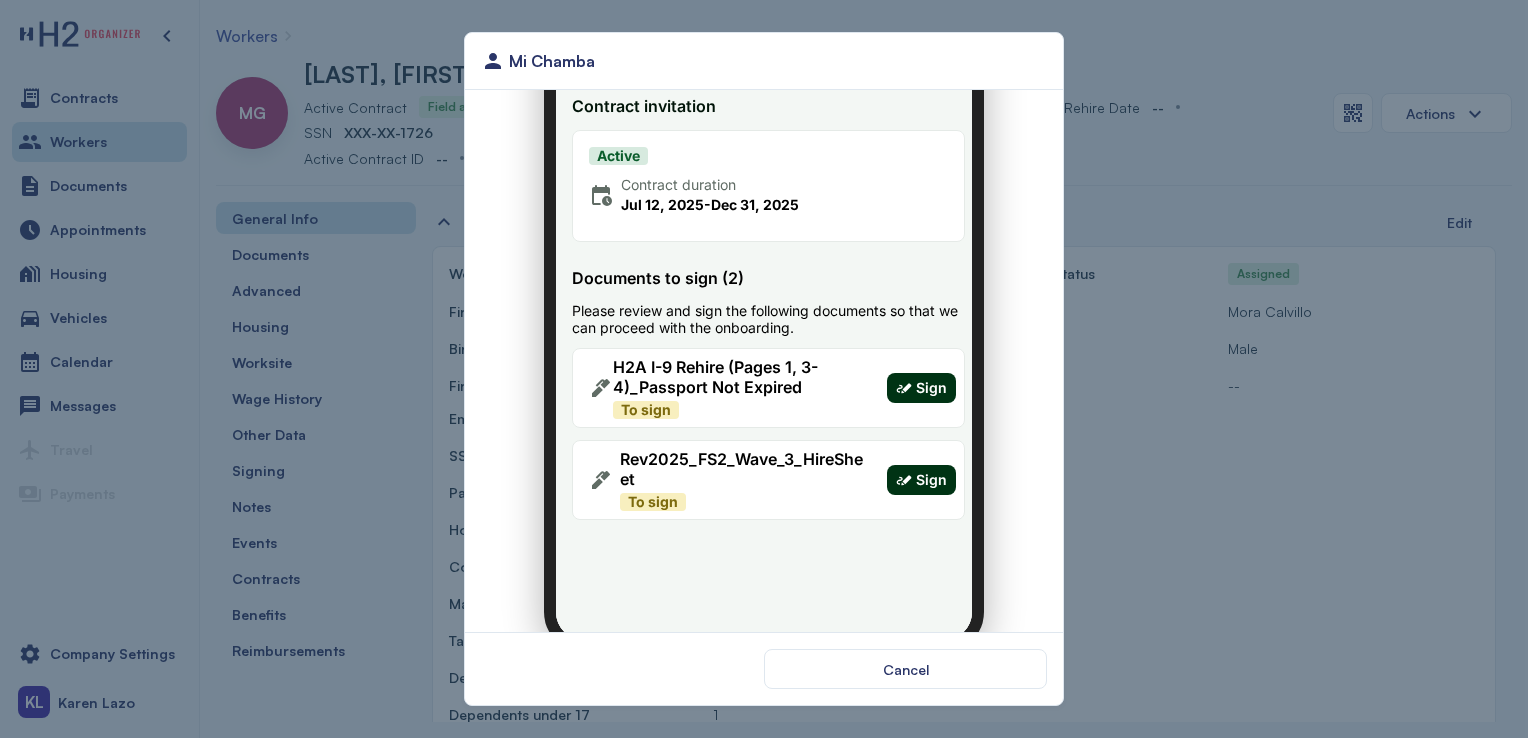 click on "Sign" at bounding box center (917, 376) 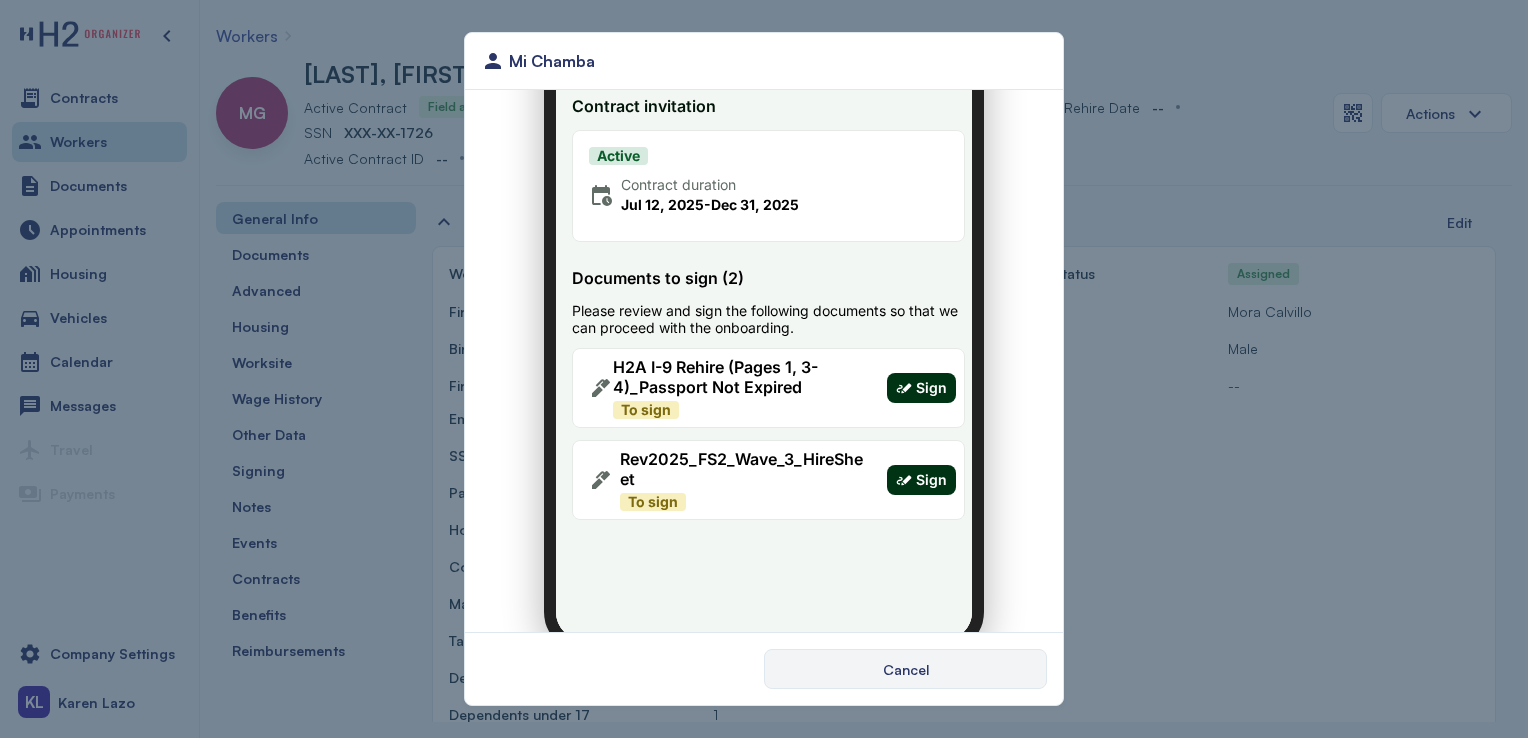 click on "Cancel" at bounding box center (905, 669) 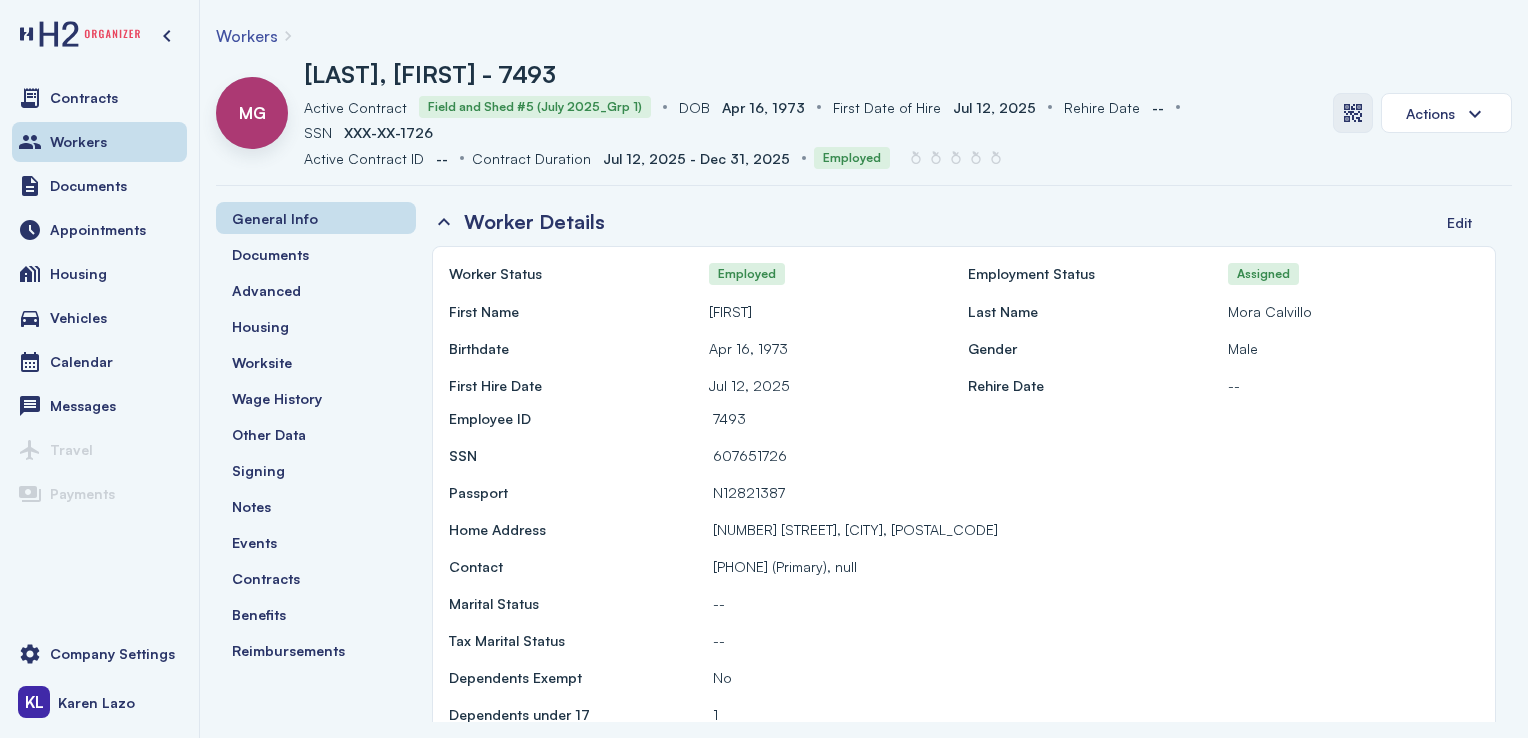click at bounding box center (1353, 113) 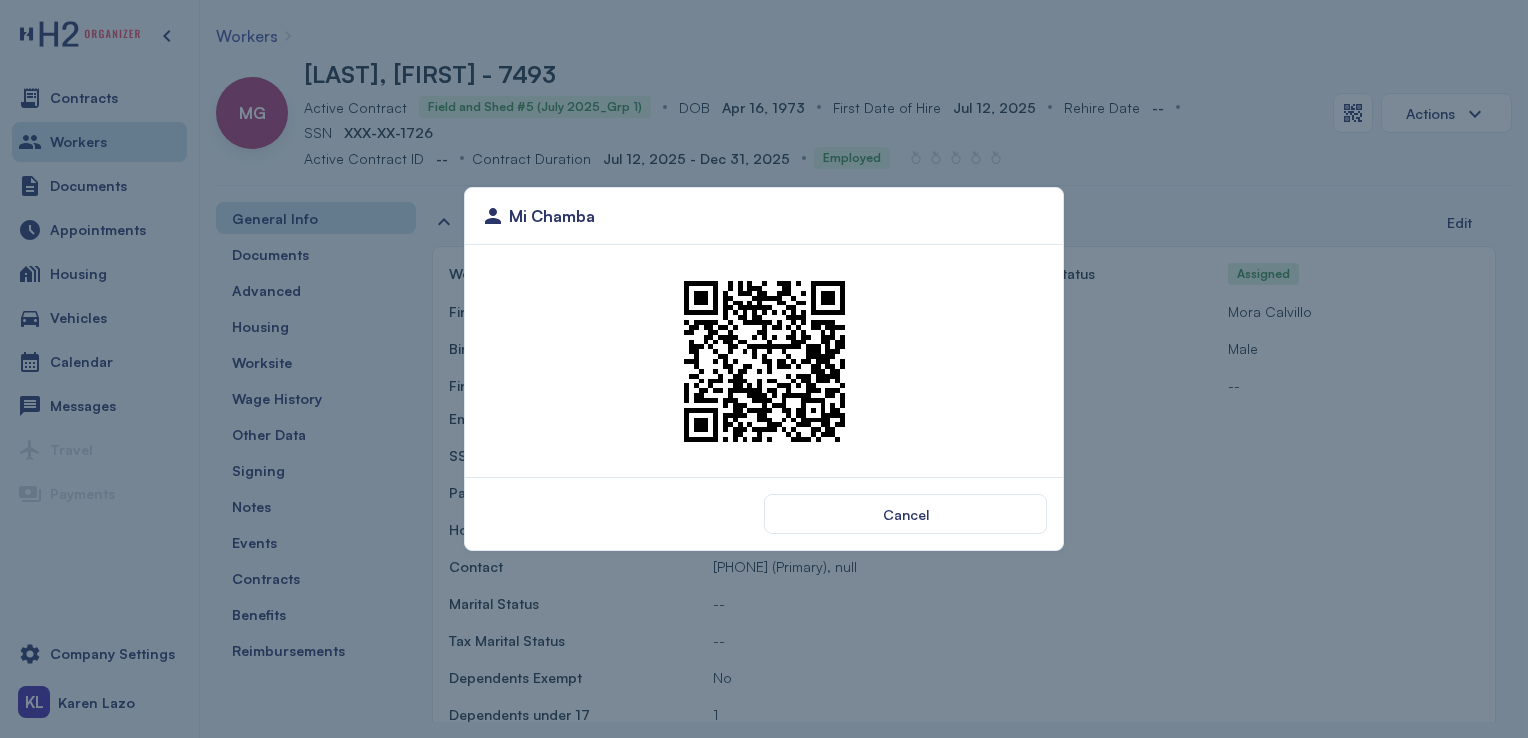 click at bounding box center [764, 361] 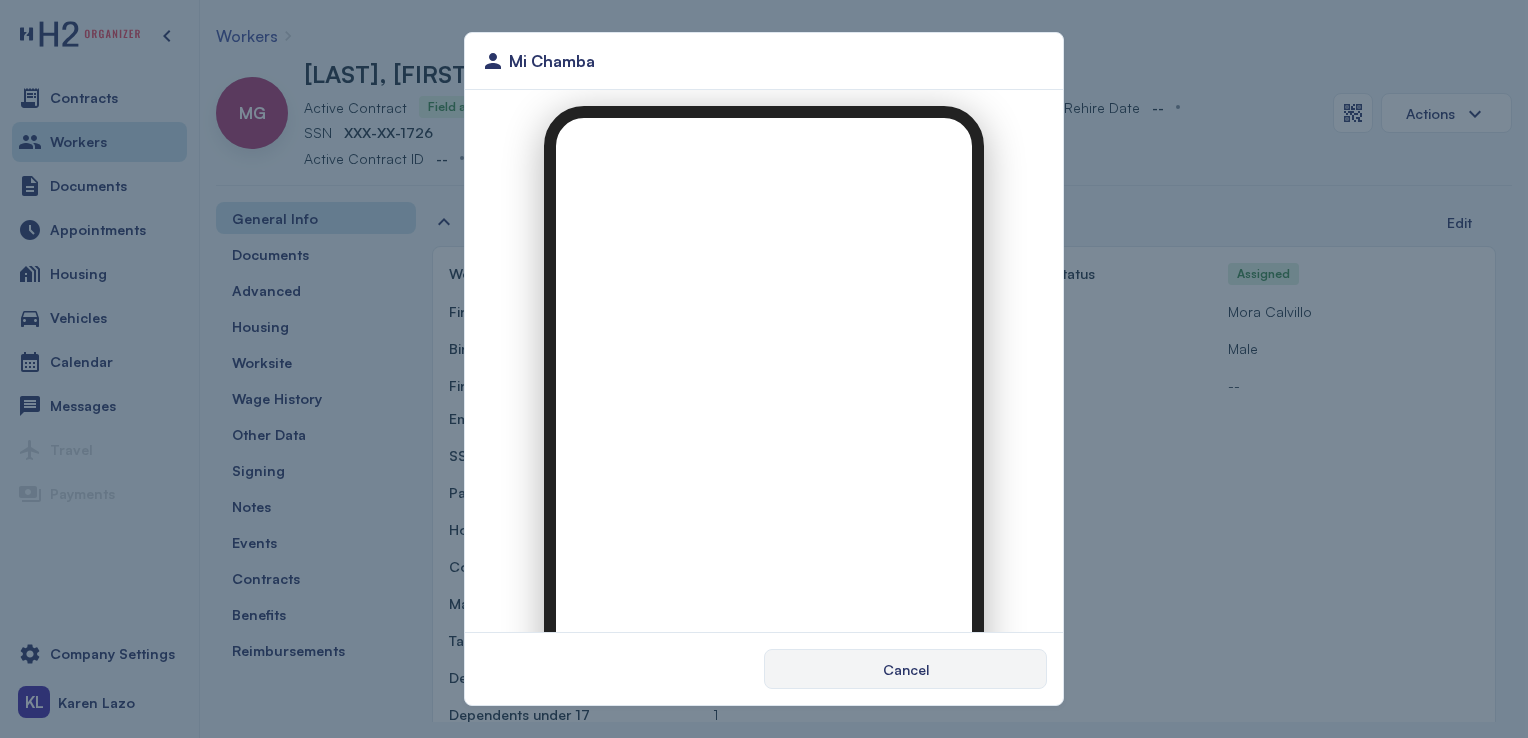 scroll, scrollTop: 0, scrollLeft: 0, axis: both 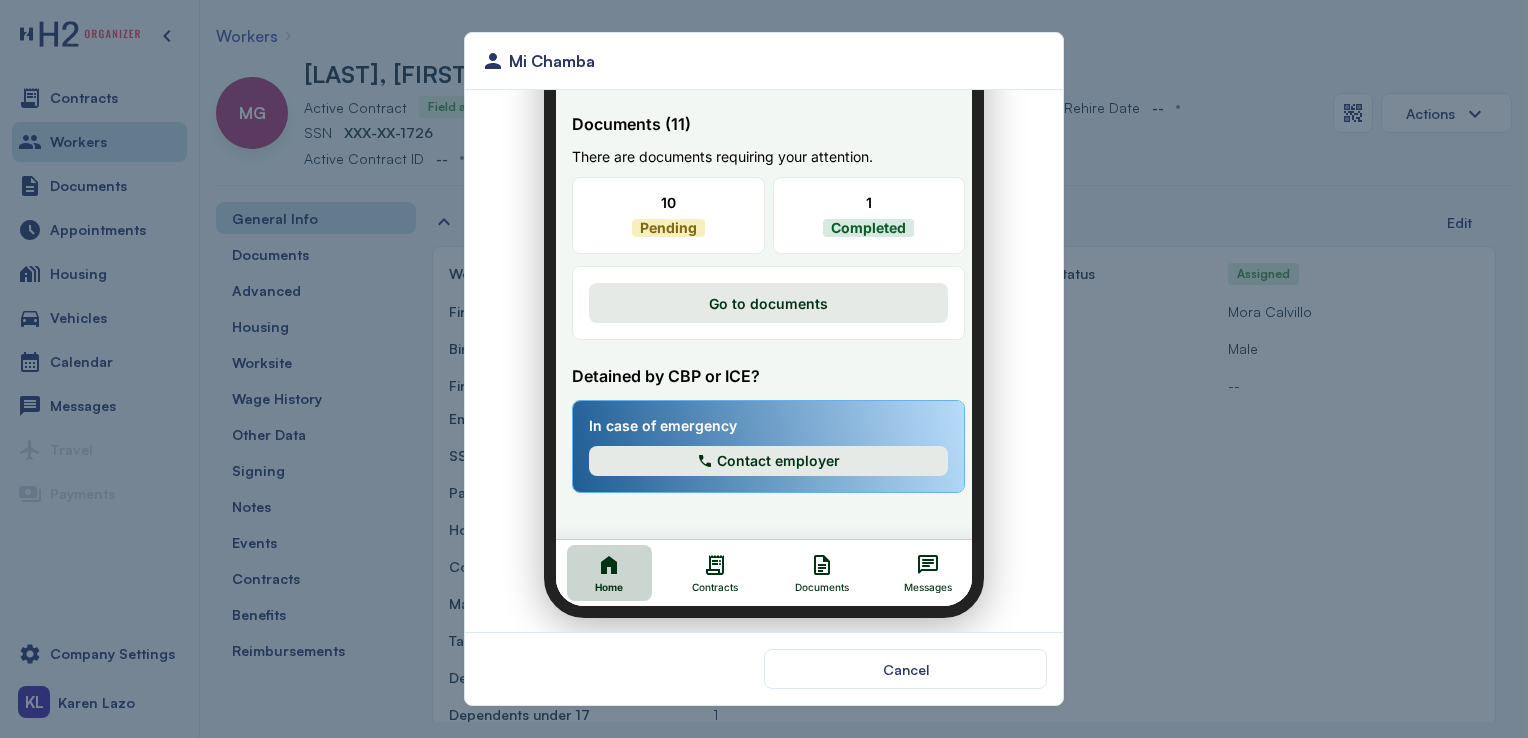click 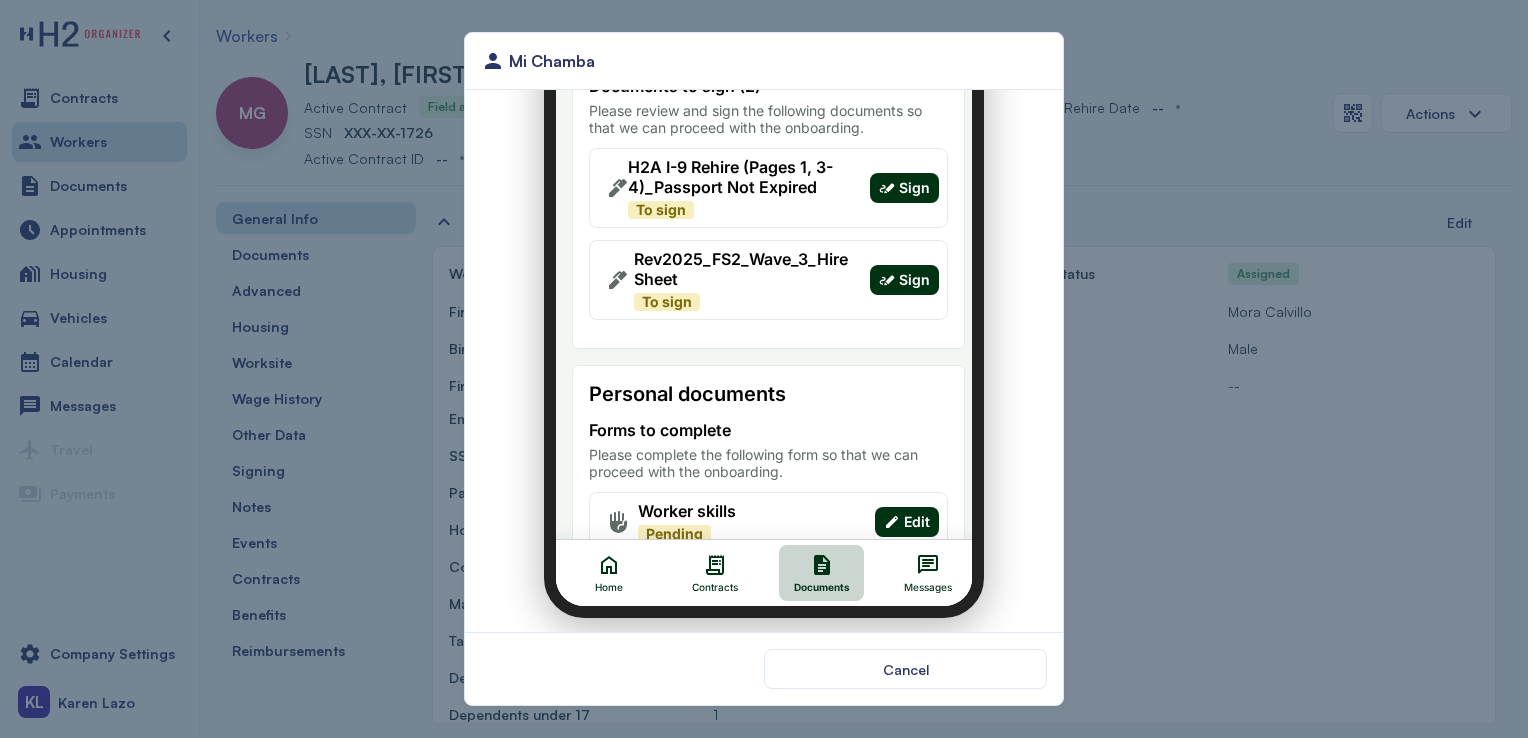 click on "Sign" at bounding box center [892, 176] 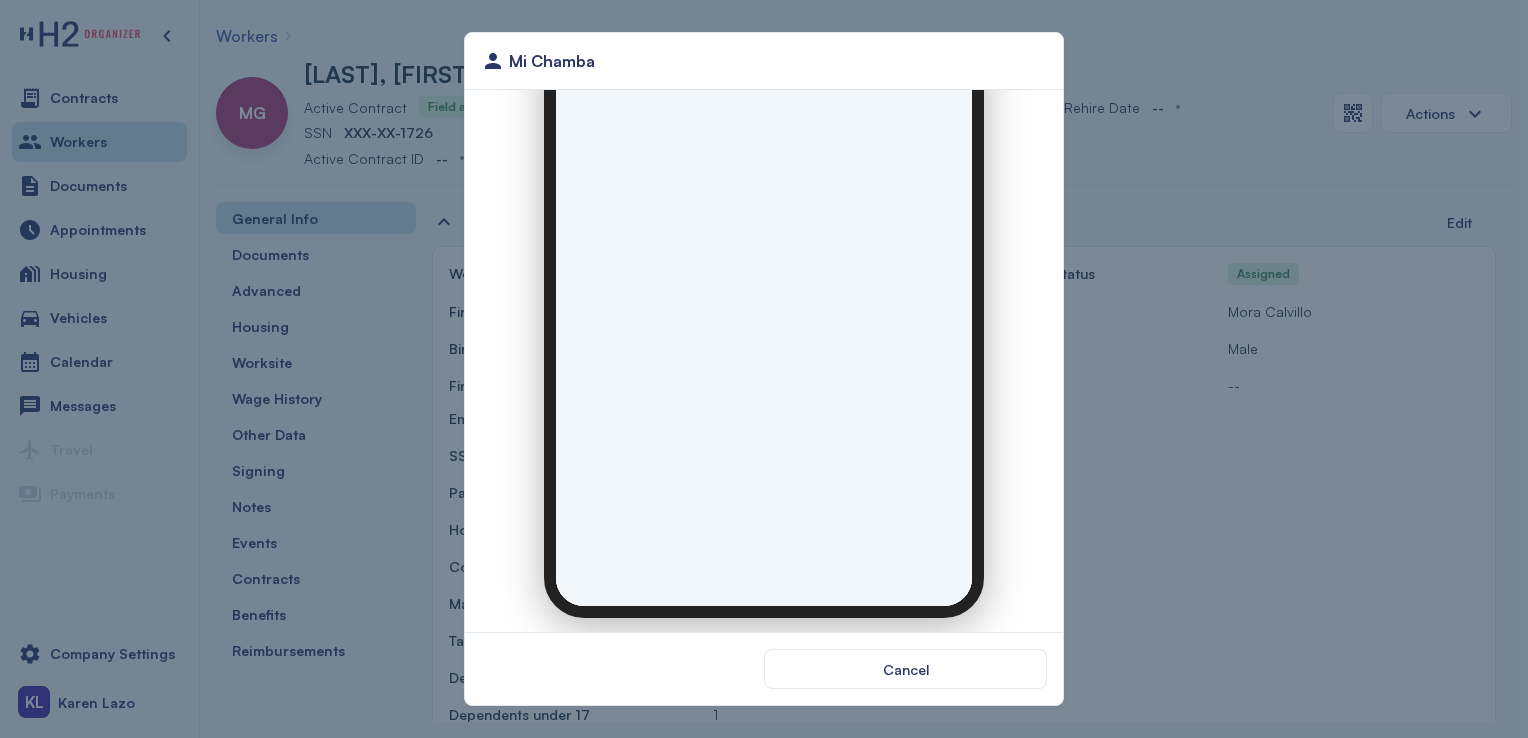 scroll, scrollTop: 0, scrollLeft: 0, axis: both 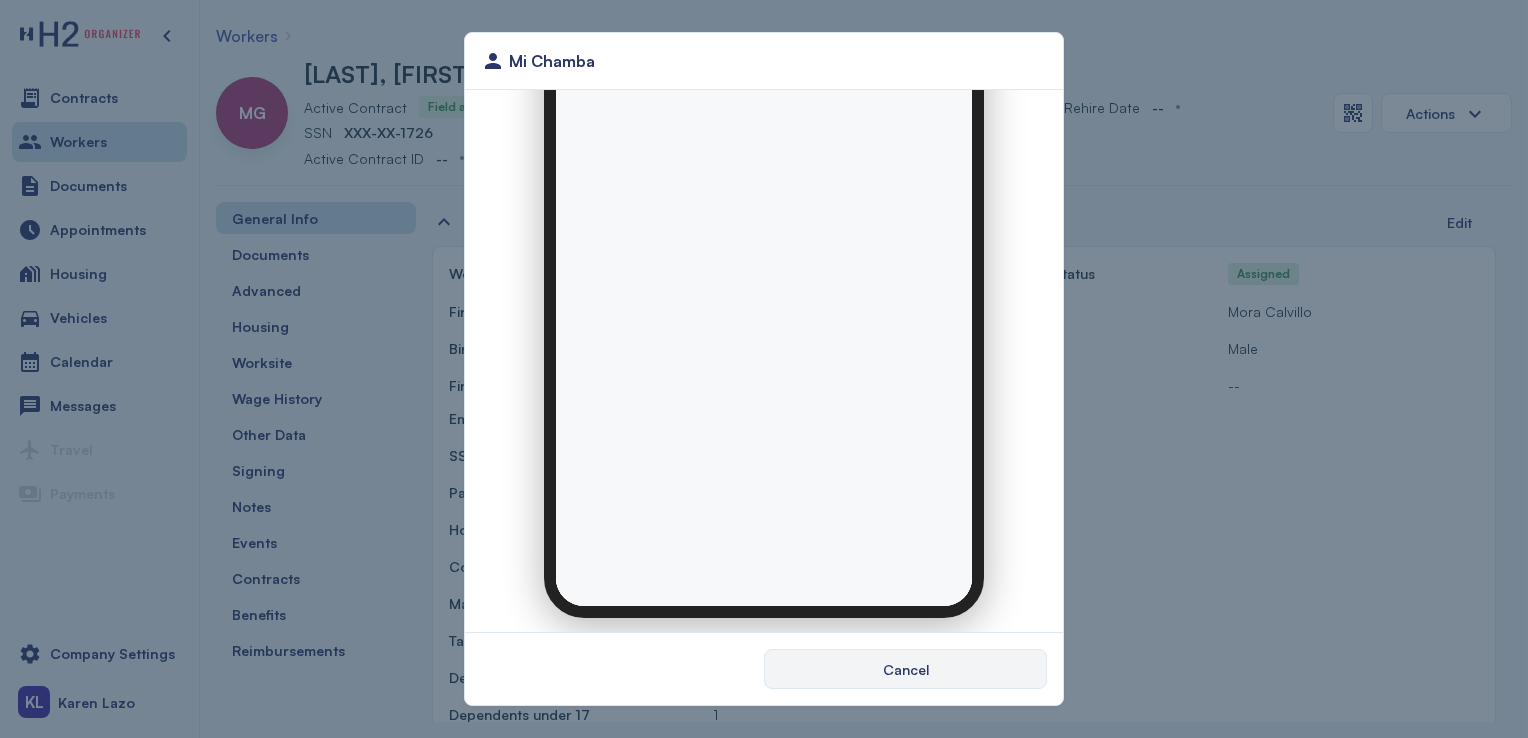 click on "Cancel" at bounding box center (905, 669) 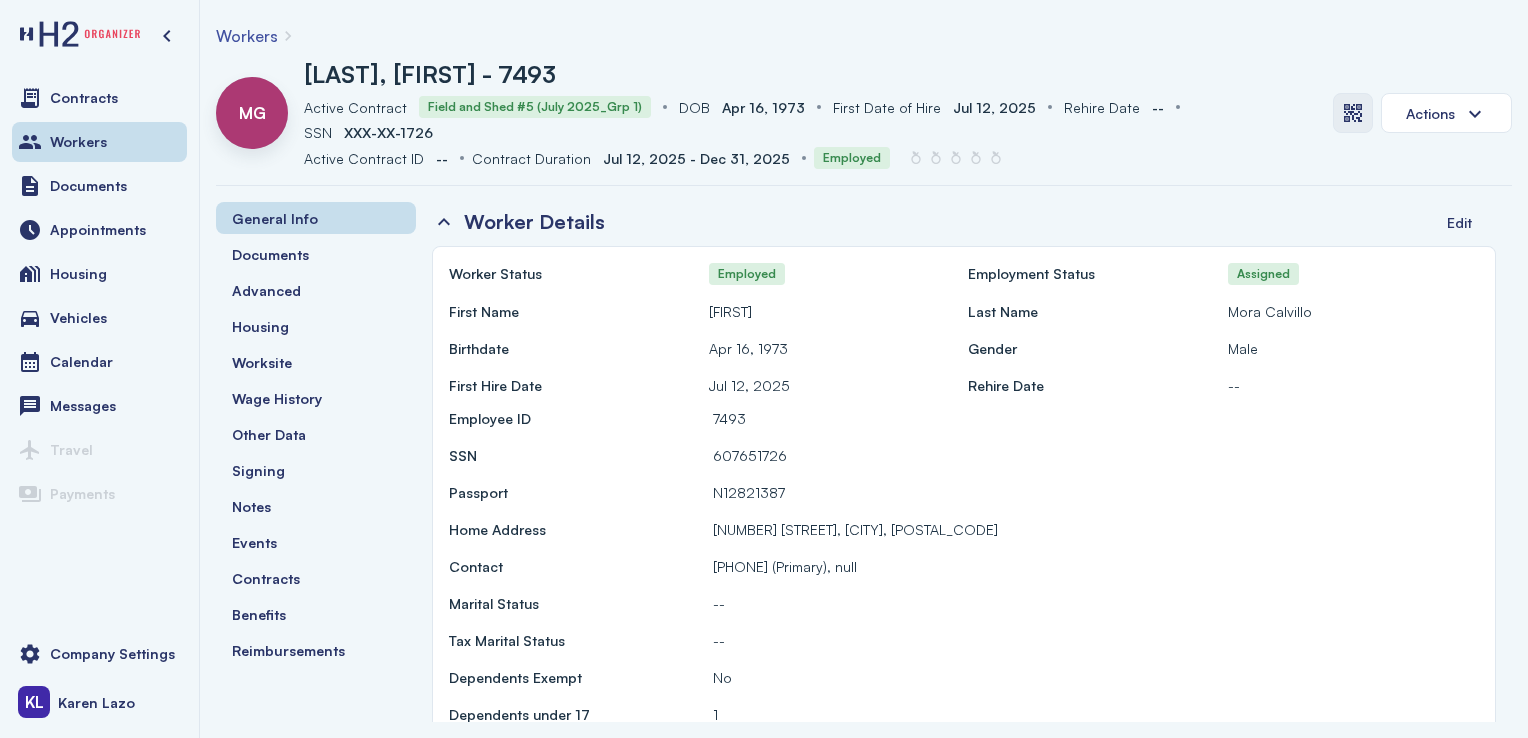 click at bounding box center [1353, 113] 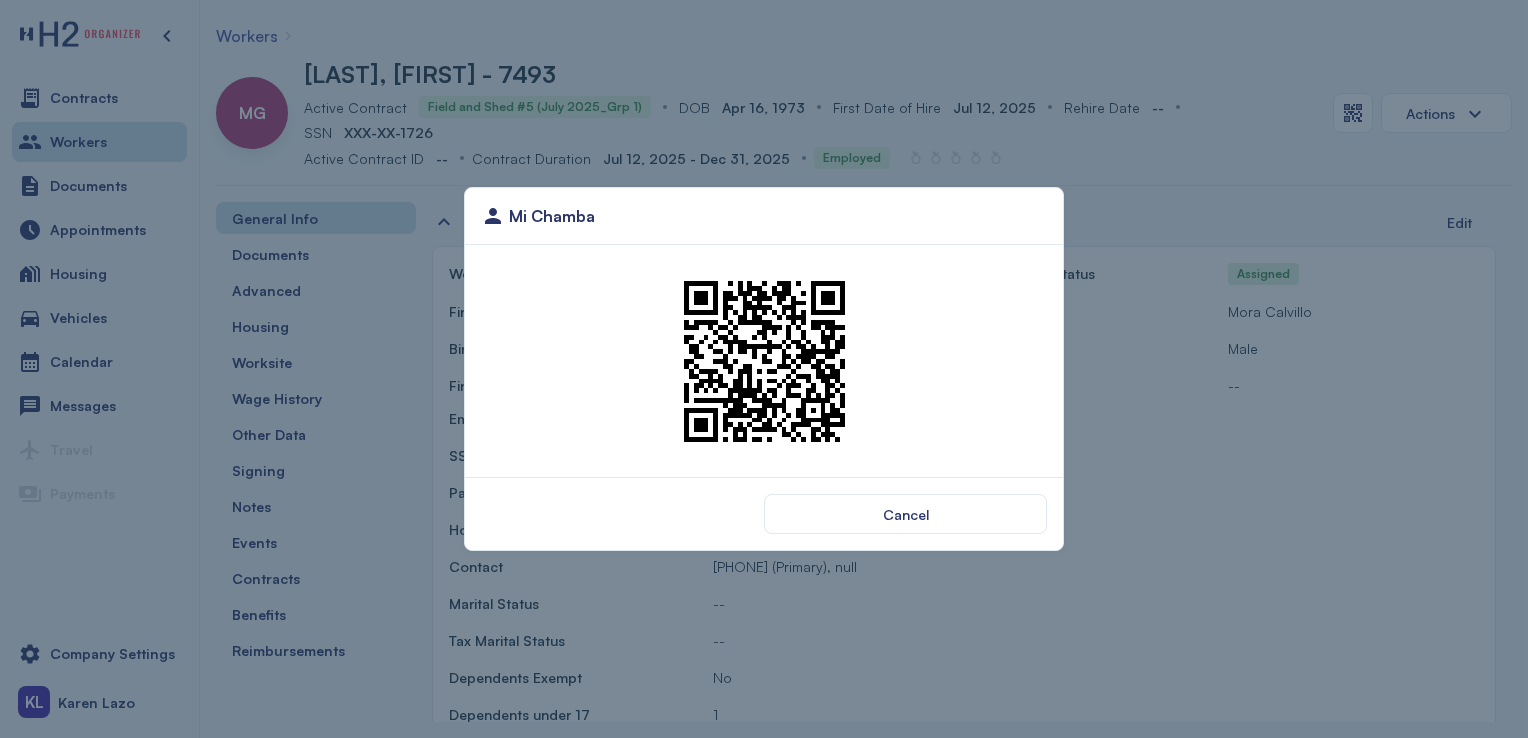 click at bounding box center [764, 361] 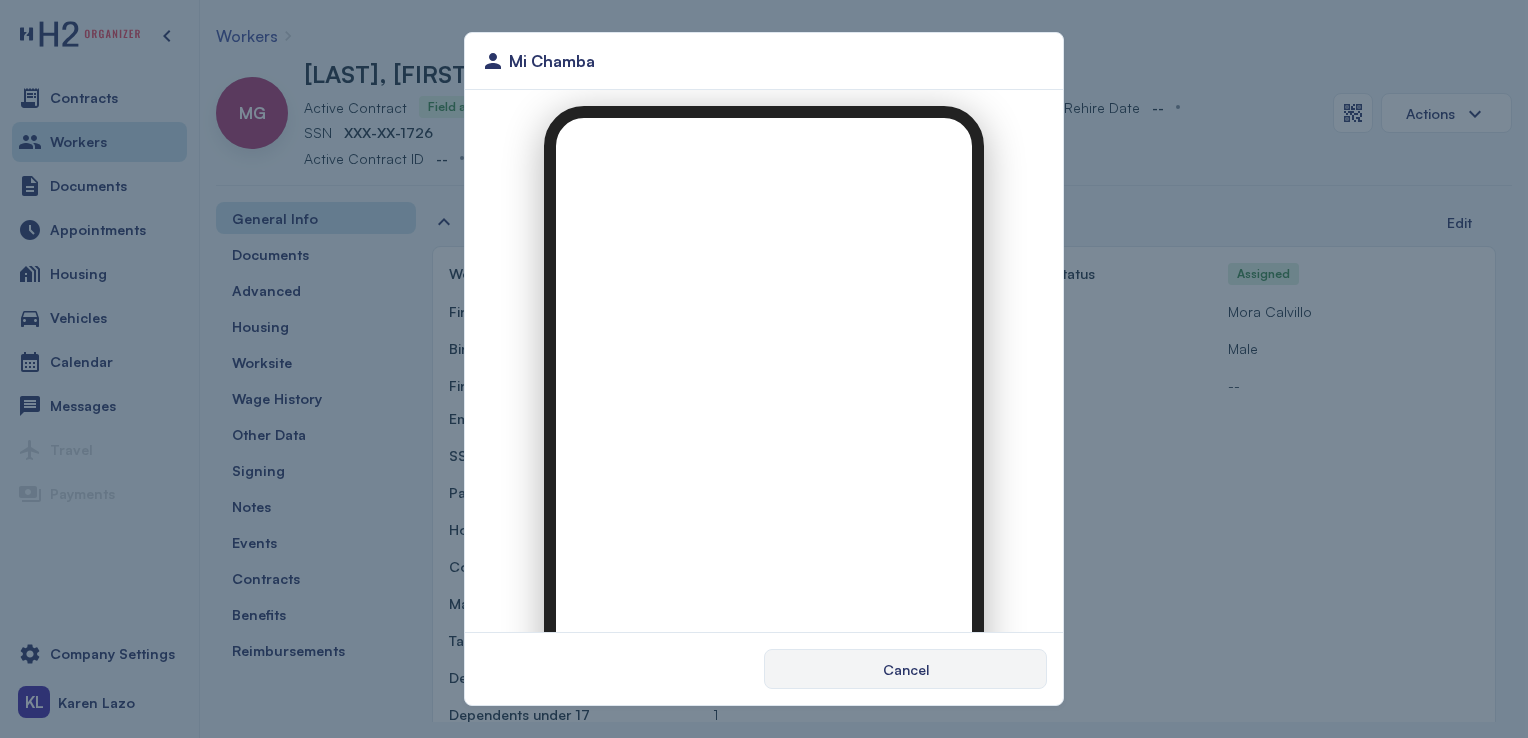 scroll, scrollTop: 0, scrollLeft: 0, axis: both 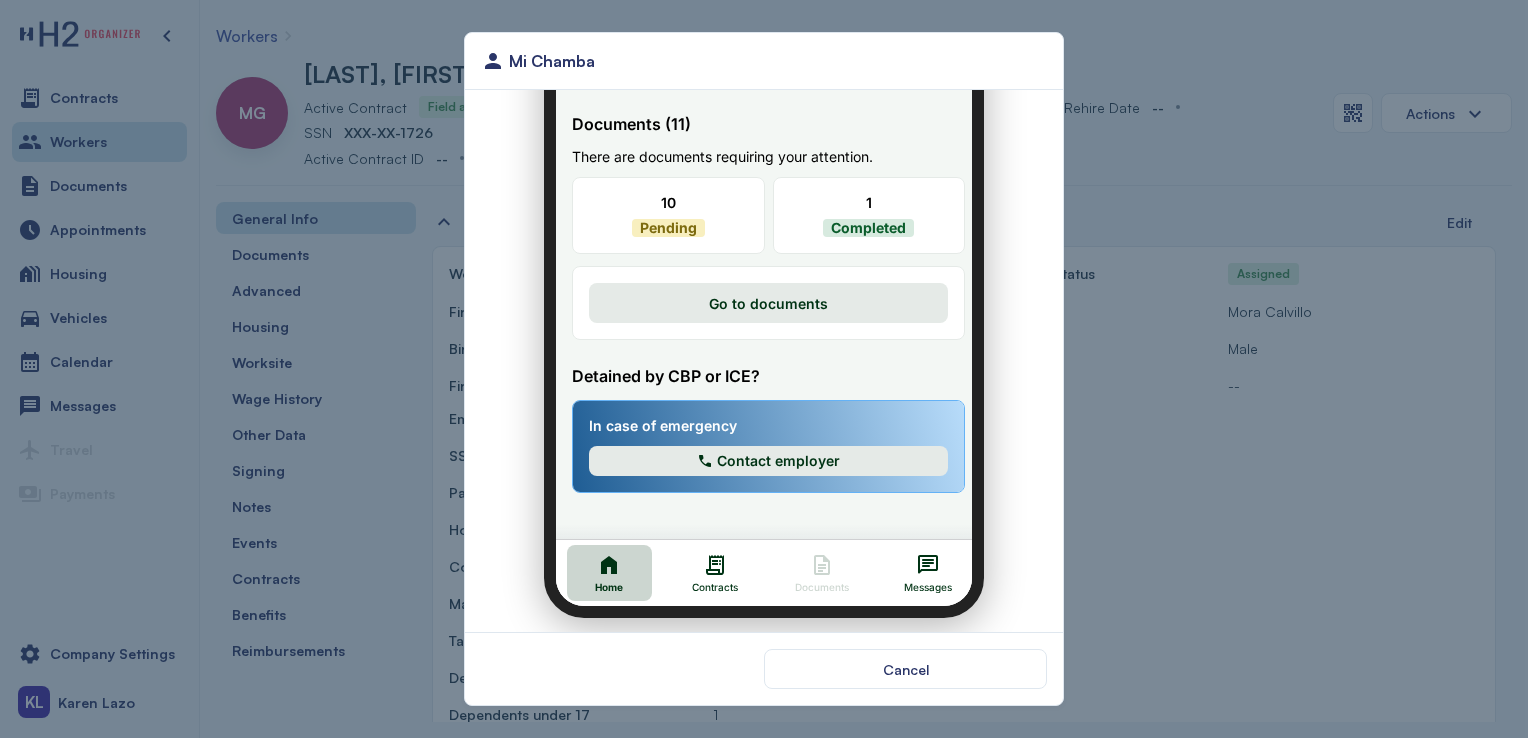 click on "Documents" at bounding box center [810, 575] 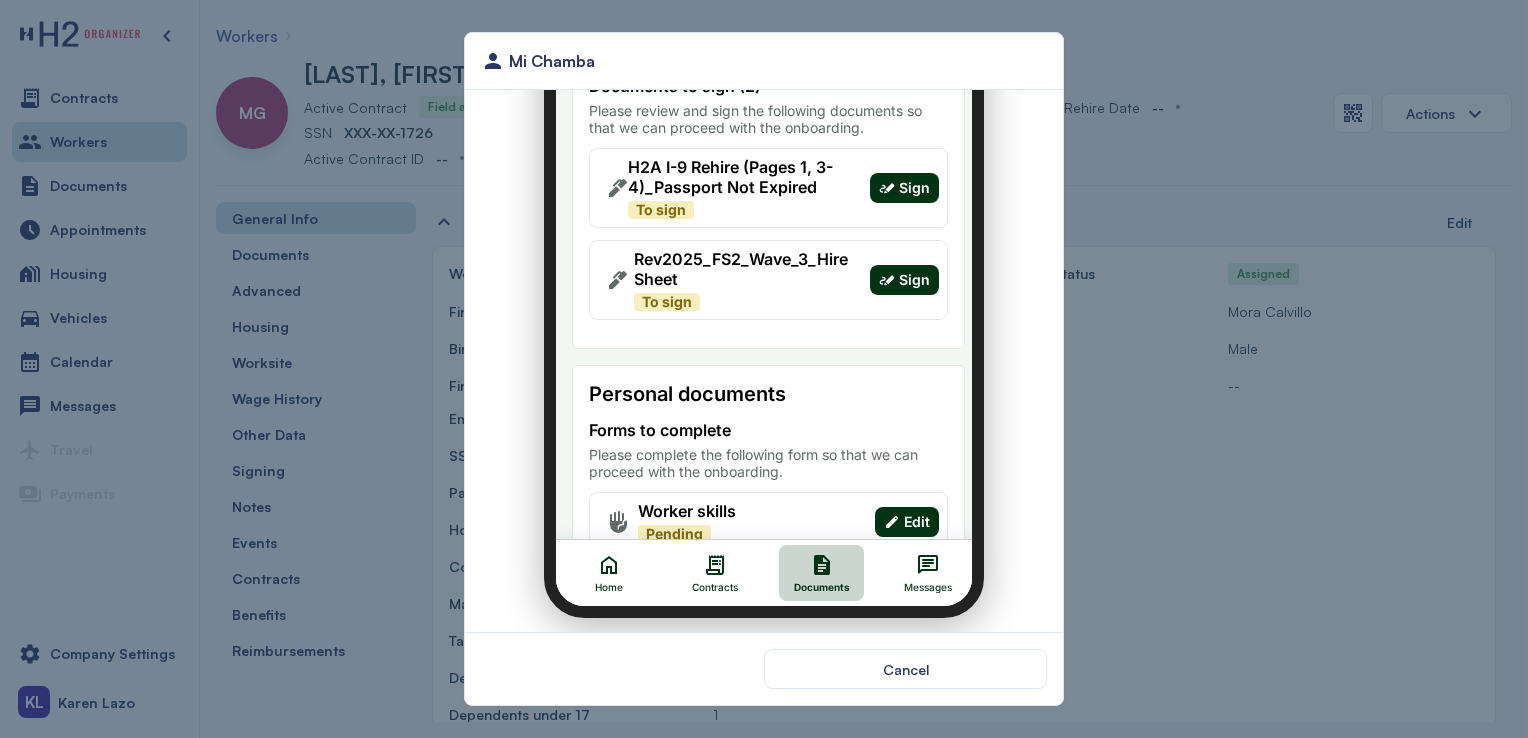 click on "Rev2025_FS2_Wave_3_HireSheet To sign Sign" at bounding box center (756, 268) 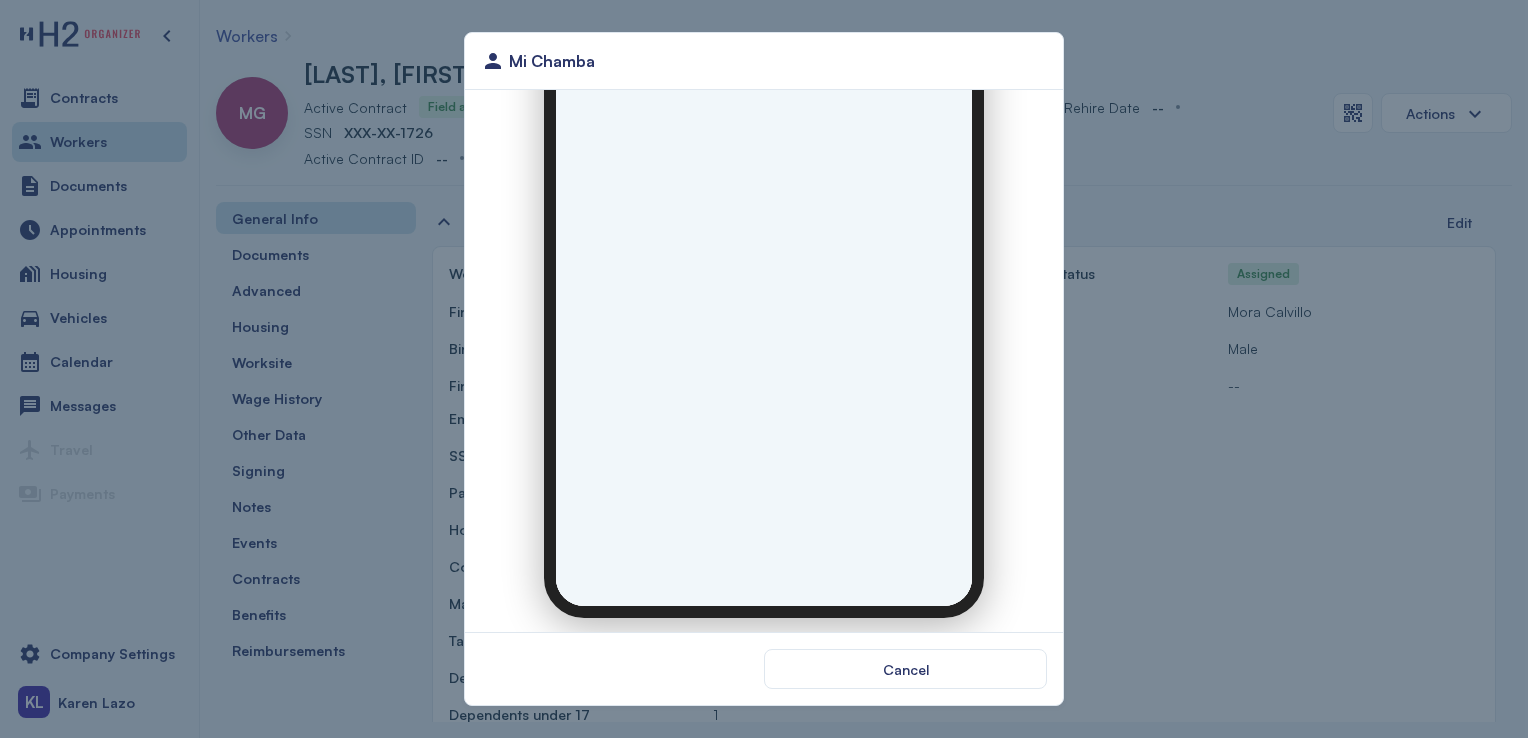 scroll, scrollTop: 0, scrollLeft: 0, axis: both 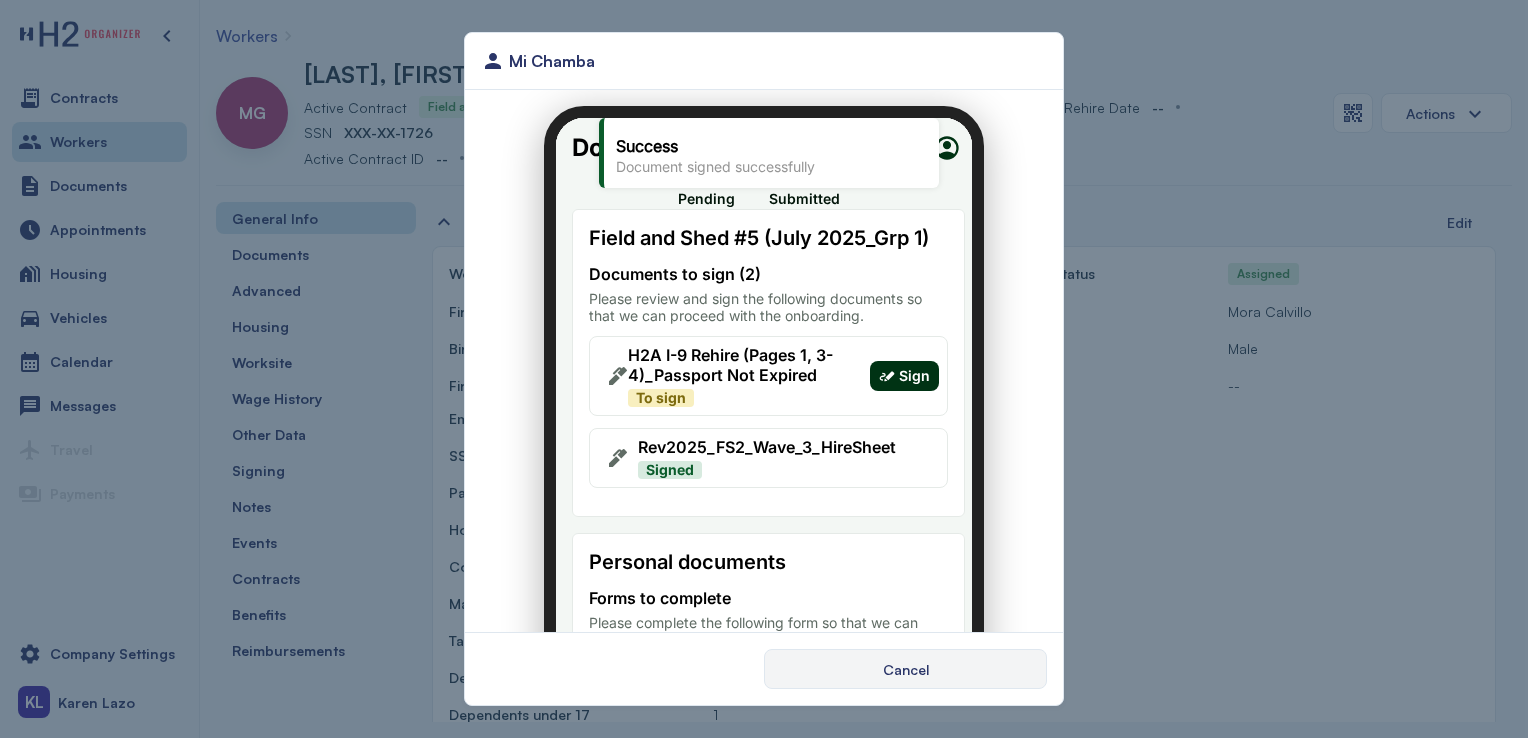 click on "Cancel" at bounding box center (906, 669) 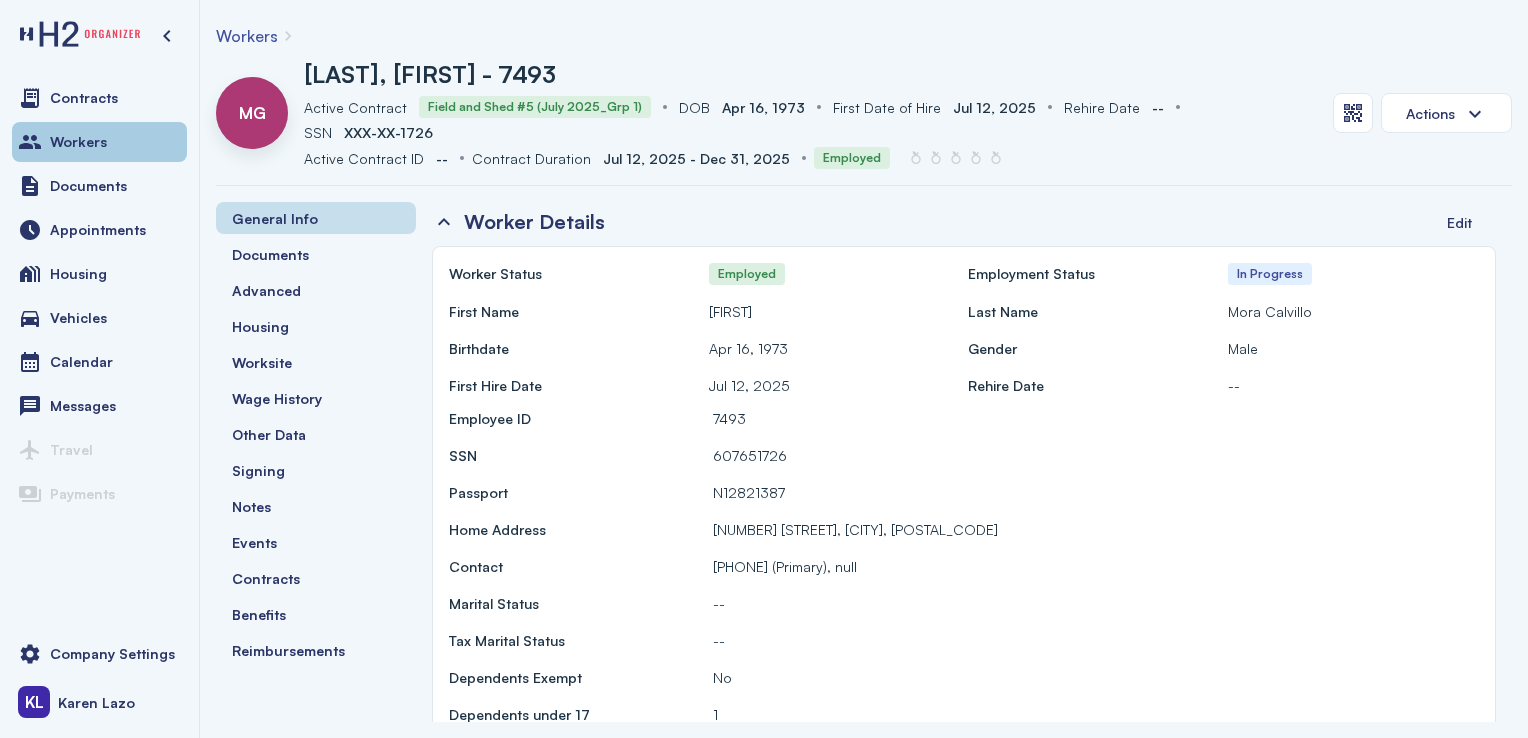 click on "Workers" at bounding box center (99, 142) 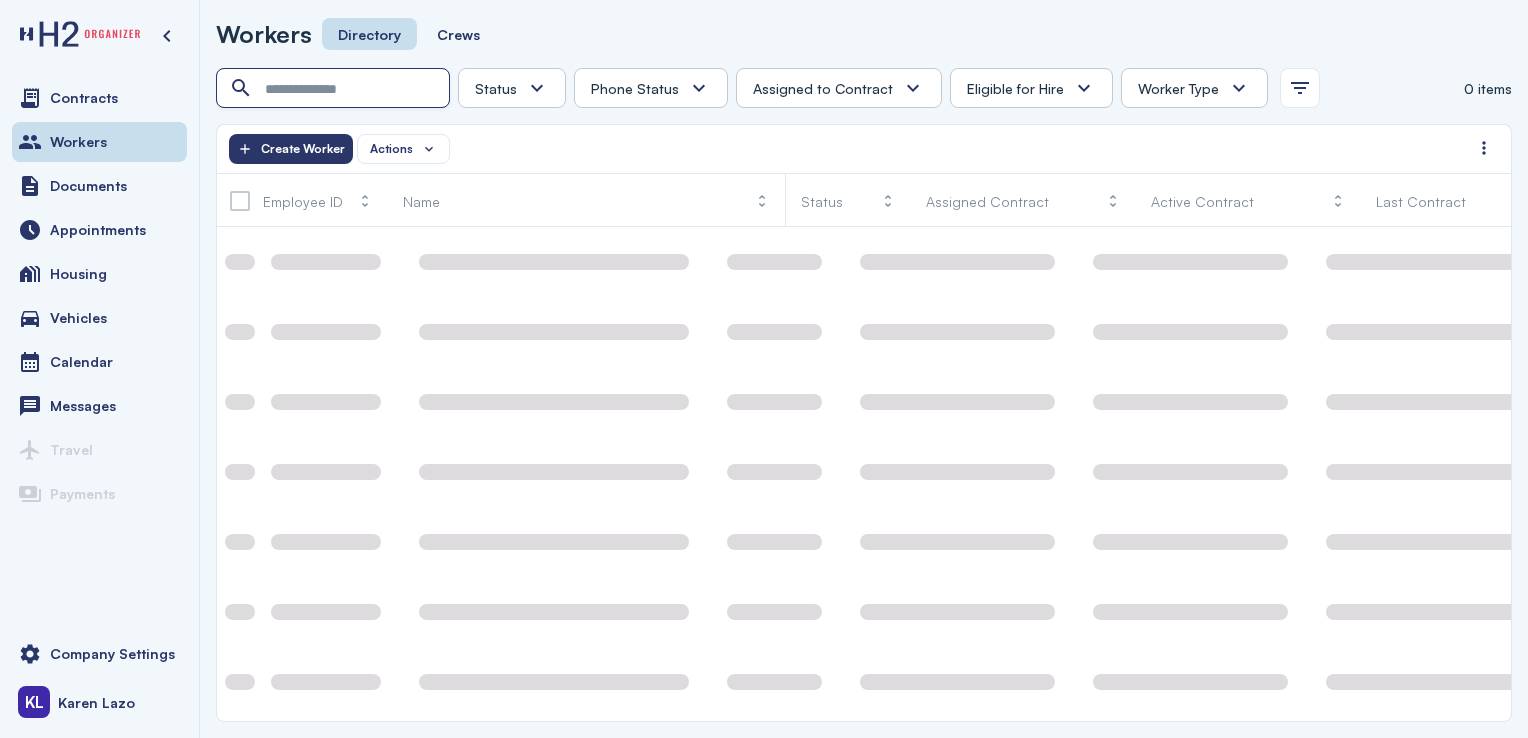 click at bounding box center [335, 89] 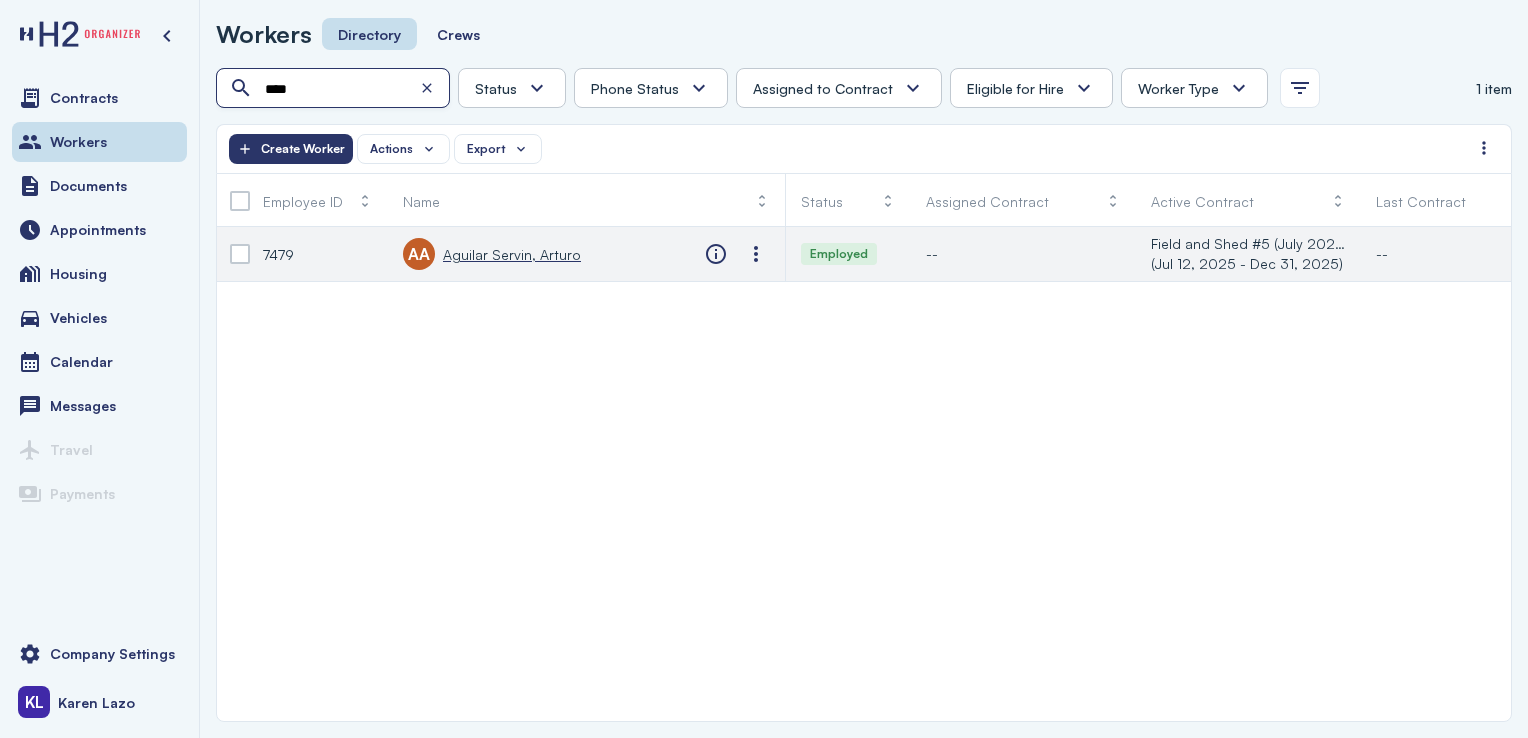 type on "****" 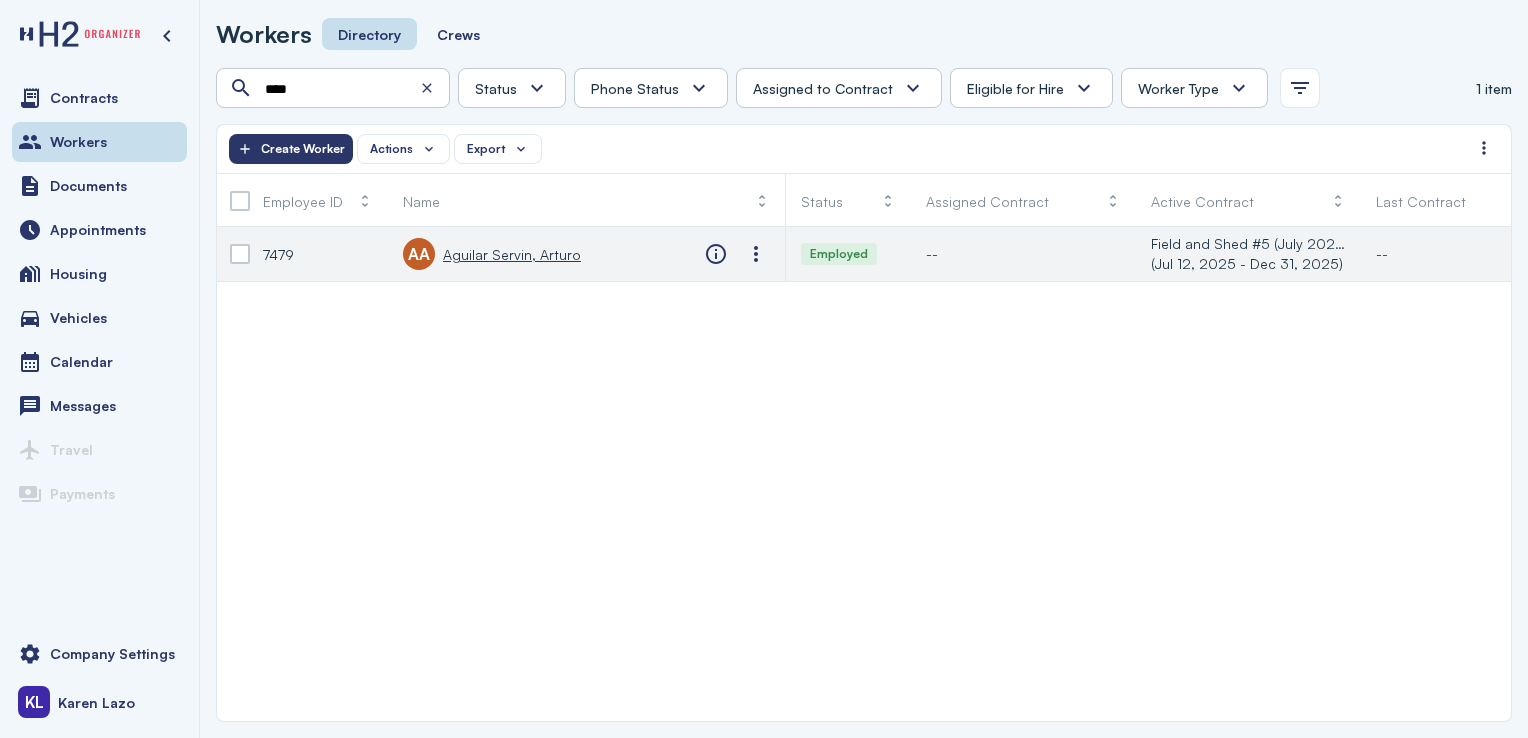 click on "Aguilar Servin, Arturo" at bounding box center (512, 254) 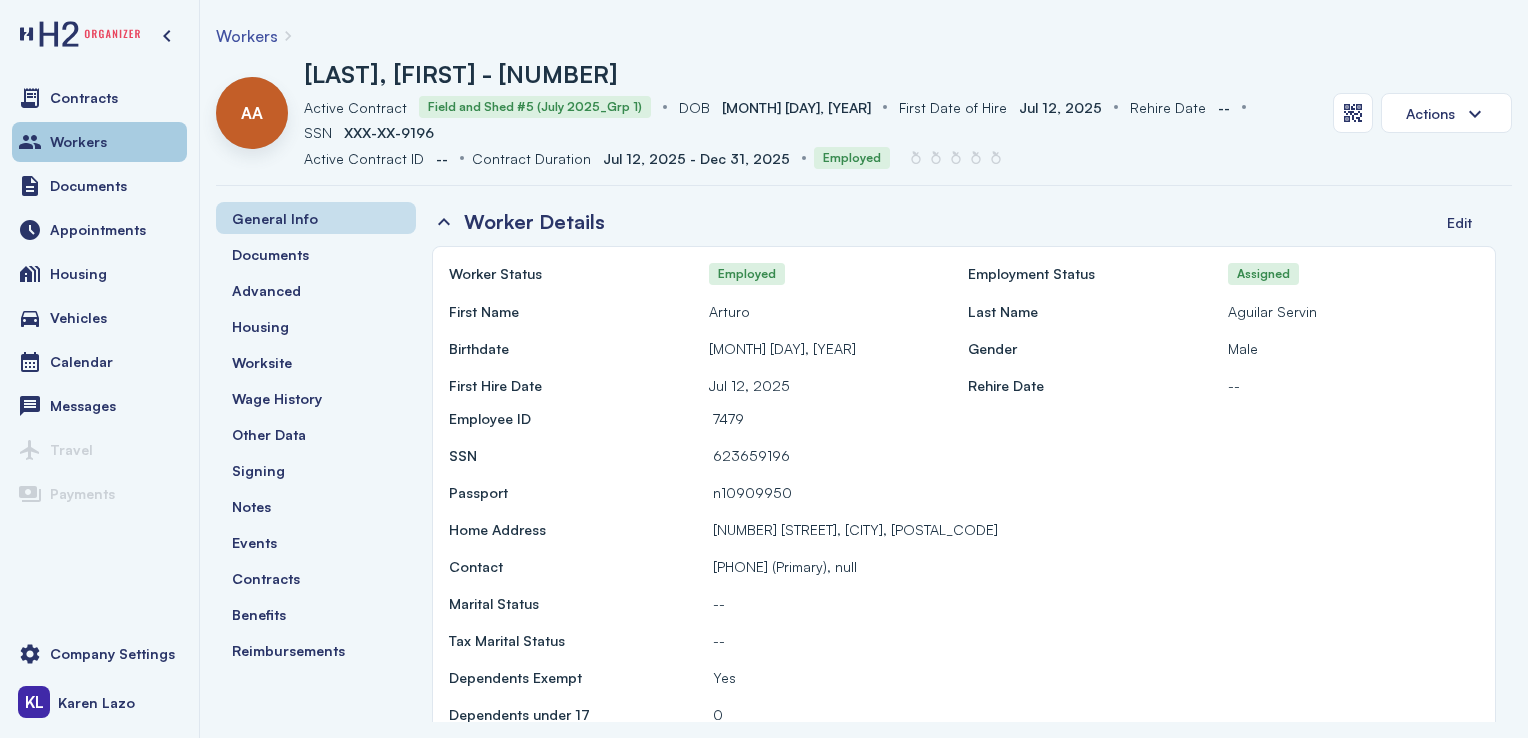 click on "Workers" at bounding box center [78, 142] 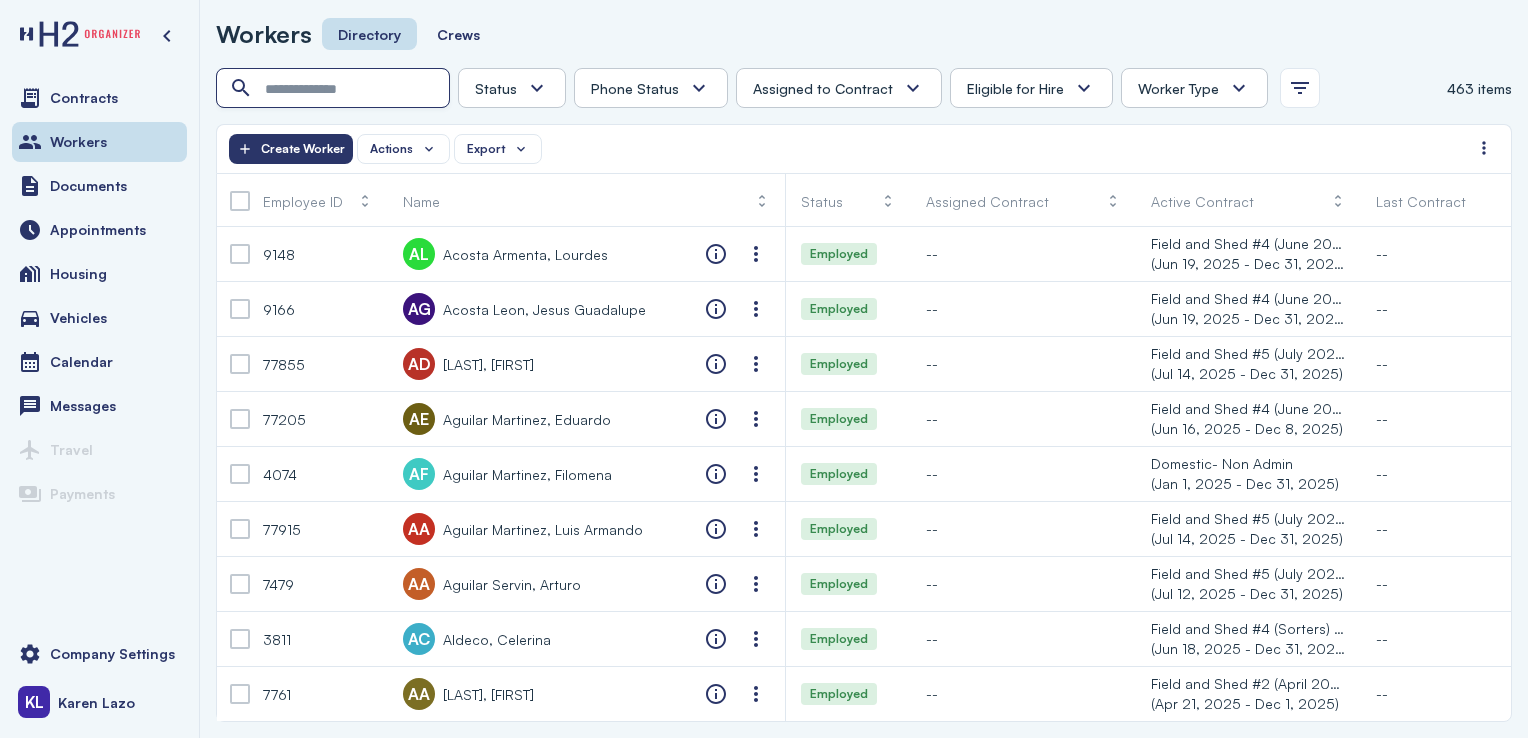click at bounding box center [335, 89] 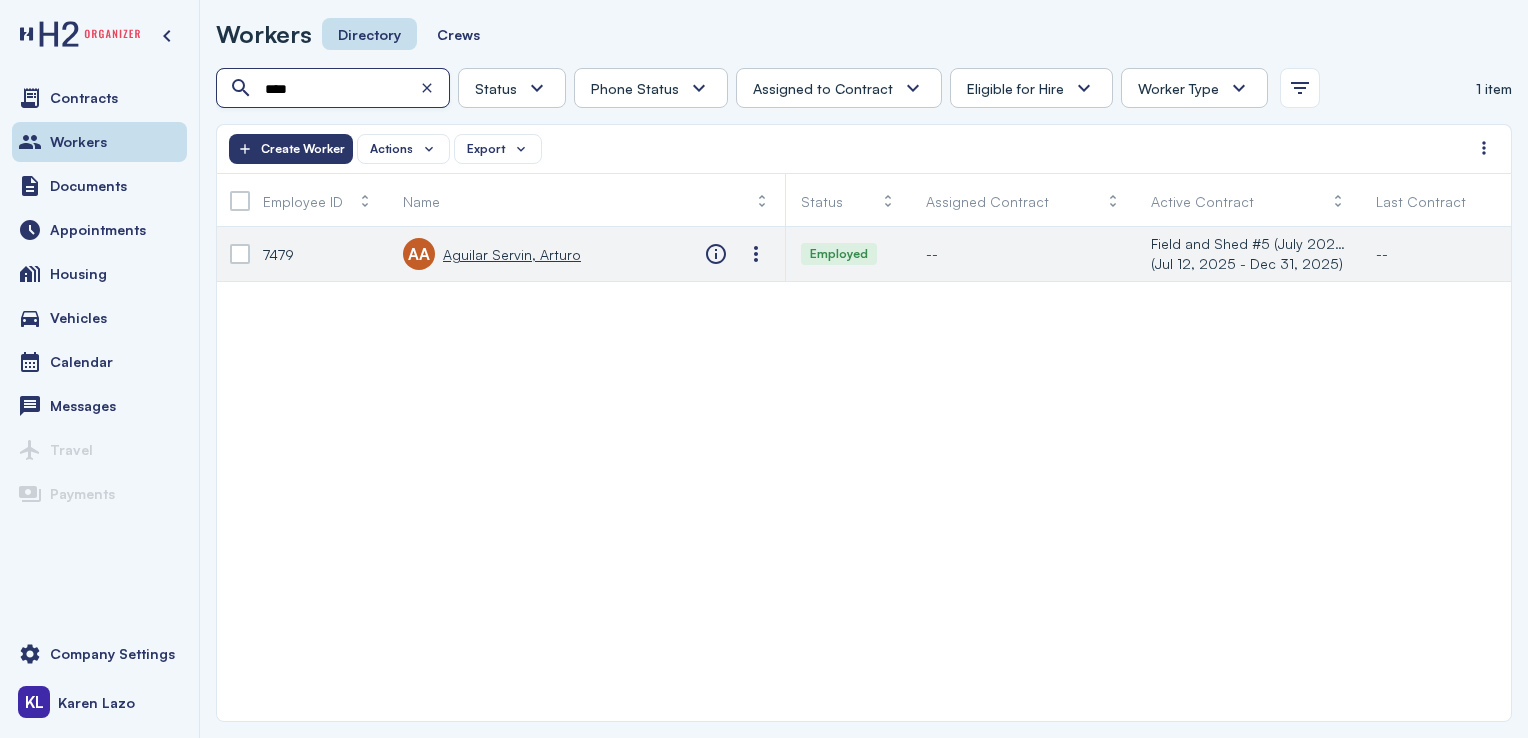 type on "****" 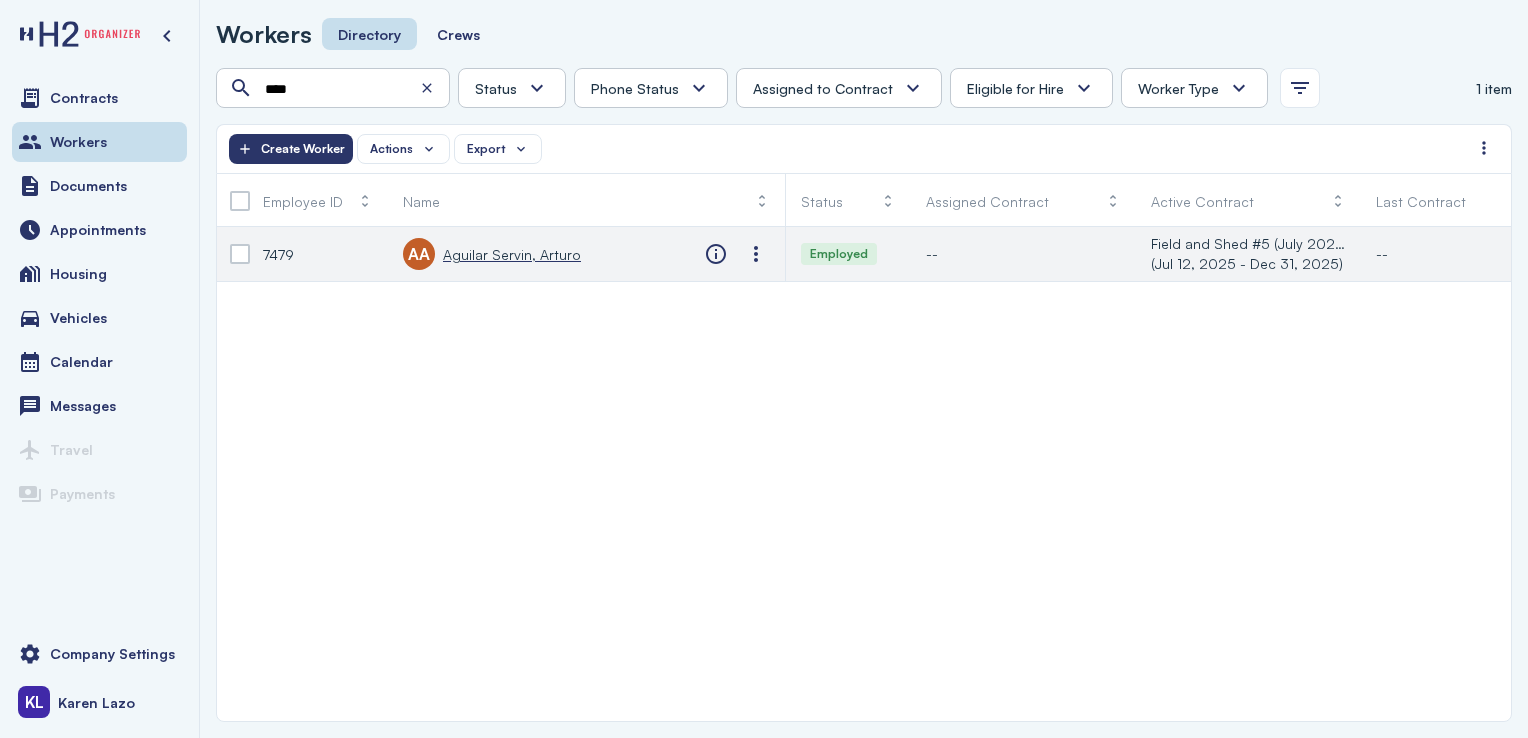 click on "Aguilar Servin, Arturo" at bounding box center (512, 254) 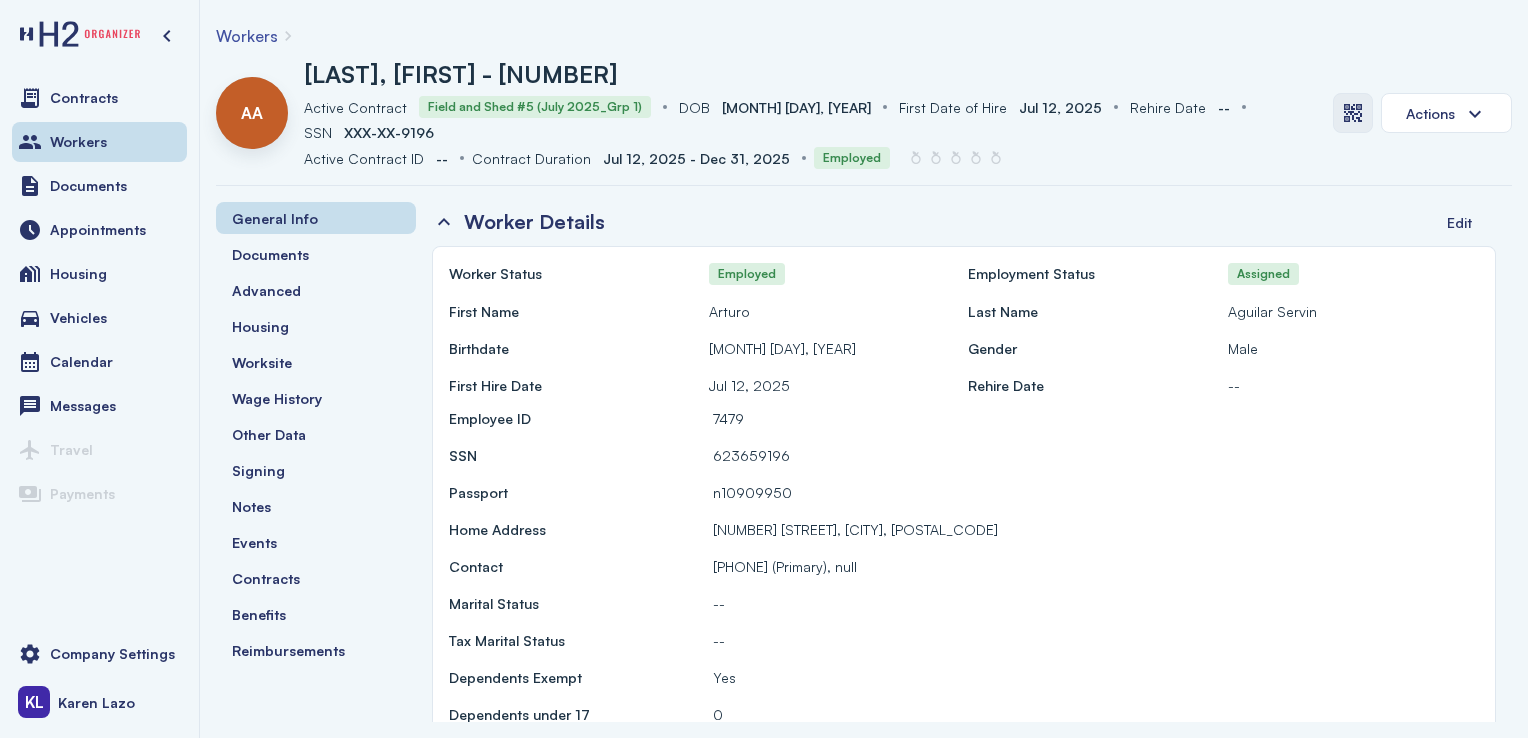 click at bounding box center (1353, 113) 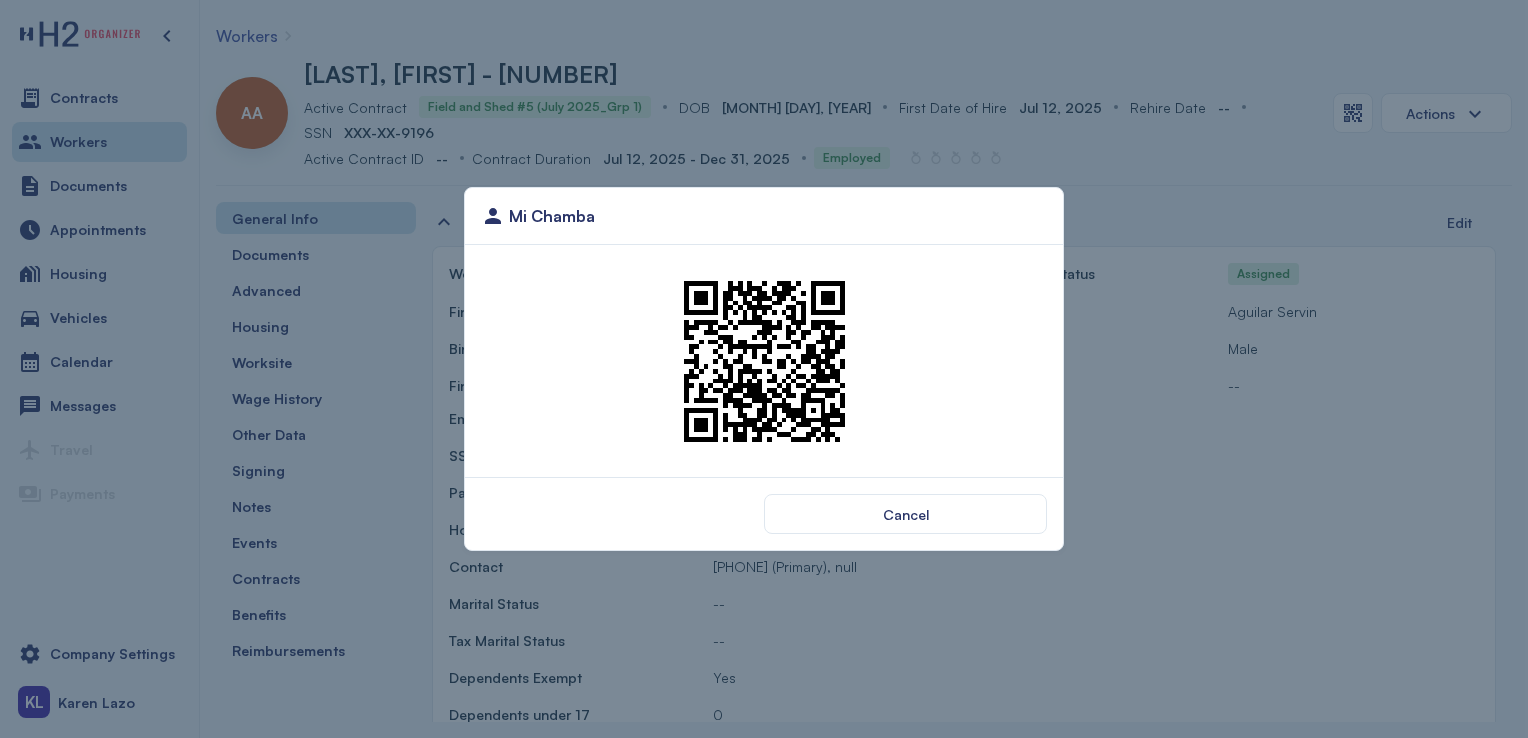 click at bounding box center (764, 361) 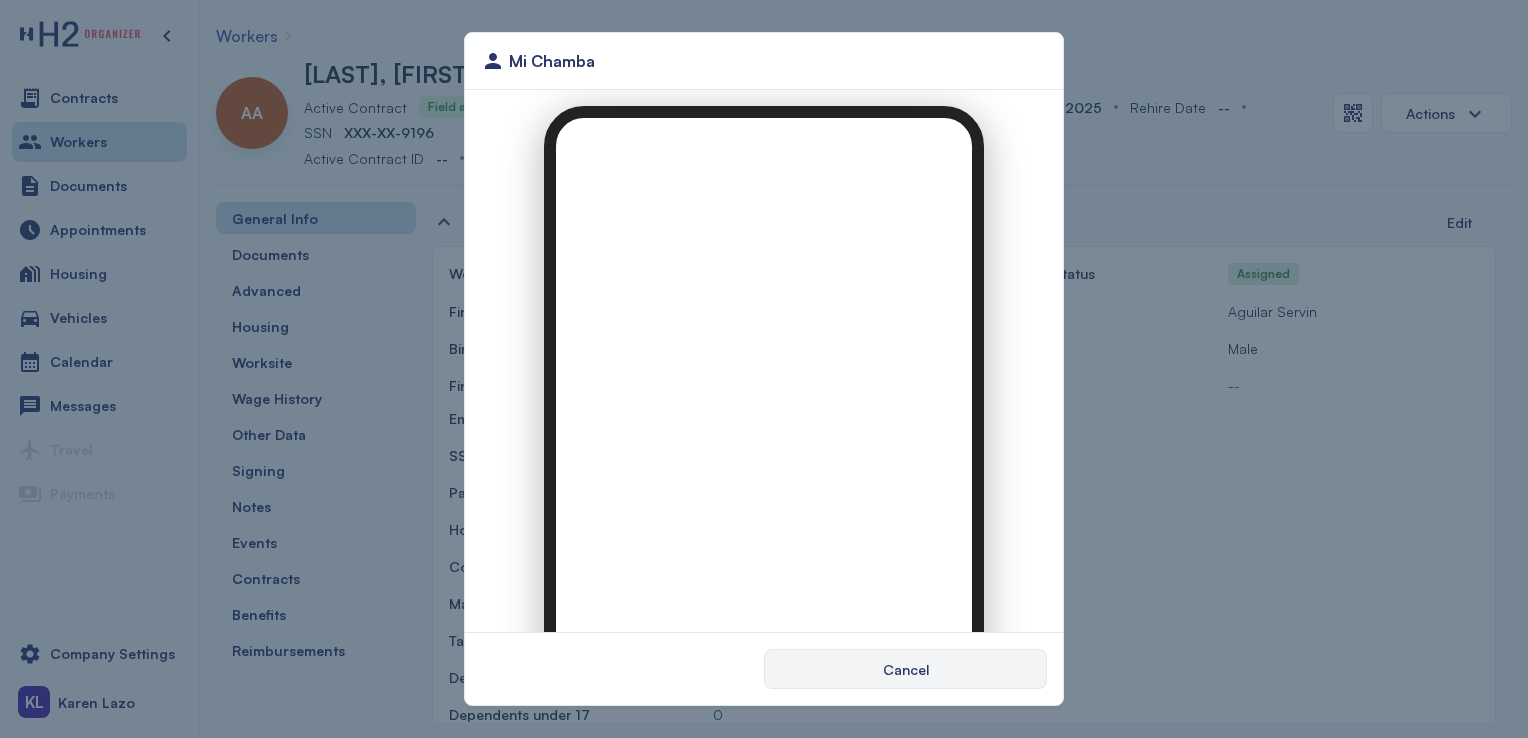 scroll, scrollTop: 0, scrollLeft: 0, axis: both 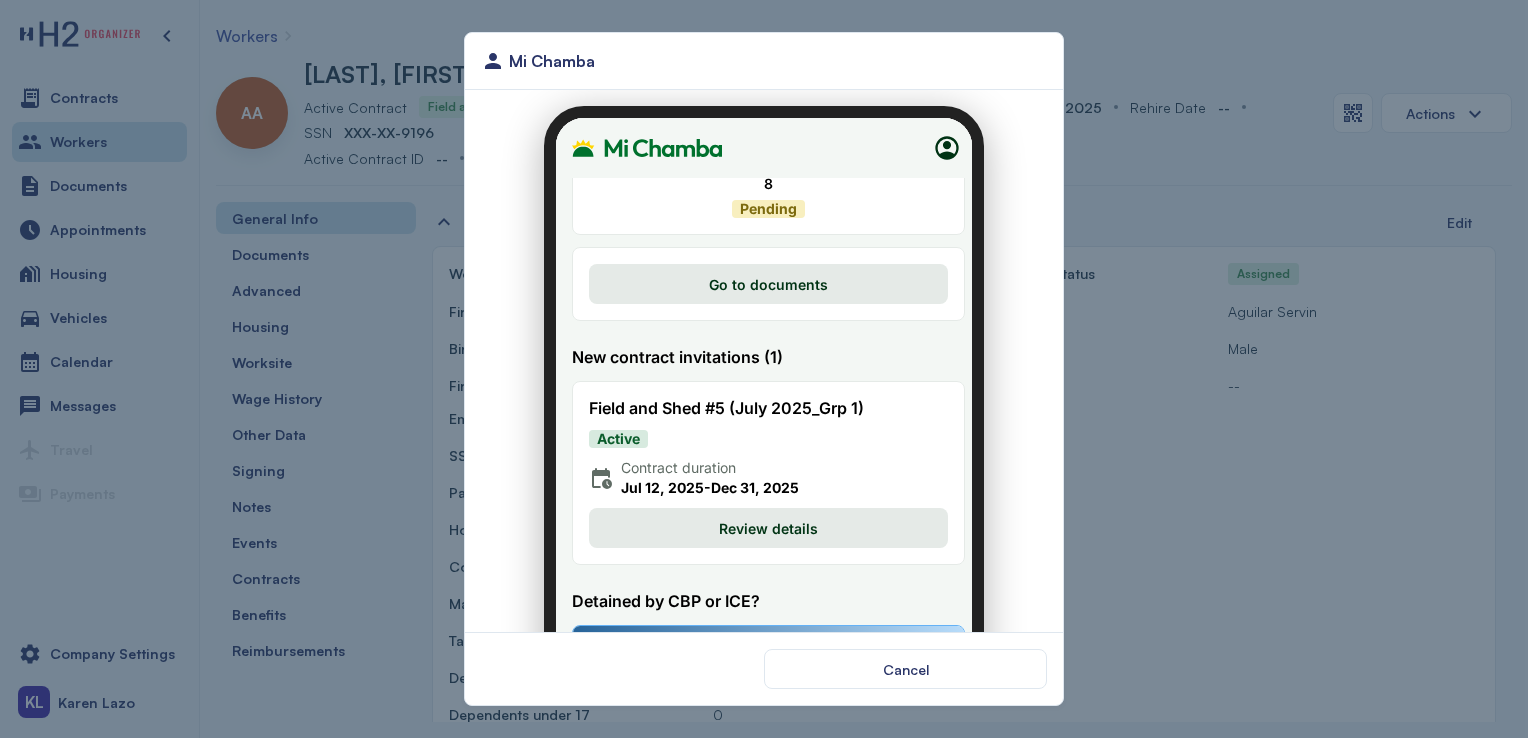 click on "Review details" at bounding box center [756, 516] 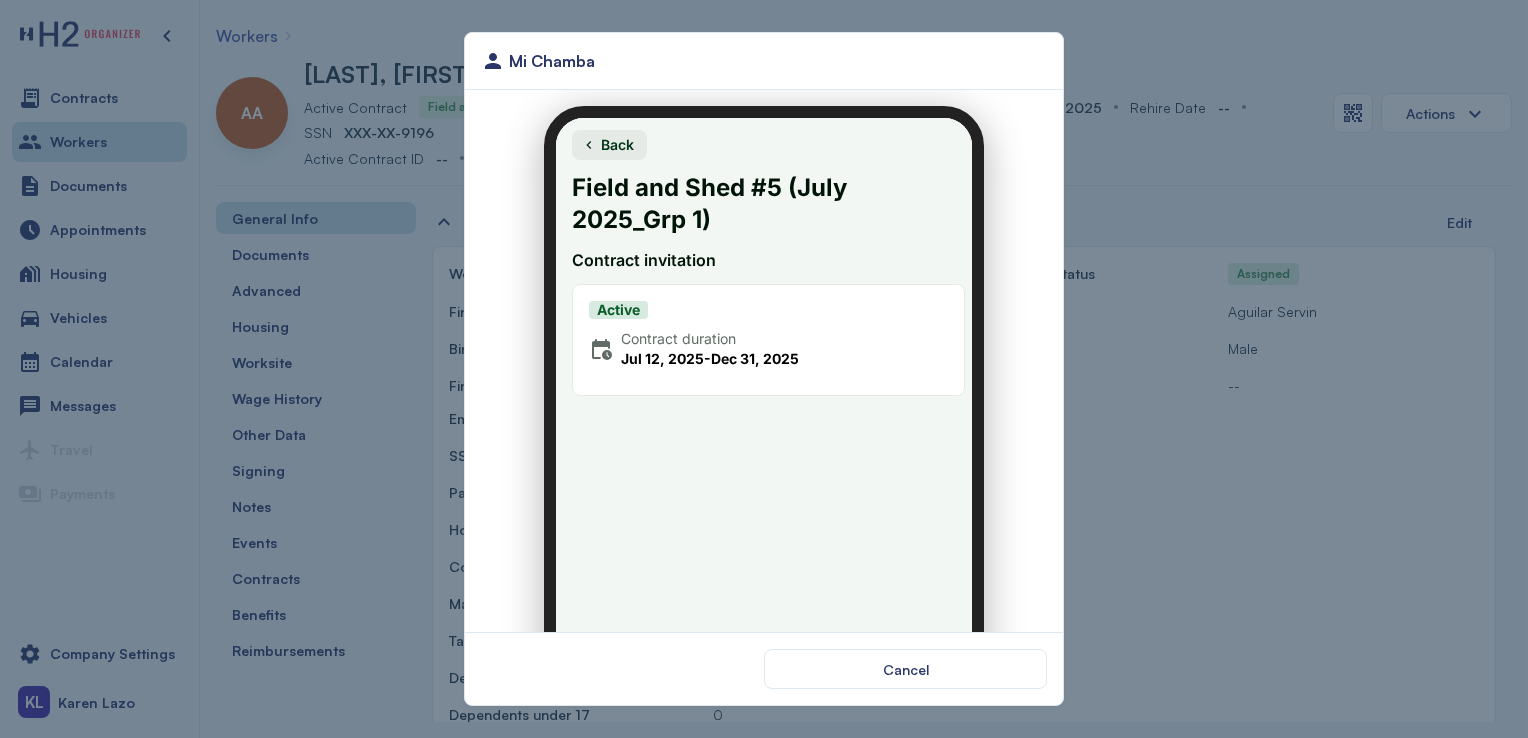 click on "Active Contract duration Jul 12, 2025  -  Dec 31, 2025" at bounding box center [756, 328] 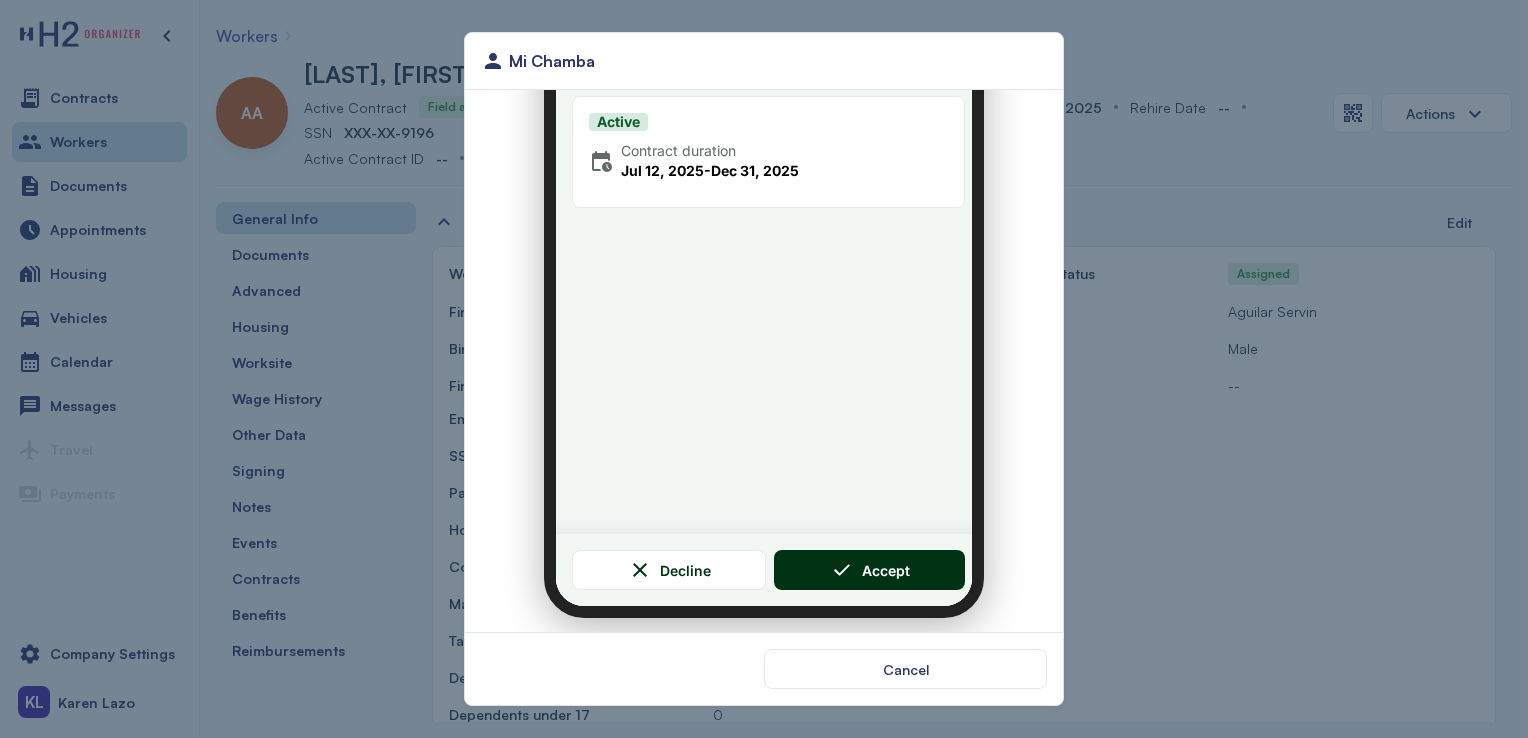 click on "Accept" at bounding box center [857, 558] 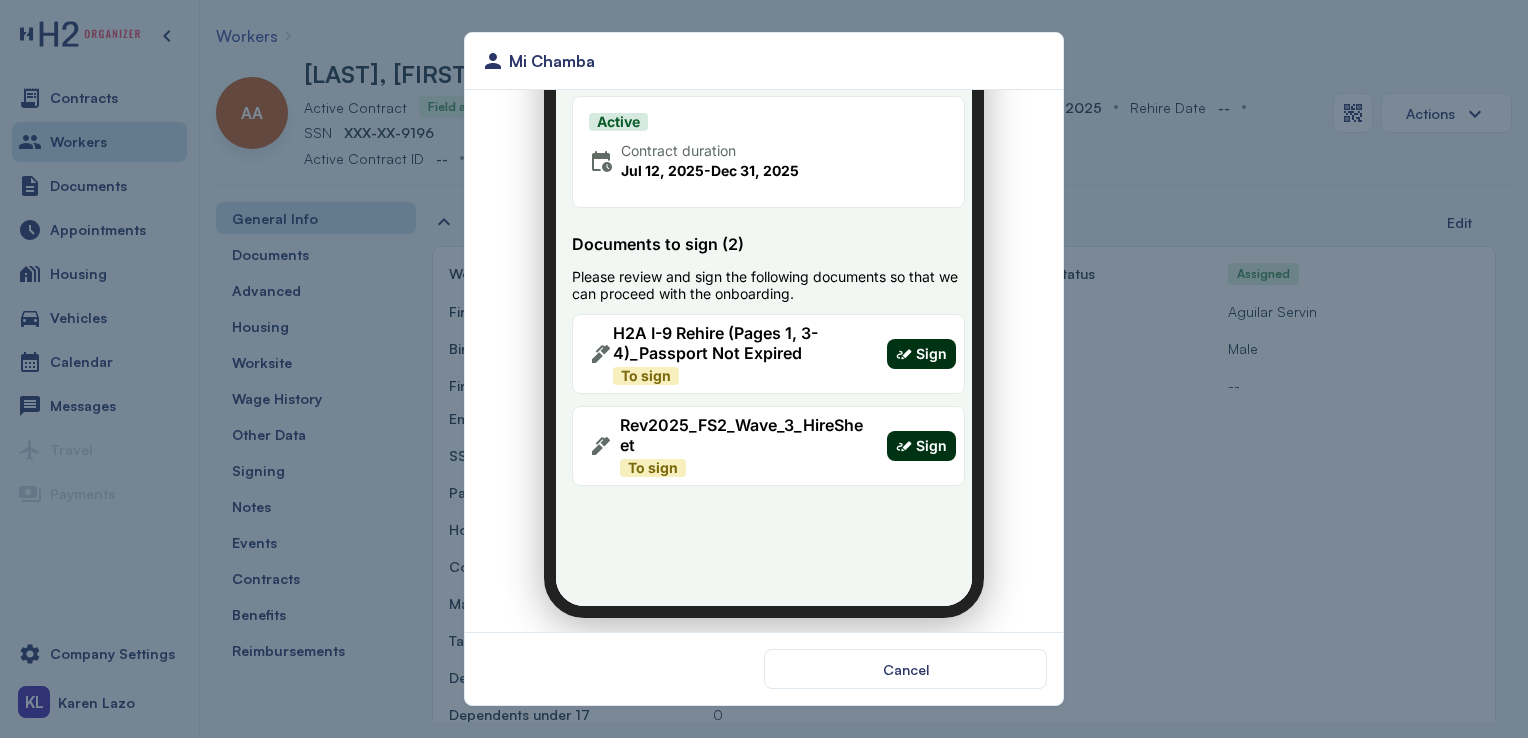 click on "Sign" at bounding box center (919, 342) 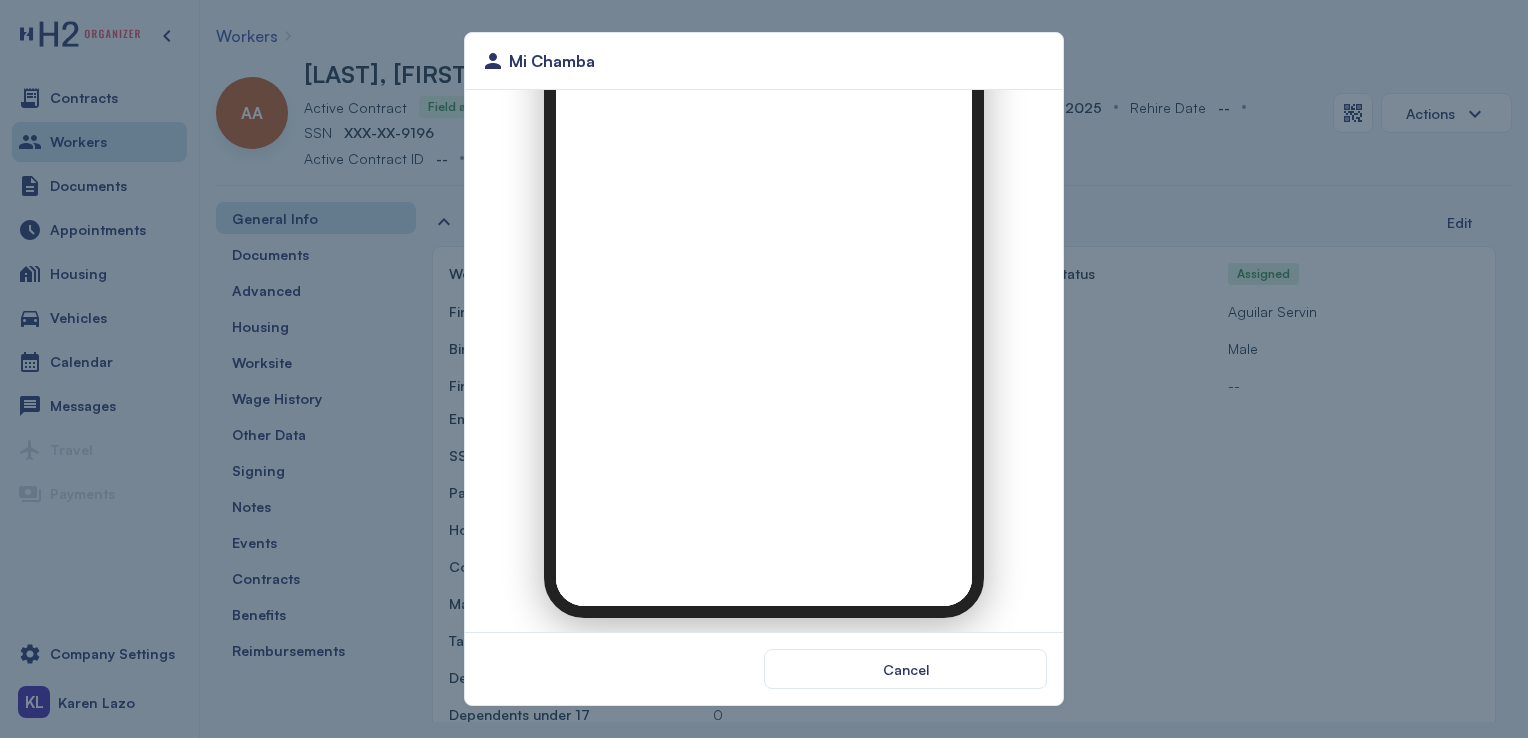scroll, scrollTop: 0, scrollLeft: 0, axis: both 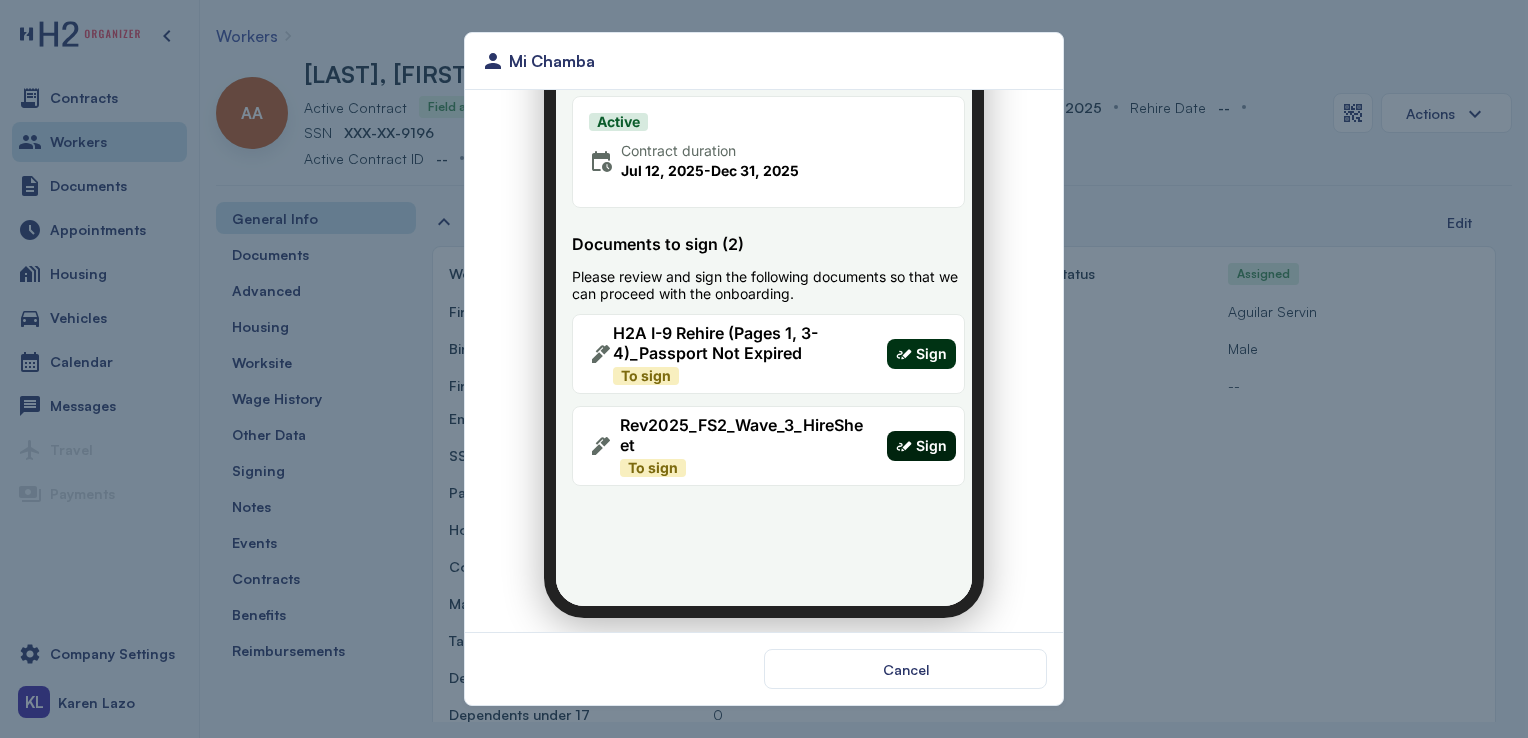 click on "Sign" at bounding box center (909, 434) 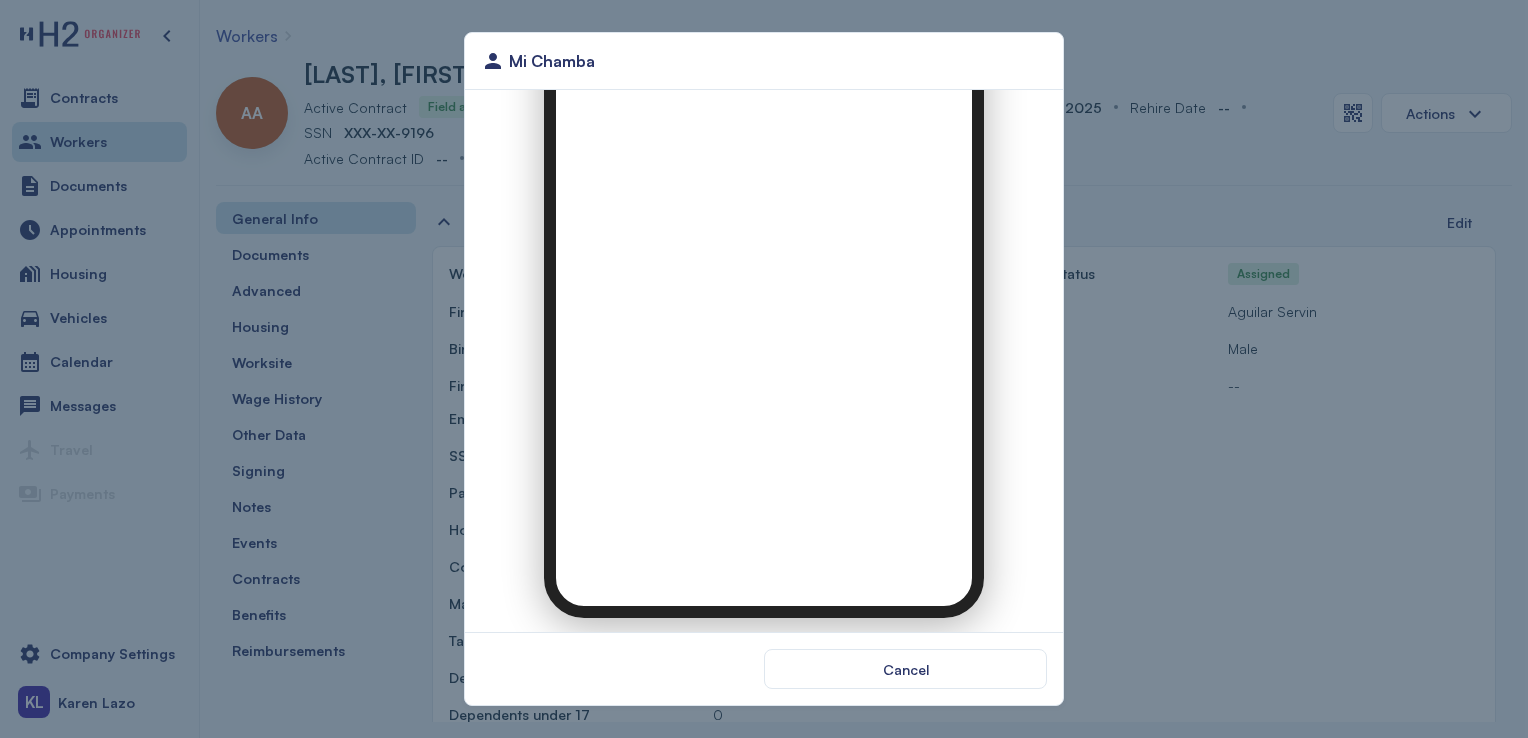 scroll, scrollTop: 0, scrollLeft: 0, axis: both 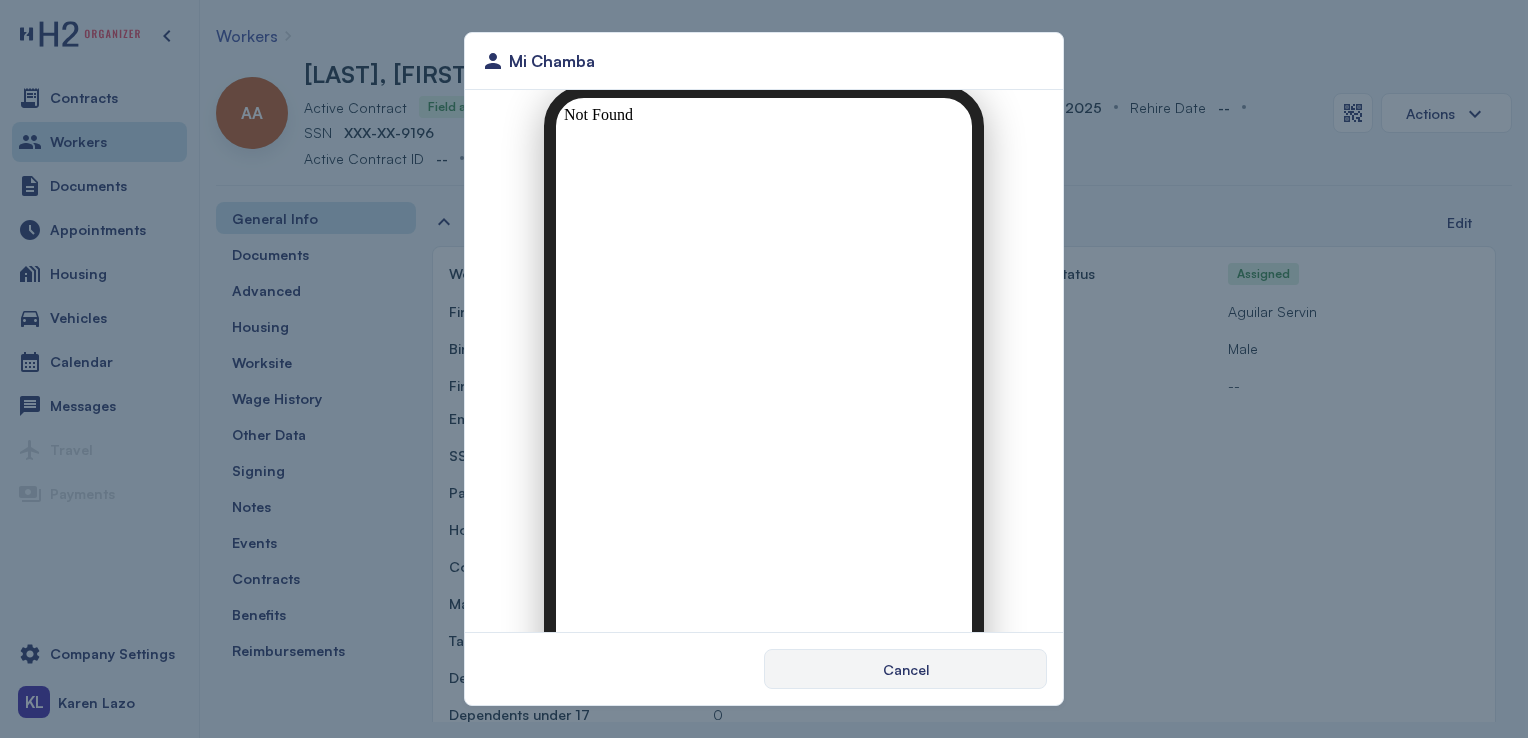 click on "Cancel" at bounding box center (905, 669) 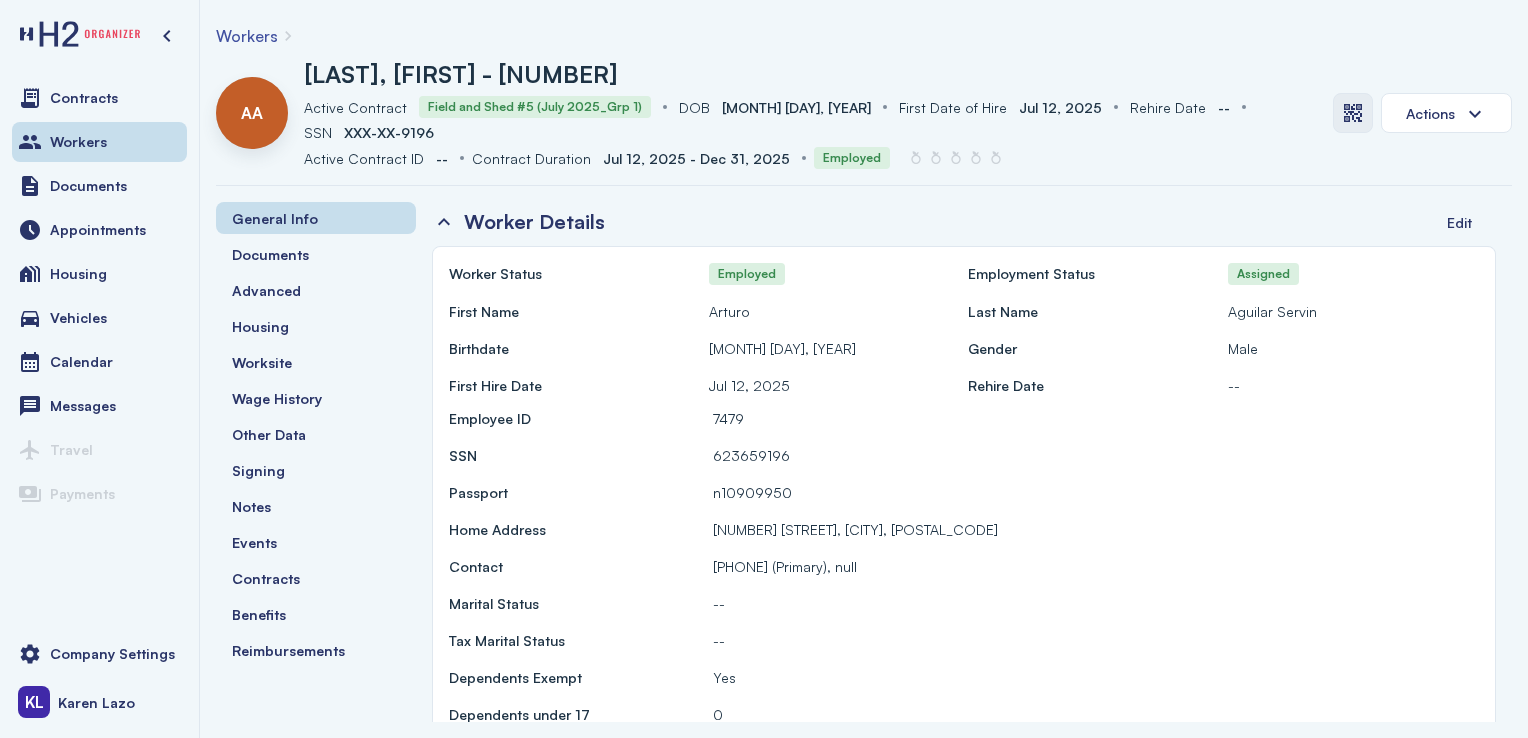 click at bounding box center (1353, 113) 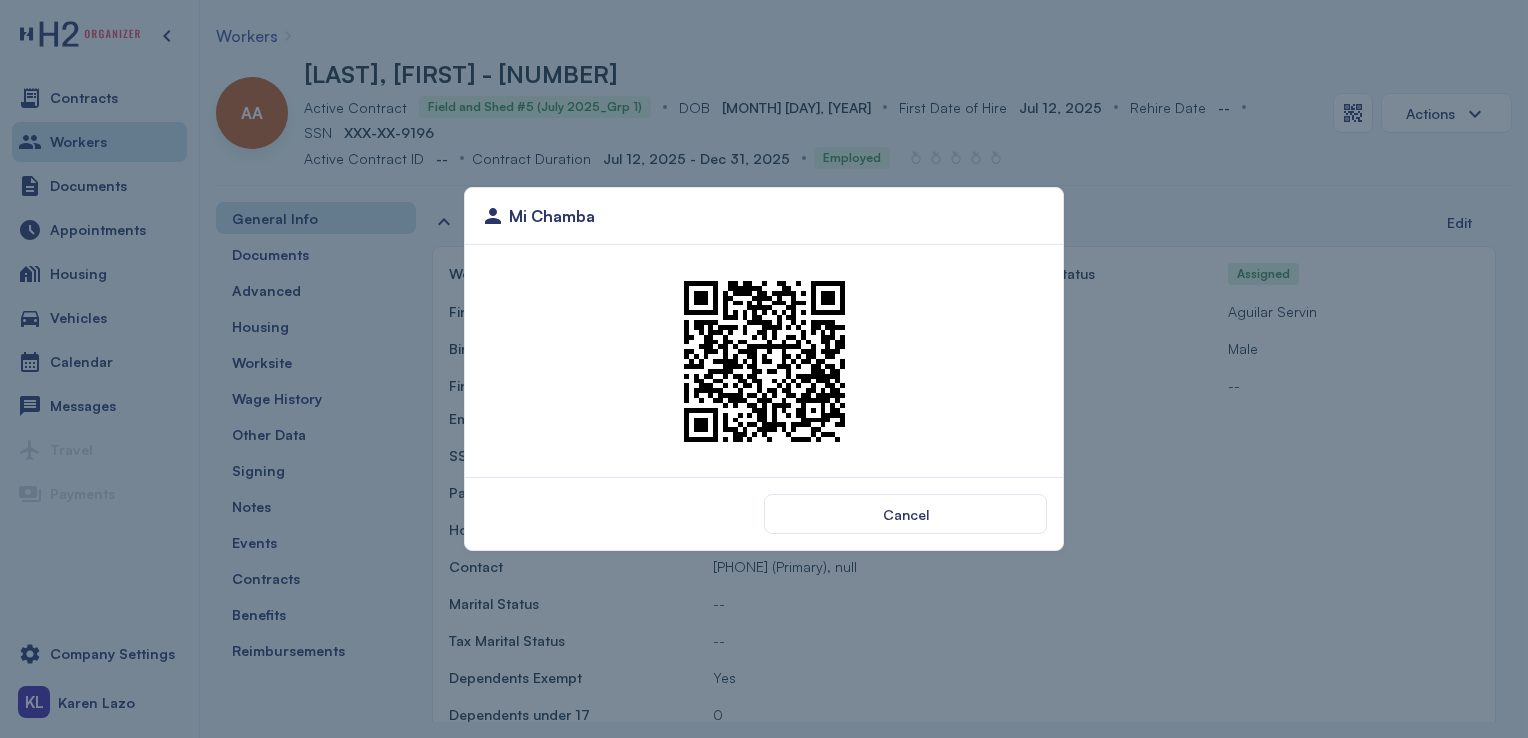 click at bounding box center (764, 361) 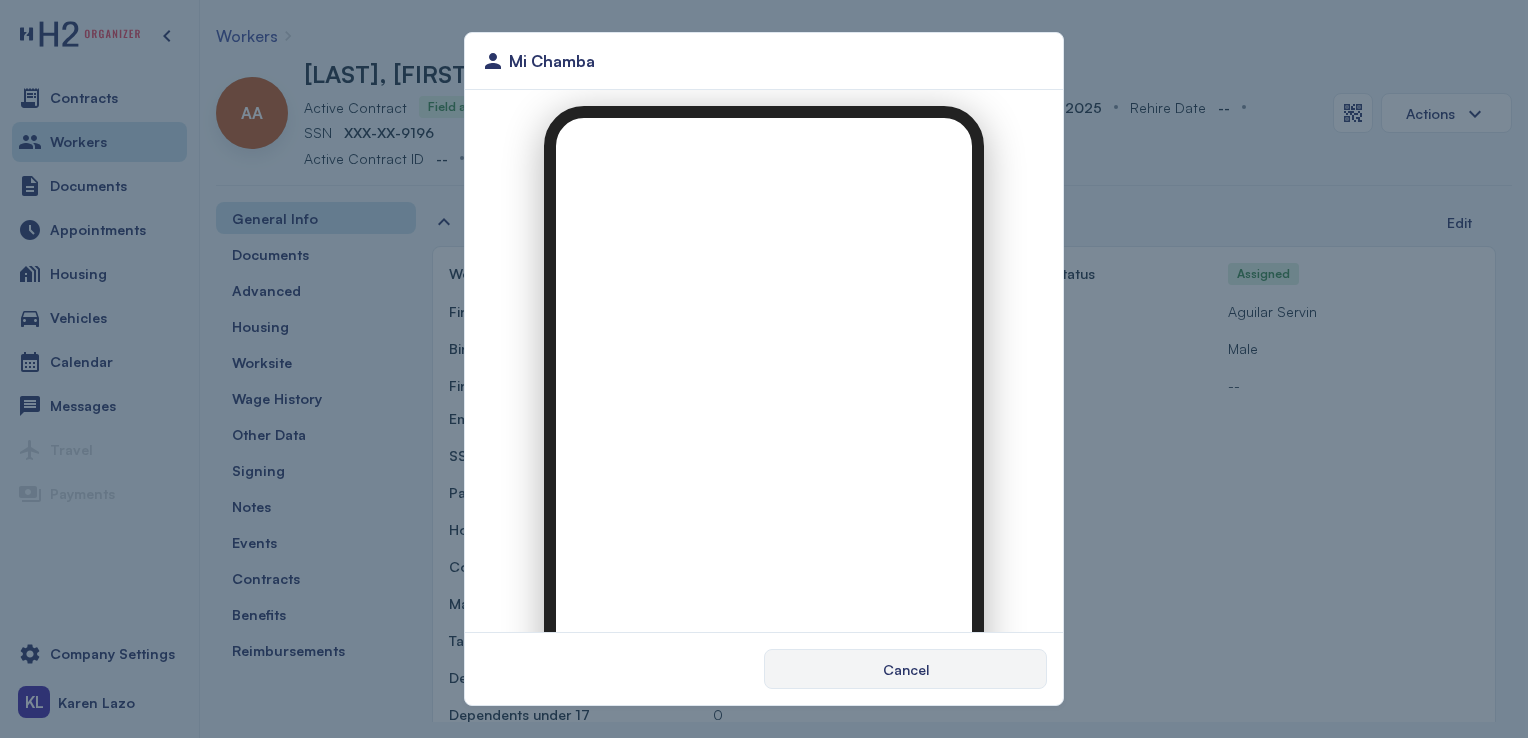 scroll, scrollTop: 0, scrollLeft: 0, axis: both 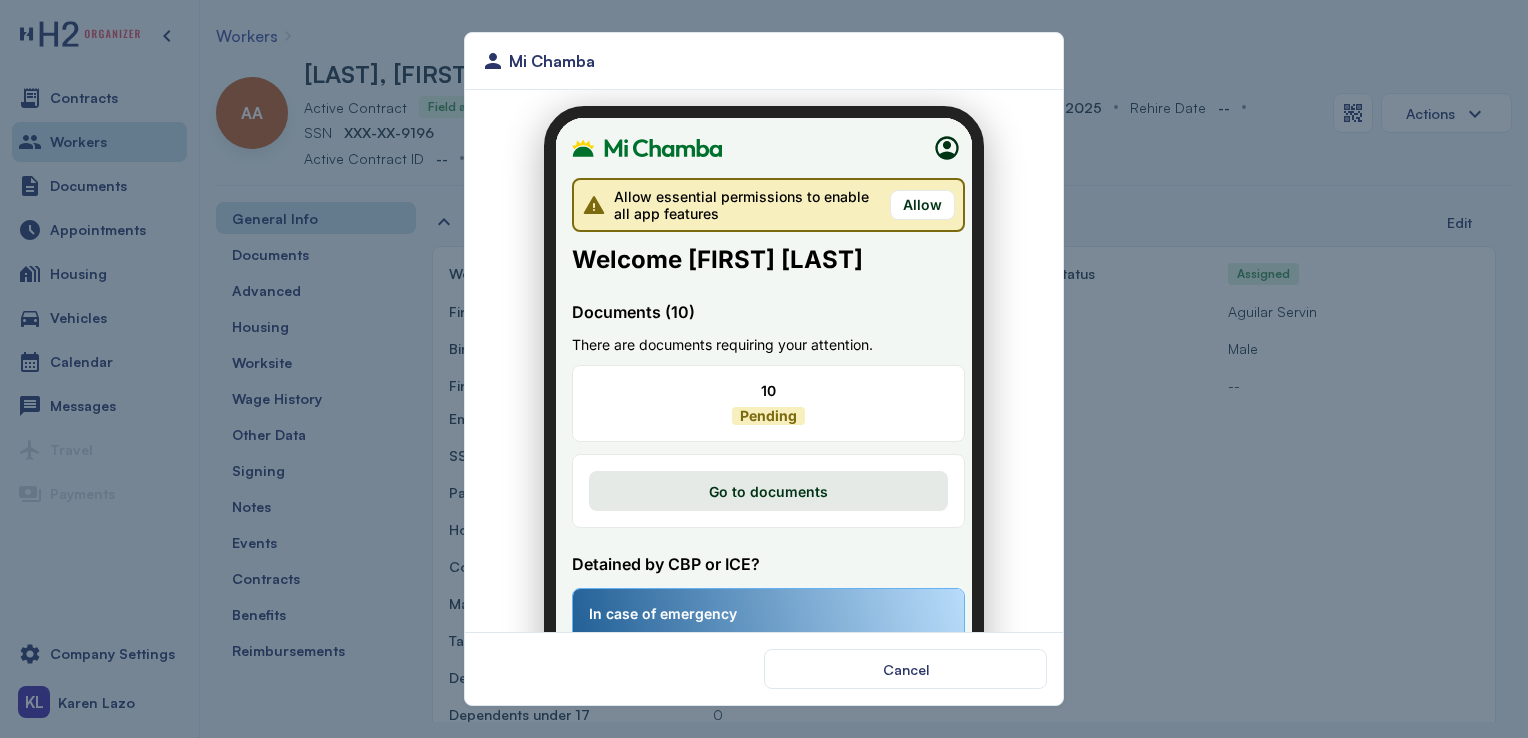 click on "Allow" at bounding box center (910, 193) 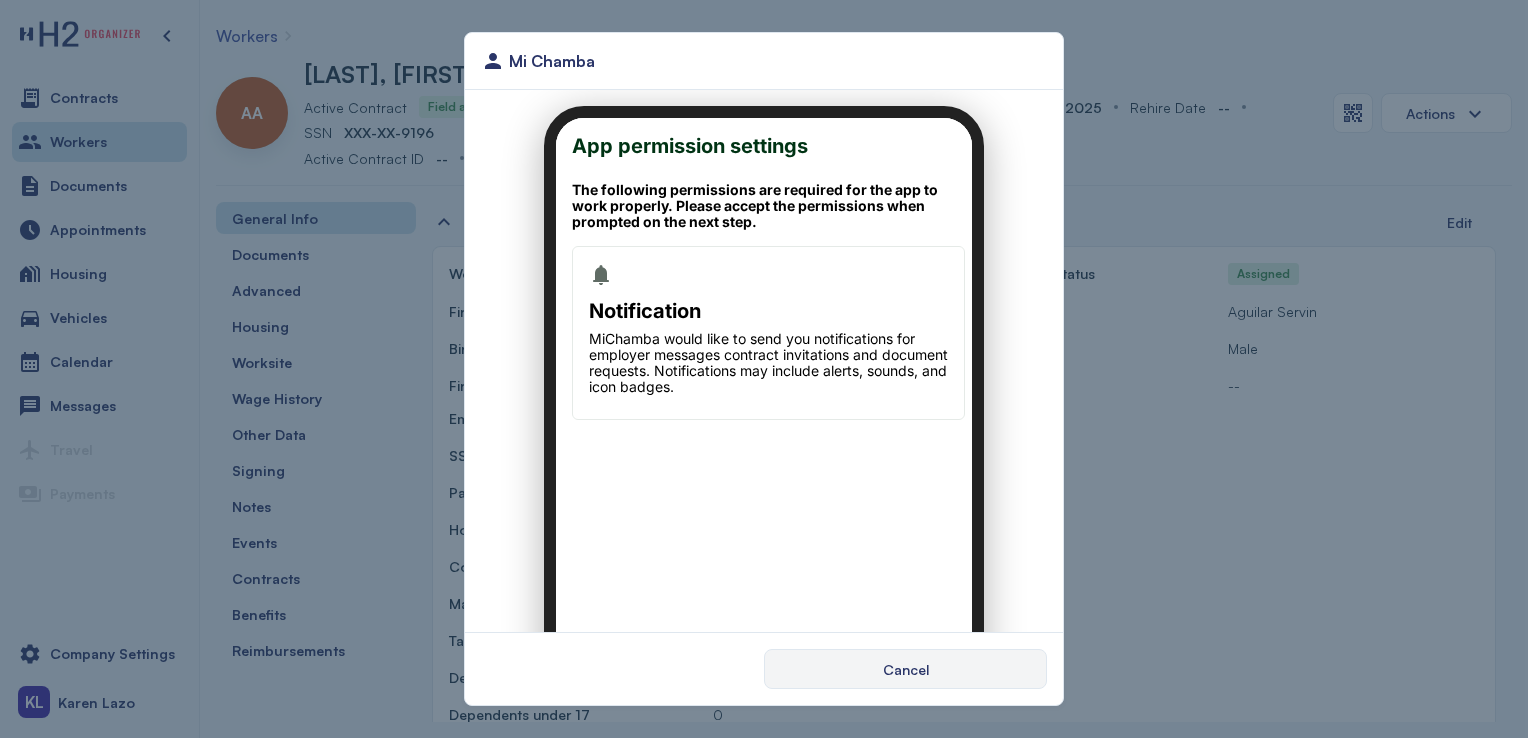 click on "Cancel" at bounding box center [905, 669] 